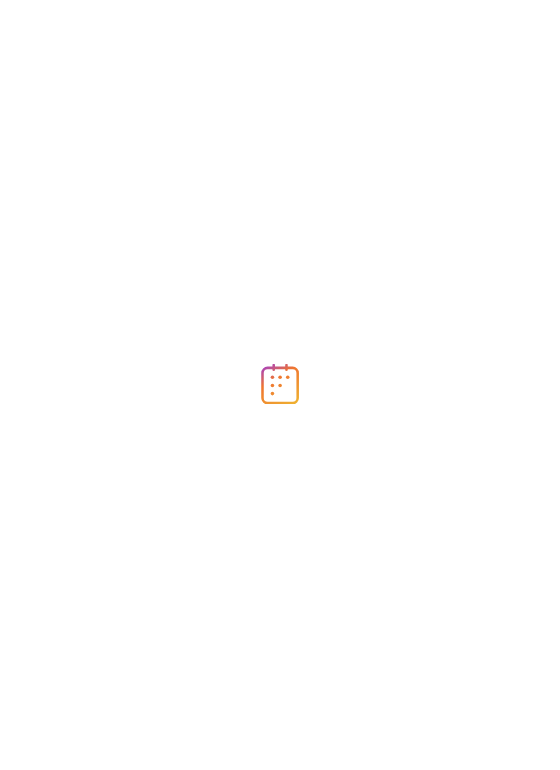 scroll, scrollTop: 0, scrollLeft: 0, axis: both 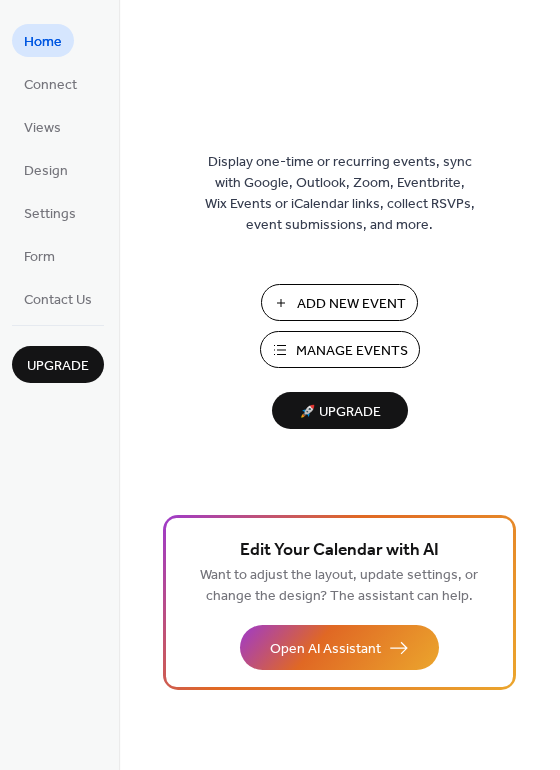 click on "Manage Events" at bounding box center [352, 351] 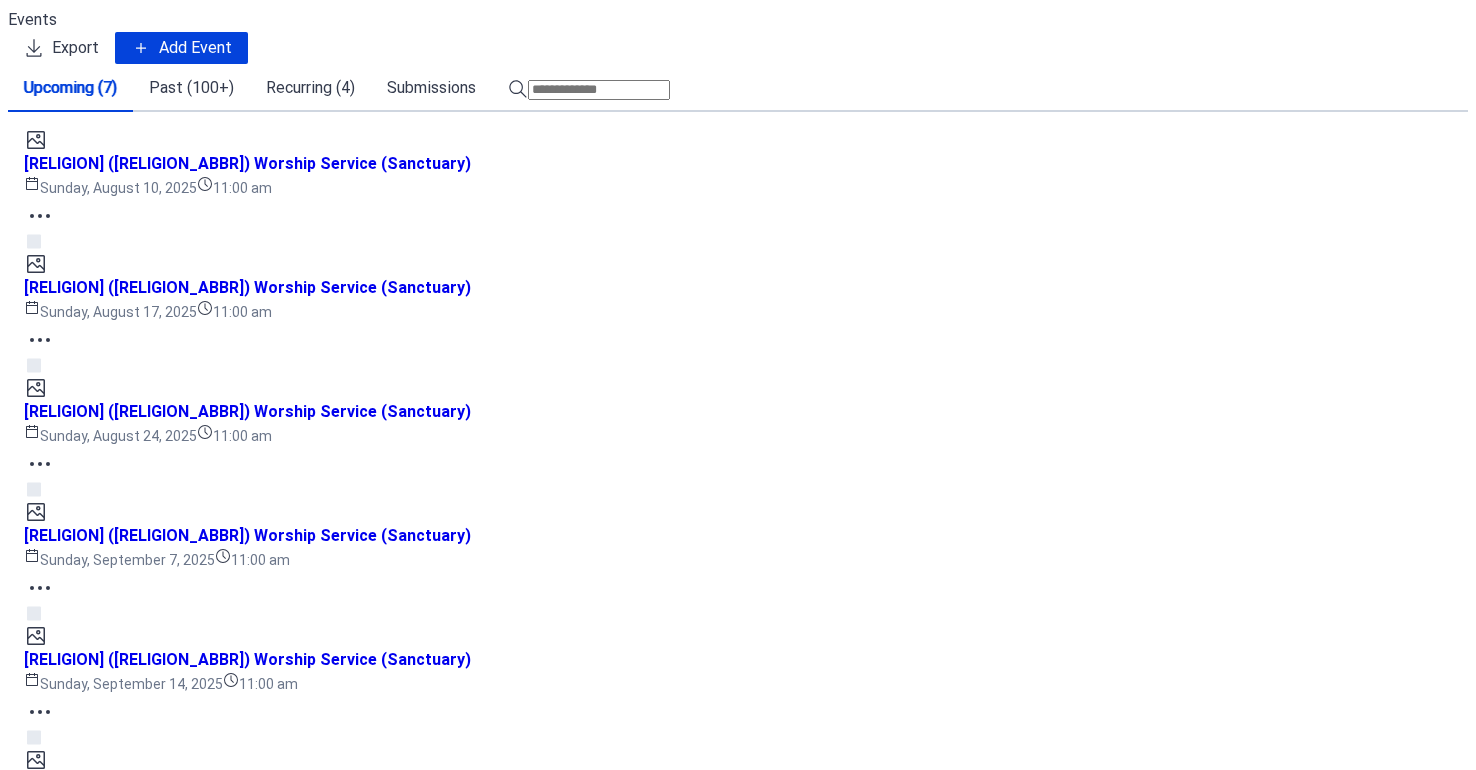 scroll, scrollTop: 0, scrollLeft: 0, axis: both 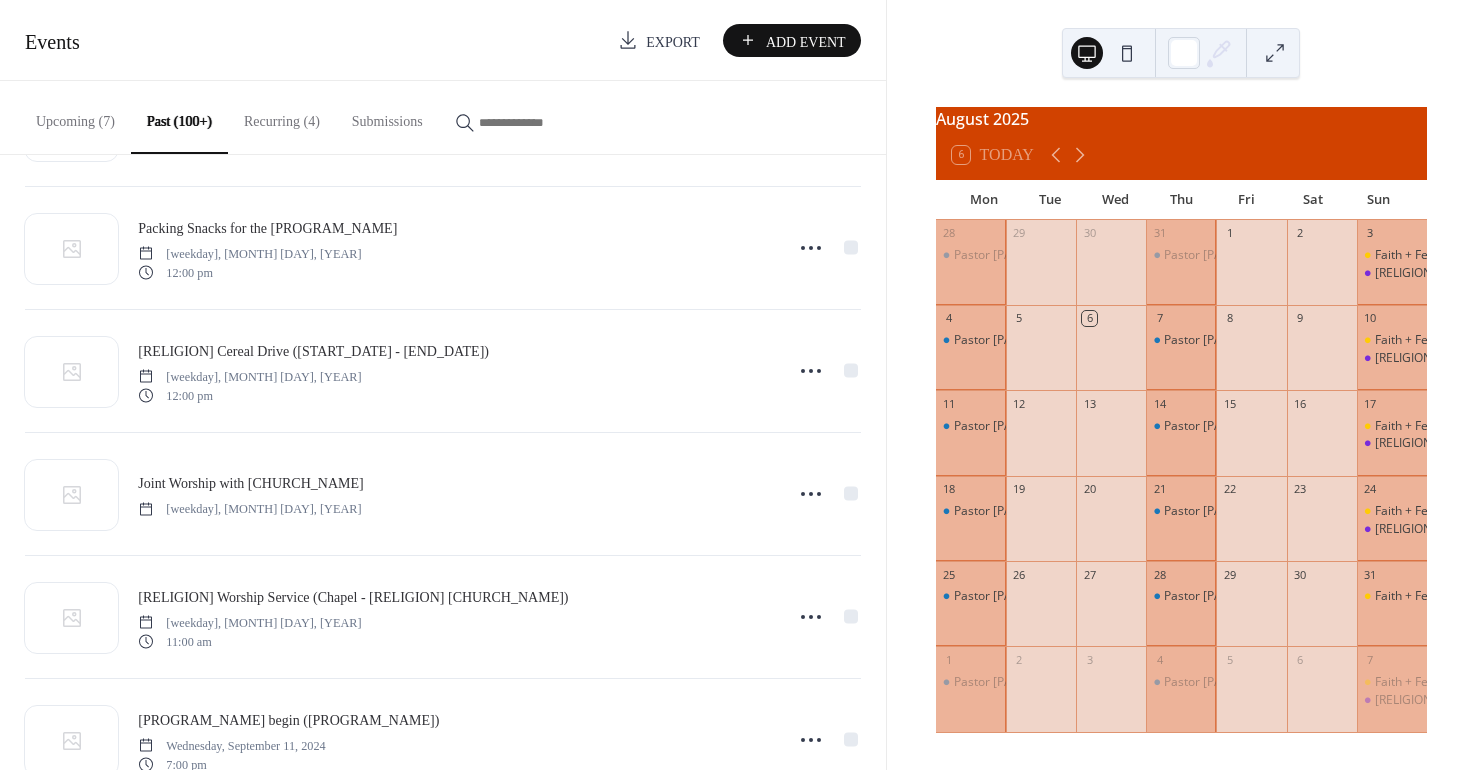 click at bounding box center (539, 122) 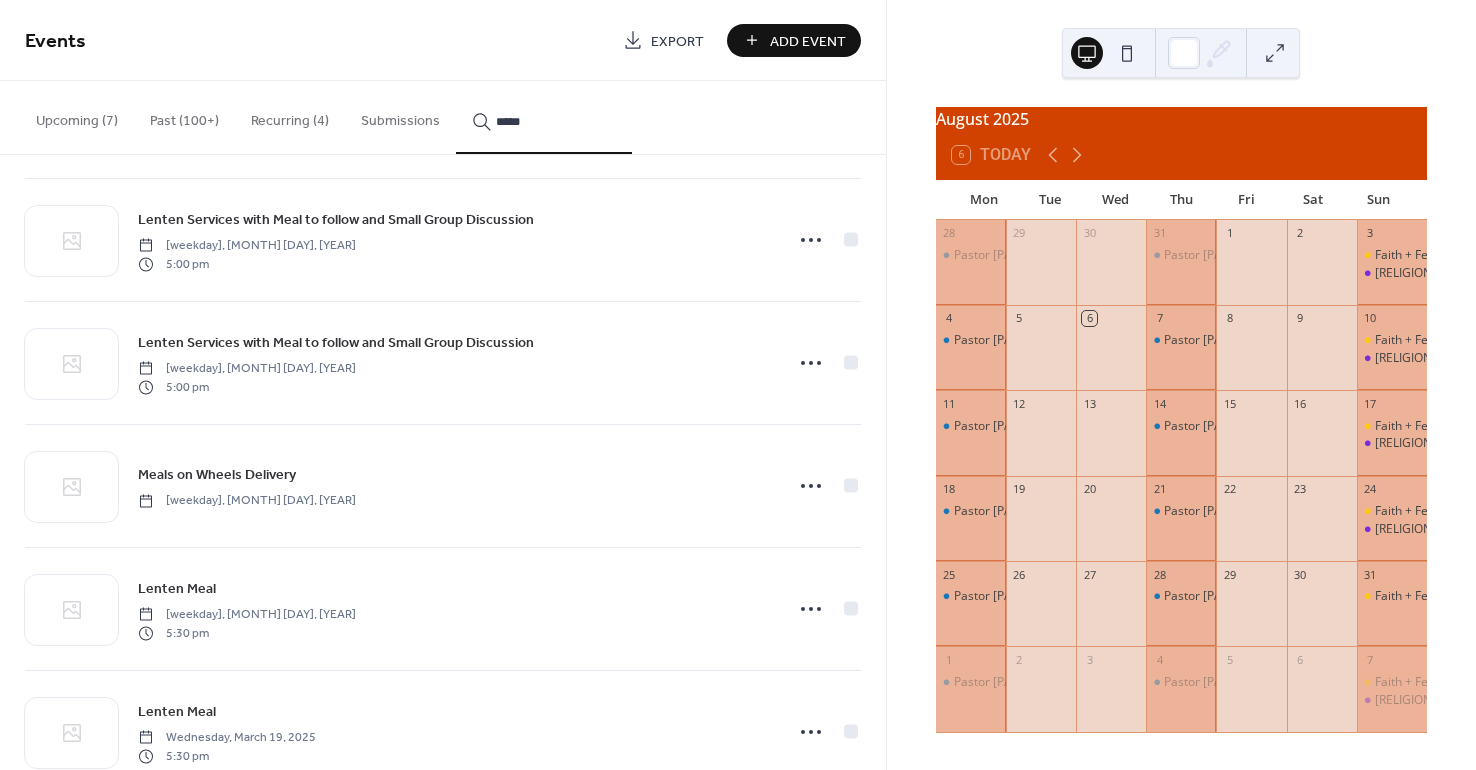 scroll, scrollTop: 1000, scrollLeft: 0, axis: vertical 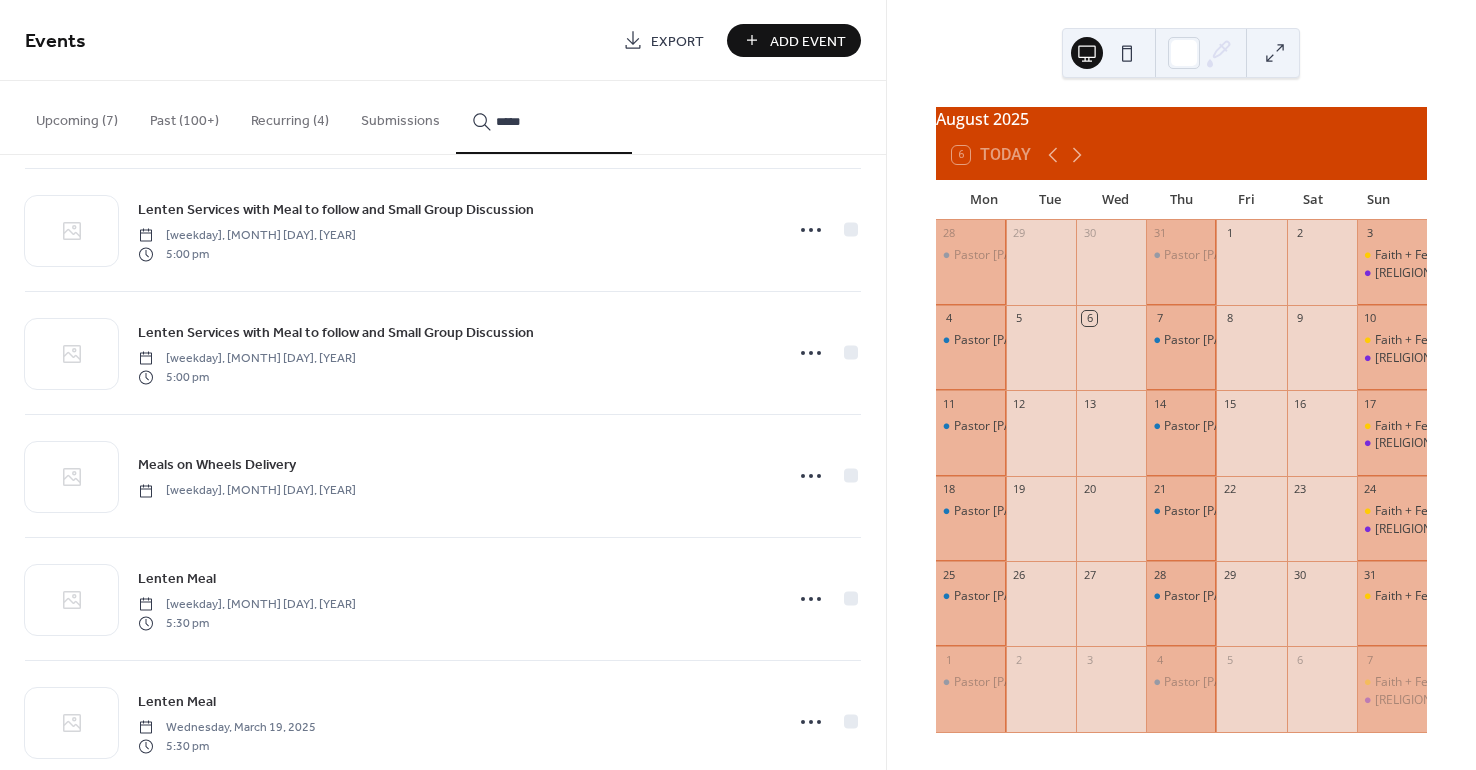 type on "*****" 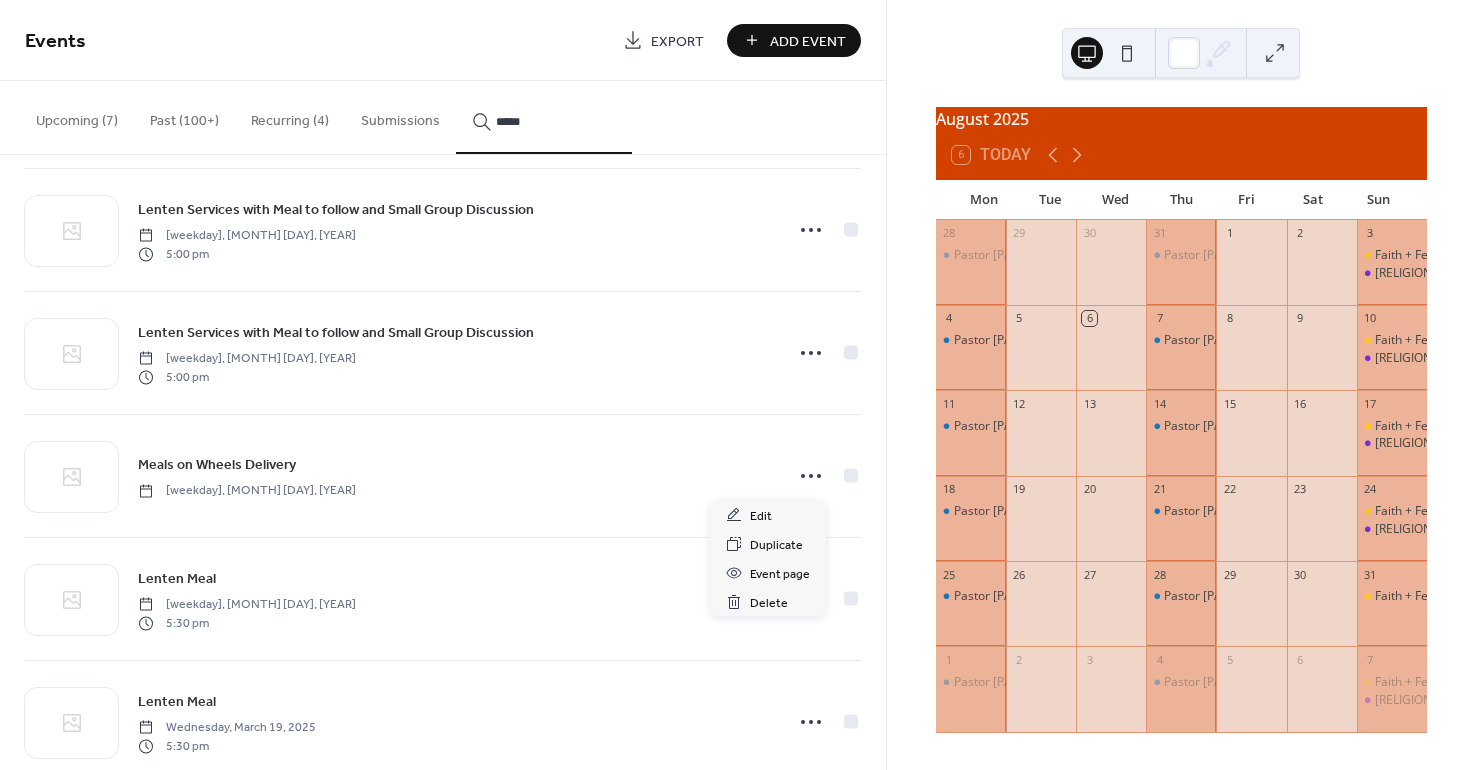 click 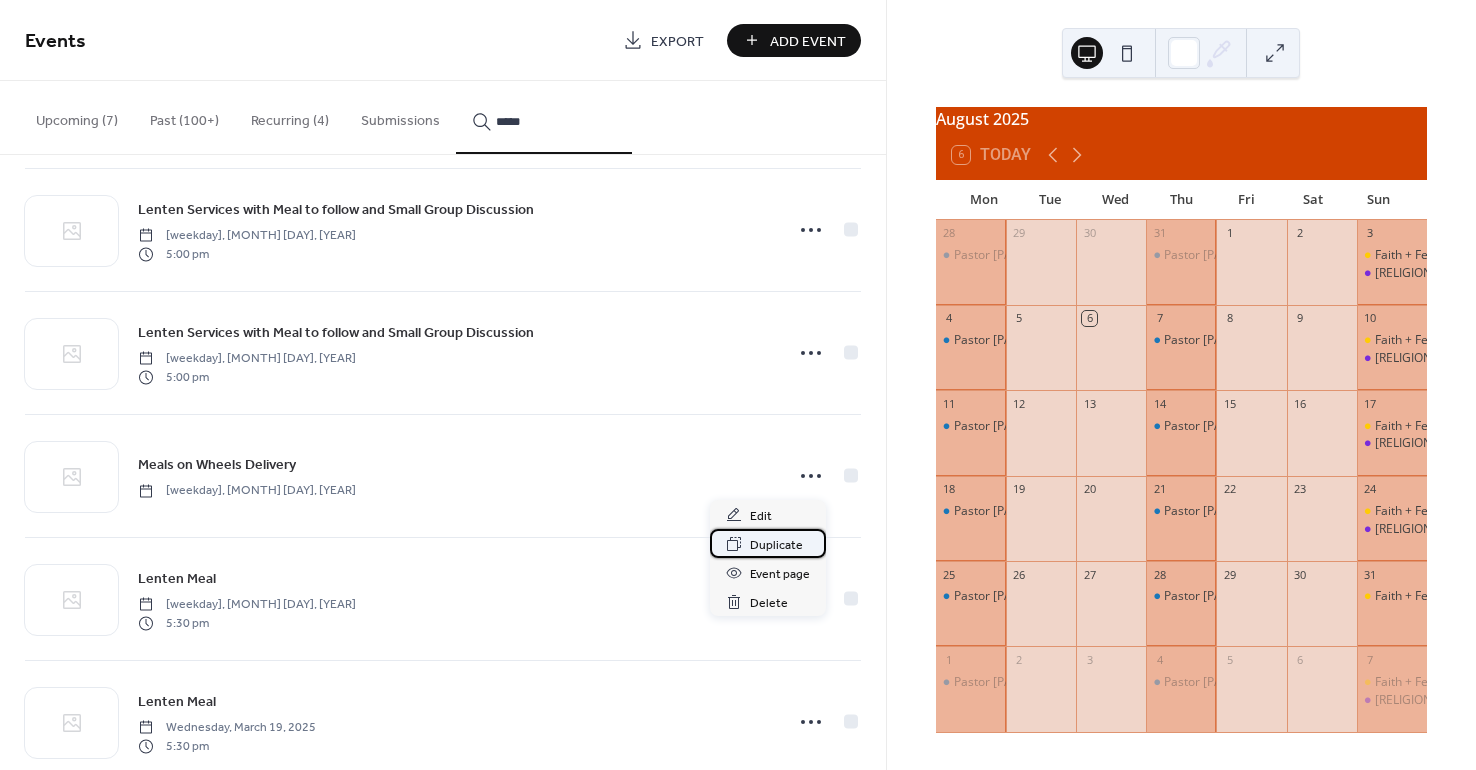 click on "Duplicate" at bounding box center [776, 545] 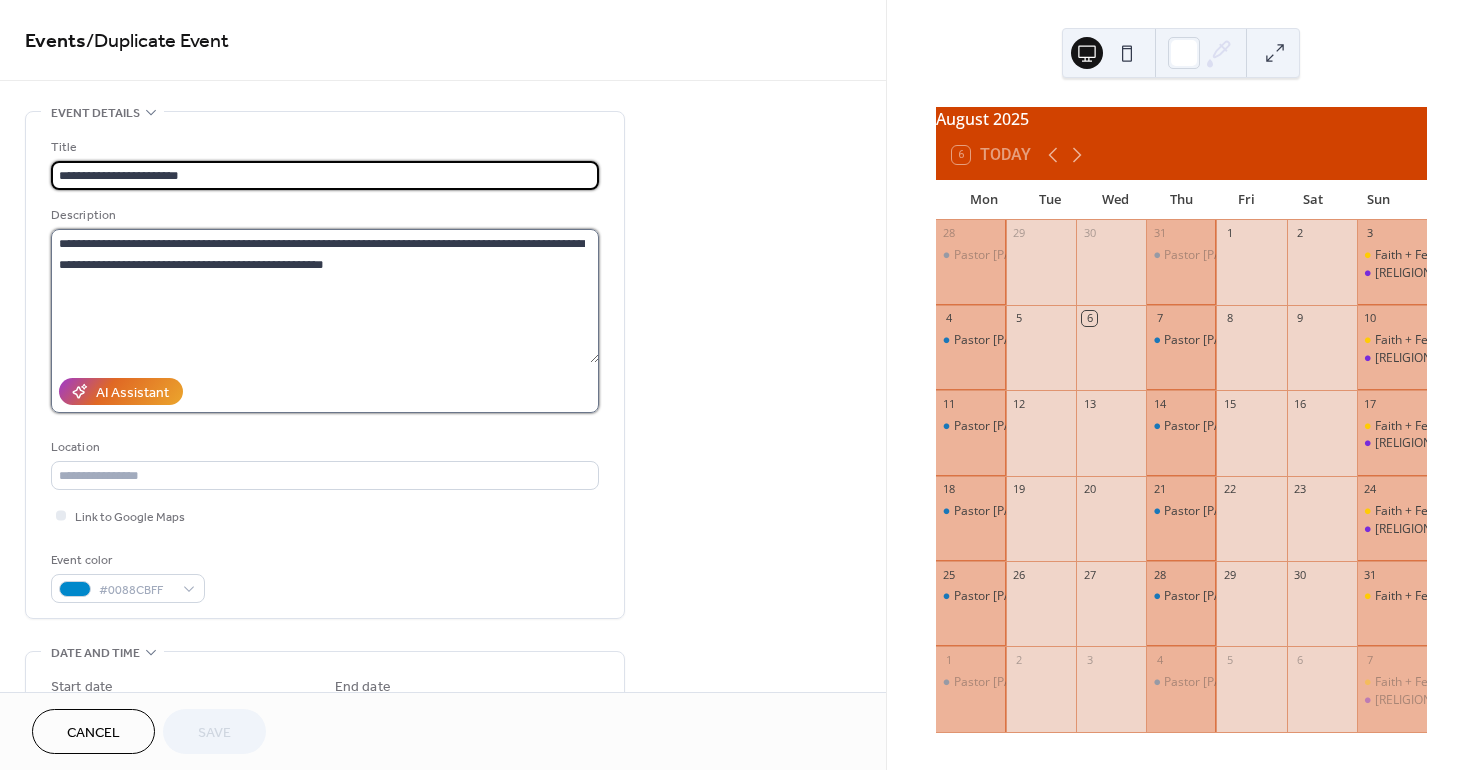 click on "**********" at bounding box center (325, 296) 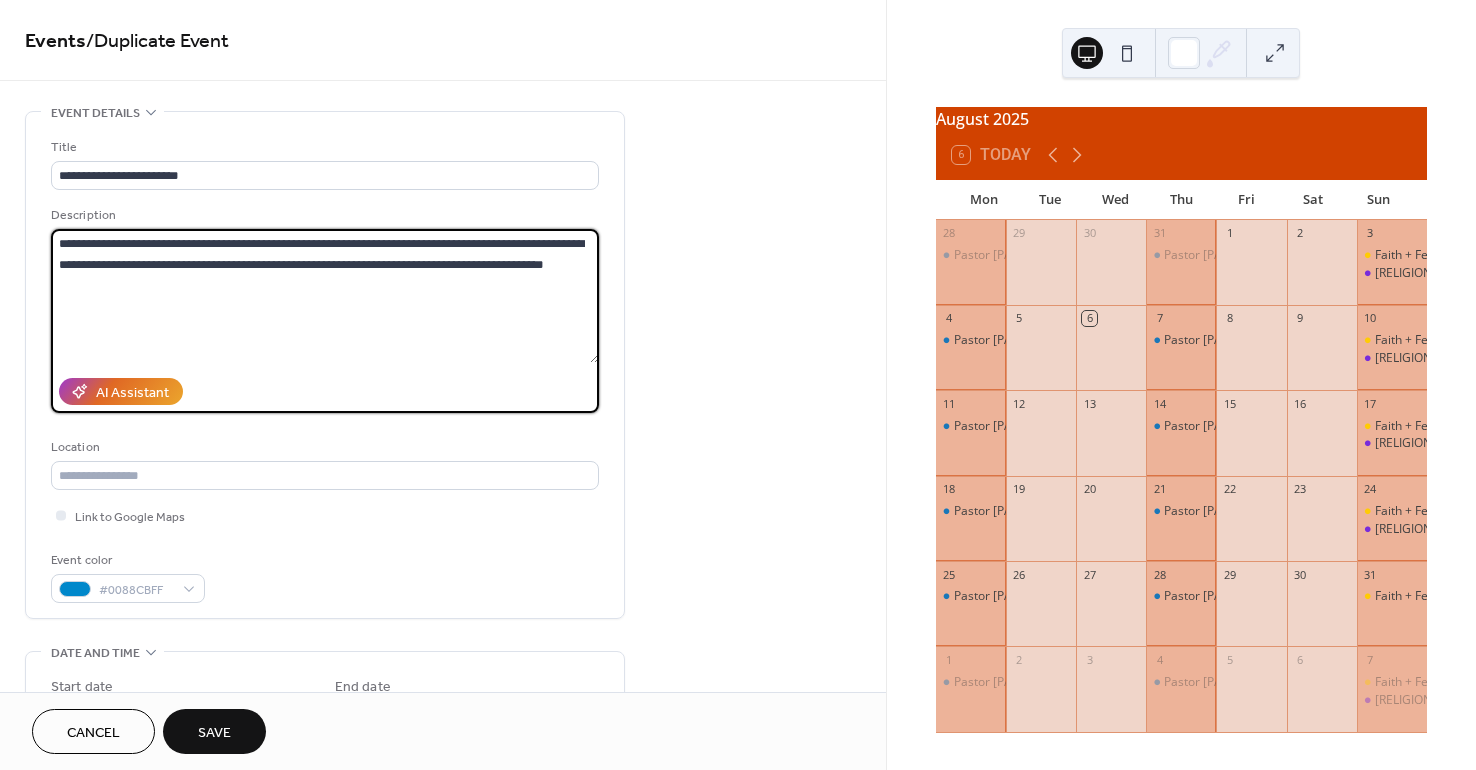 click on "**********" at bounding box center [325, 296] 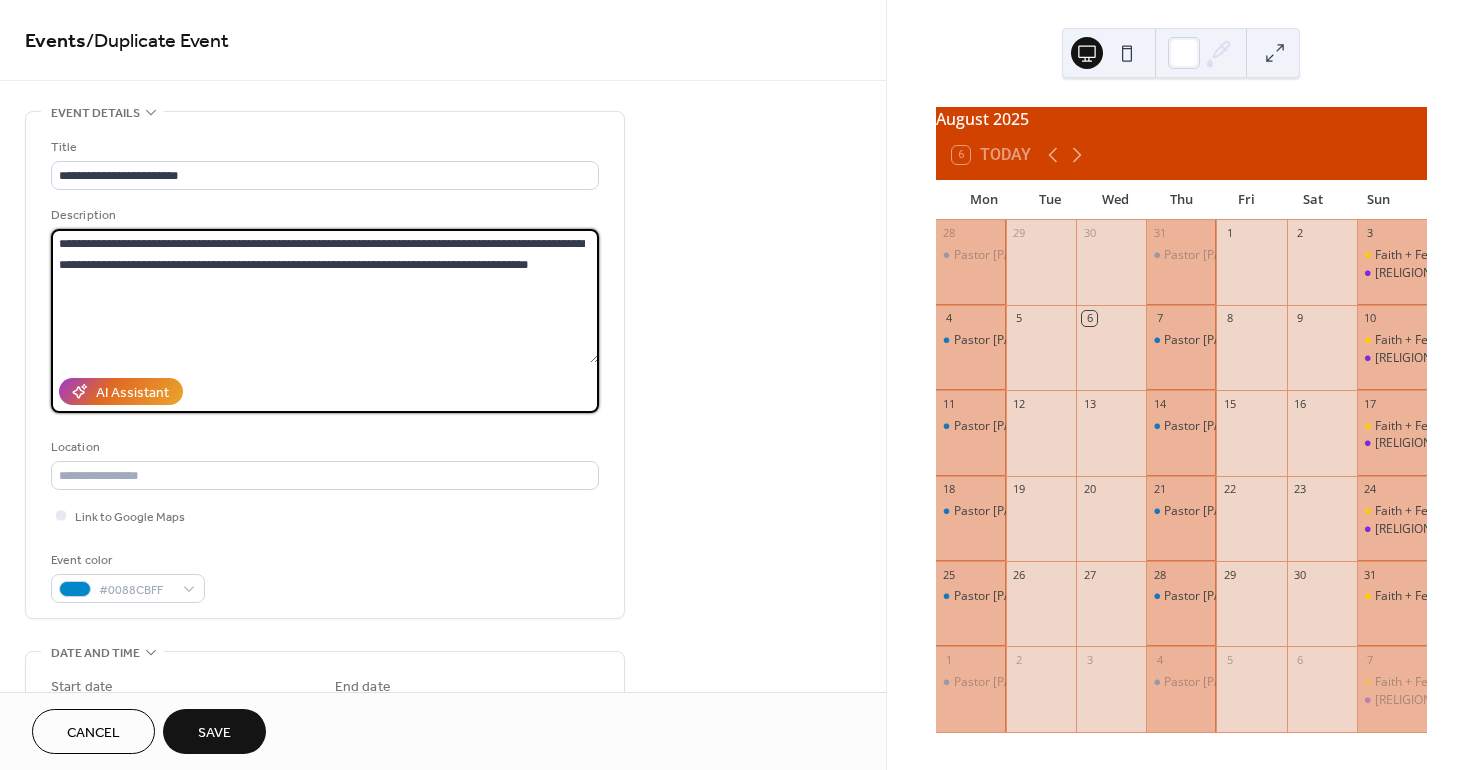 click on "**********" at bounding box center (325, 296) 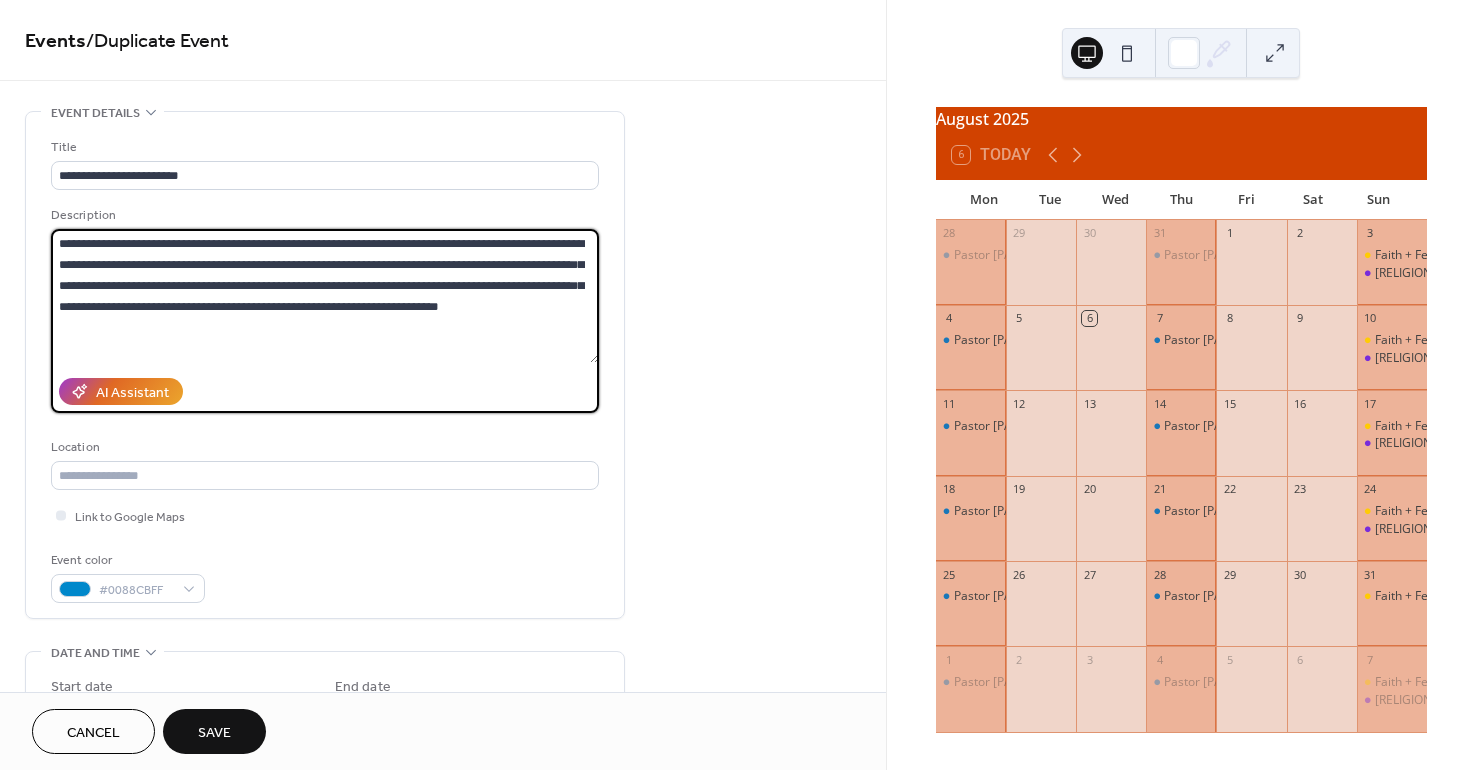 click on "**********" at bounding box center (325, 296) 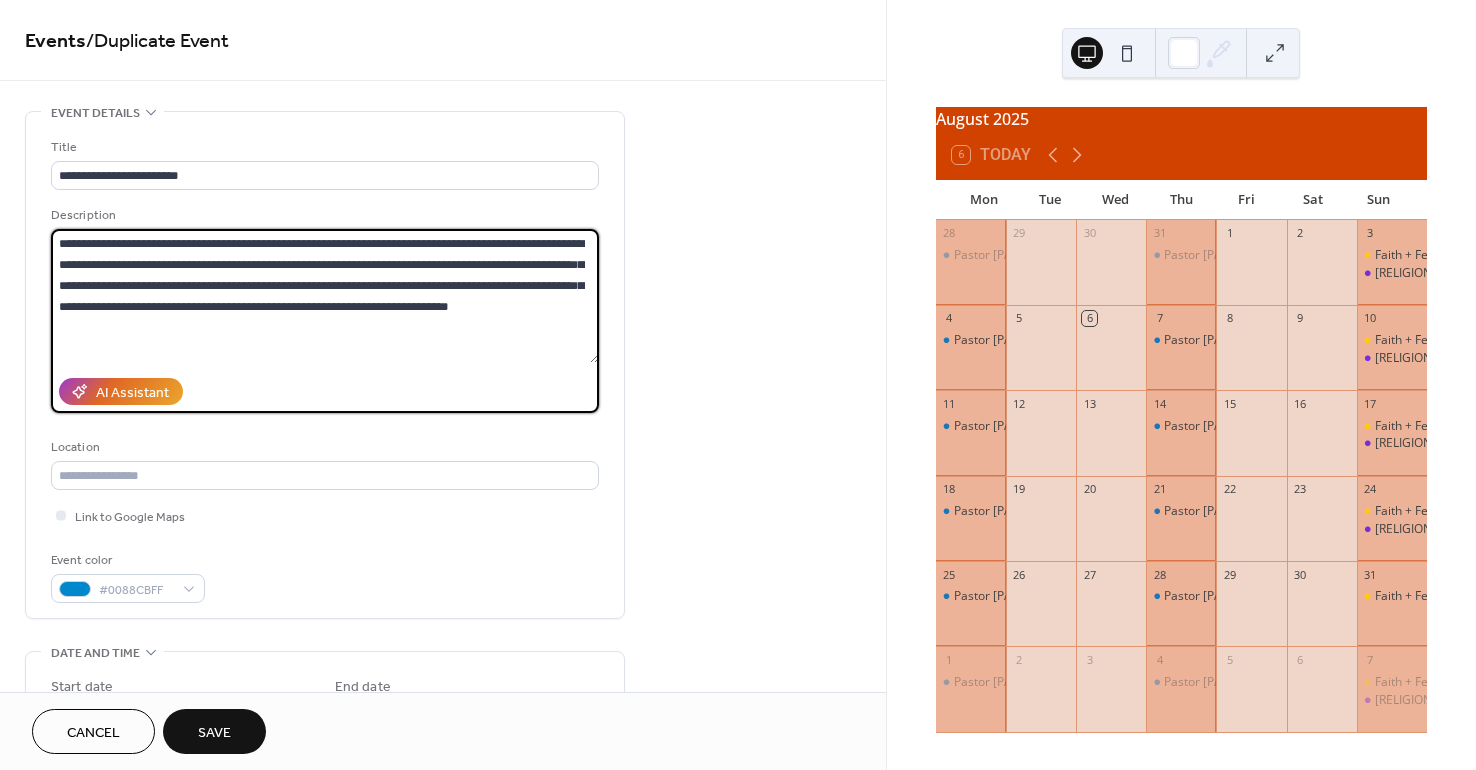 click on "**********" at bounding box center (325, 296) 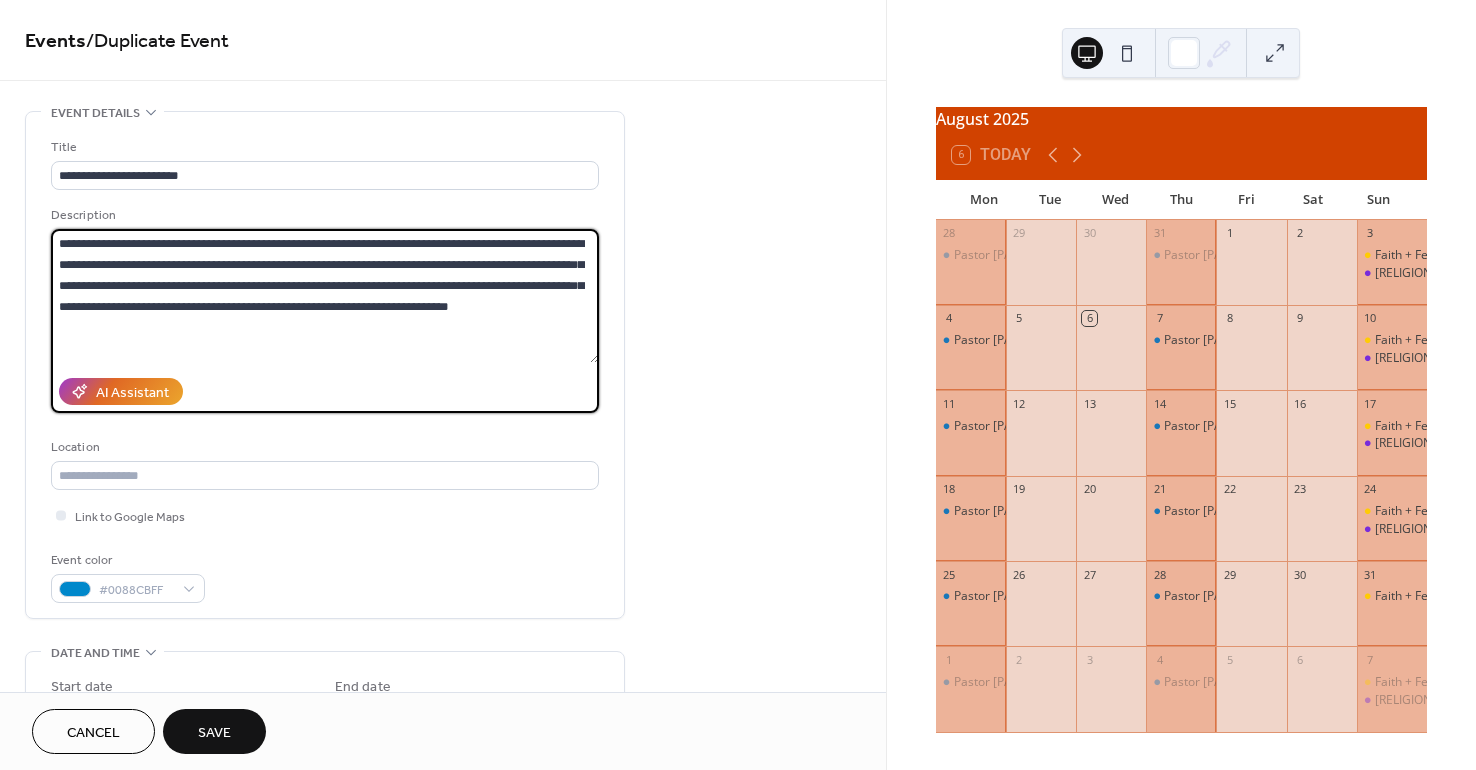 click on "**********" at bounding box center [325, 296] 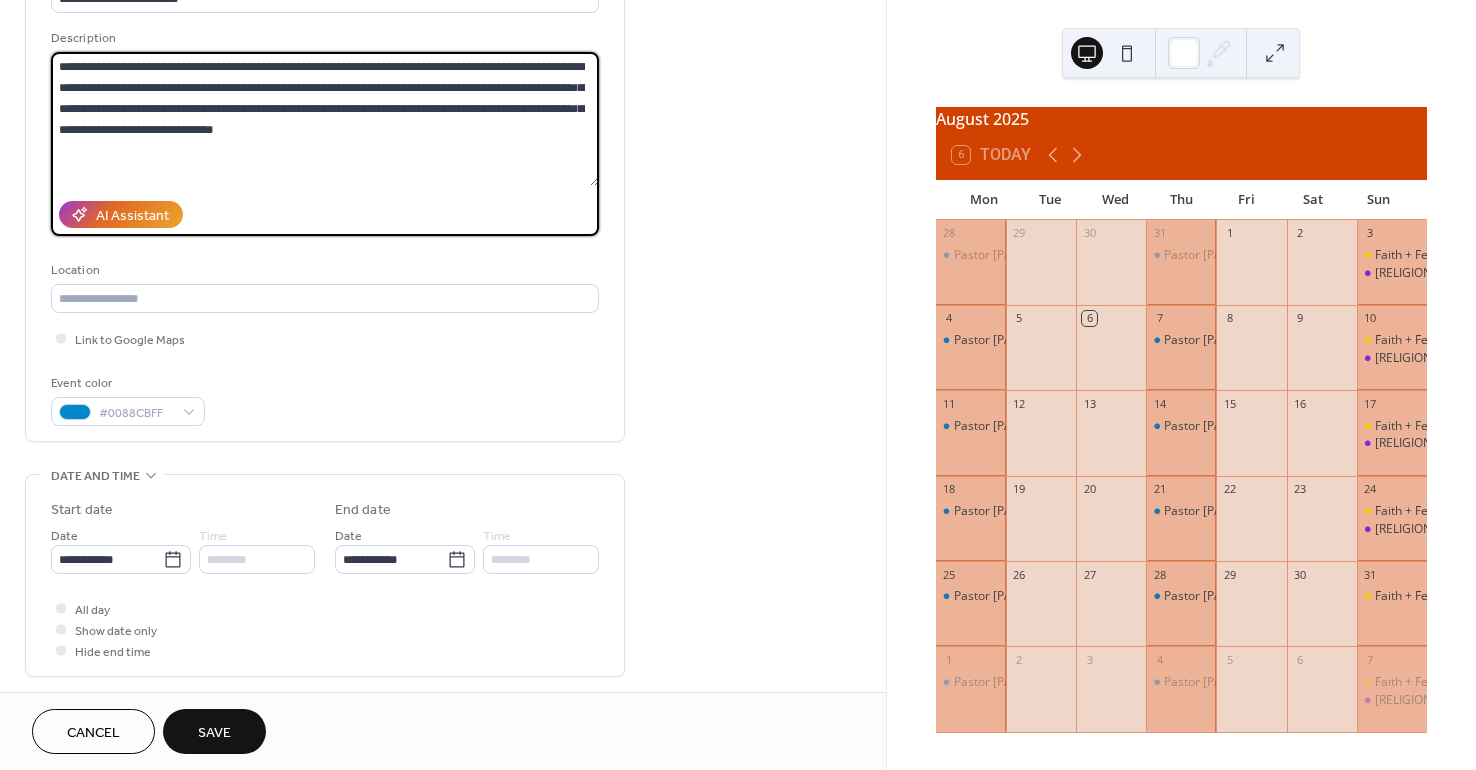 scroll, scrollTop: 200, scrollLeft: 0, axis: vertical 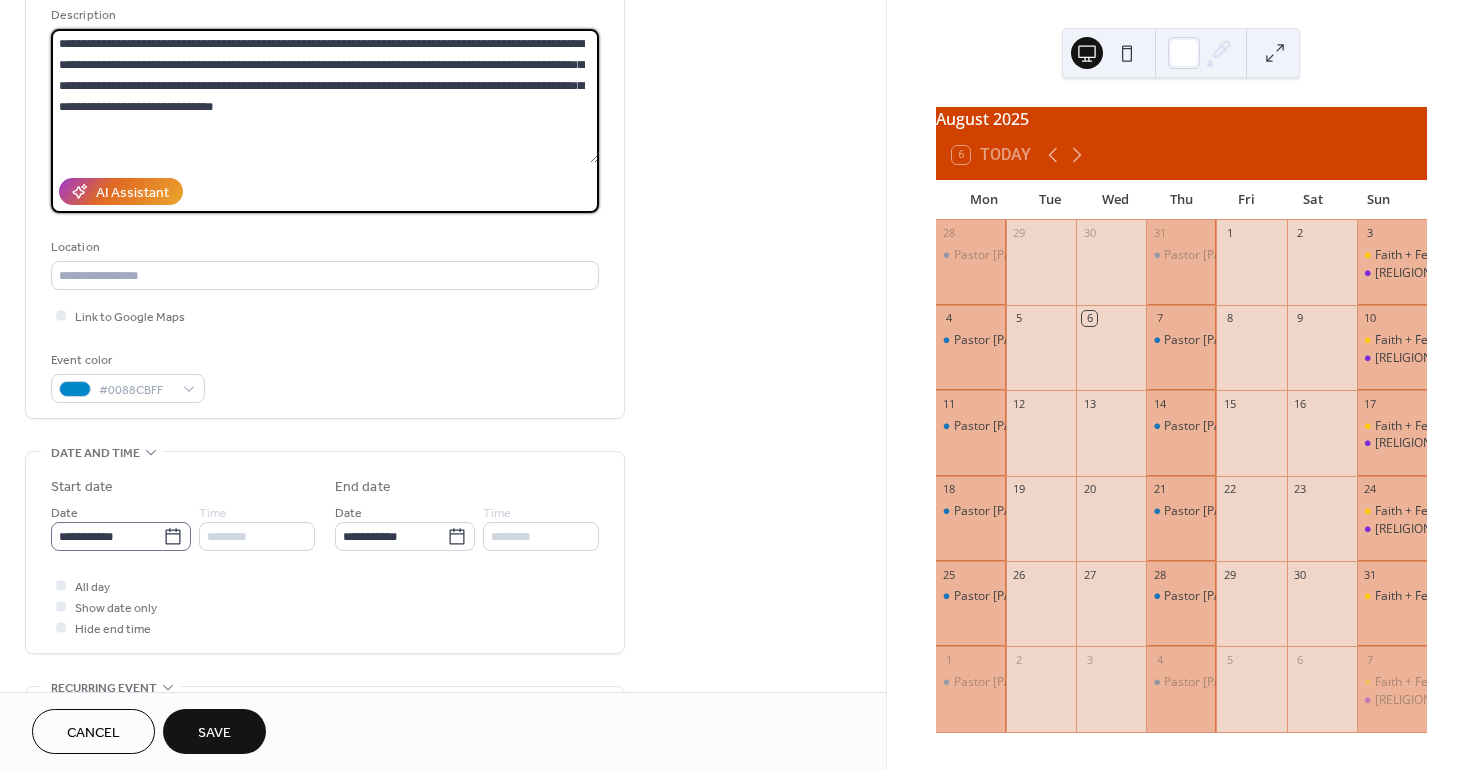 type on "**********" 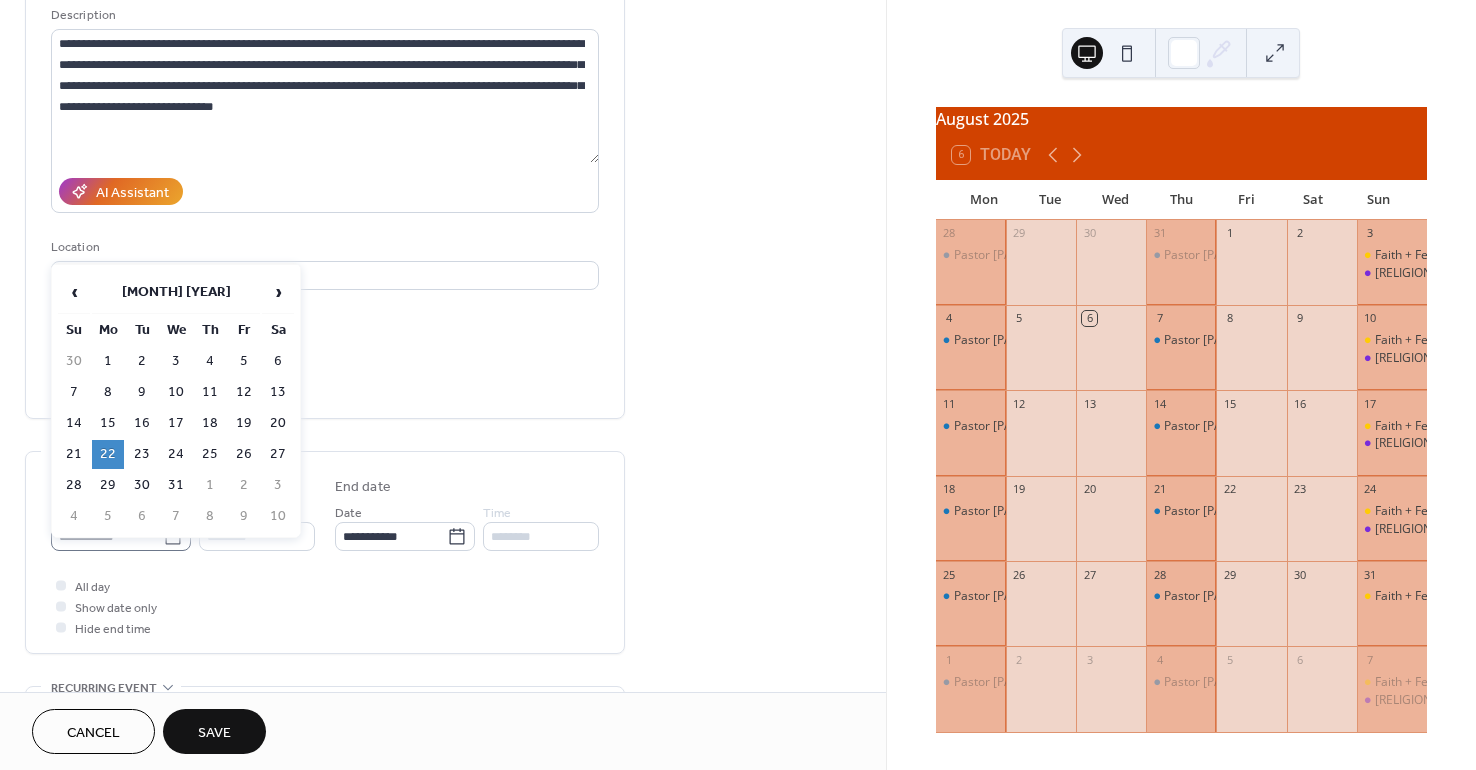 click 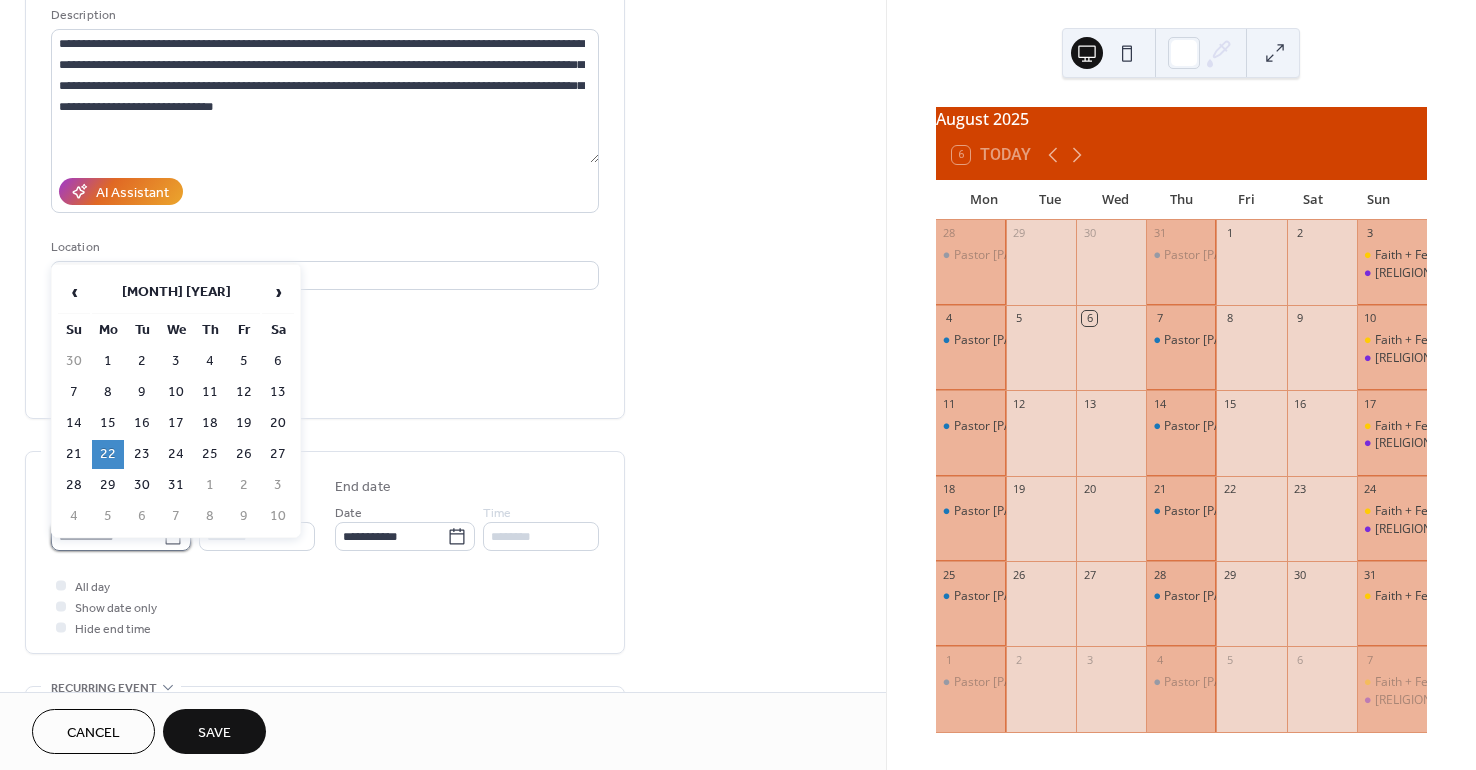 click on "**********" at bounding box center [107, 536] 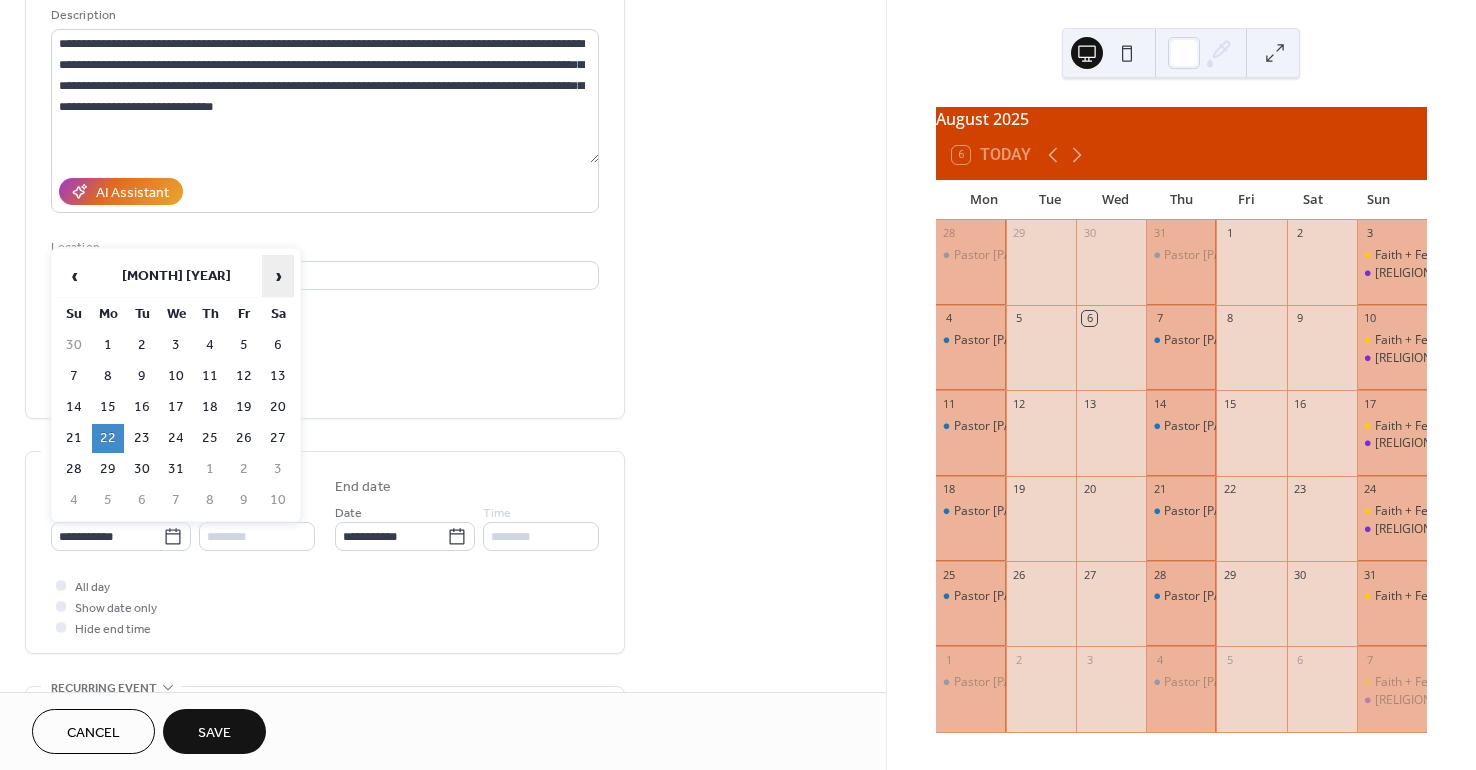 click on "›" at bounding box center [278, 276] 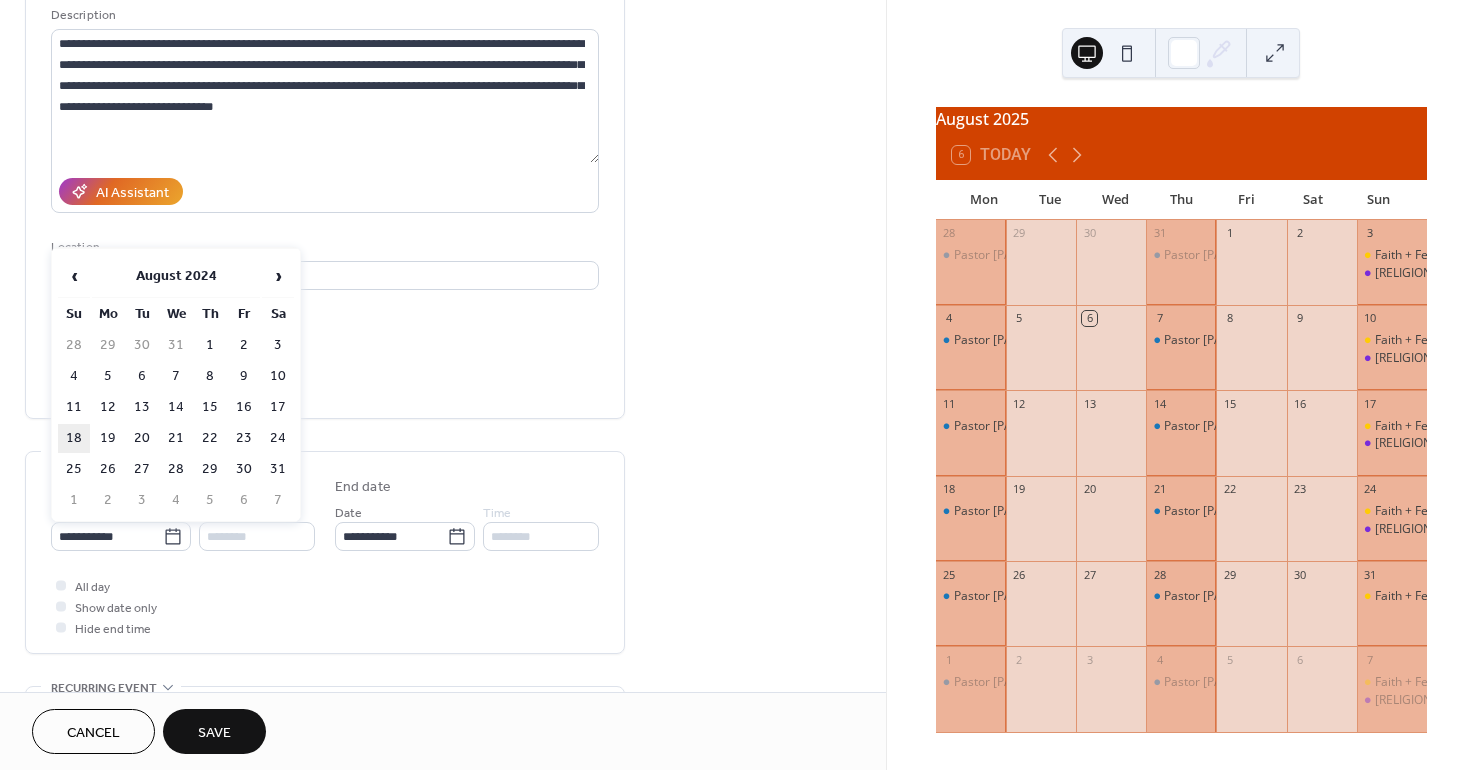click on "18" at bounding box center [74, 438] 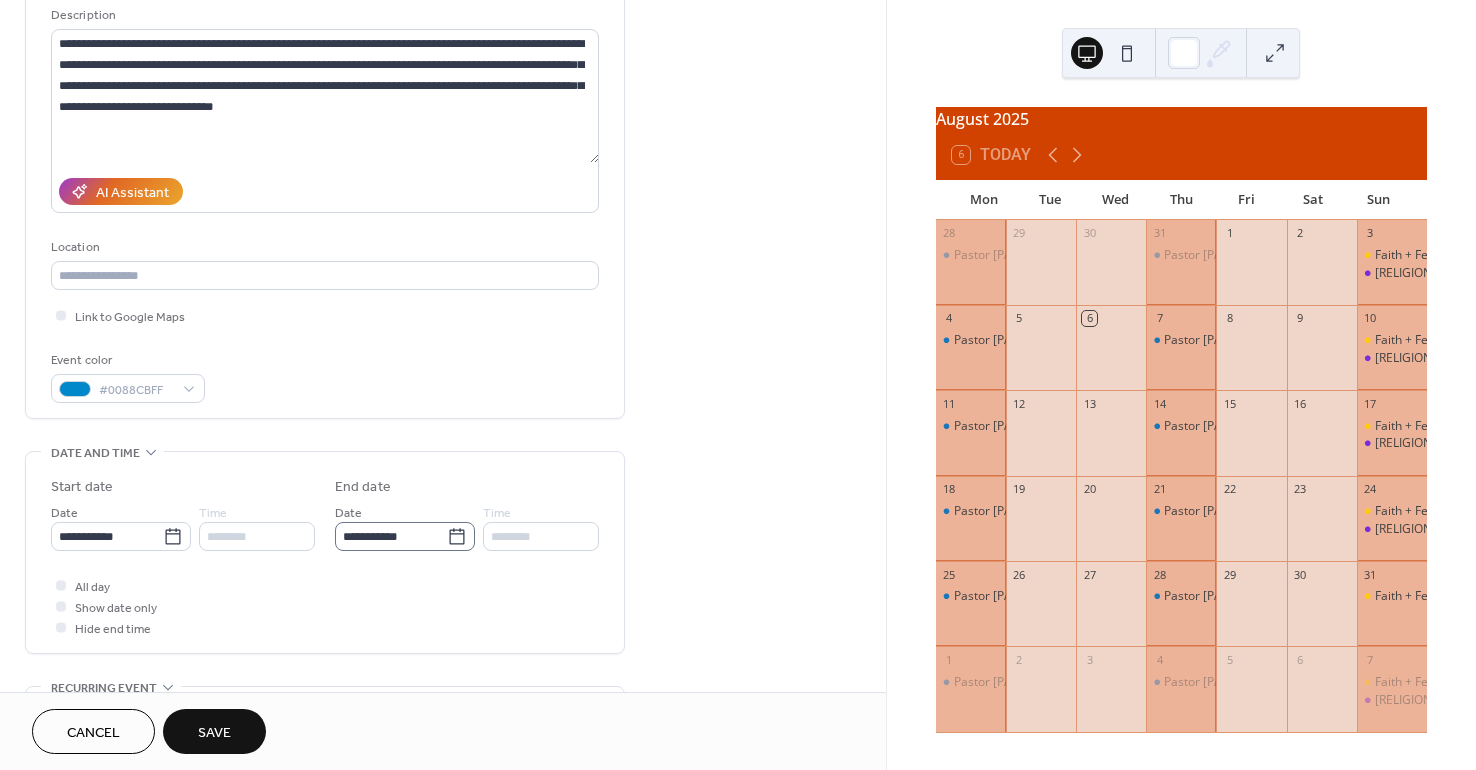 click 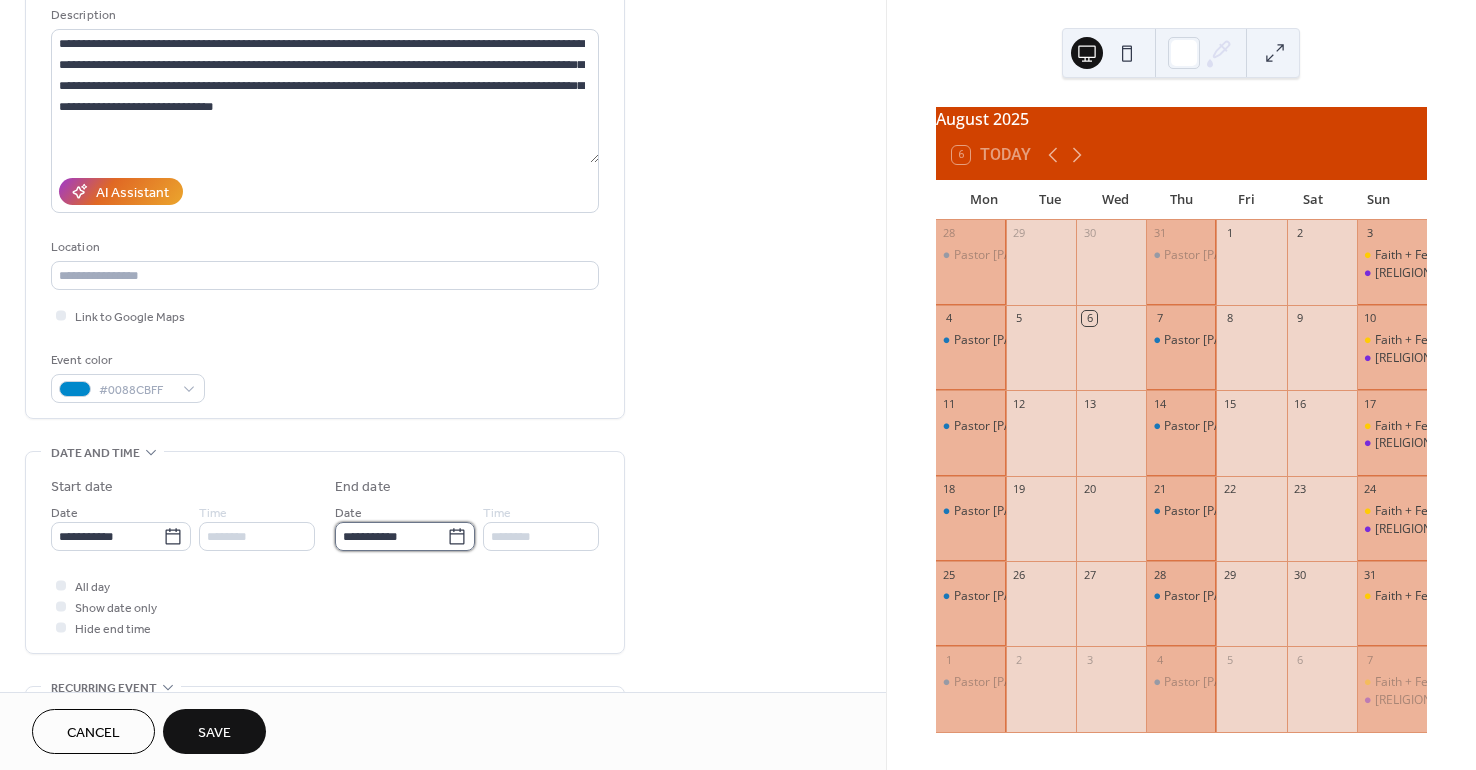 click on "**********" at bounding box center [391, 536] 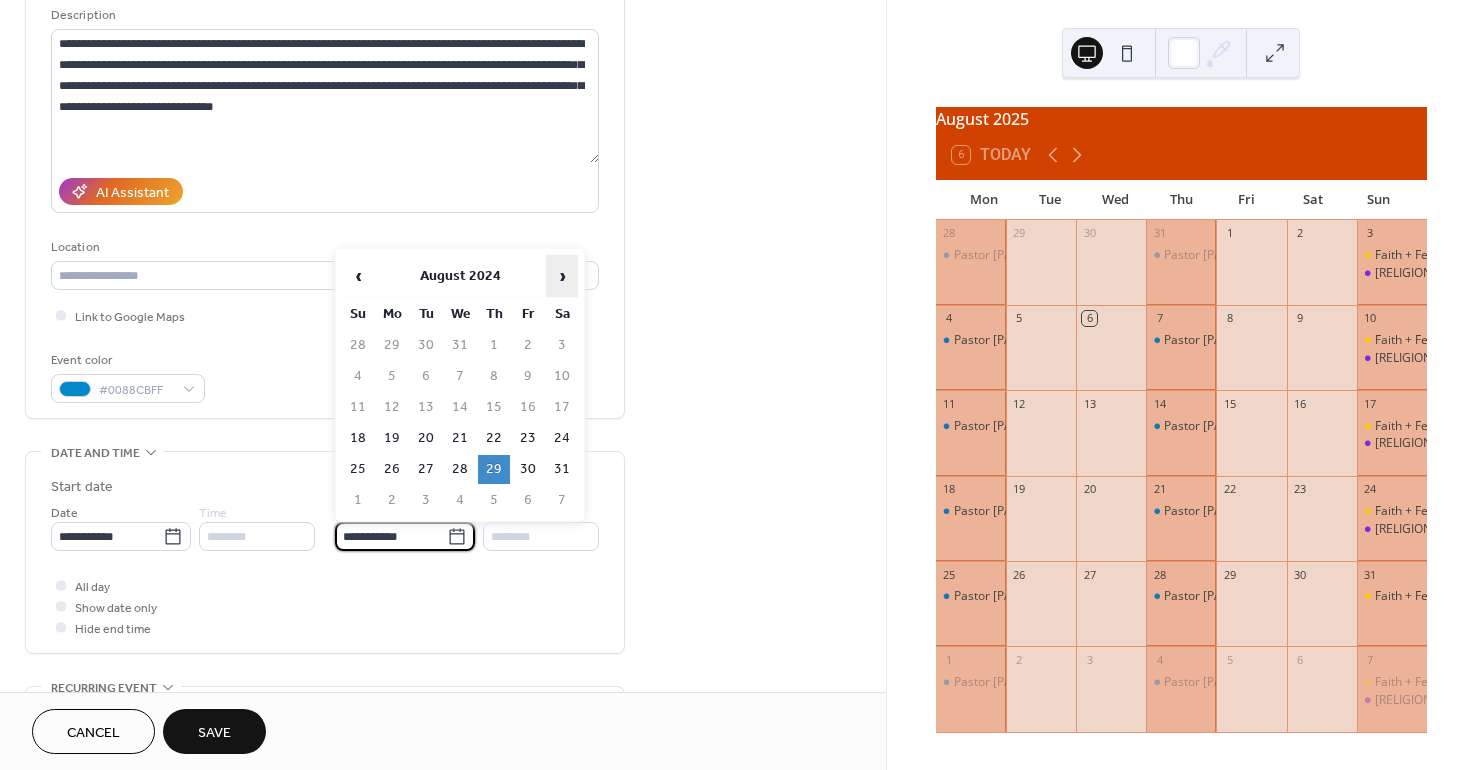 click on "›" at bounding box center (562, 276) 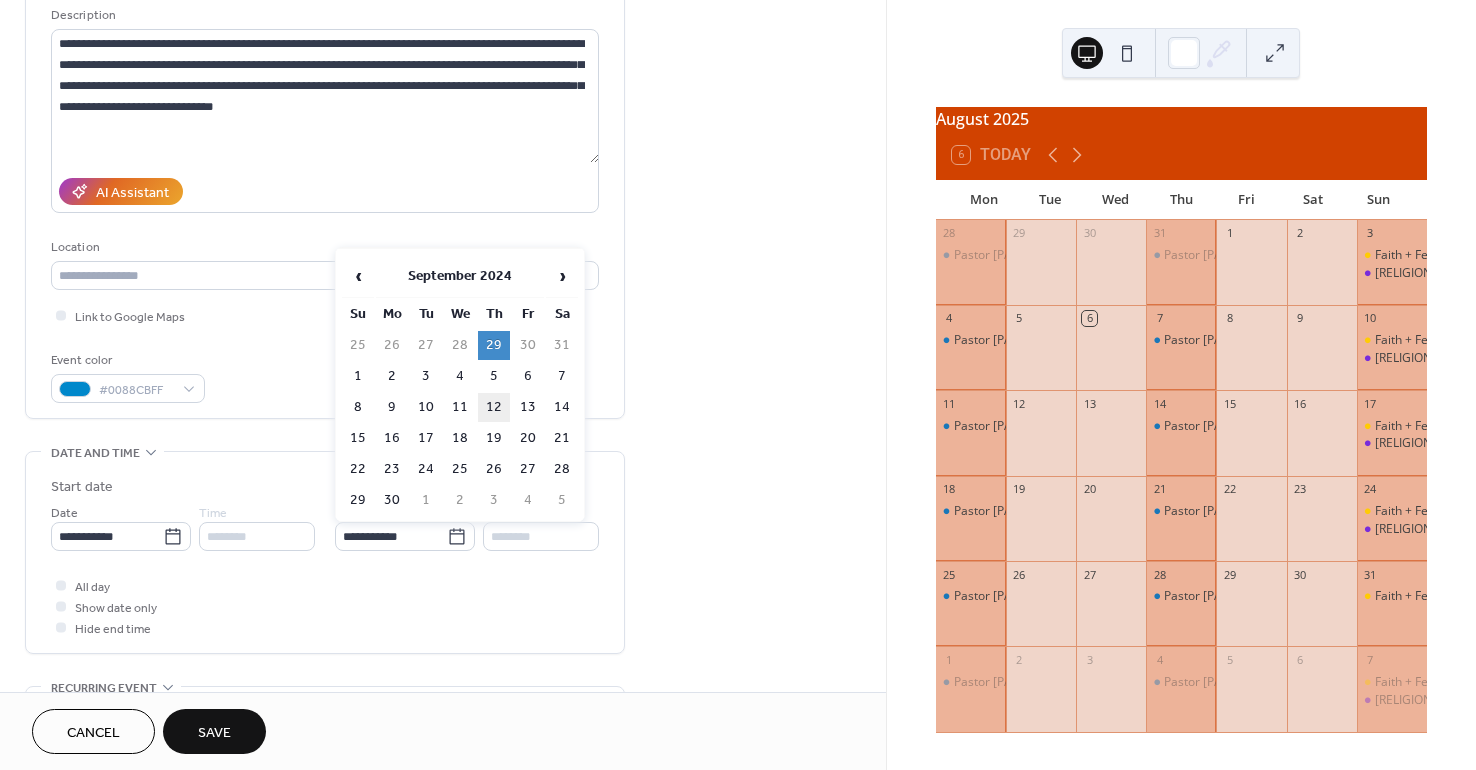 click on "12" at bounding box center [494, 407] 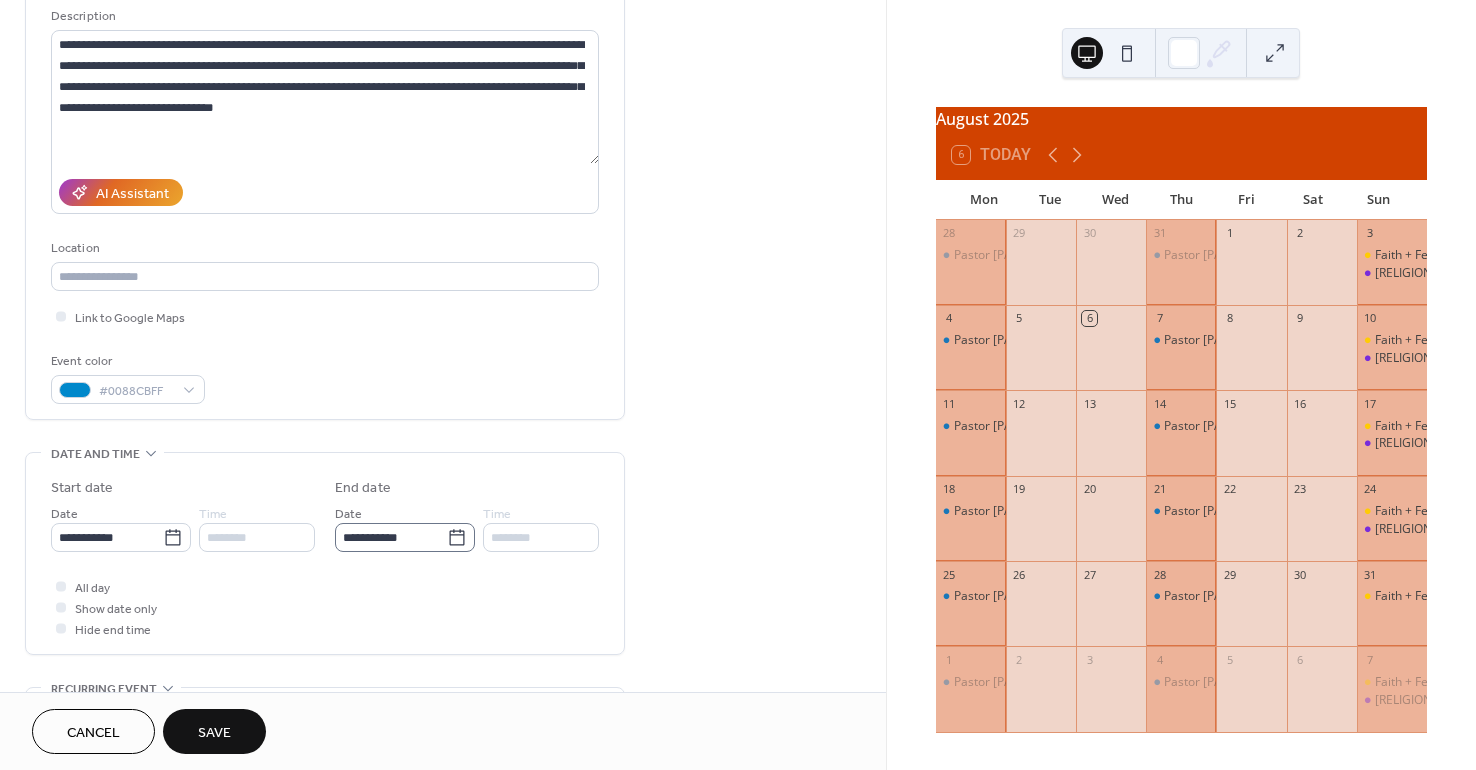scroll, scrollTop: 194, scrollLeft: 0, axis: vertical 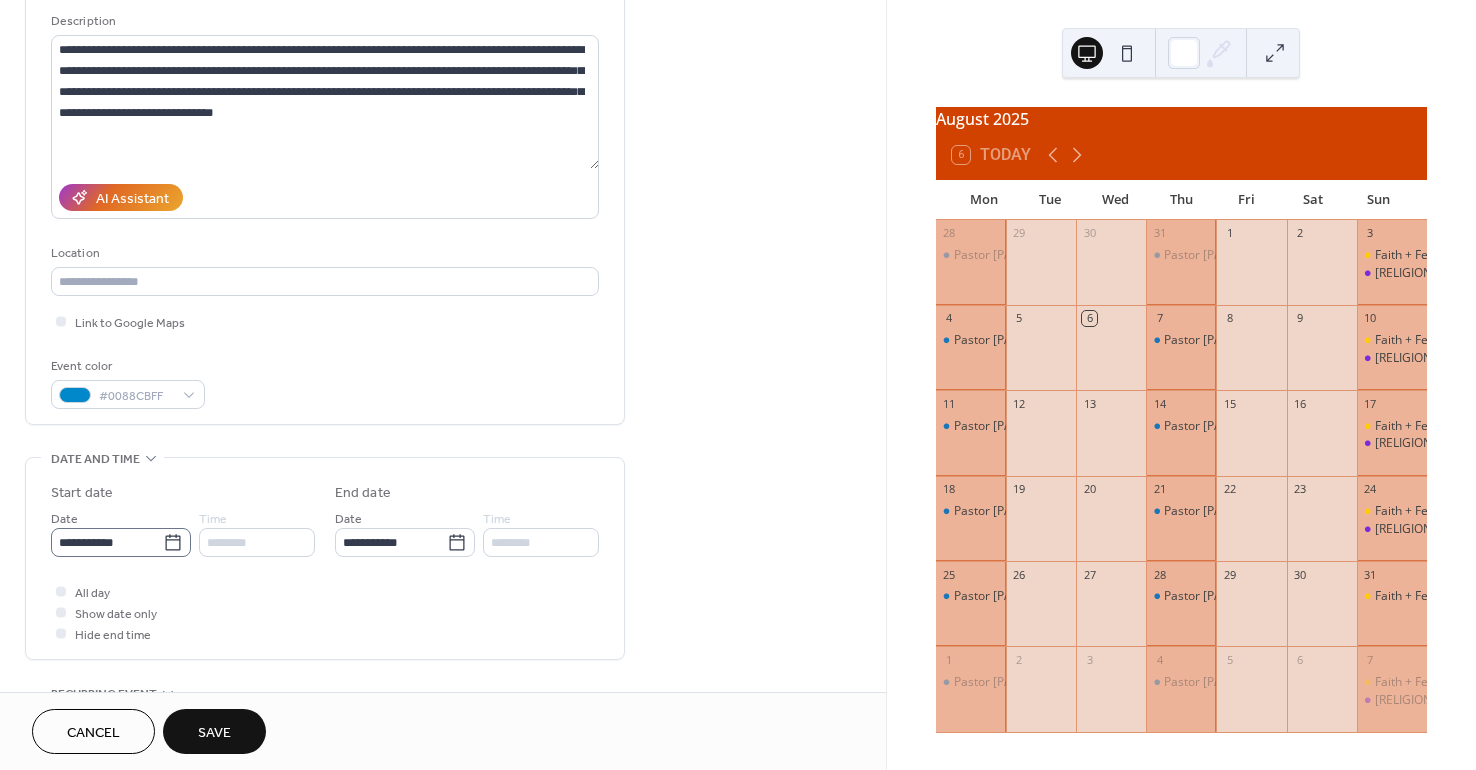 click 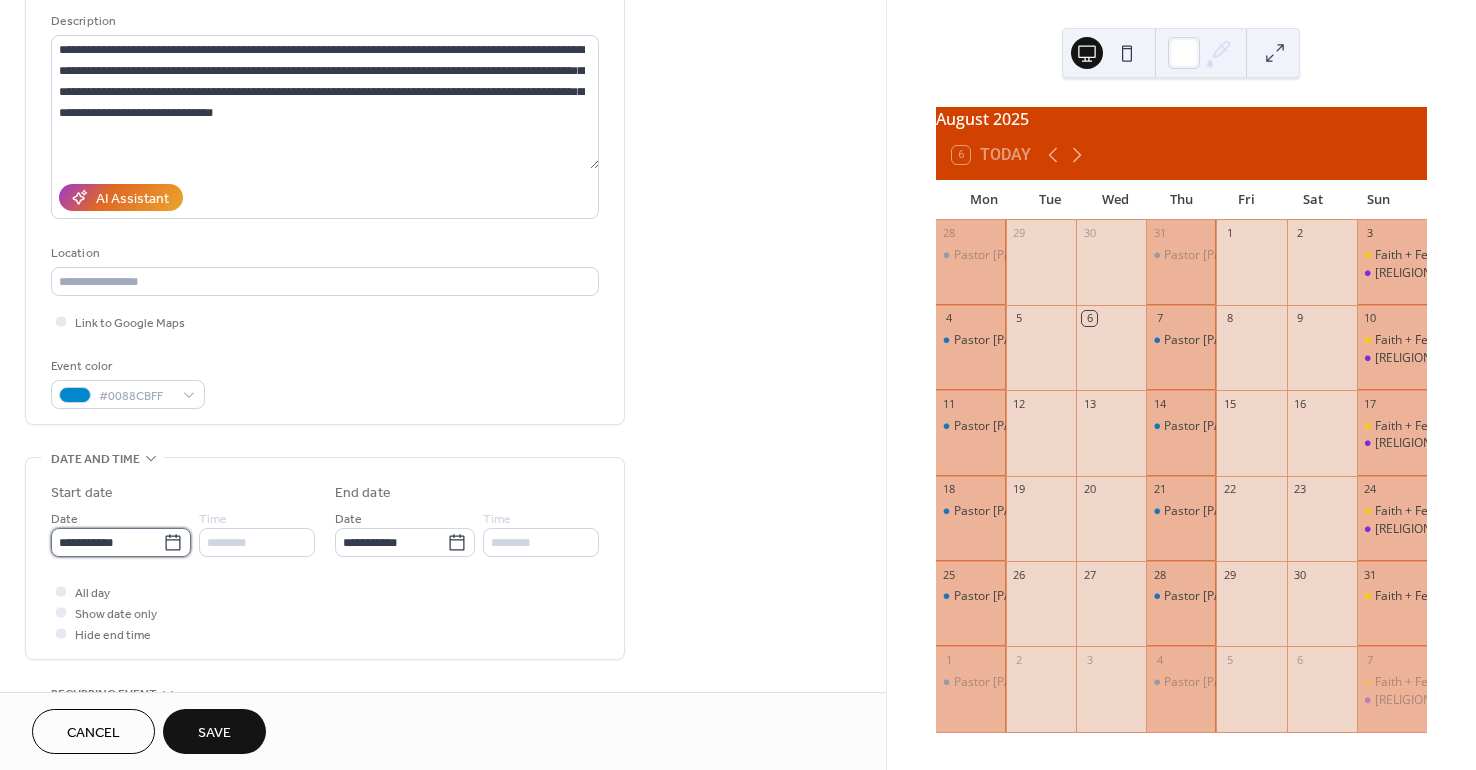 click on "**********" at bounding box center [107, 542] 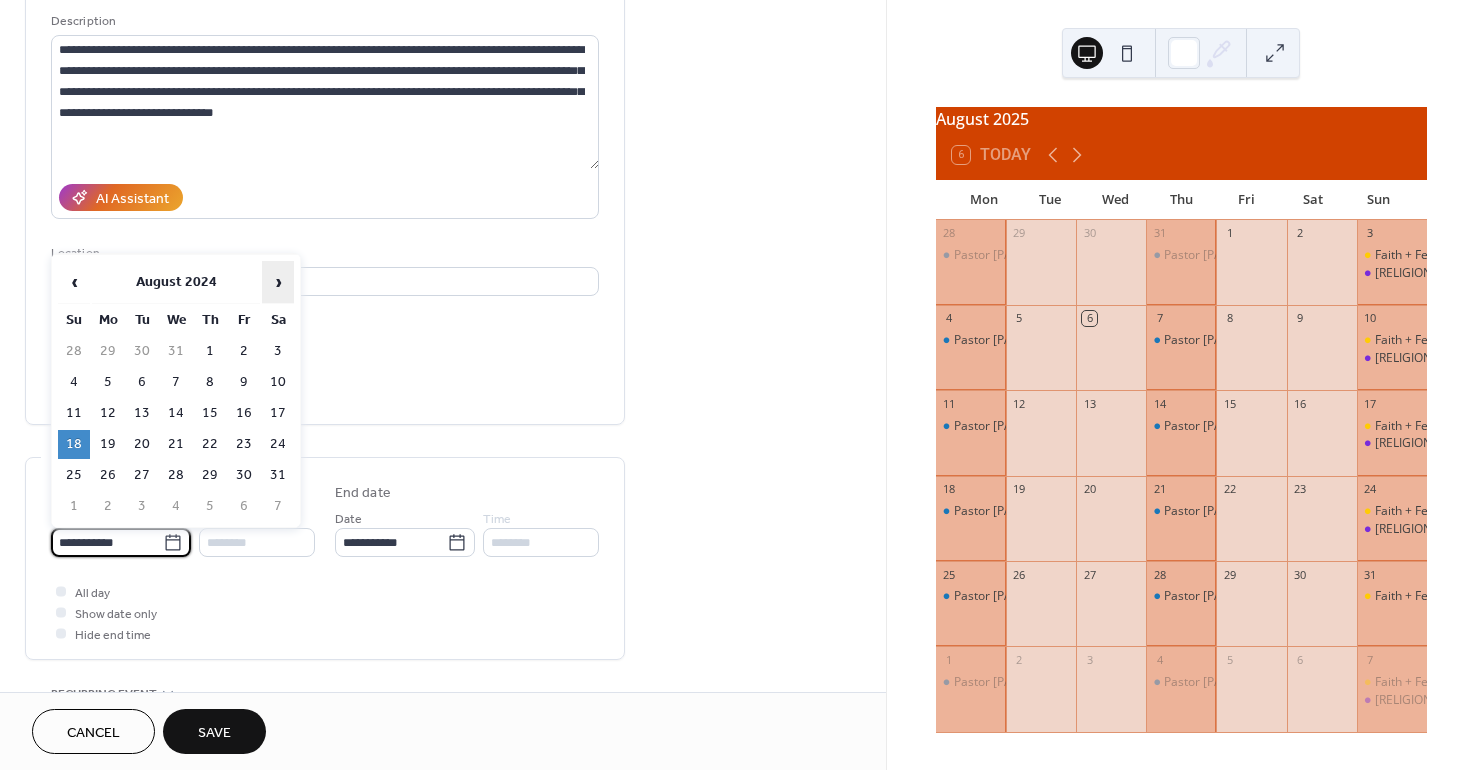 click on "›" at bounding box center [278, 282] 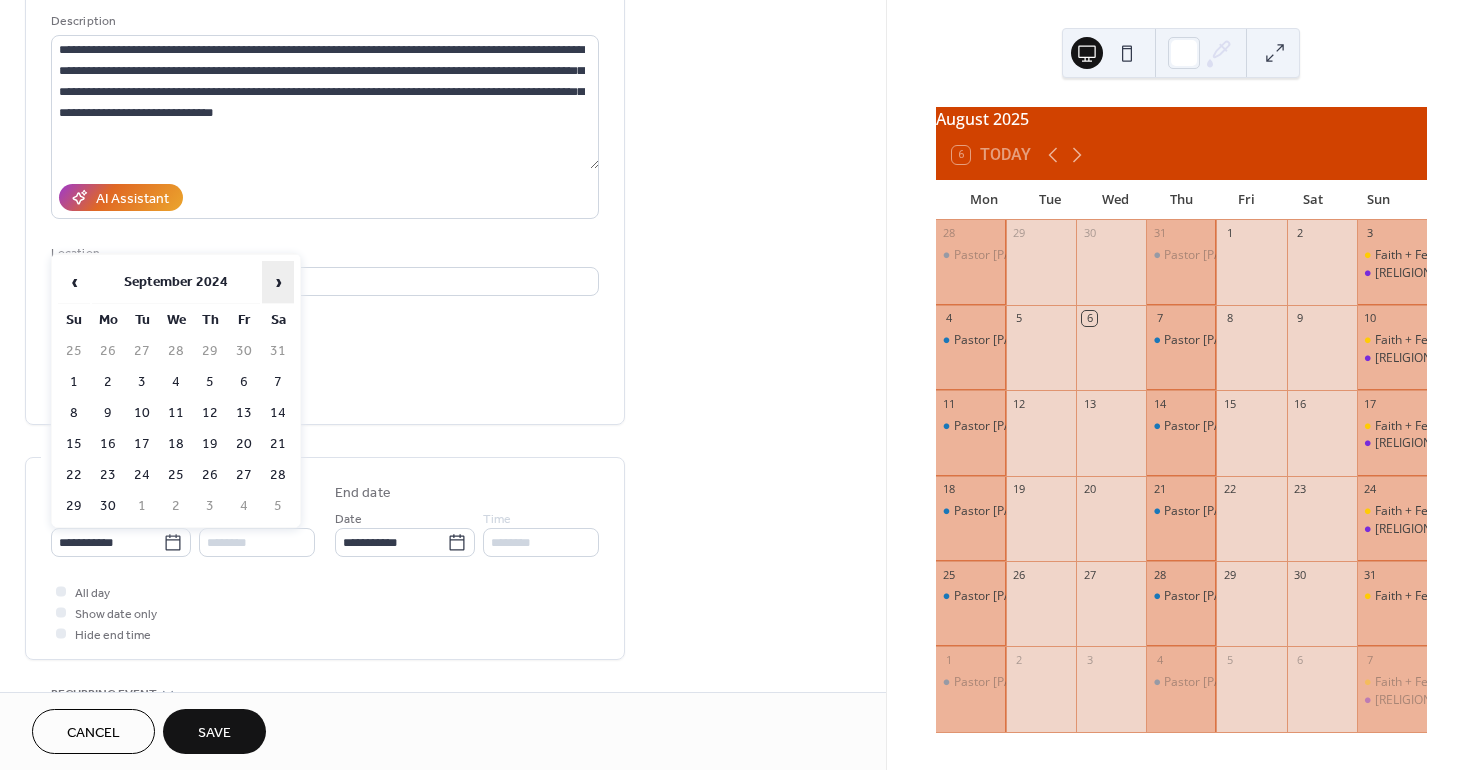 click on "›" at bounding box center [278, 282] 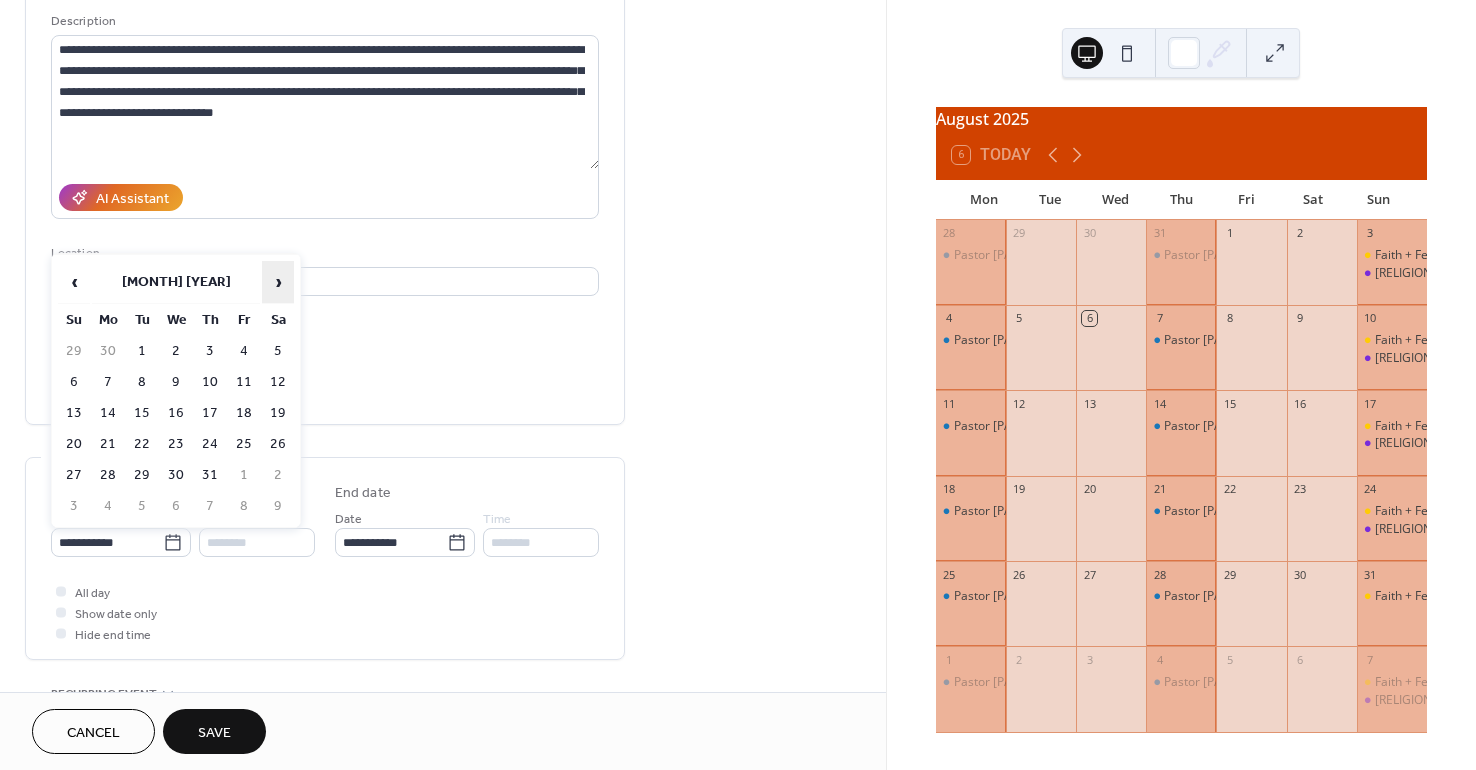 click on "›" at bounding box center (278, 282) 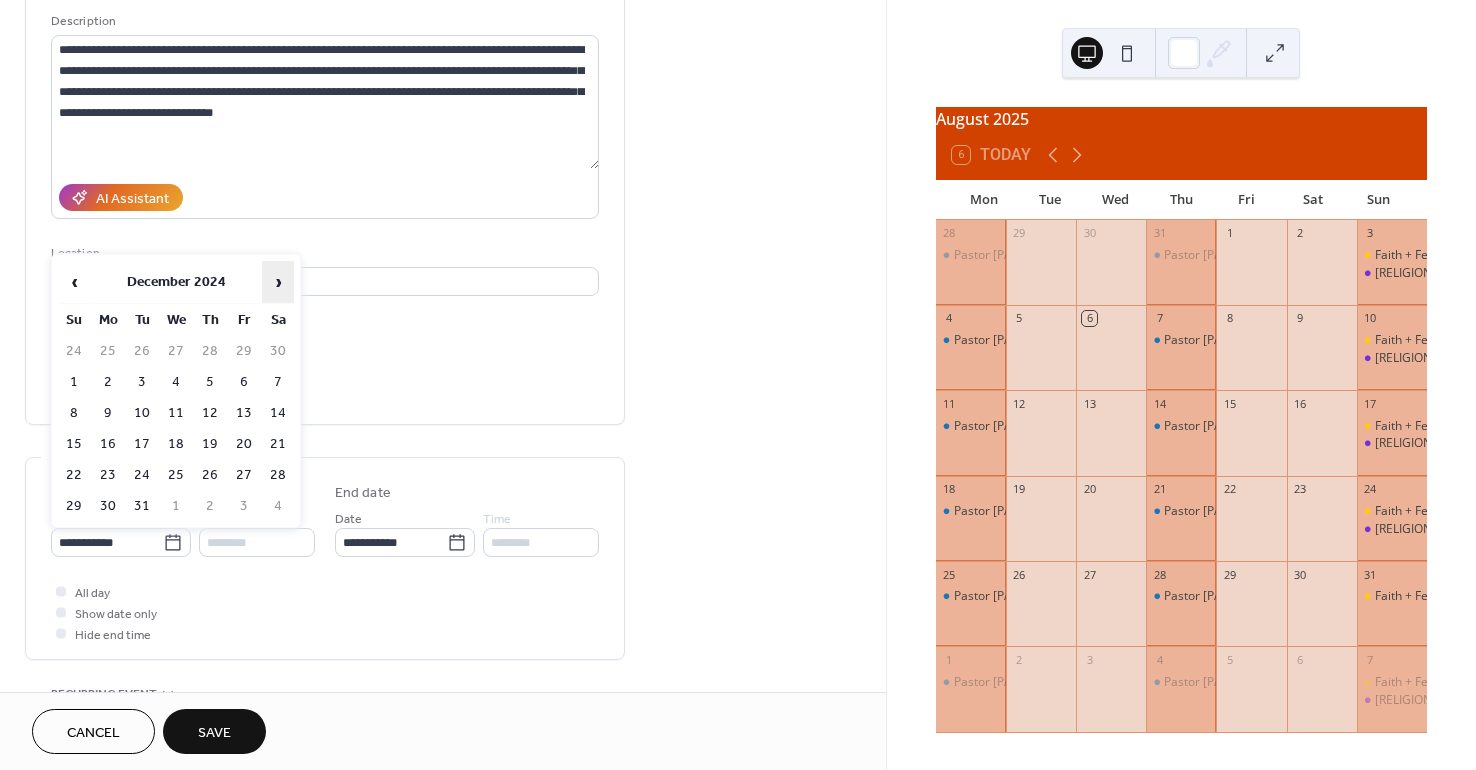 click on "›" at bounding box center [278, 282] 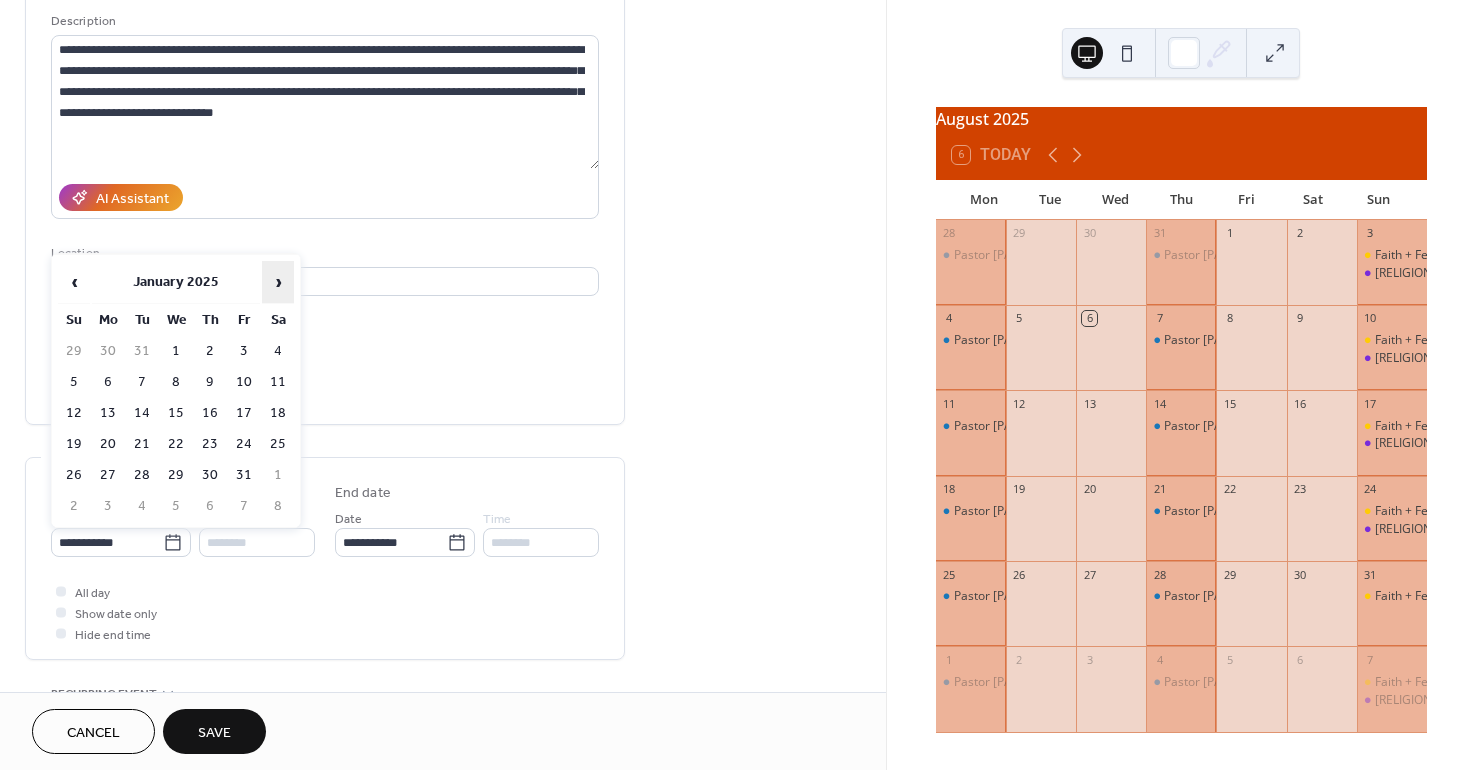 click on "›" at bounding box center (278, 282) 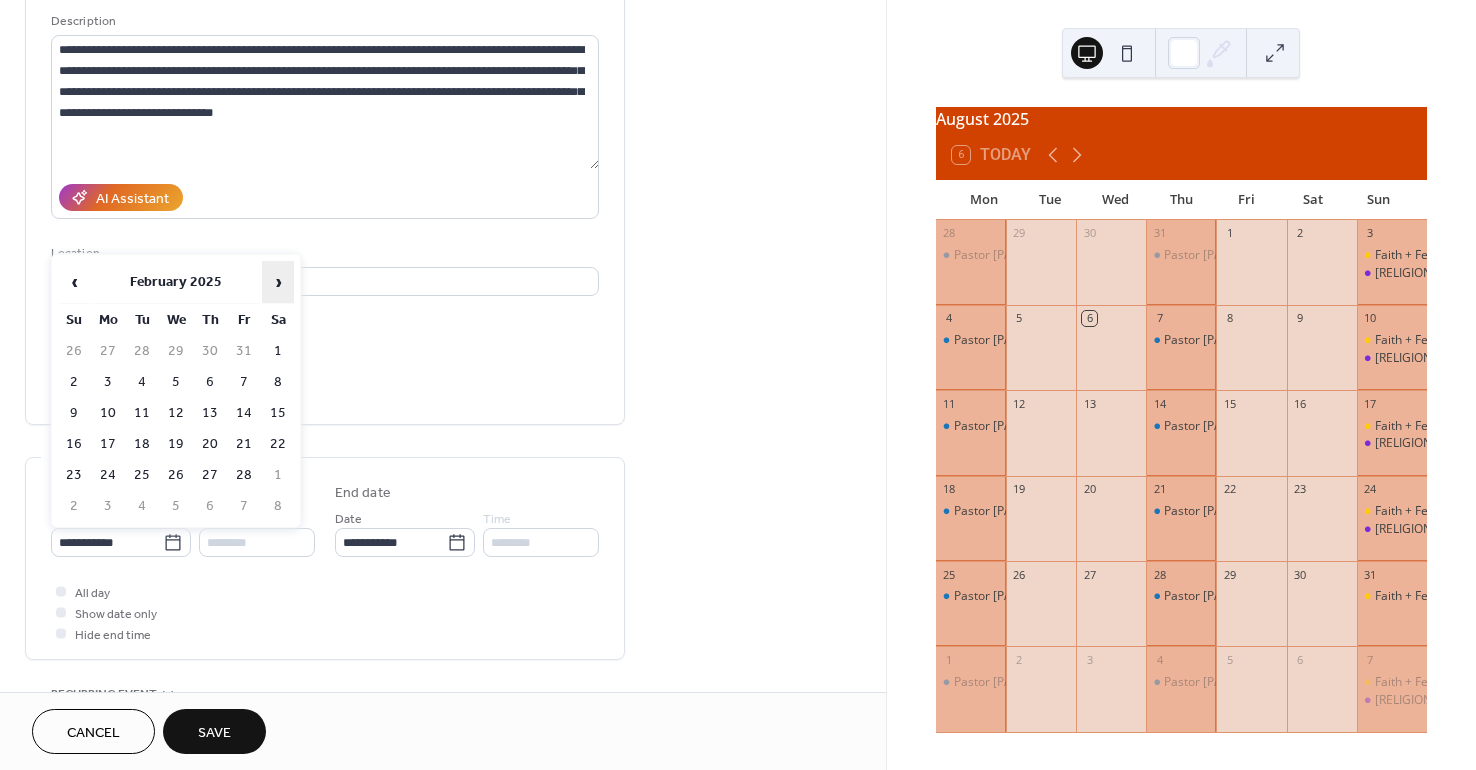 click on "›" at bounding box center (278, 282) 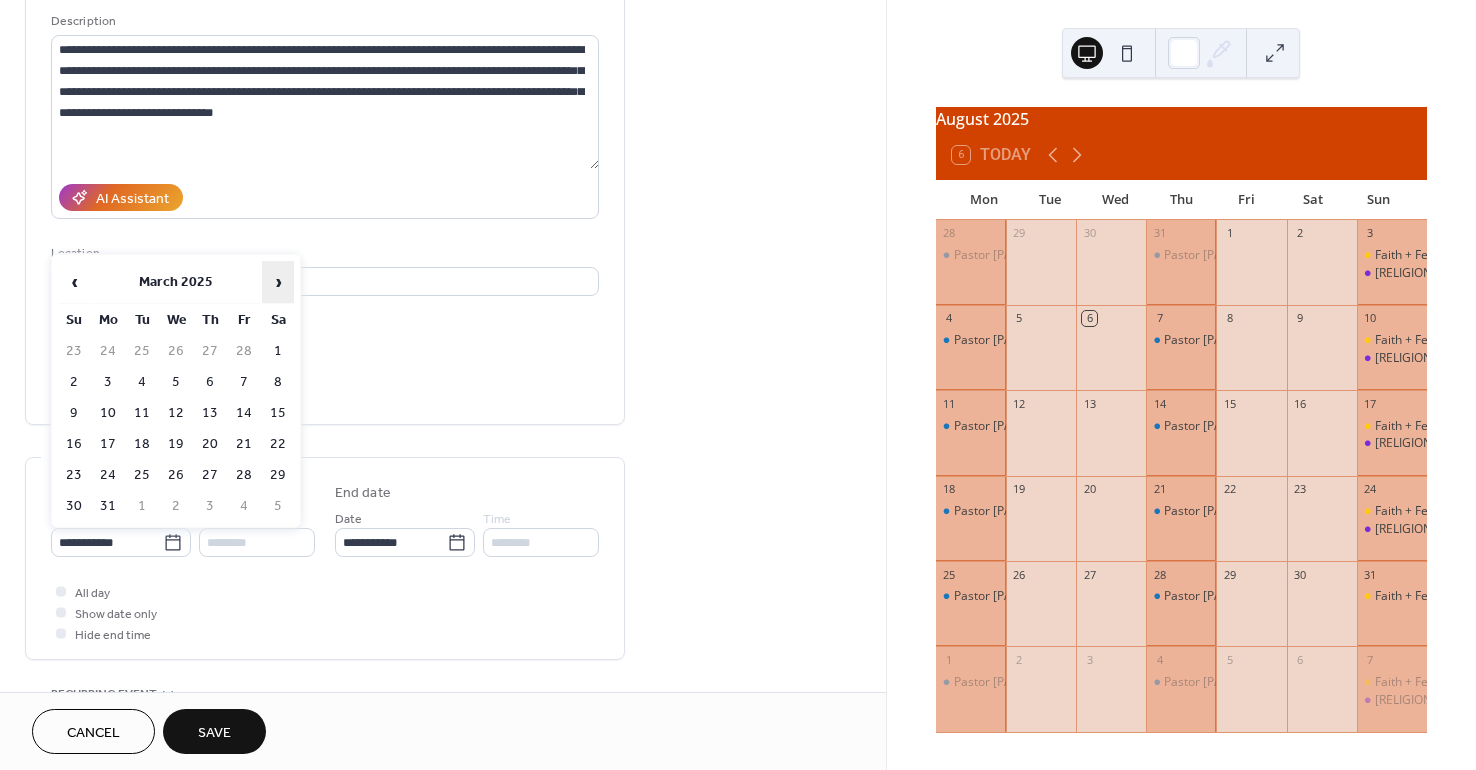 click on "›" at bounding box center (278, 282) 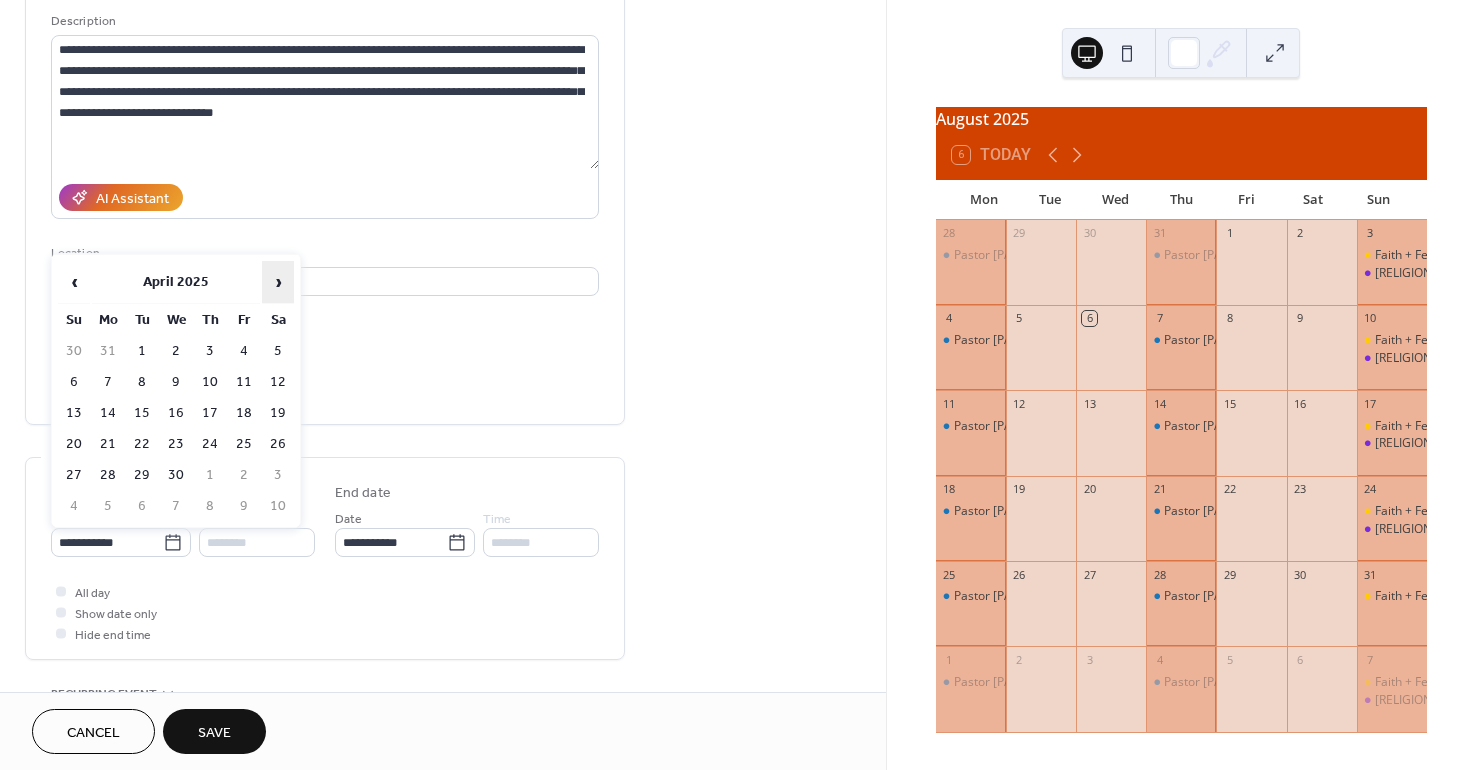 click on "›" at bounding box center (278, 282) 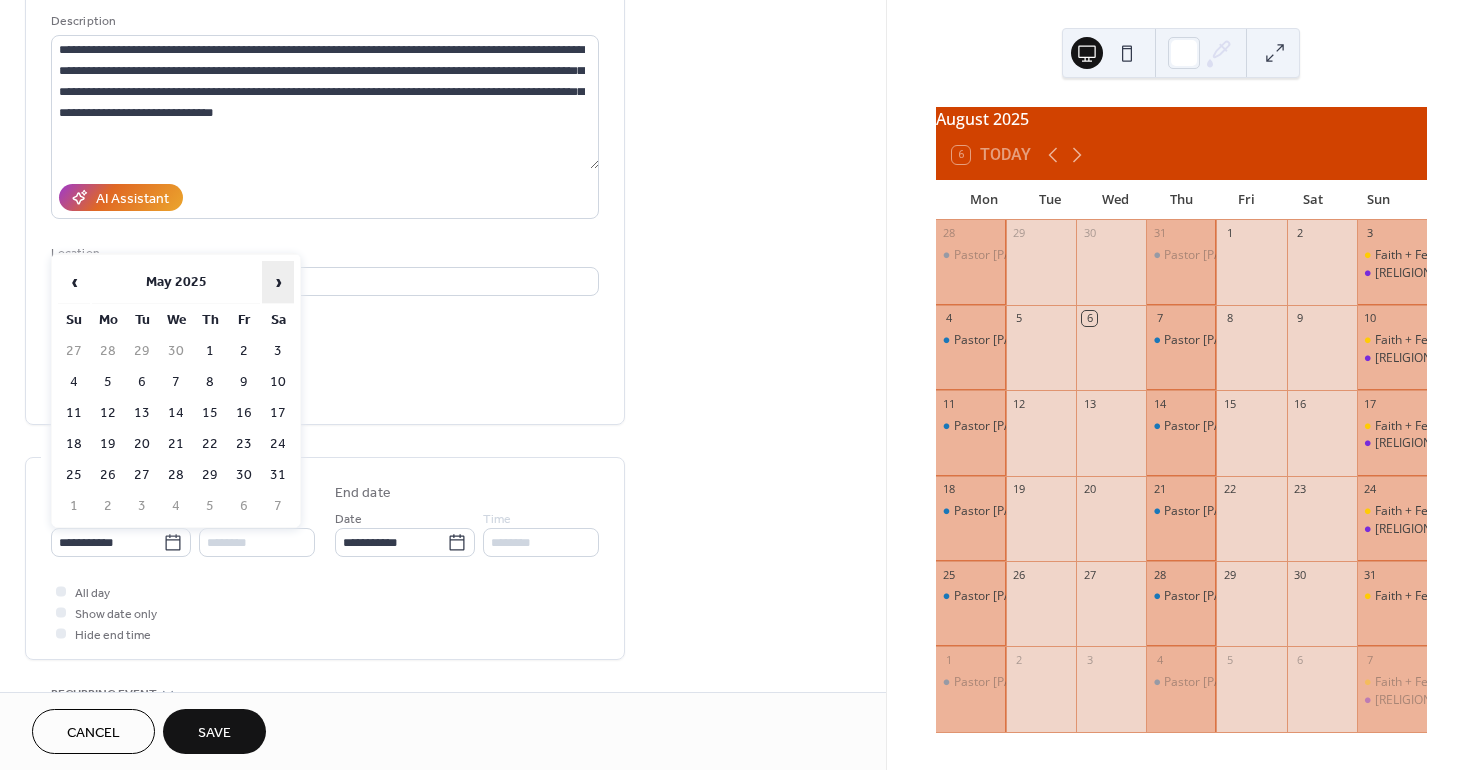 click on "›" at bounding box center (278, 282) 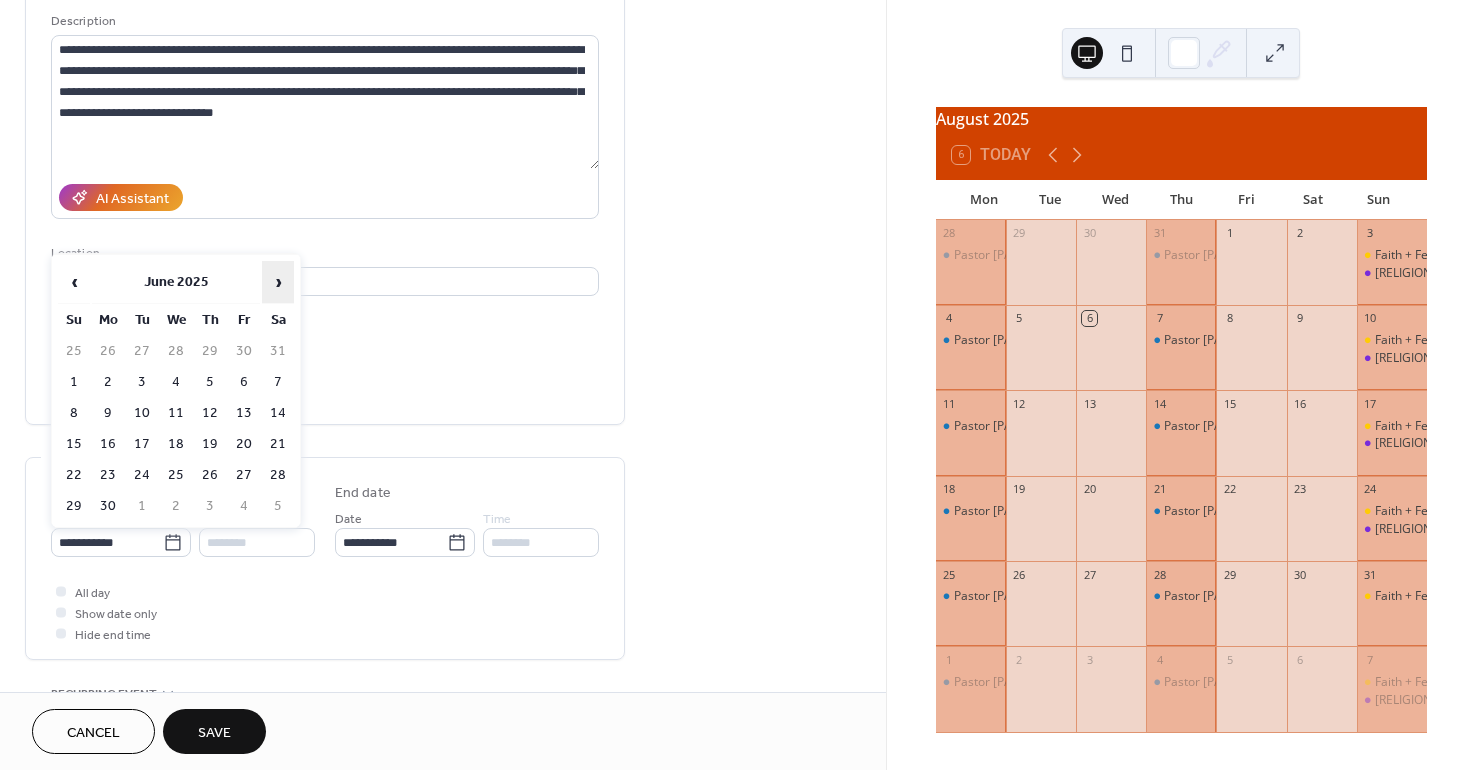 click on "›" at bounding box center (278, 282) 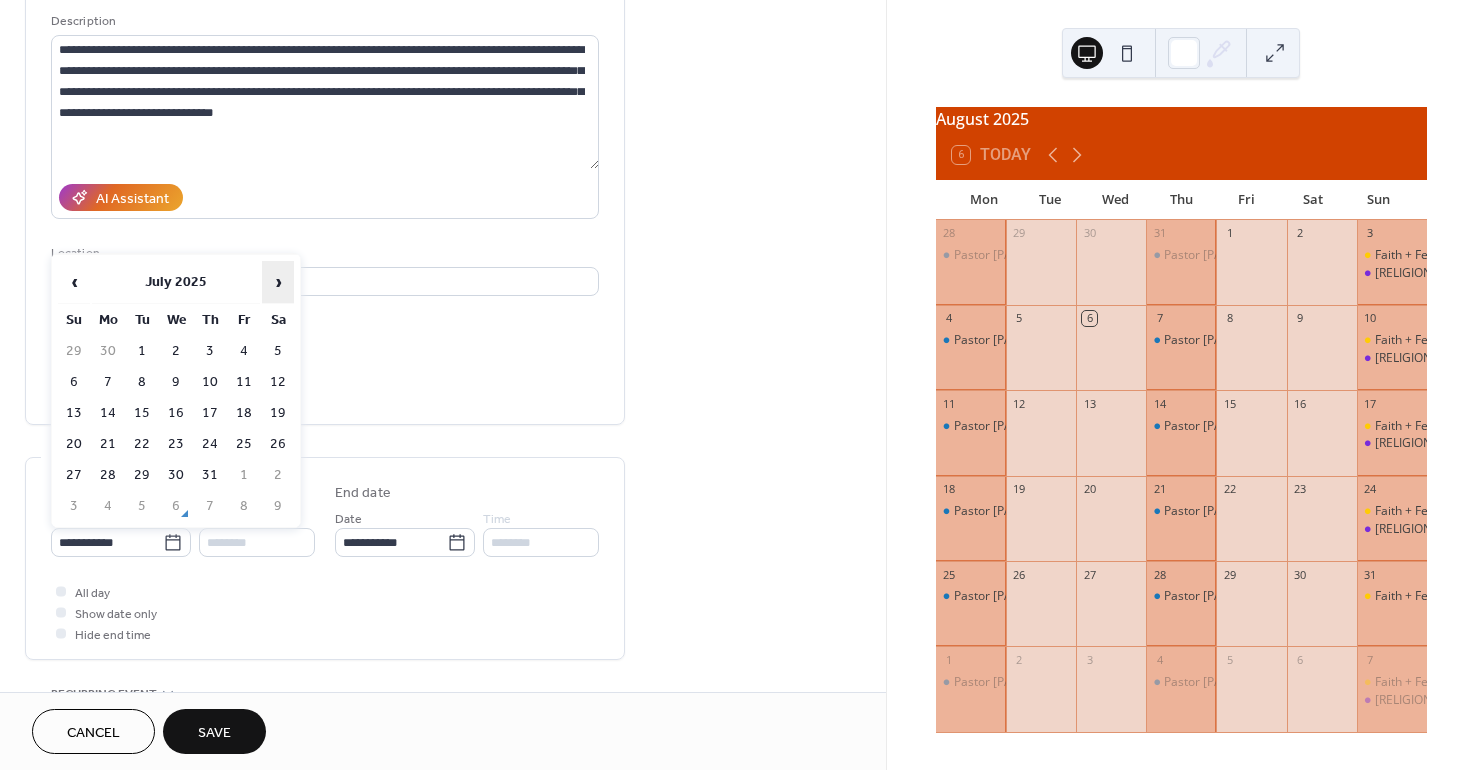 click on "›" at bounding box center [278, 282] 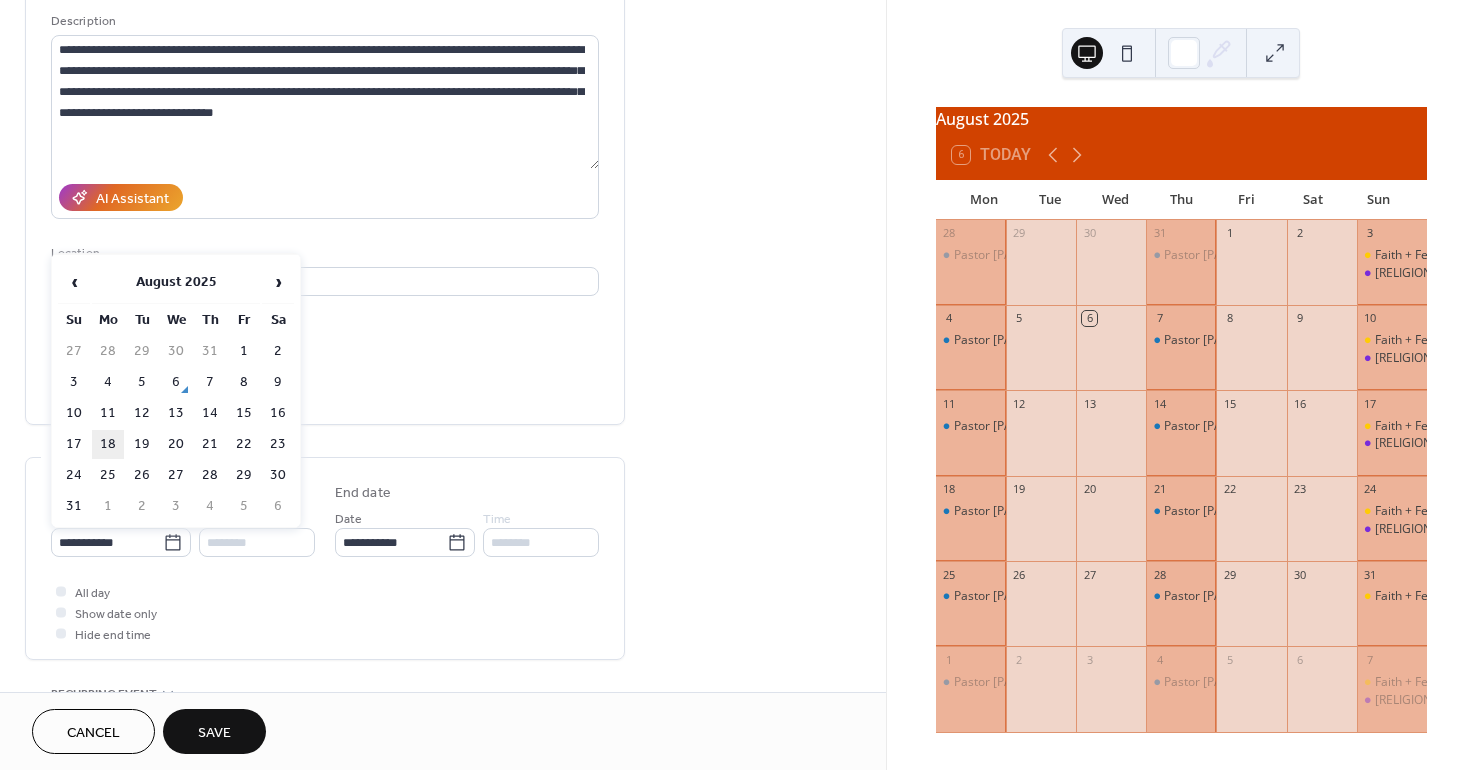 click on "18" at bounding box center [108, 444] 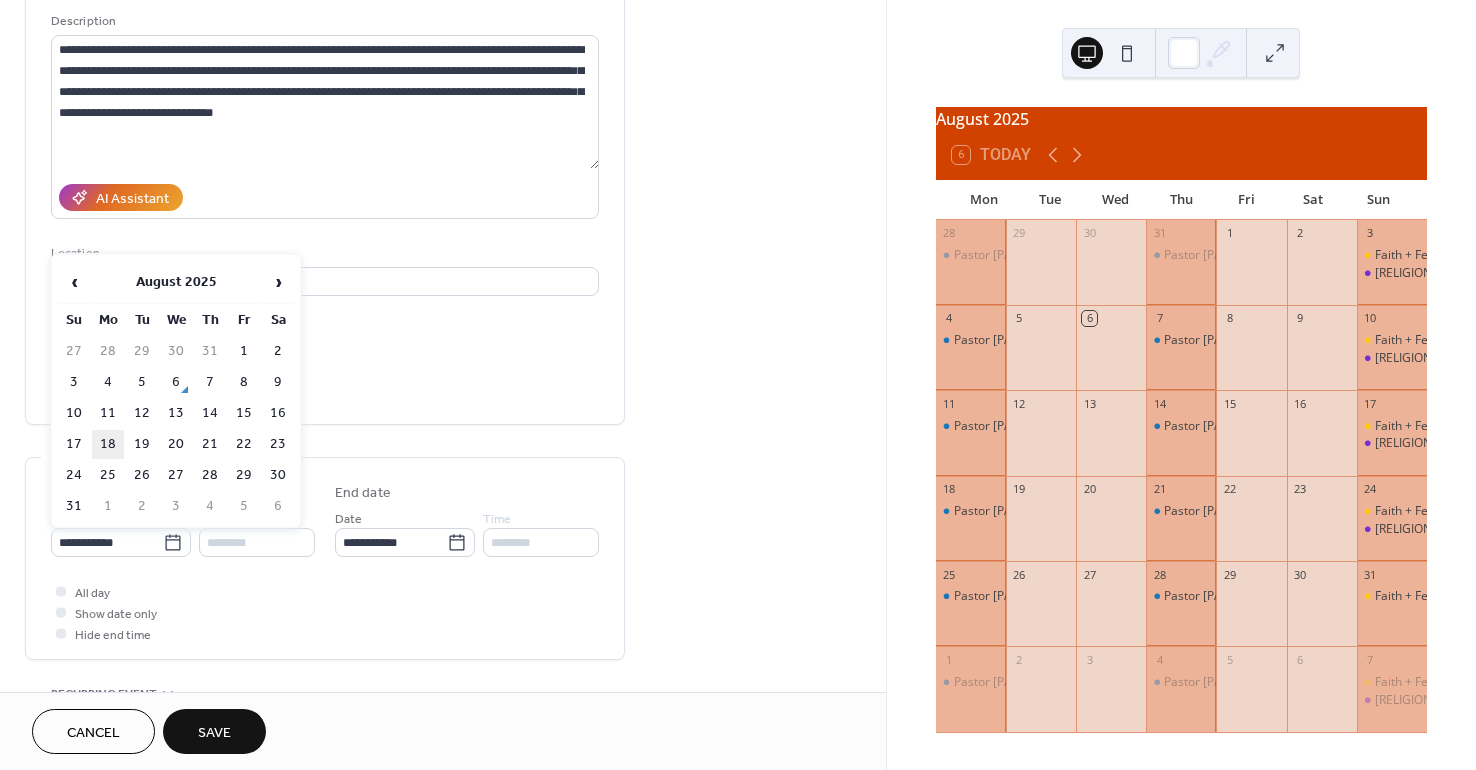 type on "**********" 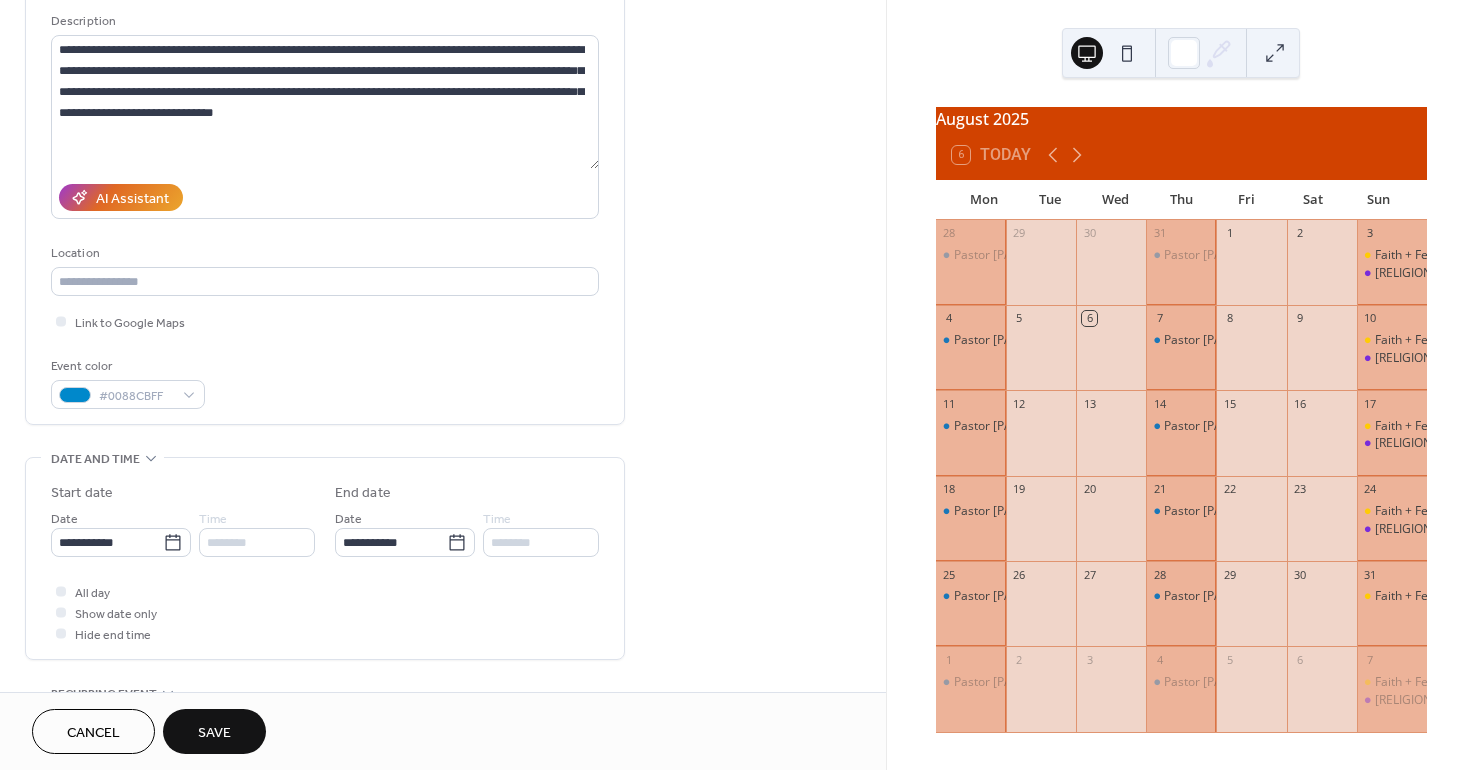 click on "Save" at bounding box center [214, 733] 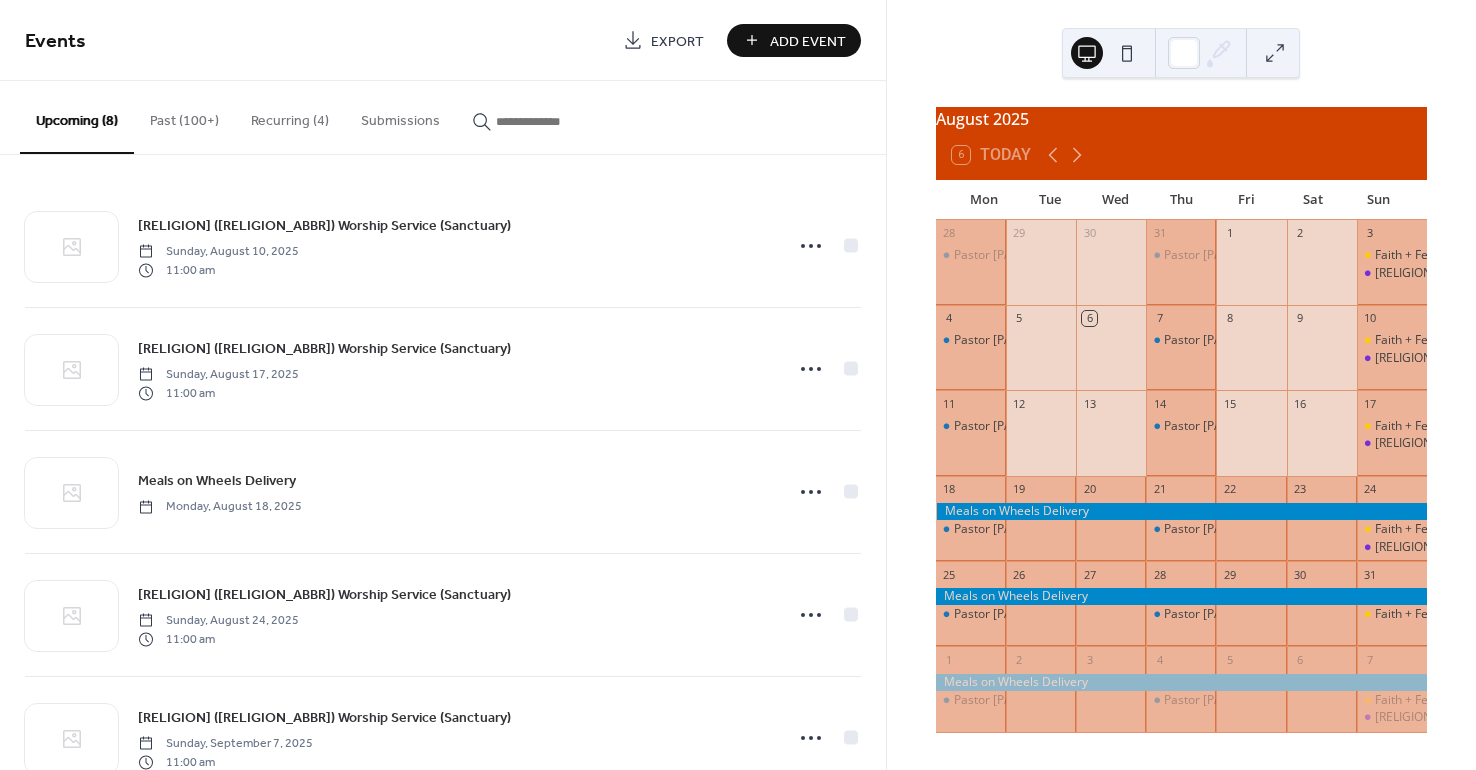 click on "Upcoming (8)" at bounding box center (77, 117) 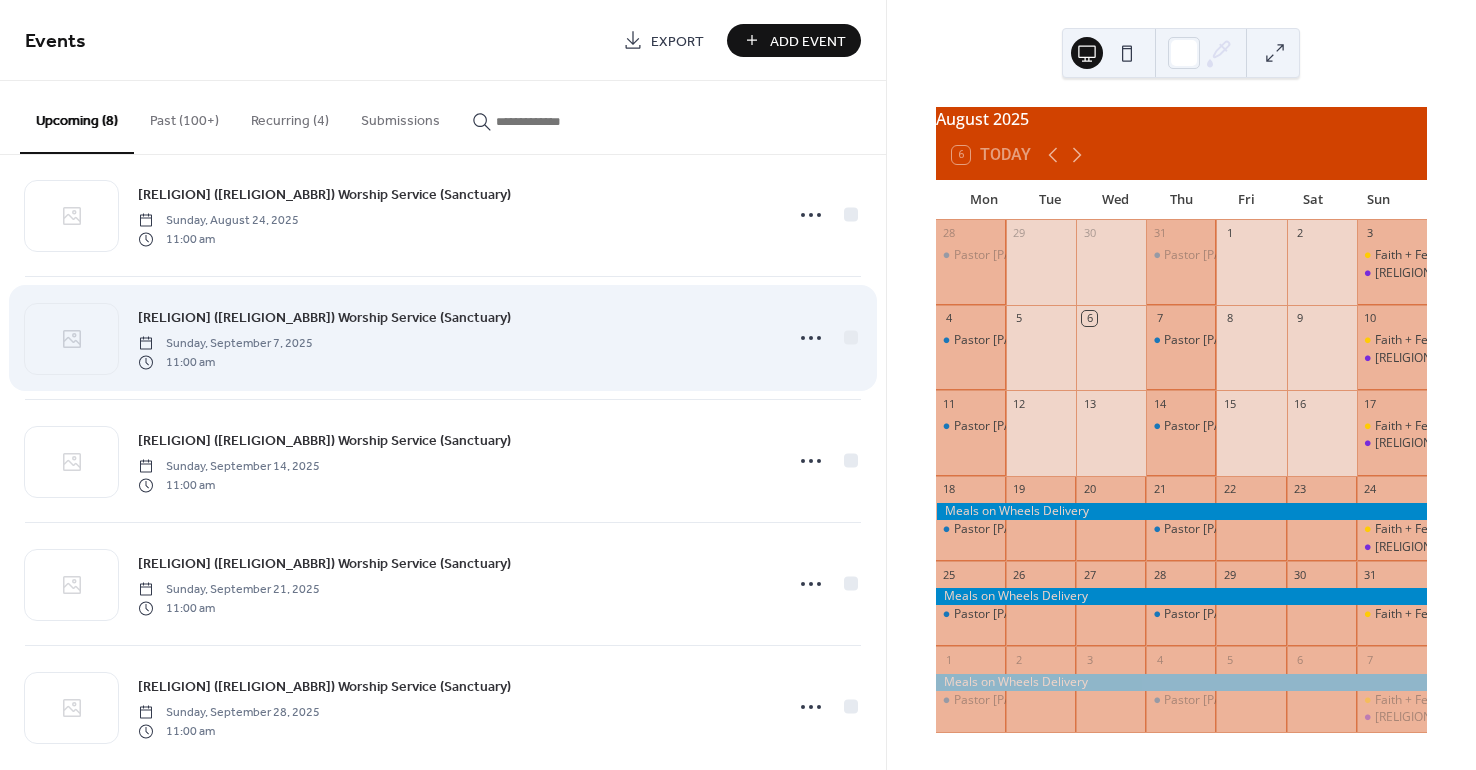 scroll, scrollTop: 428, scrollLeft: 0, axis: vertical 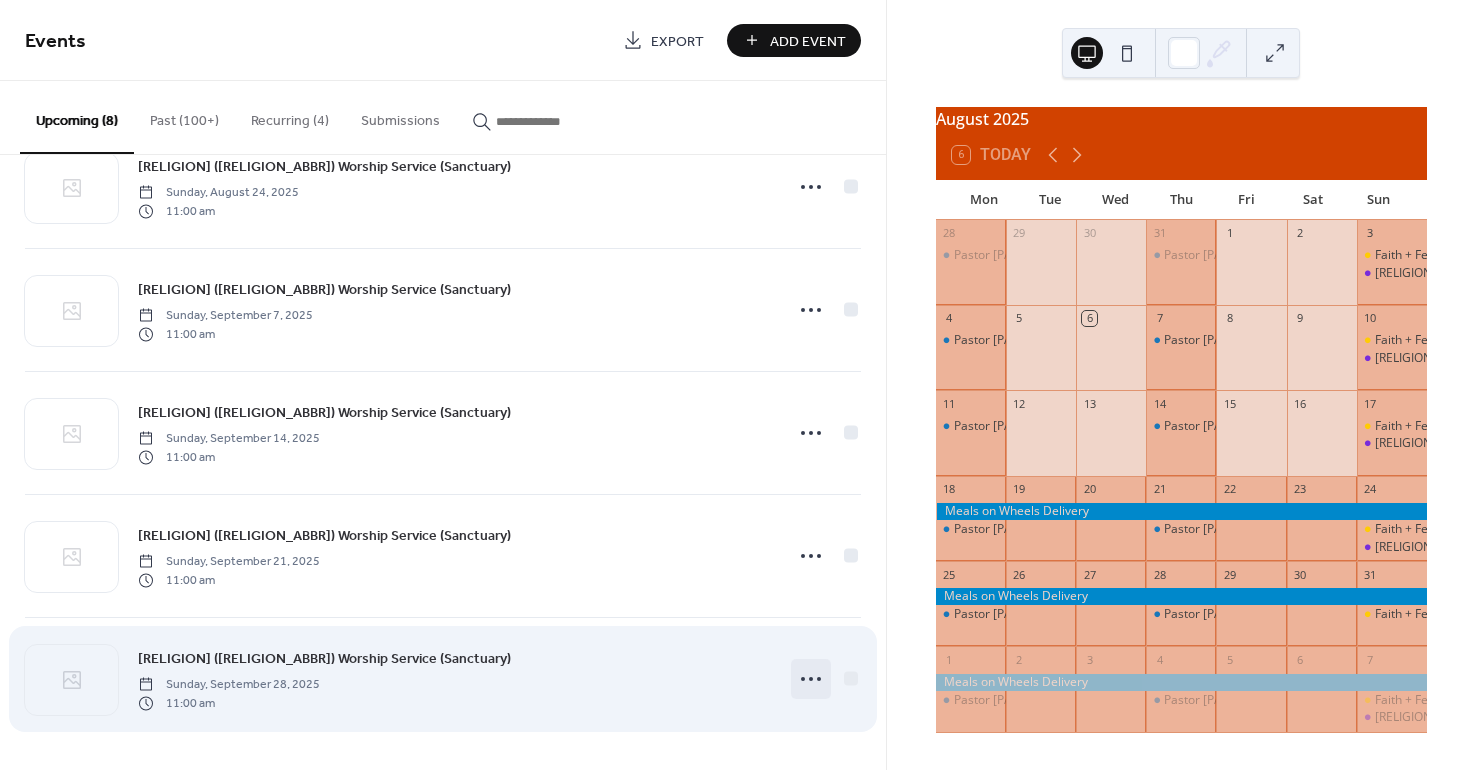 click 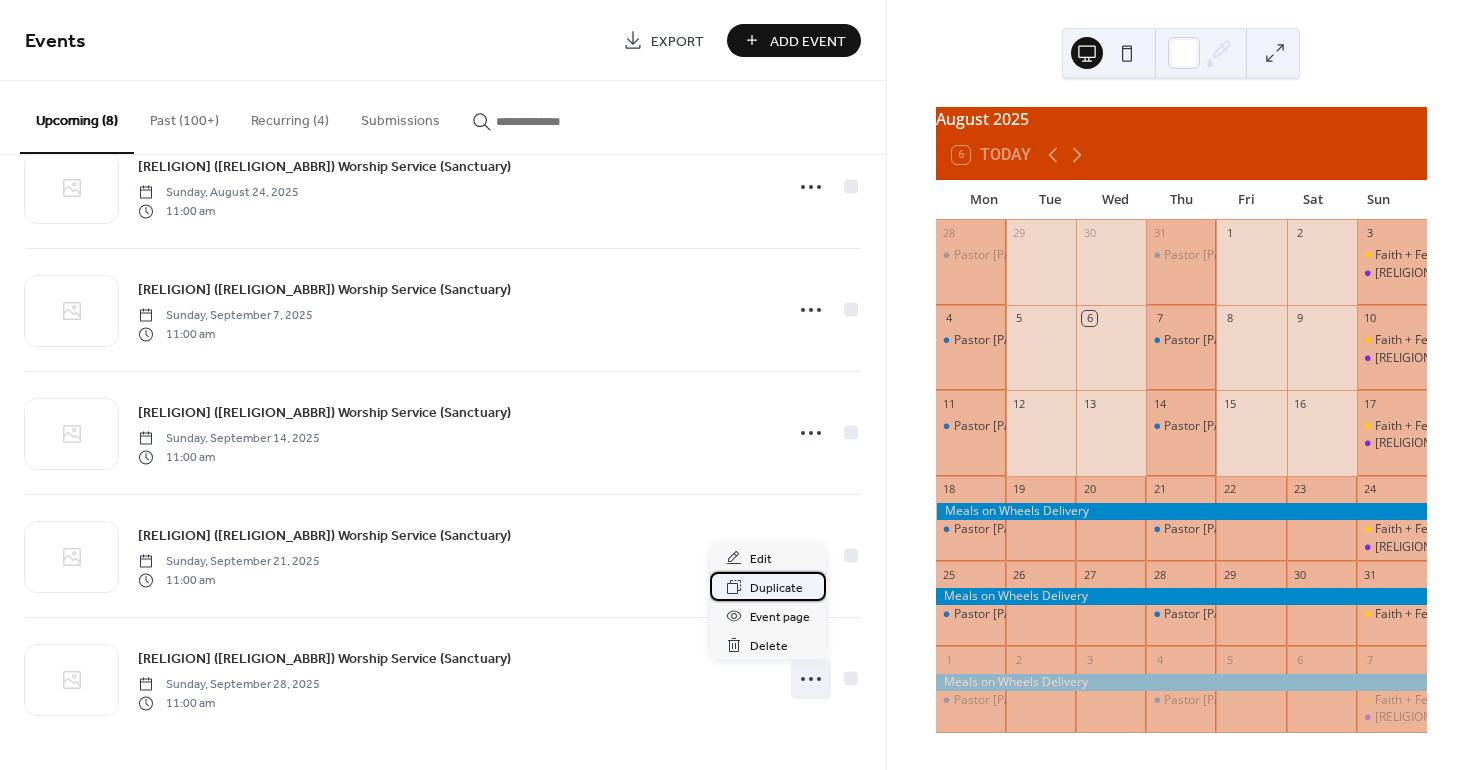 click on "Duplicate" at bounding box center (776, 588) 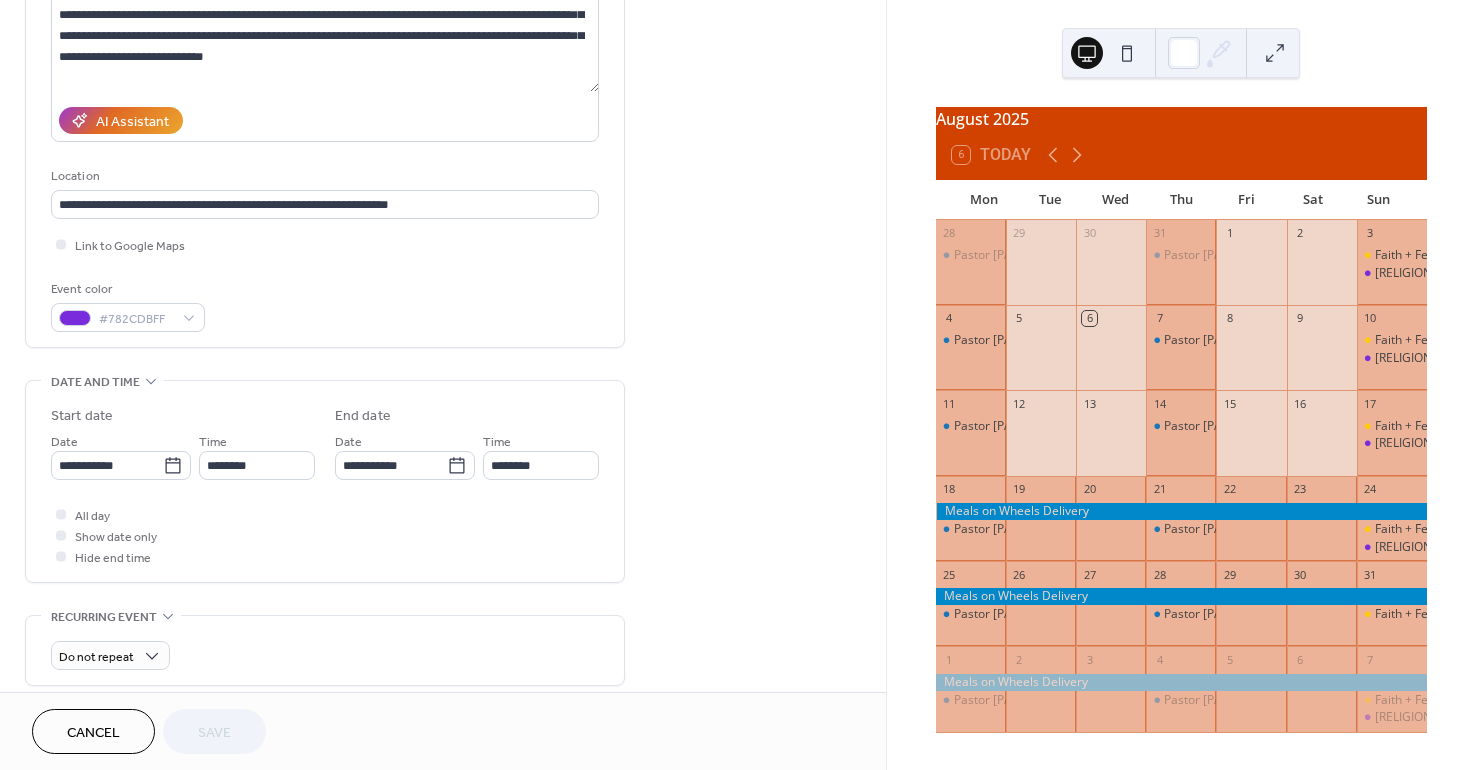 scroll, scrollTop: 300, scrollLeft: 0, axis: vertical 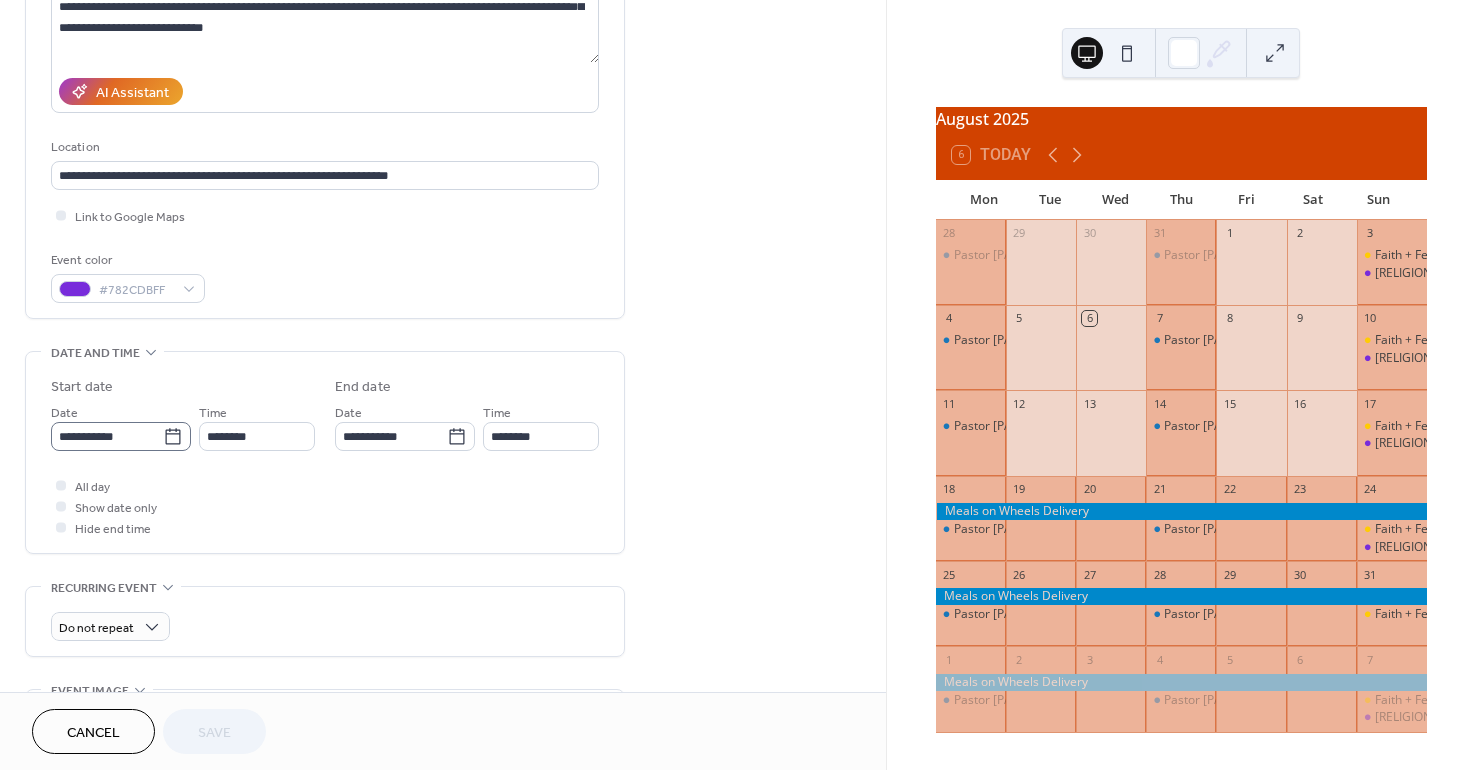 click 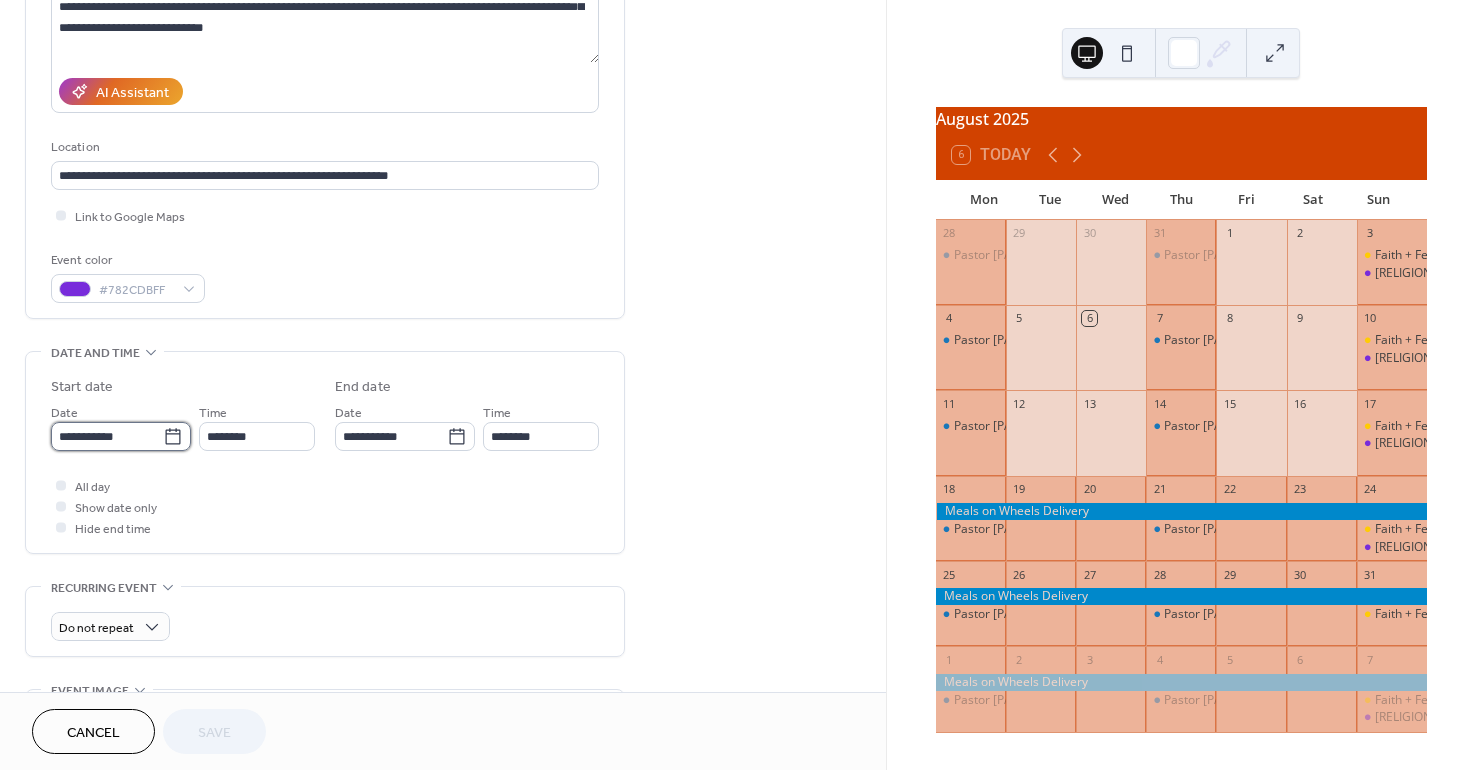 click on "**********" at bounding box center (107, 436) 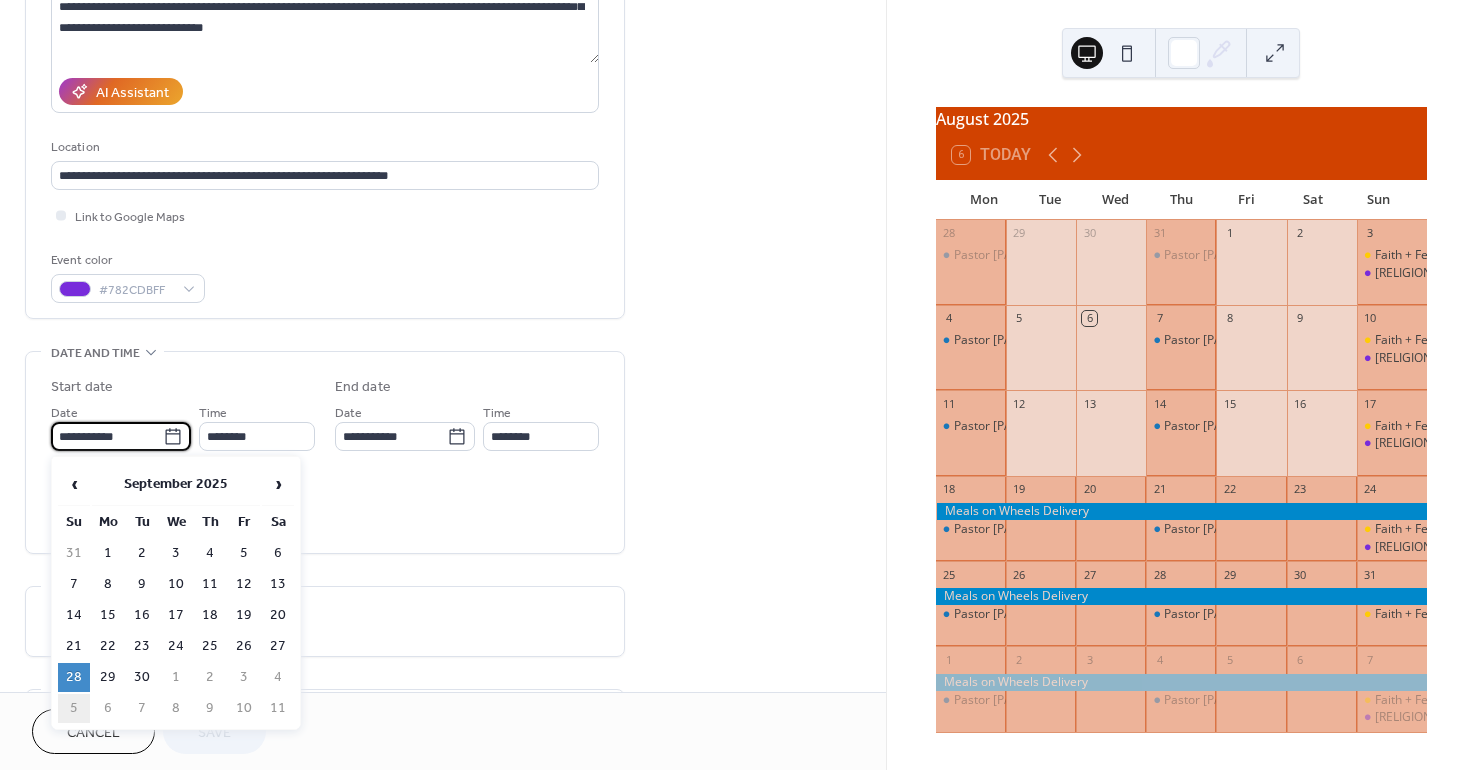 click on "5" at bounding box center (74, 708) 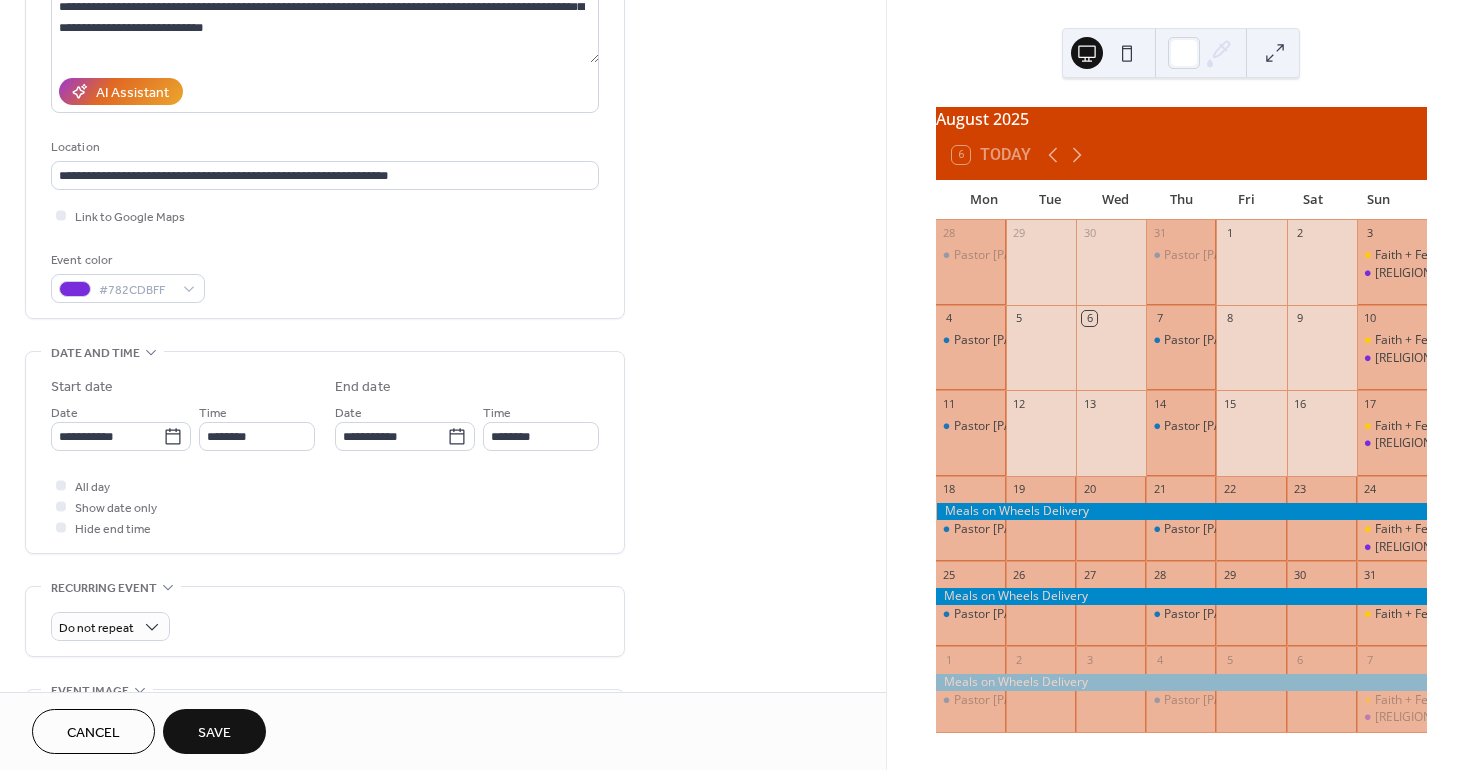type on "**********" 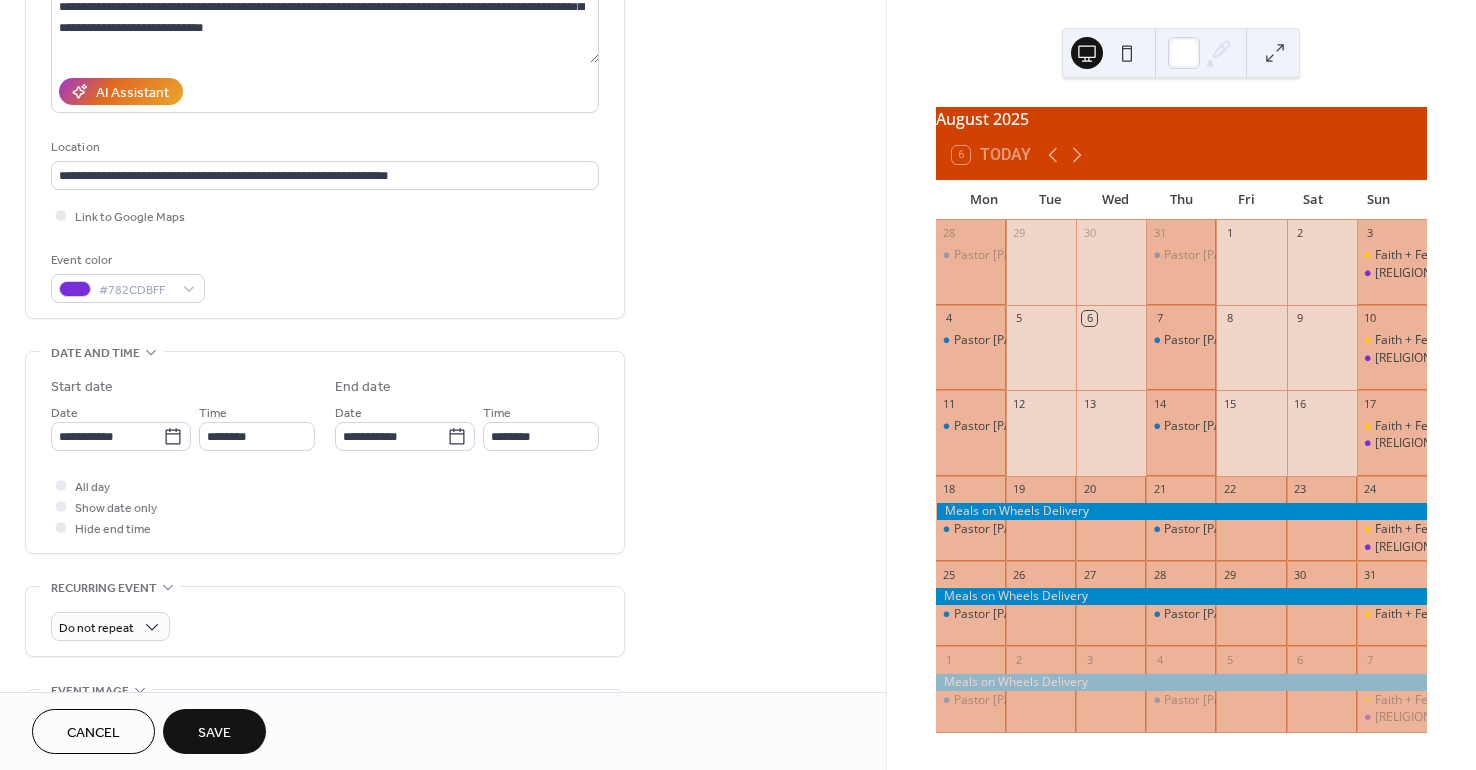 type on "**********" 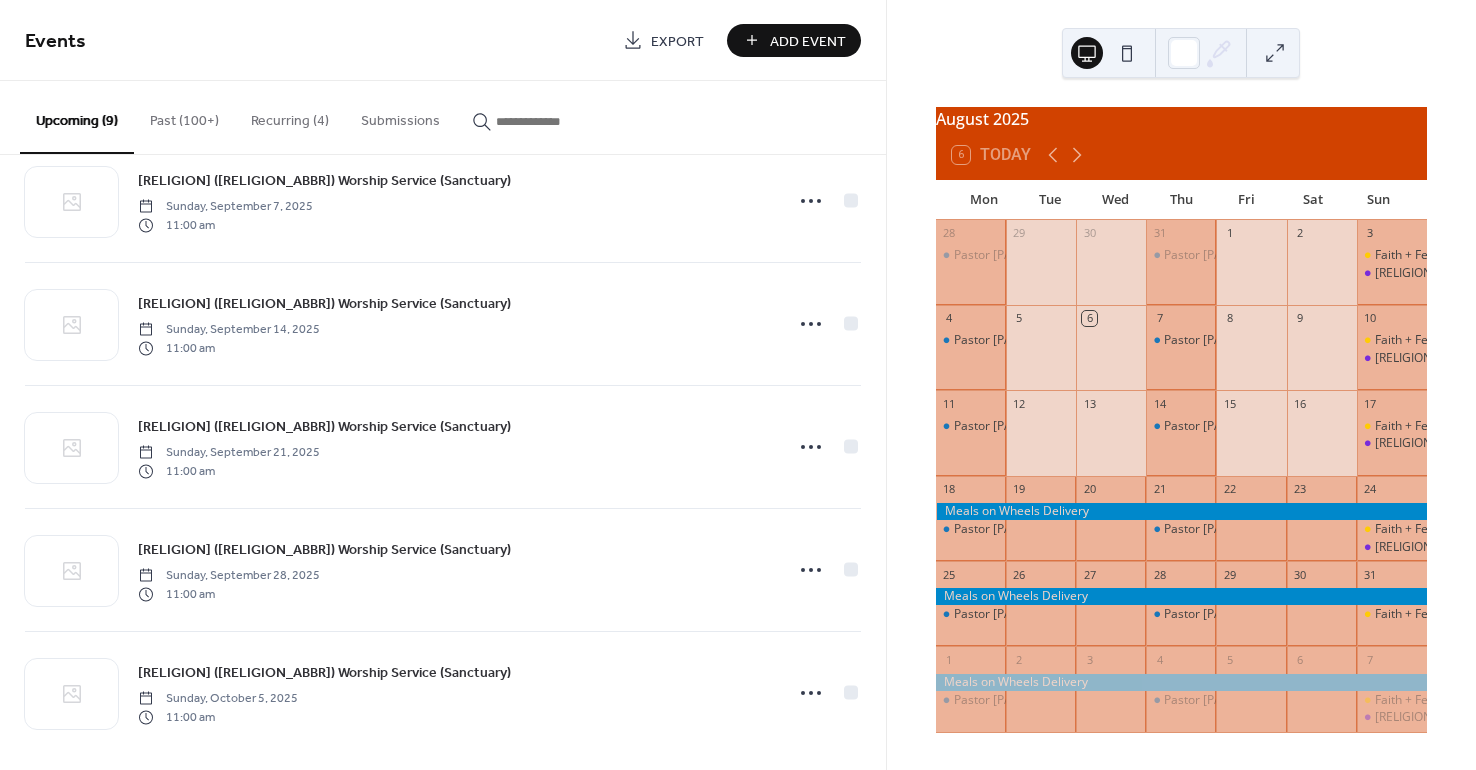 scroll, scrollTop: 551, scrollLeft: 0, axis: vertical 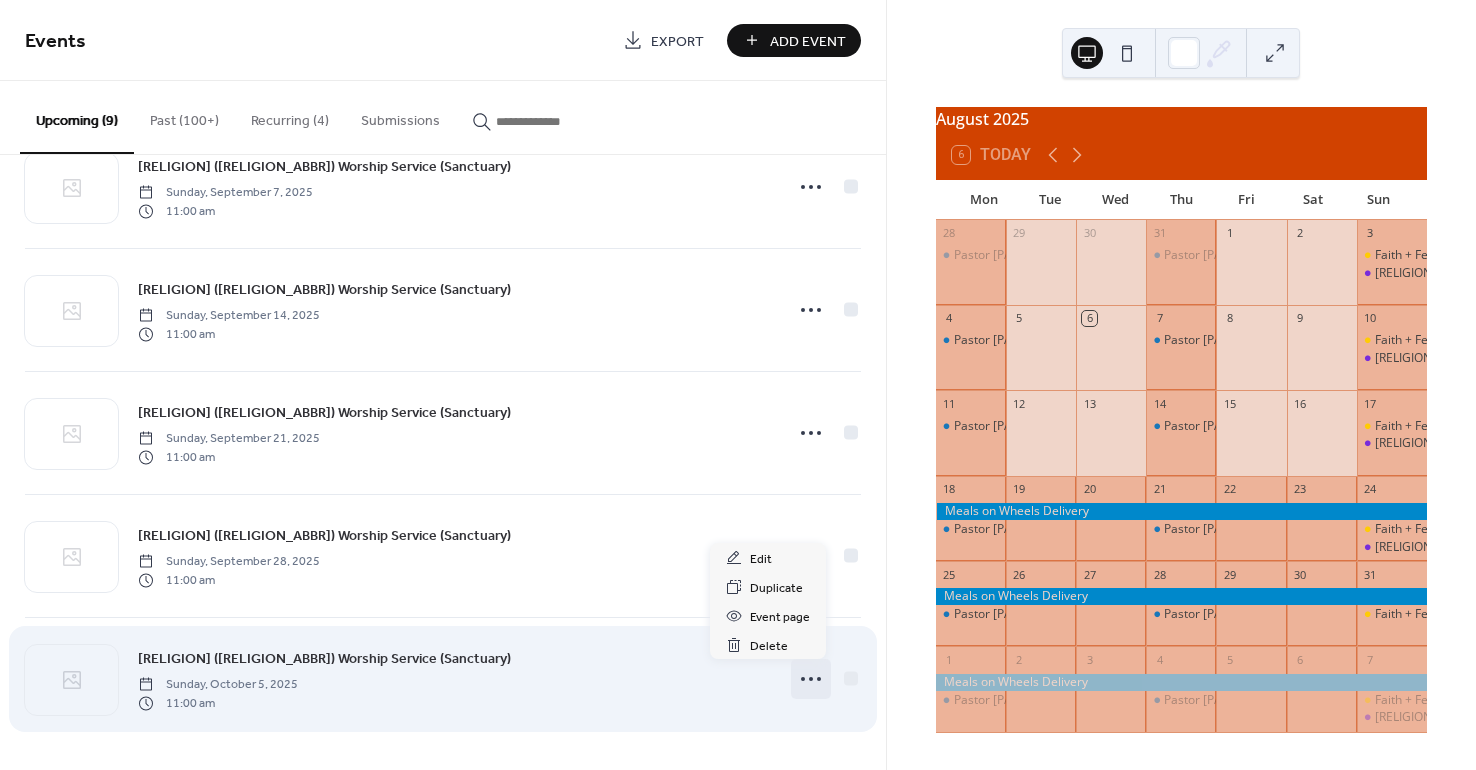 click 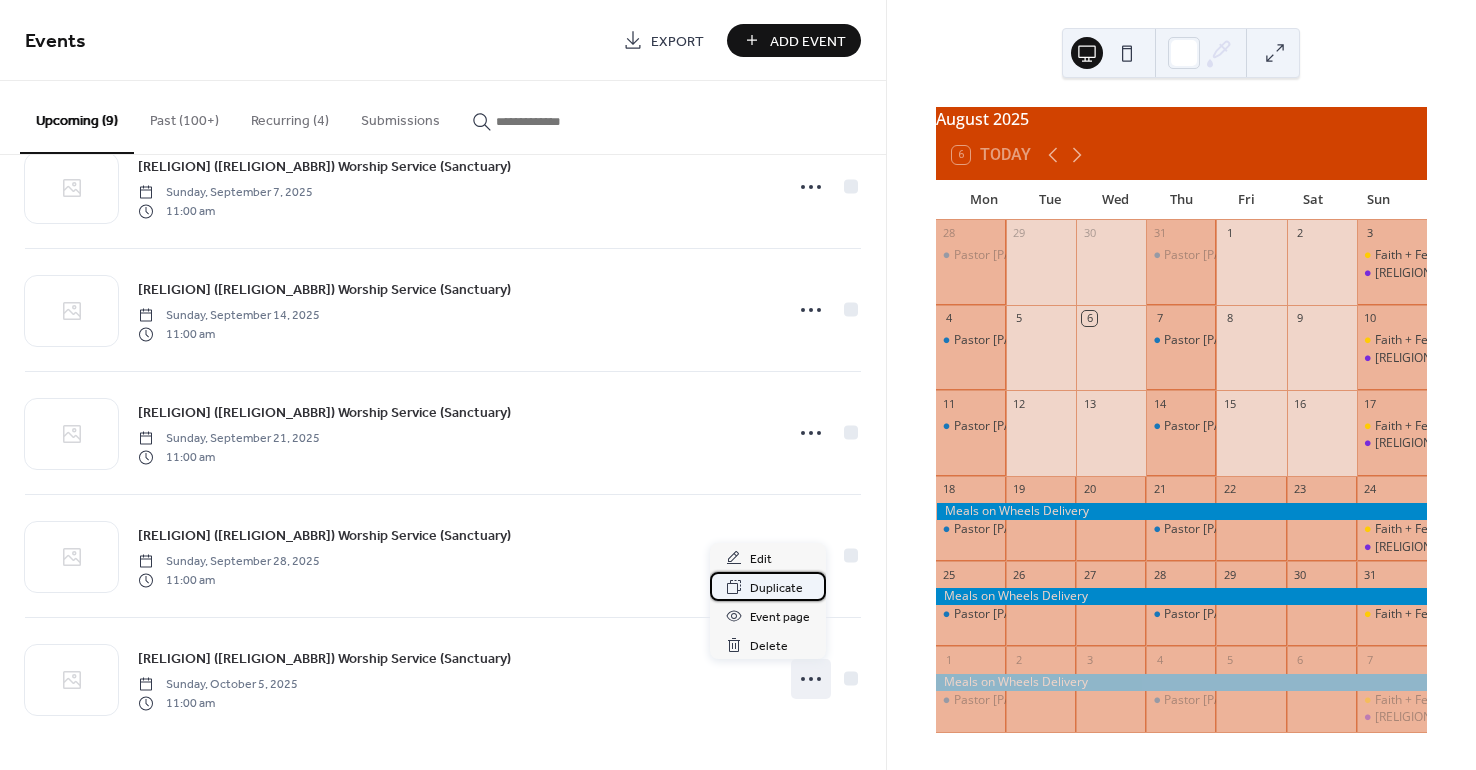 click on "Duplicate" at bounding box center (776, 588) 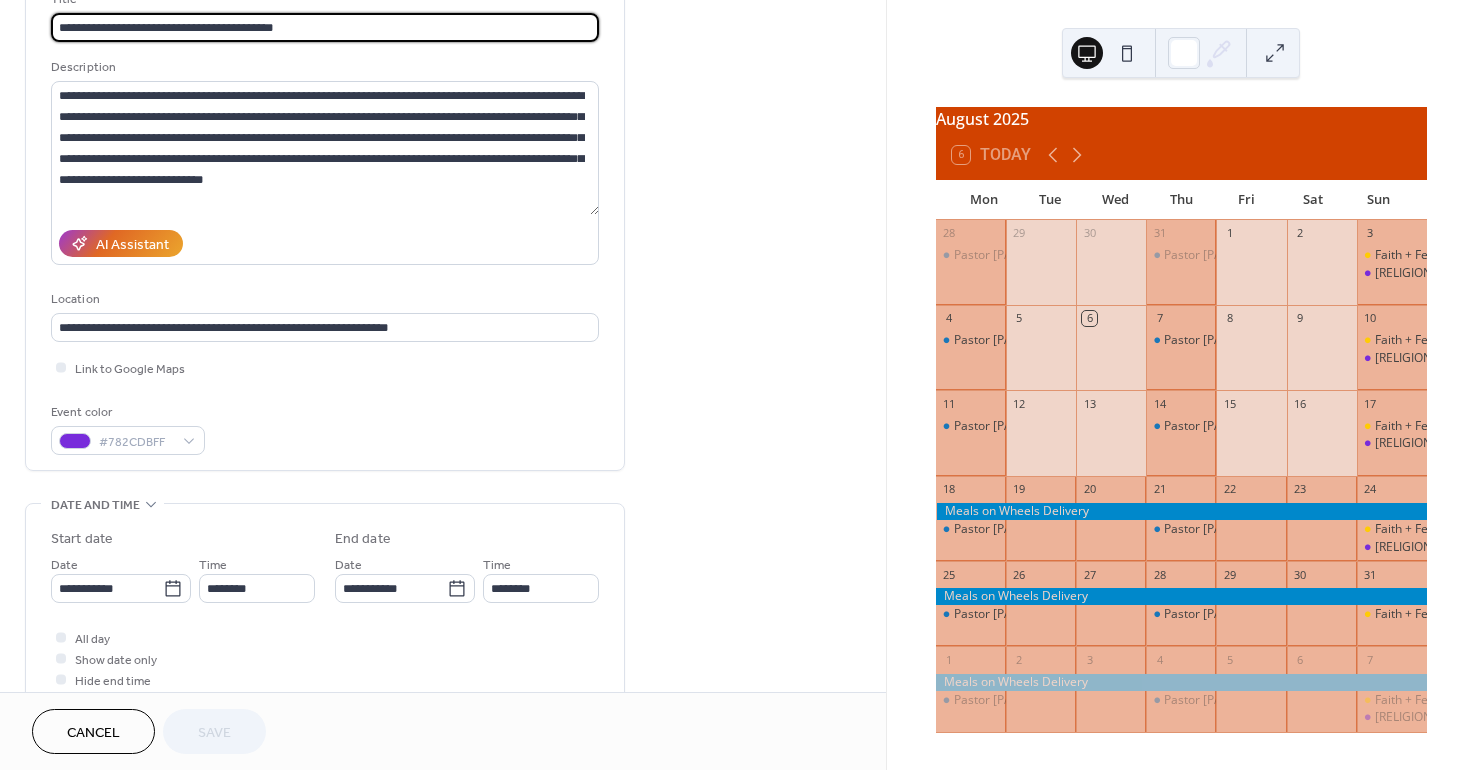 scroll, scrollTop: 300, scrollLeft: 0, axis: vertical 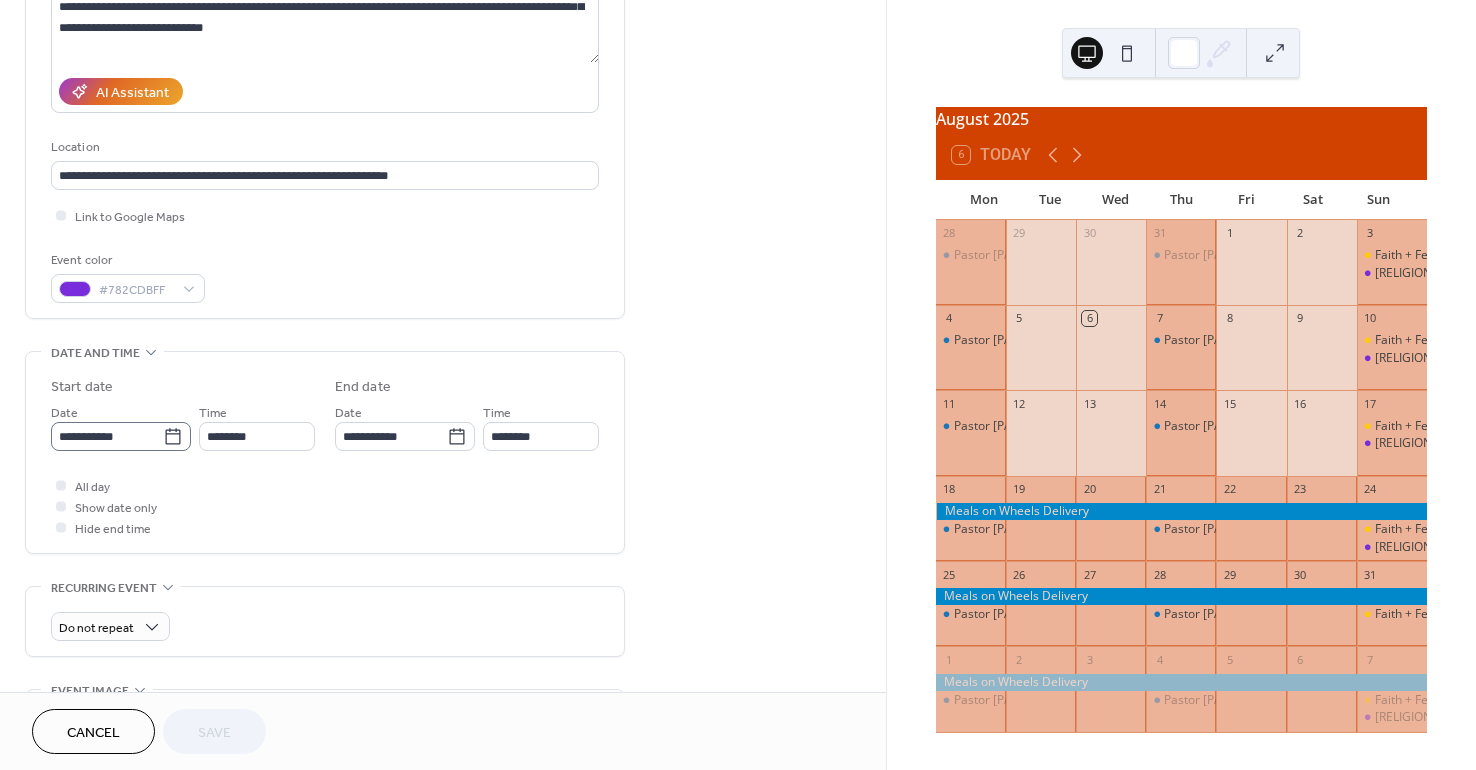click 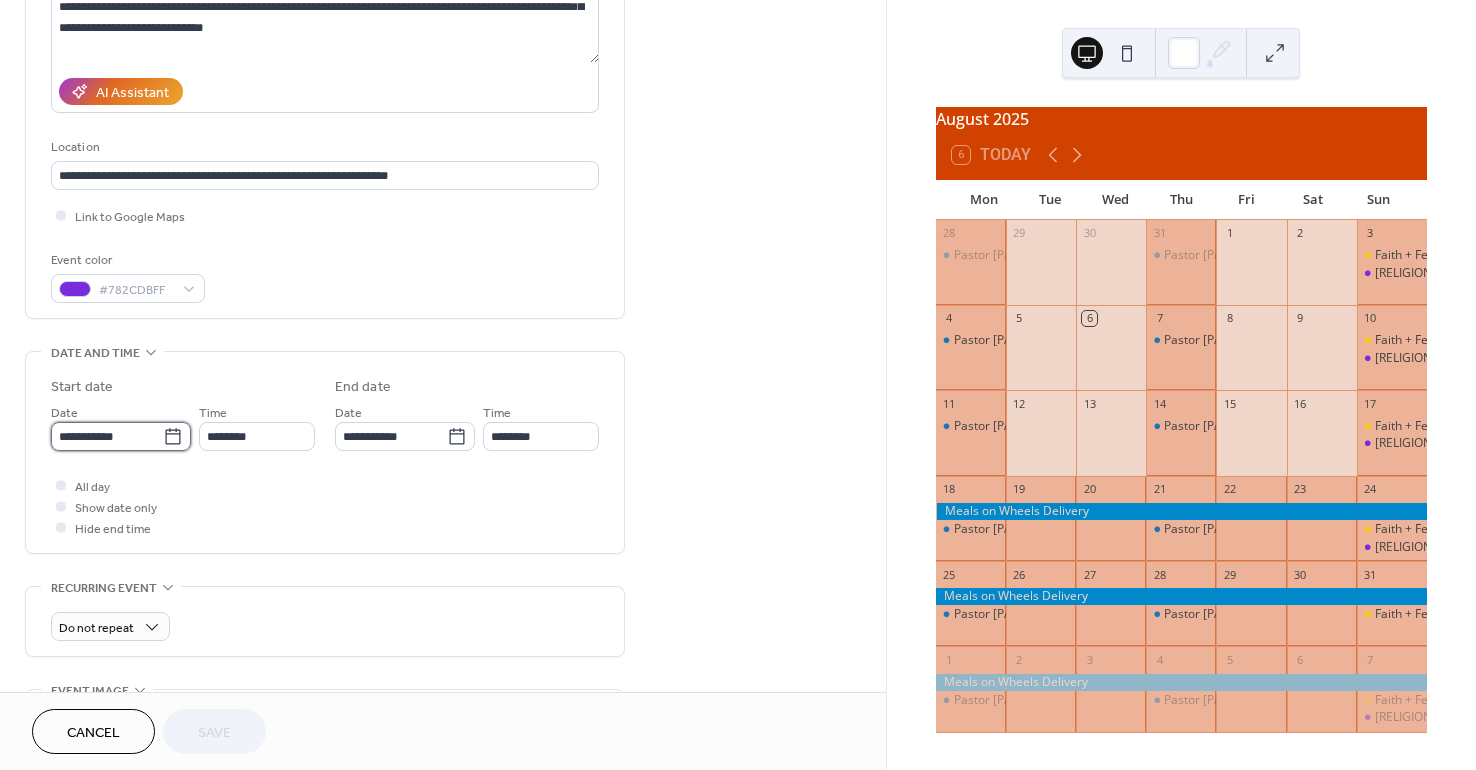 click on "**********" at bounding box center [107, 436] 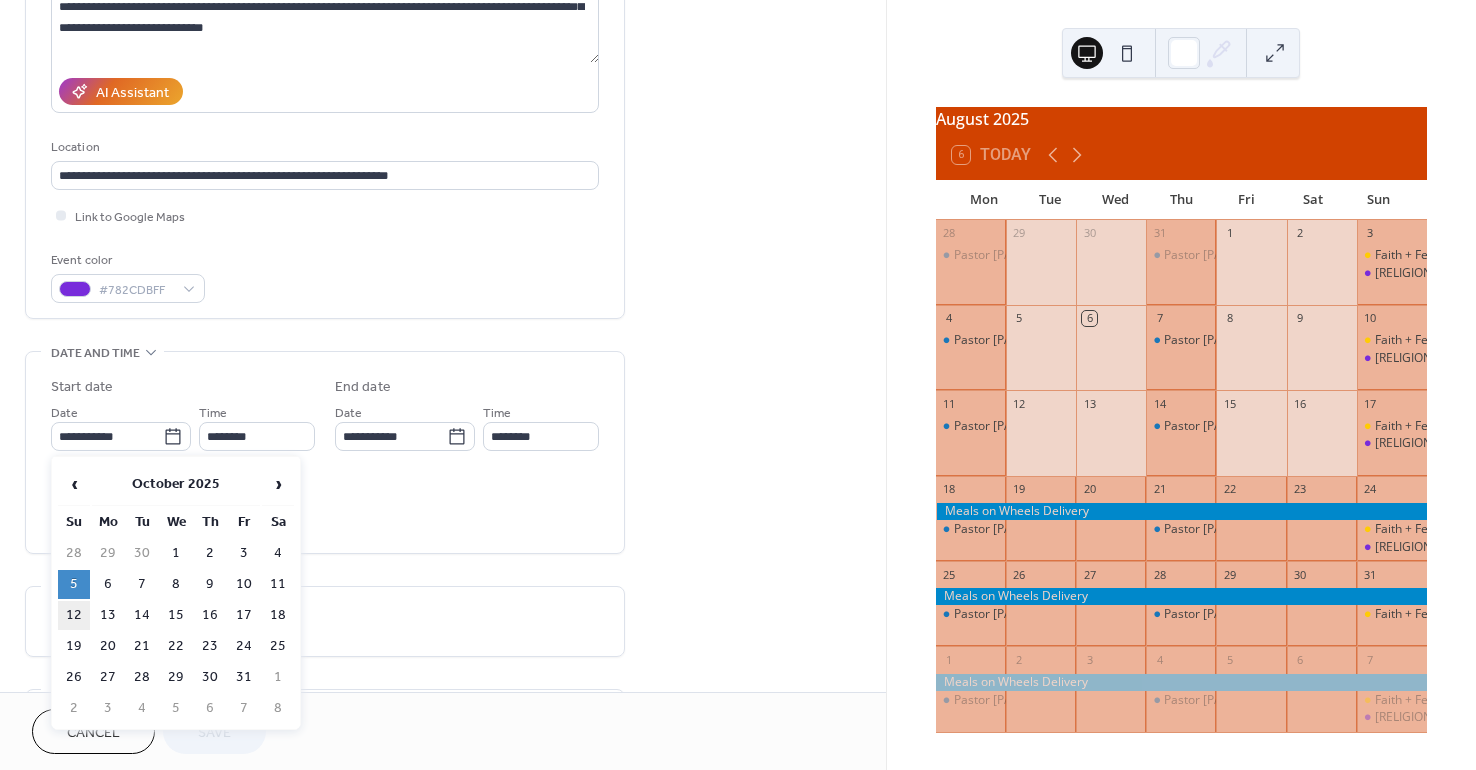 click on "12" at bounding box center [74, 615] 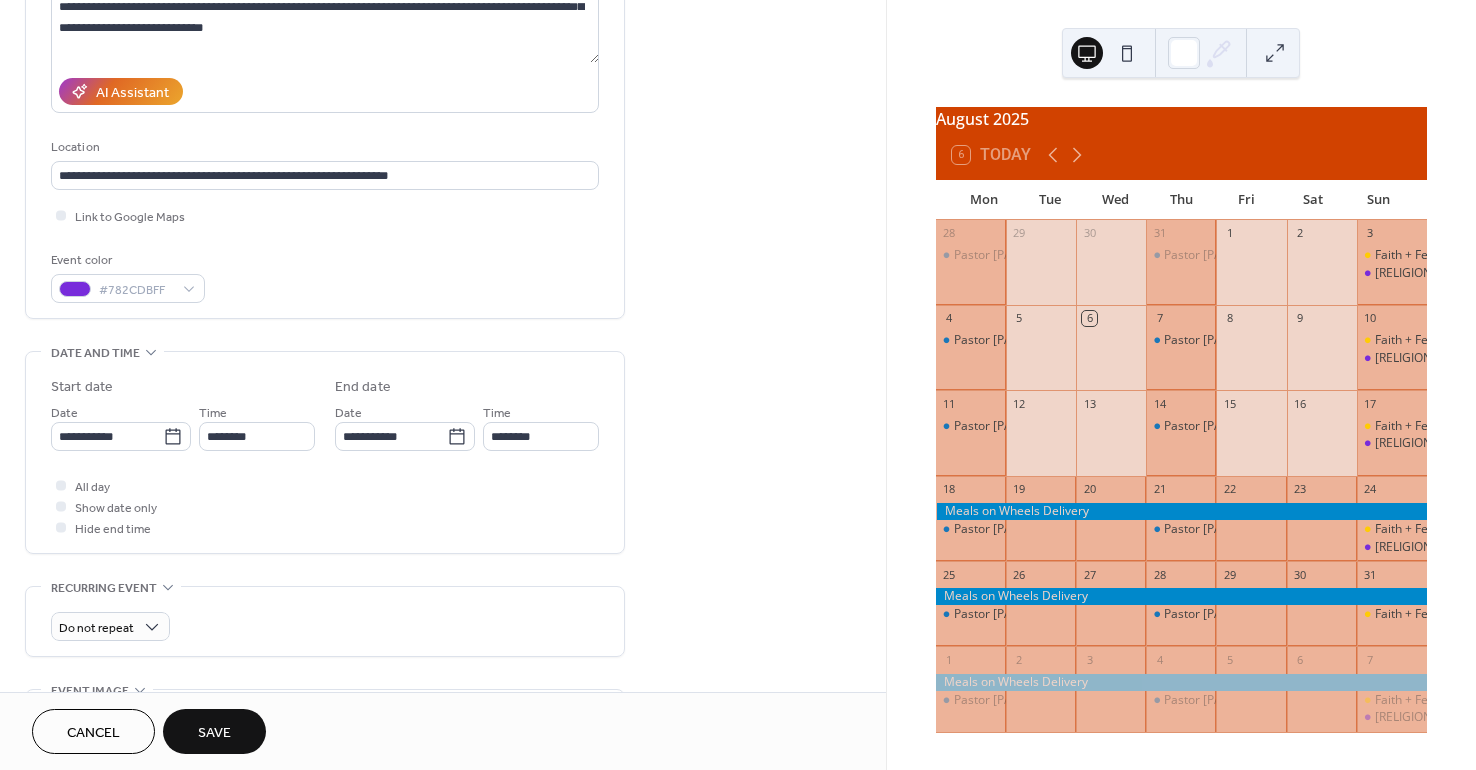 click on "Save" at bounding box center [214, 733] 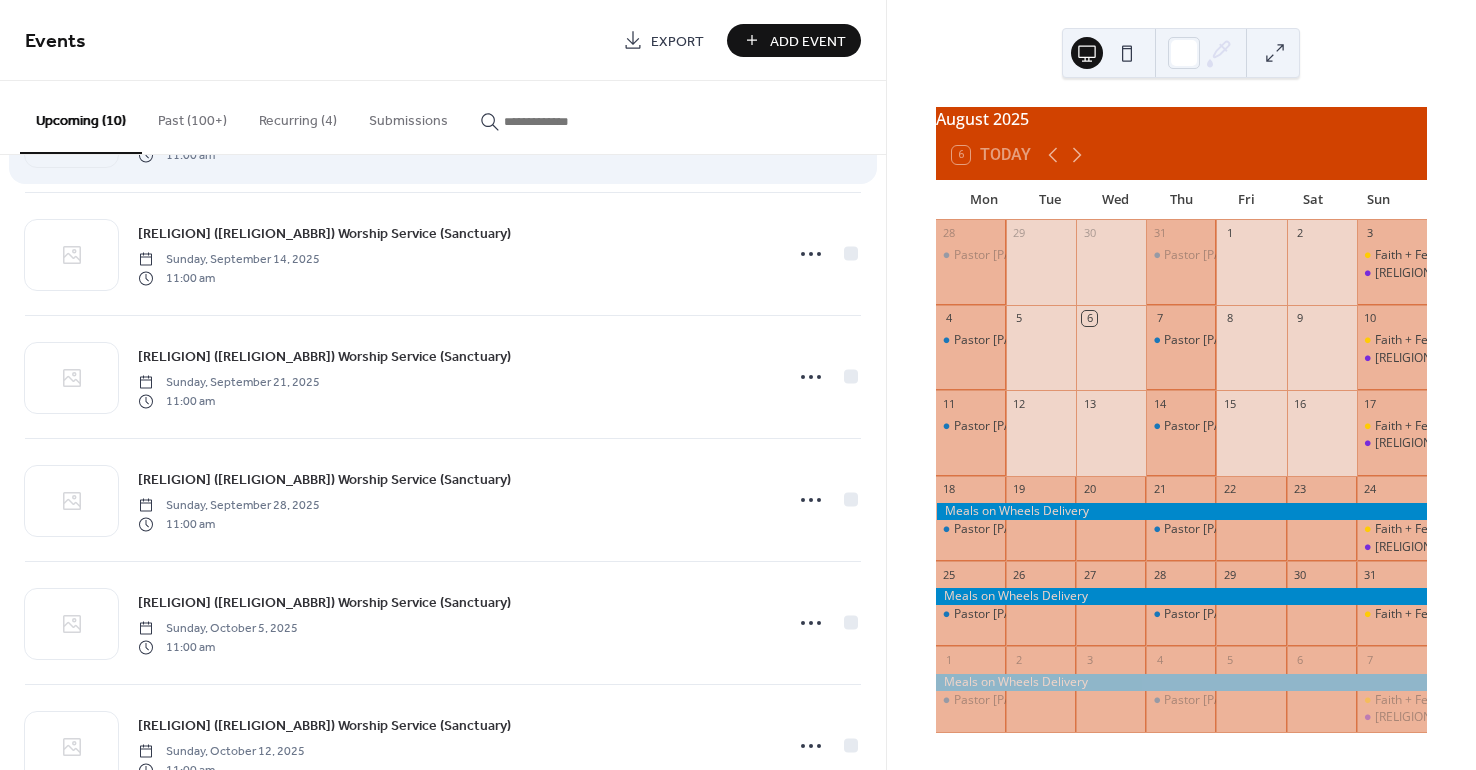 scroll, scrollTop: 674, scrollLeft: 0, axis: vertical 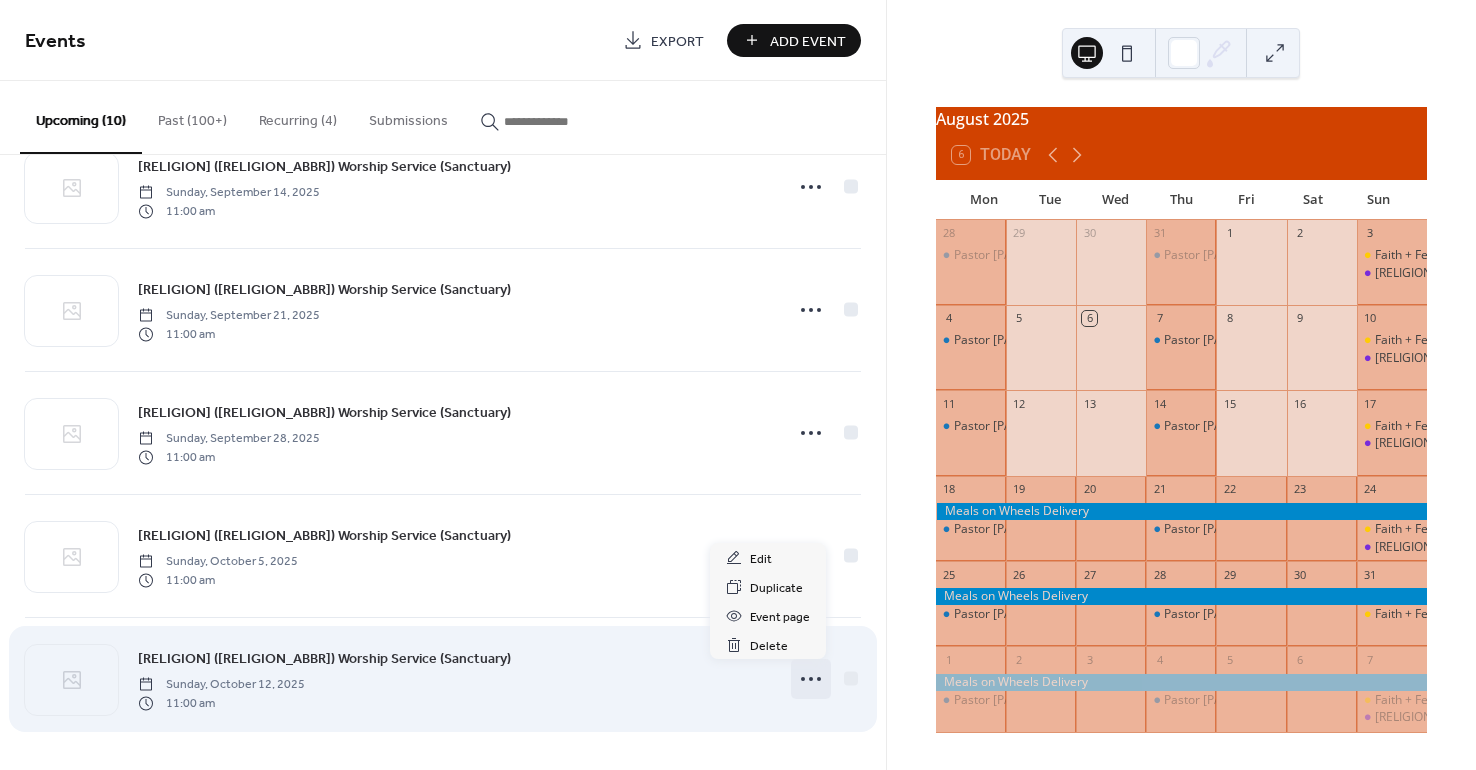click 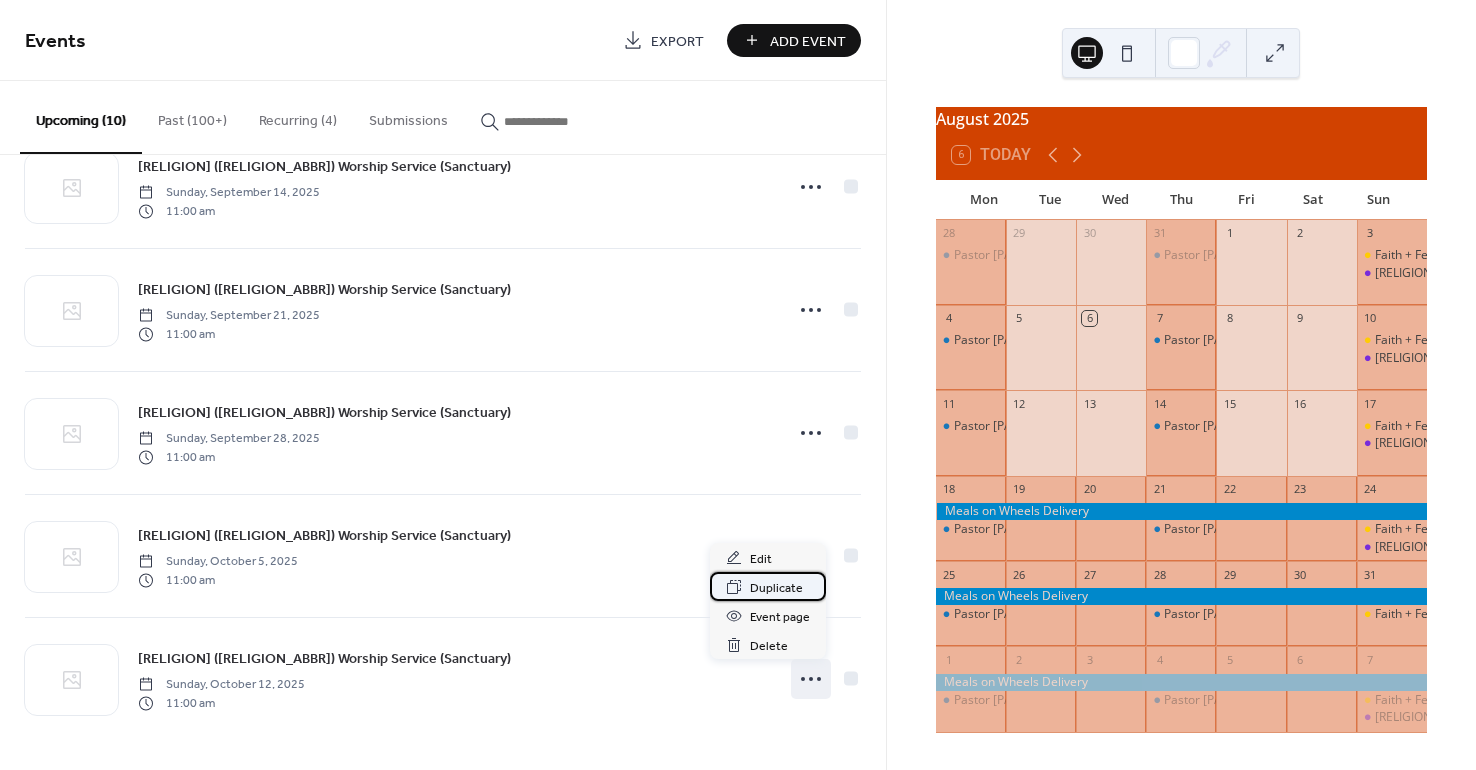 click on "Duplicate" at bounding box center [768, 586] 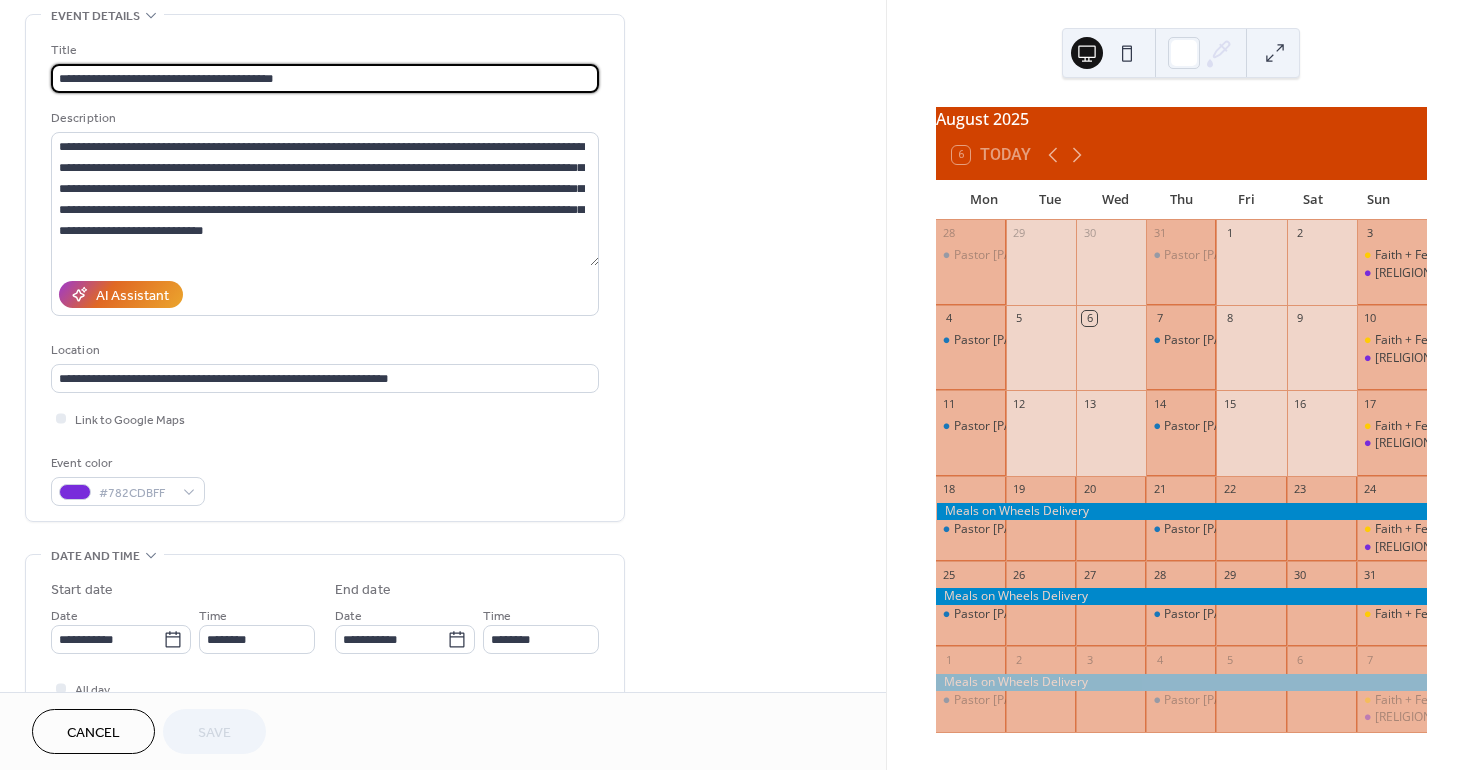 scroll, scrollTop: 200, scrollLeft: 0, axis: vertical 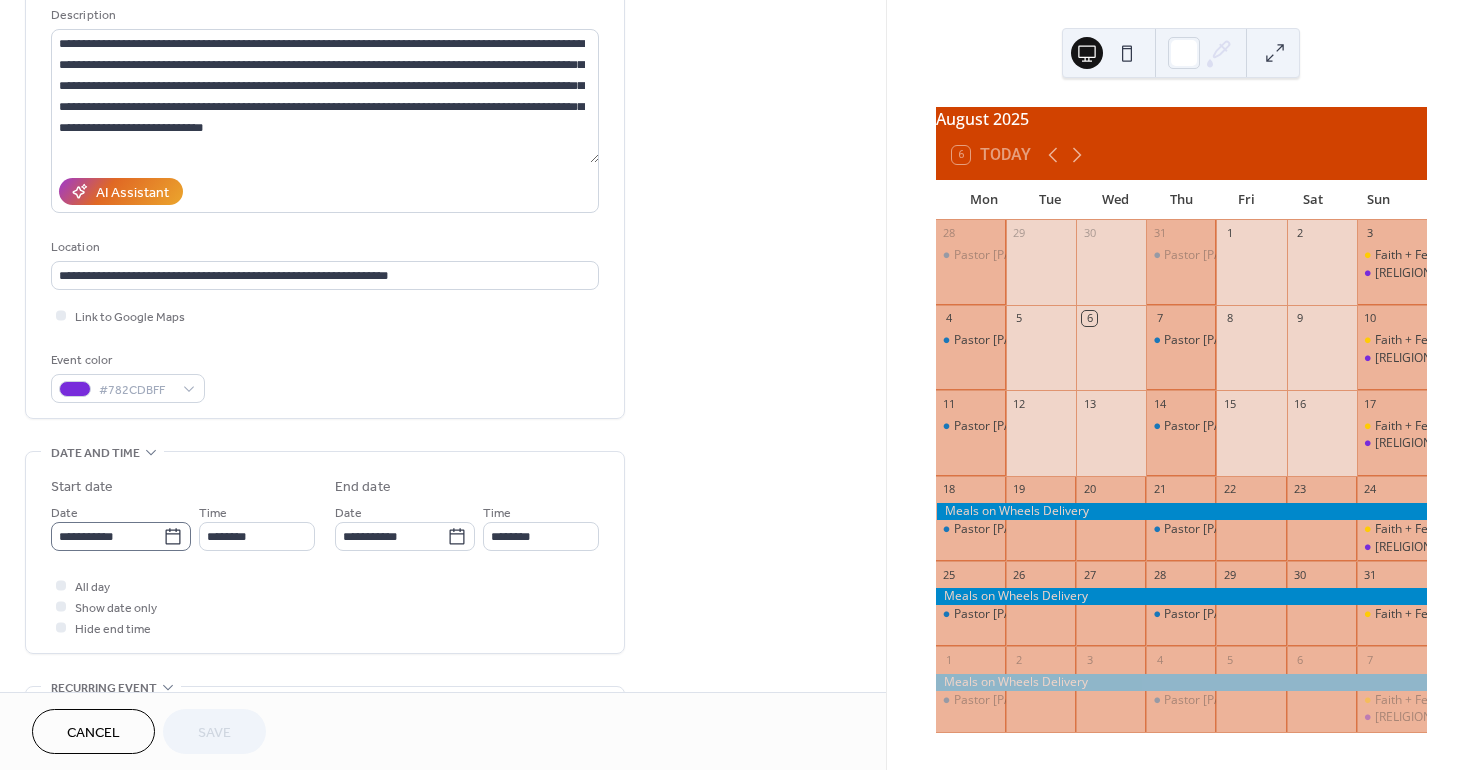 click 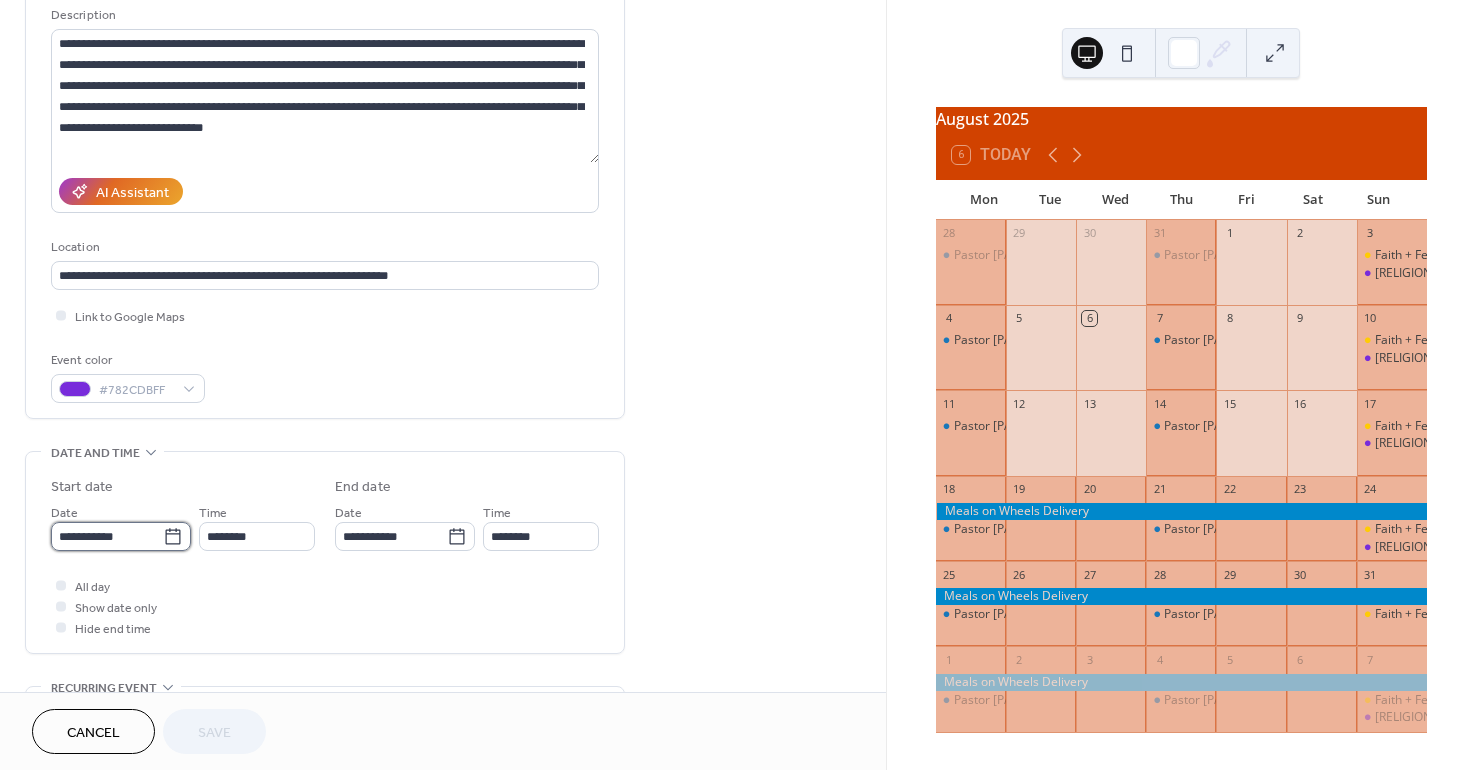 click on "**********" at bounding box center [107, 536] 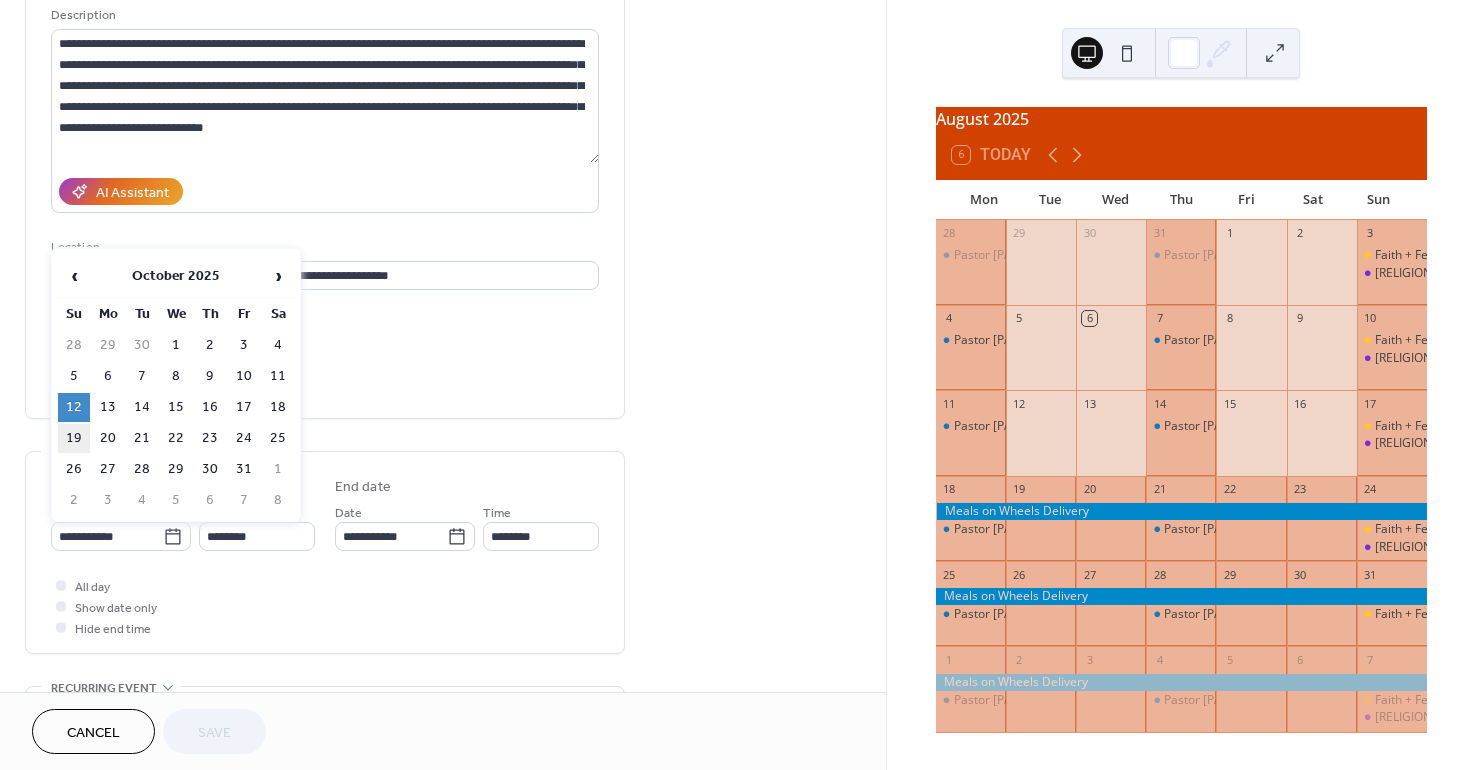 click on "19" at bounding box center [74, 438] 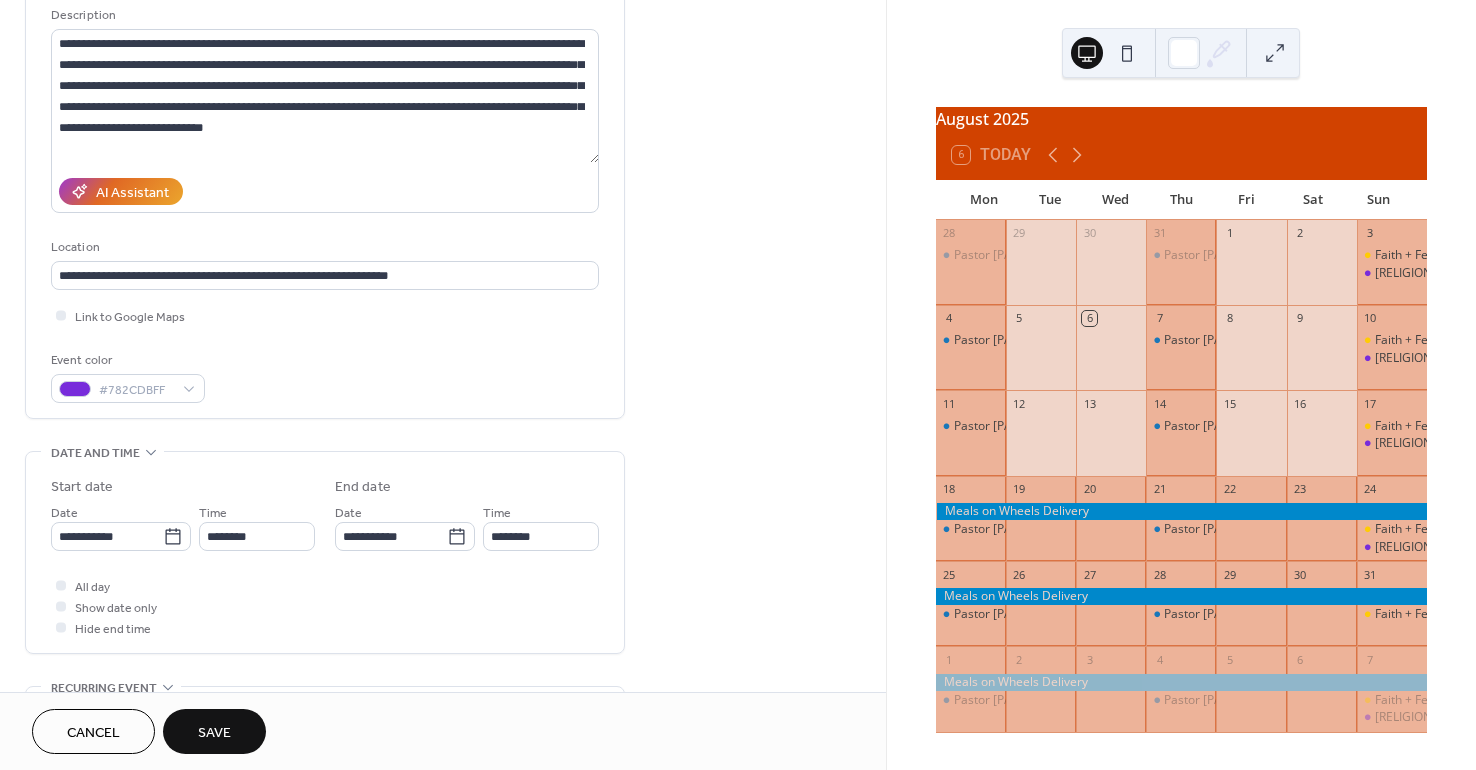 click on "Save" at bounding box center (214, 733) 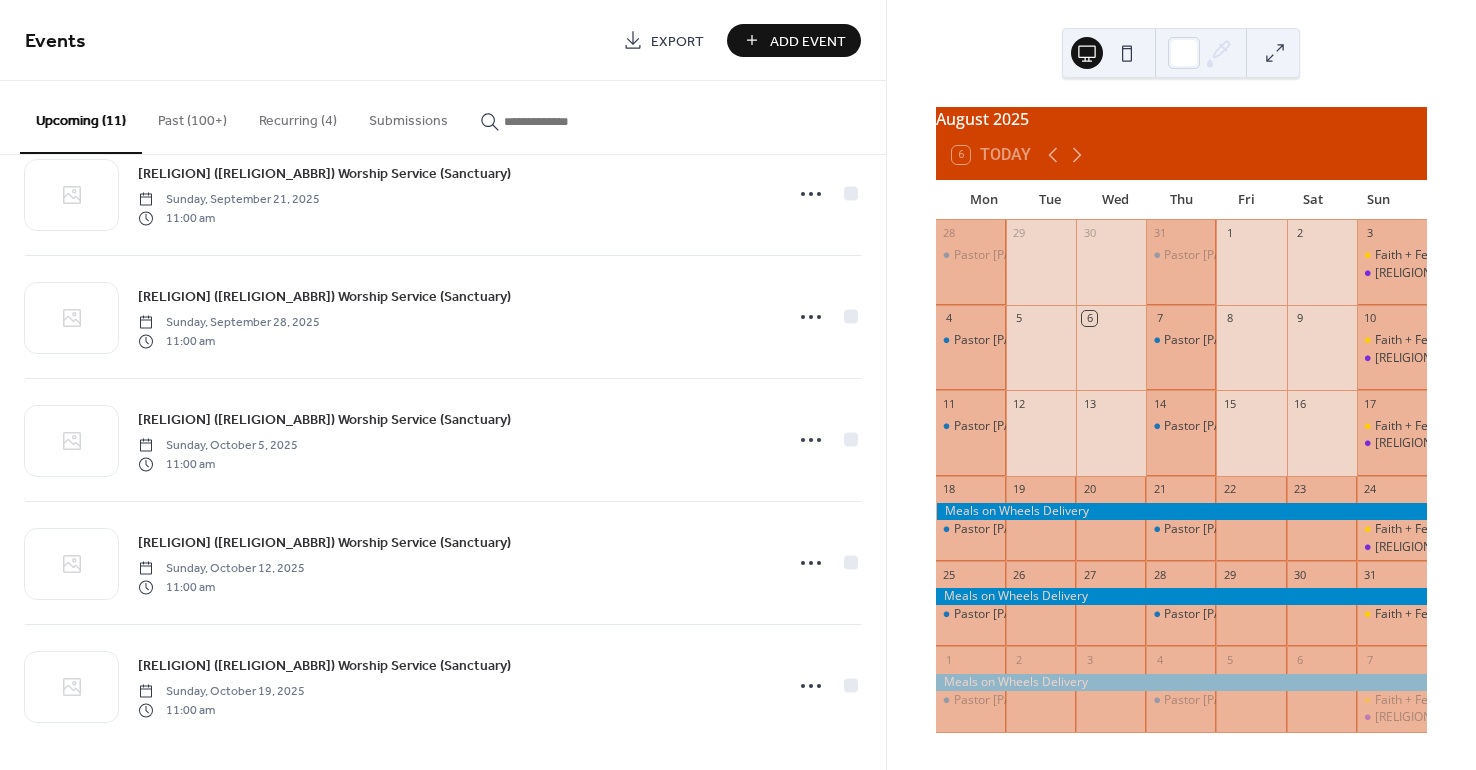 scroll, scrollTop: 797, scrollLeft: 0, axis: vertical 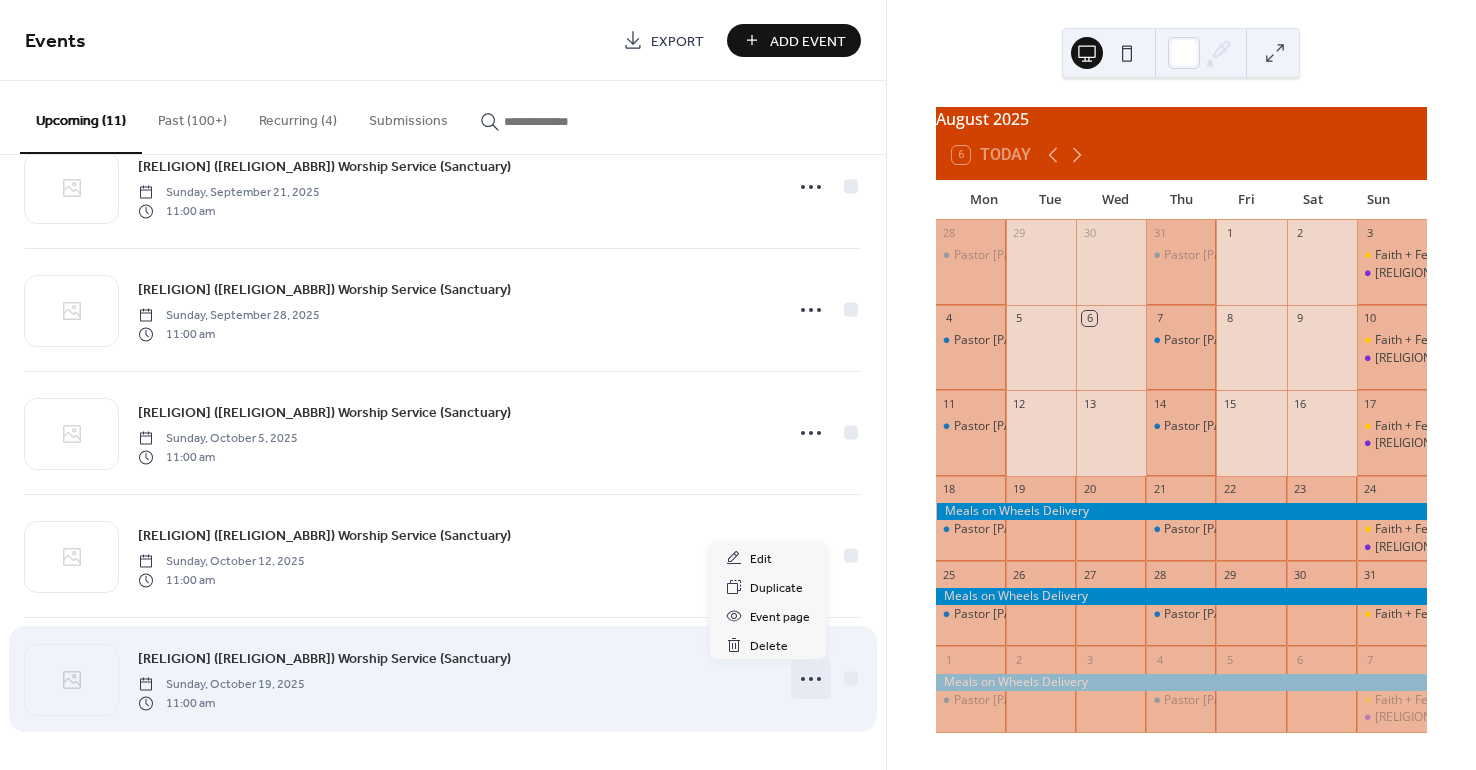 click 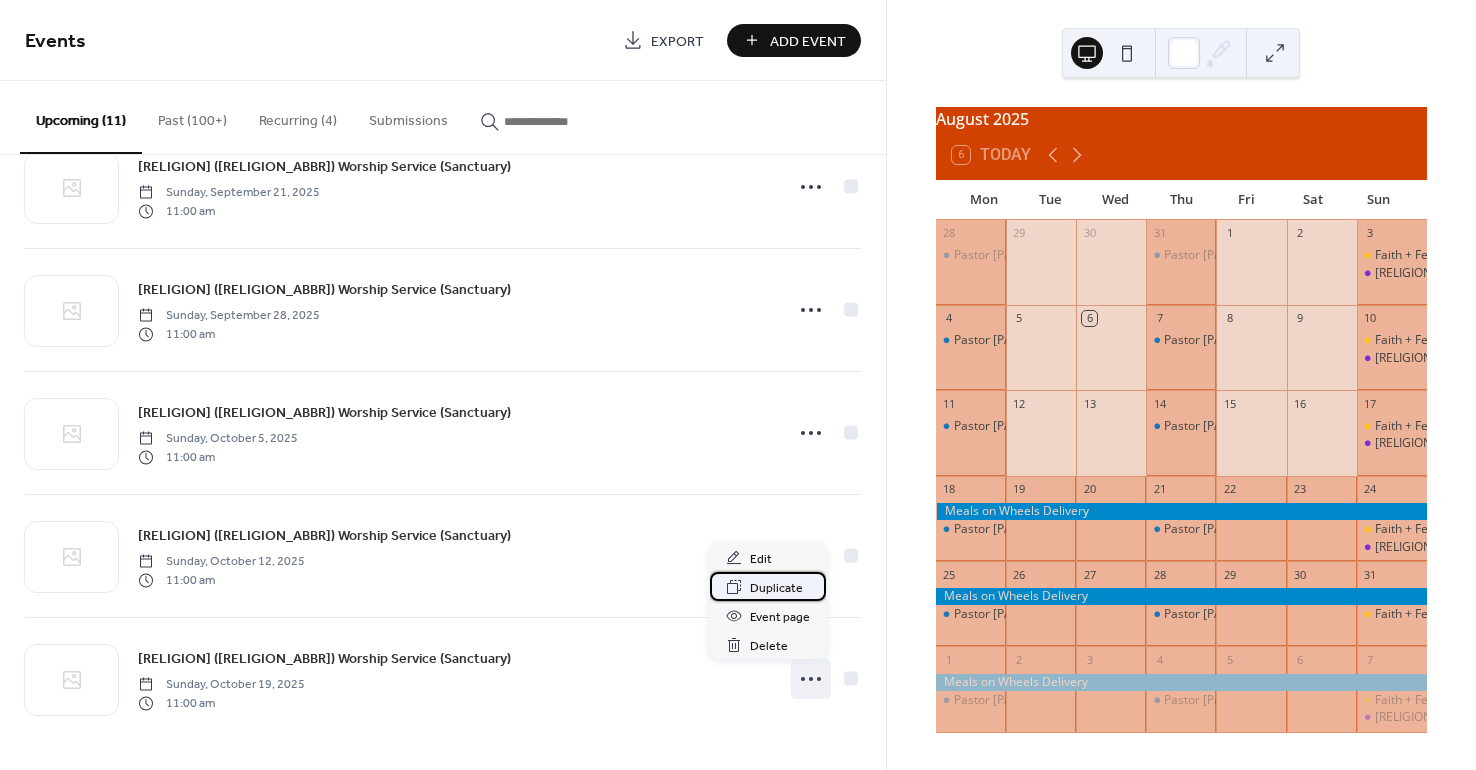 click on "Duplicate" at bounding box center (776, 588) 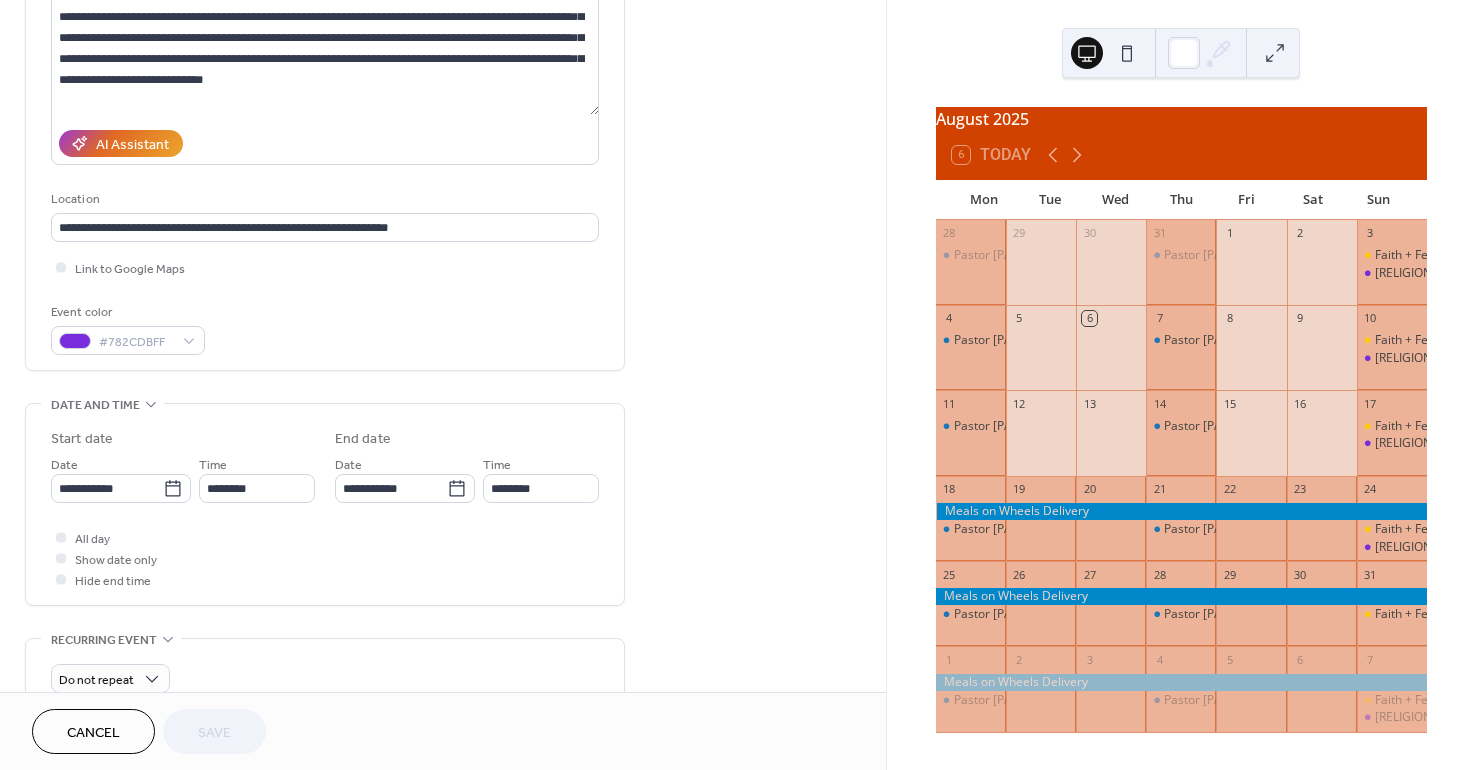 scroll, scrollTop: 400, scrollLeft: 0, axis: vertical 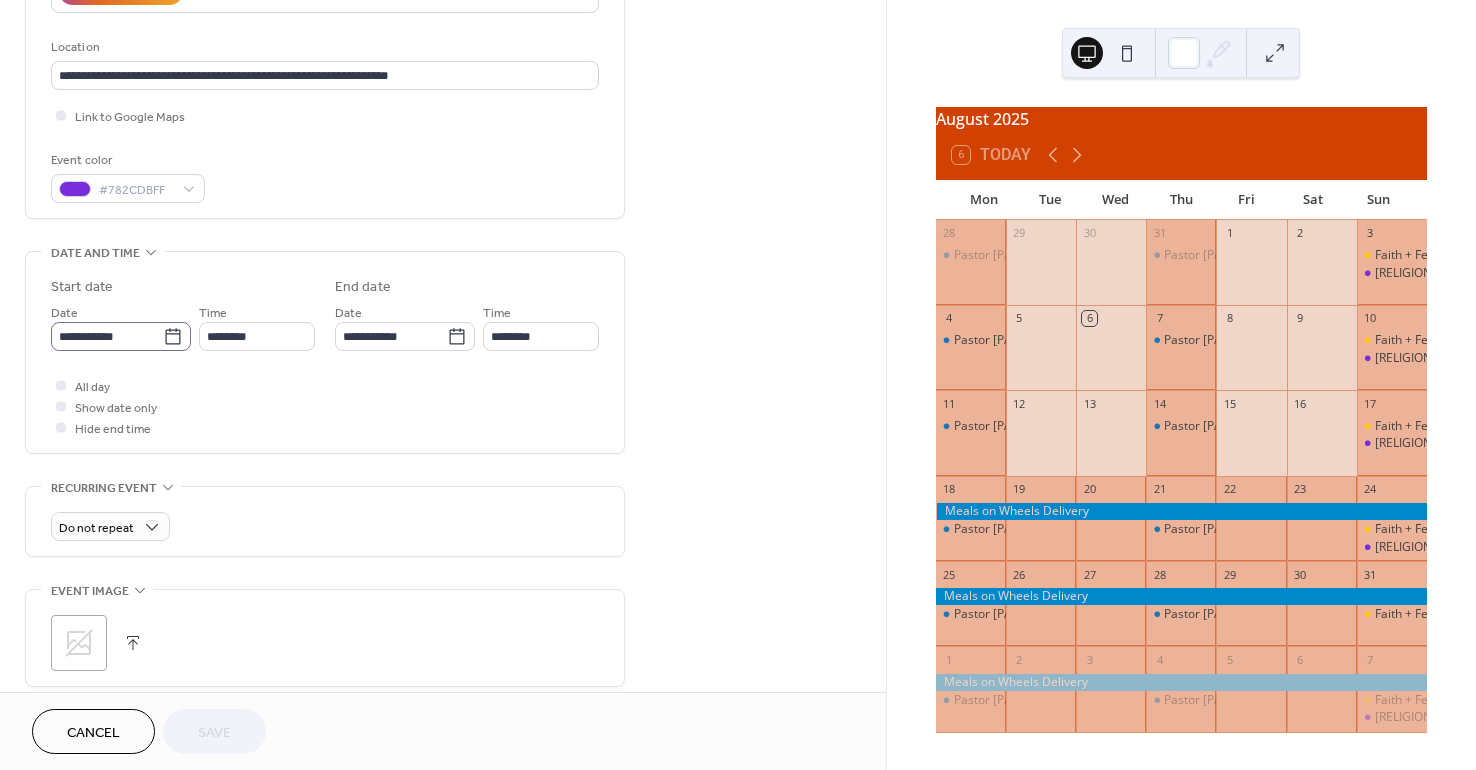 click 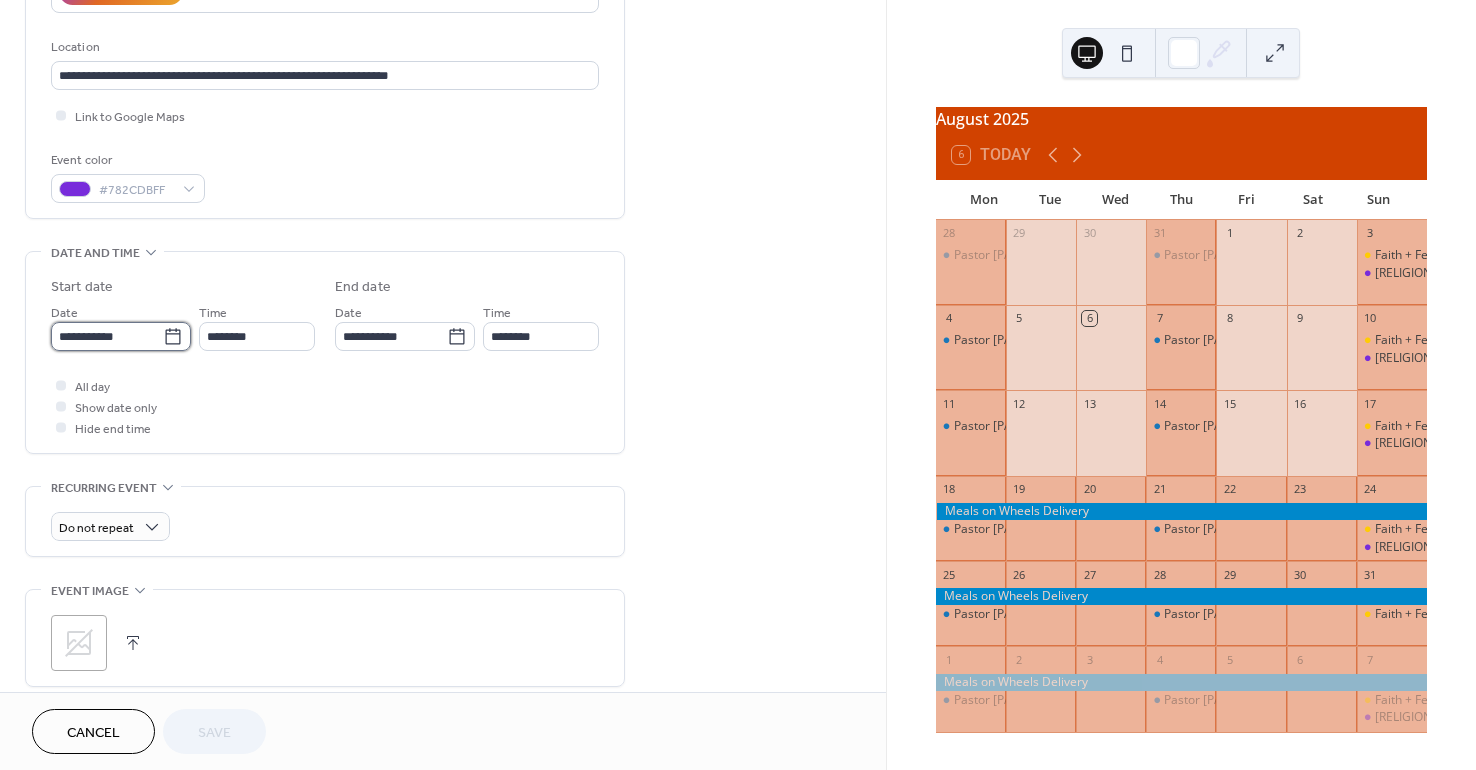 click on "**********" at bounding box center [107, 336] 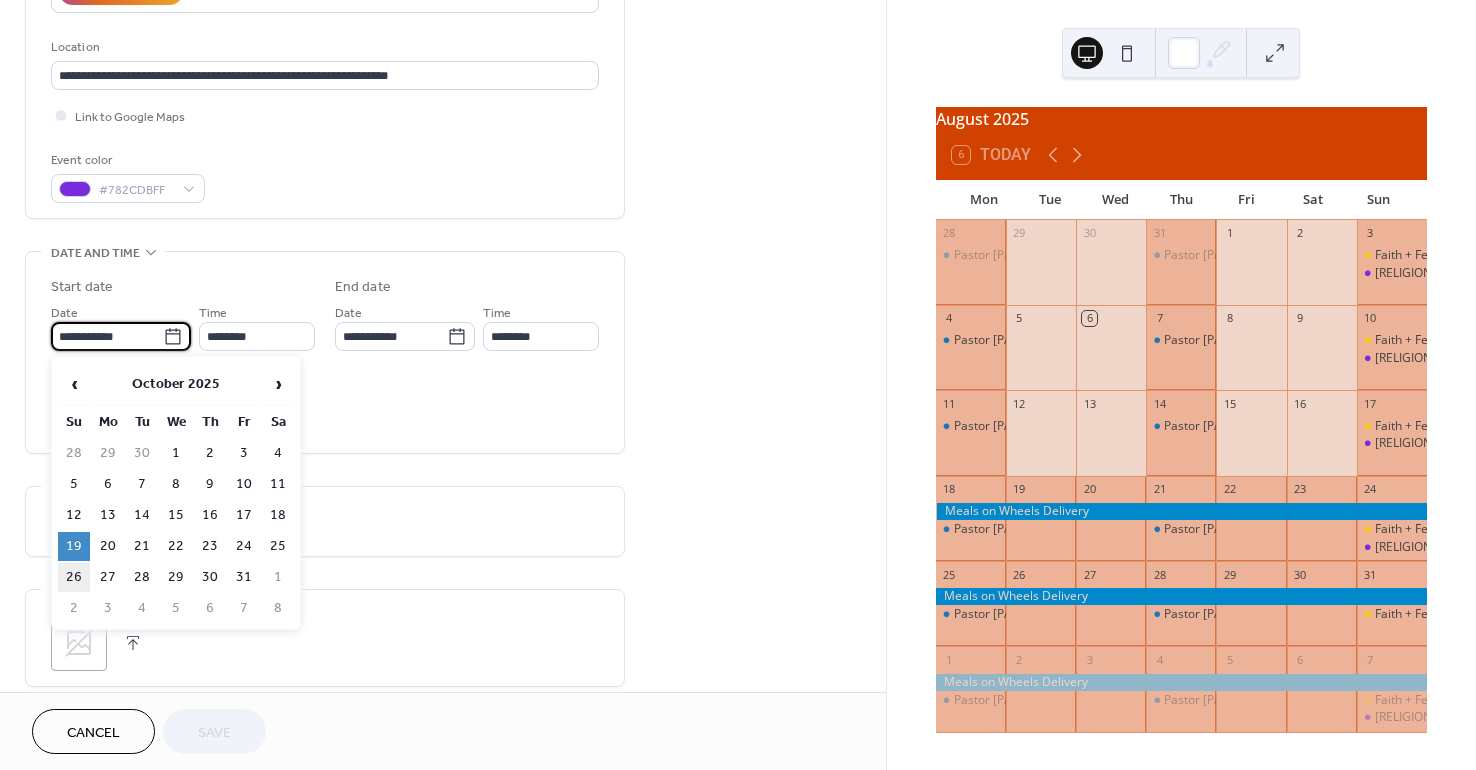 click on "26" at bounding box center [74, 577] 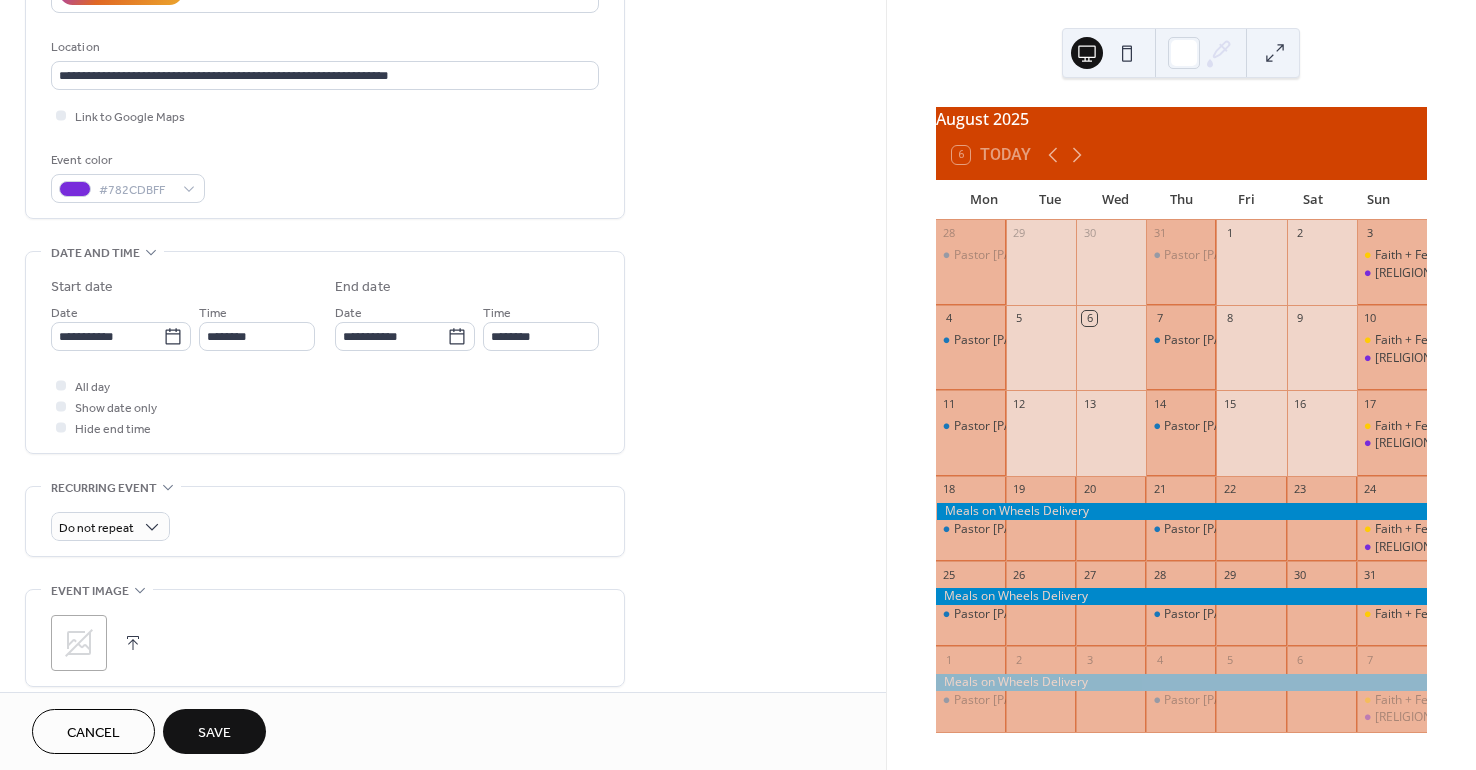 click on "Save" at bounding box center [214, 733] 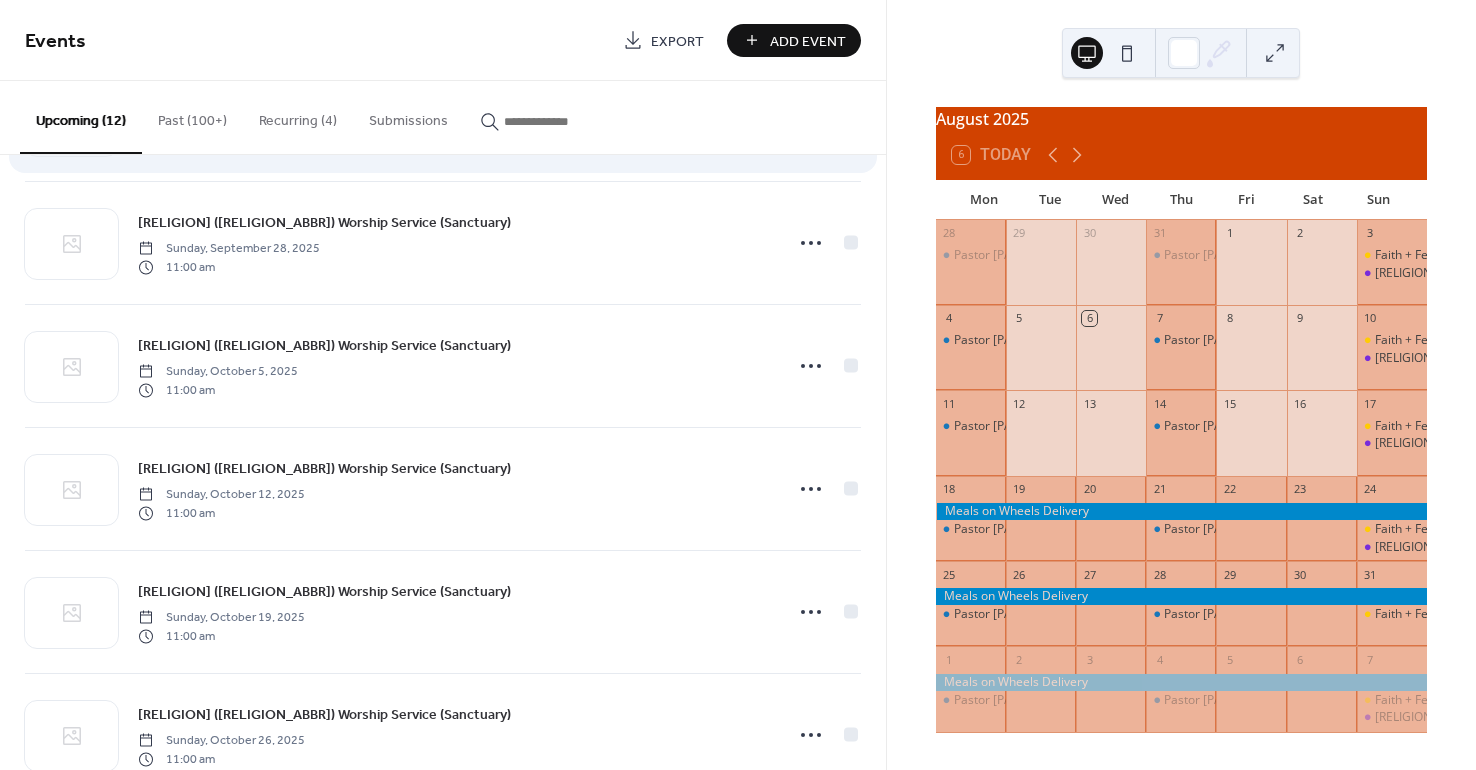 scroll, scrollTop: 920, scrollLeft: 0, axis: vertical 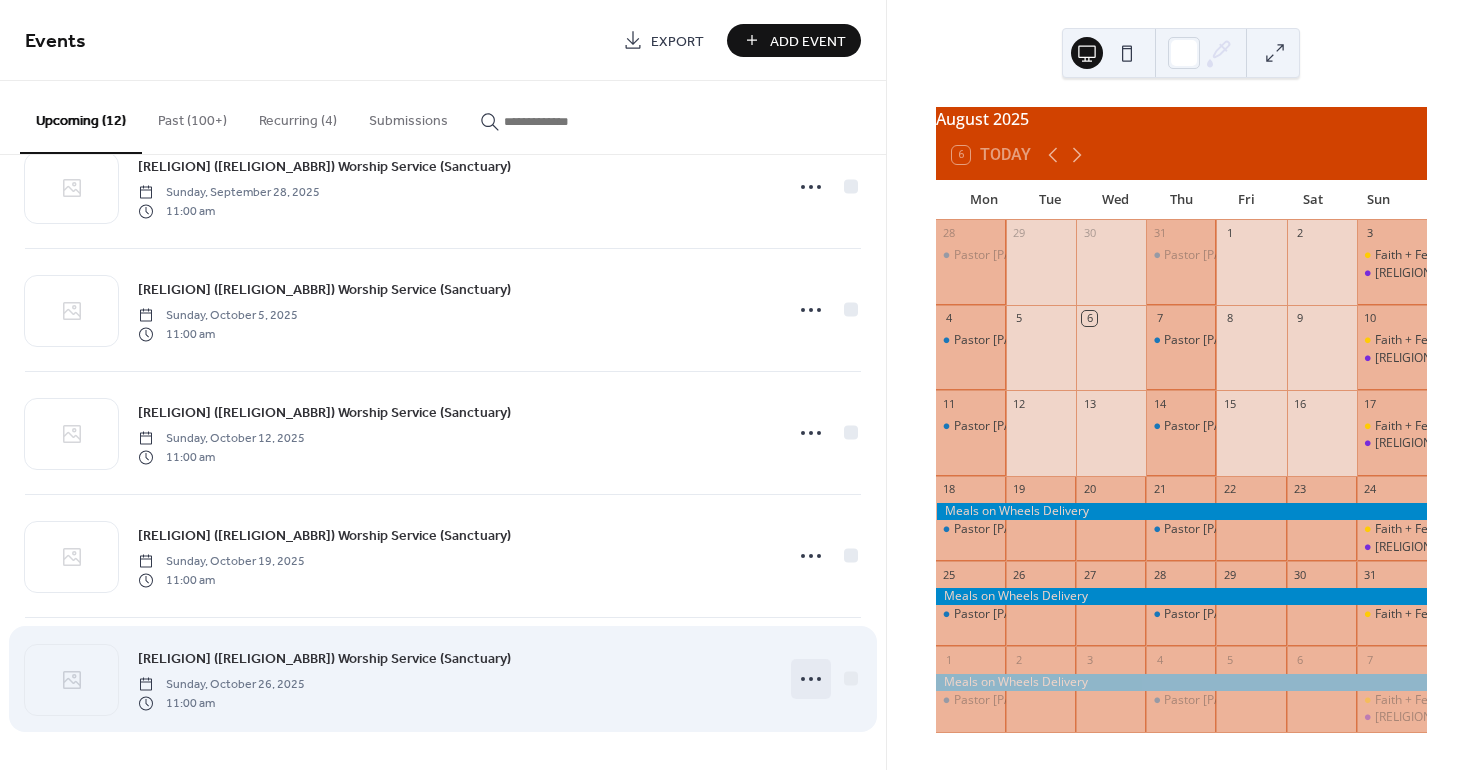 click 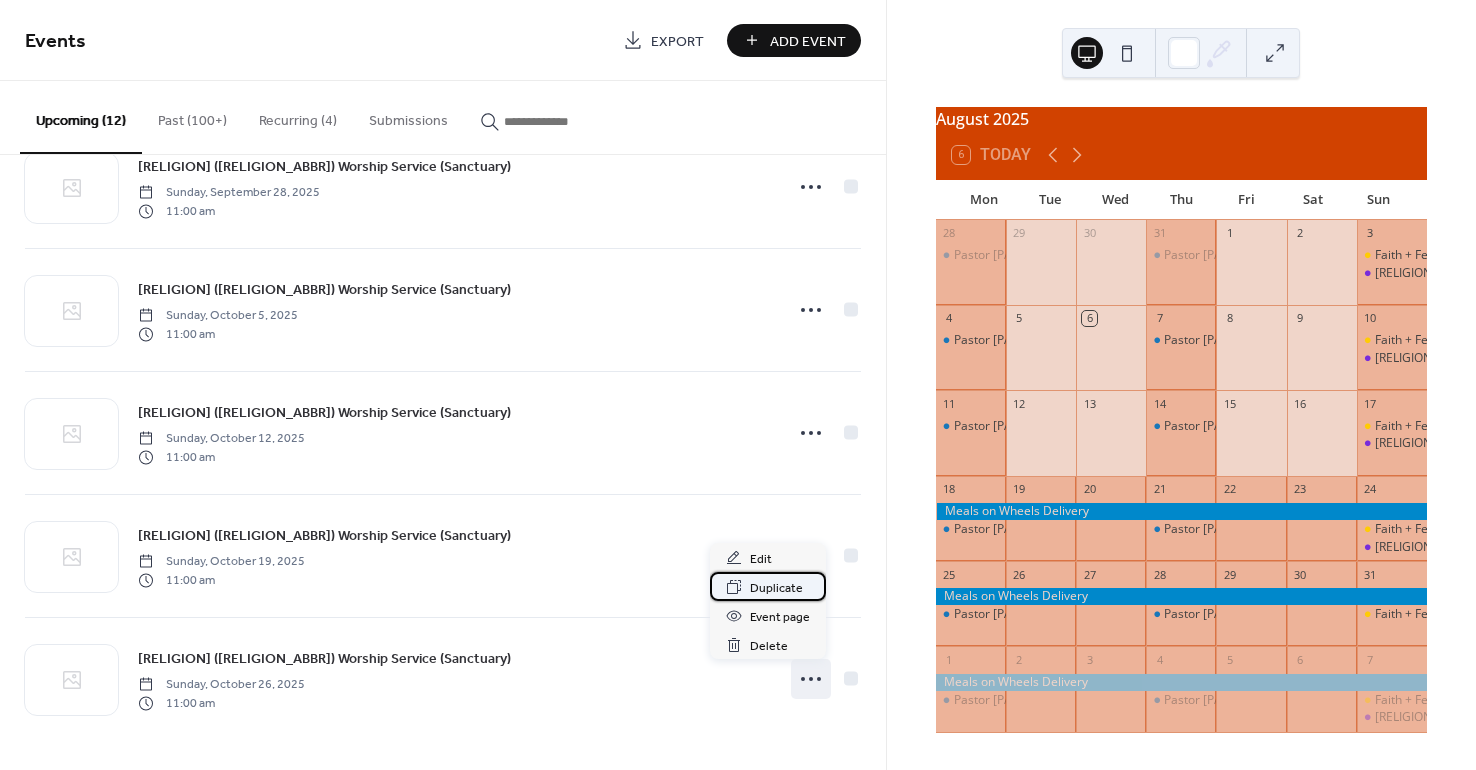 click on "Duplicate" at bounding box center (776, 588) 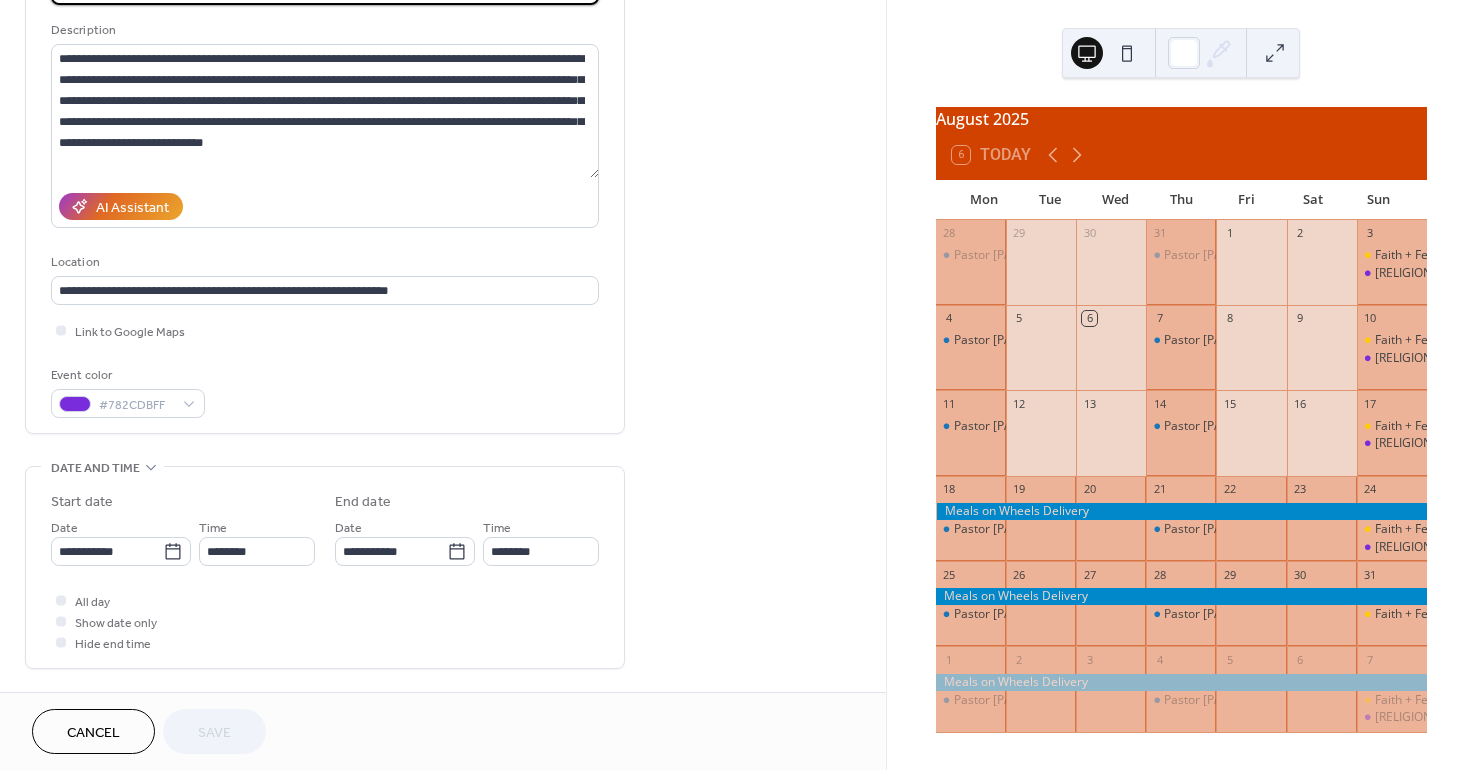 scroll, scrollTop: 300, scrollLeft: 0, axis: vertical 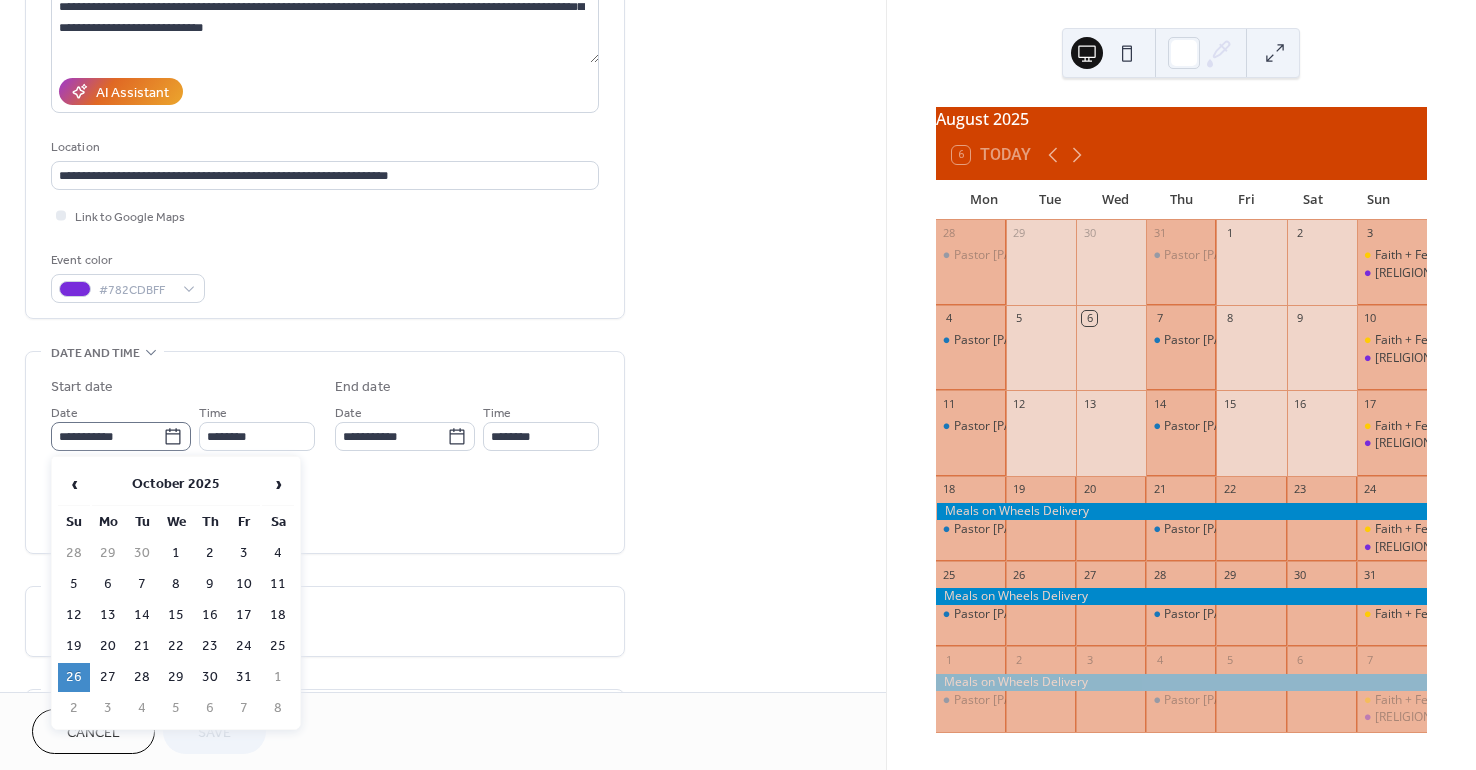 click 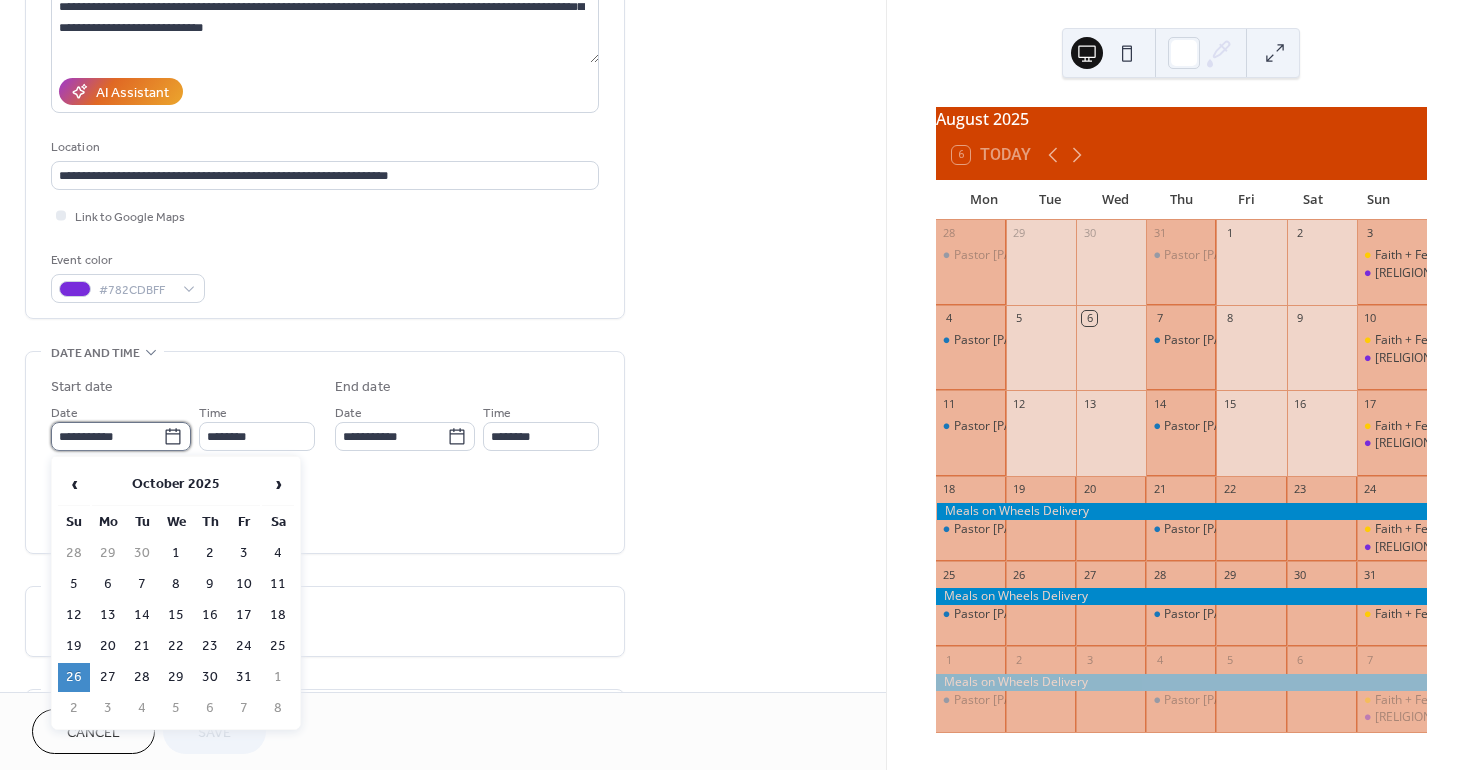 click on "**********" at bounding box center (107, 436) 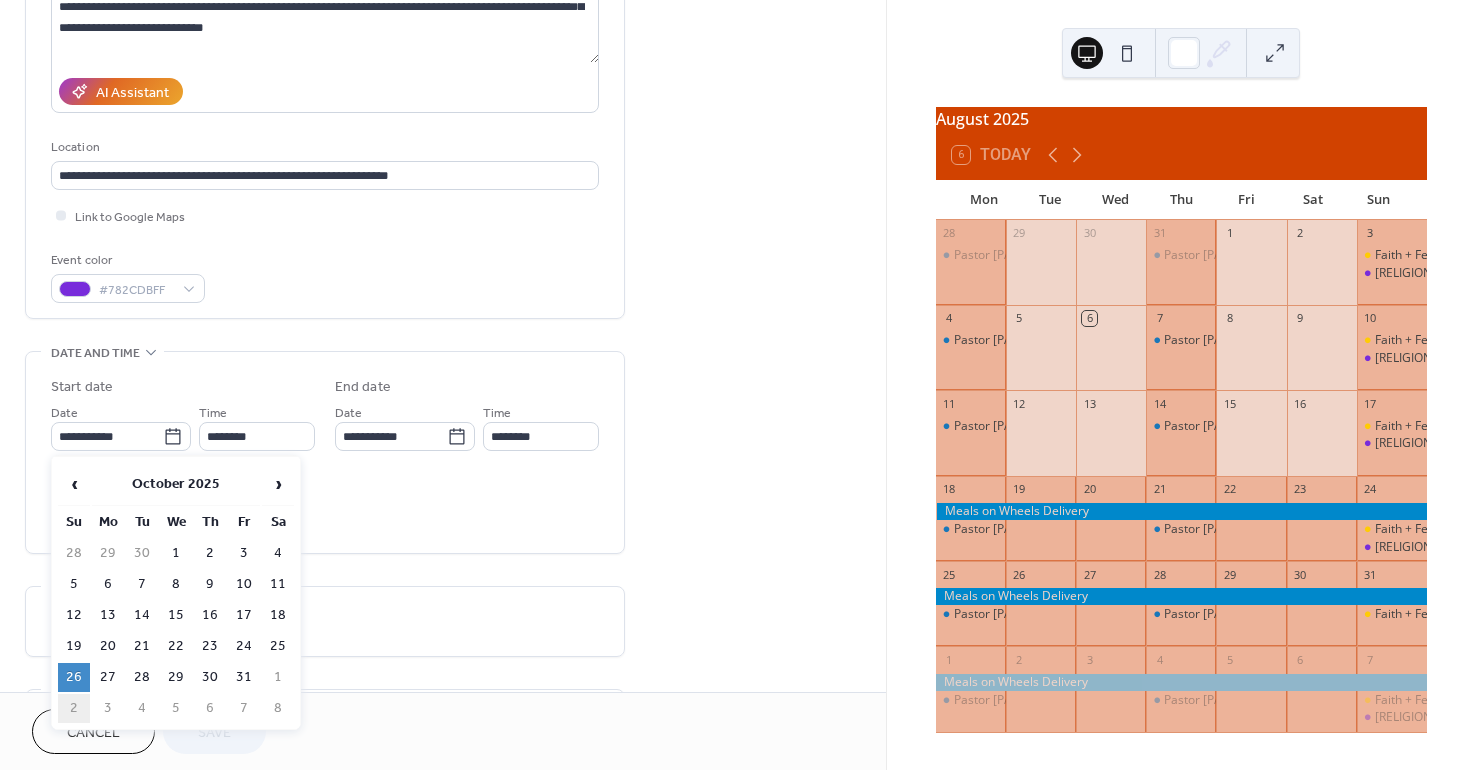 click on "2" at bounding box center (74, 708) 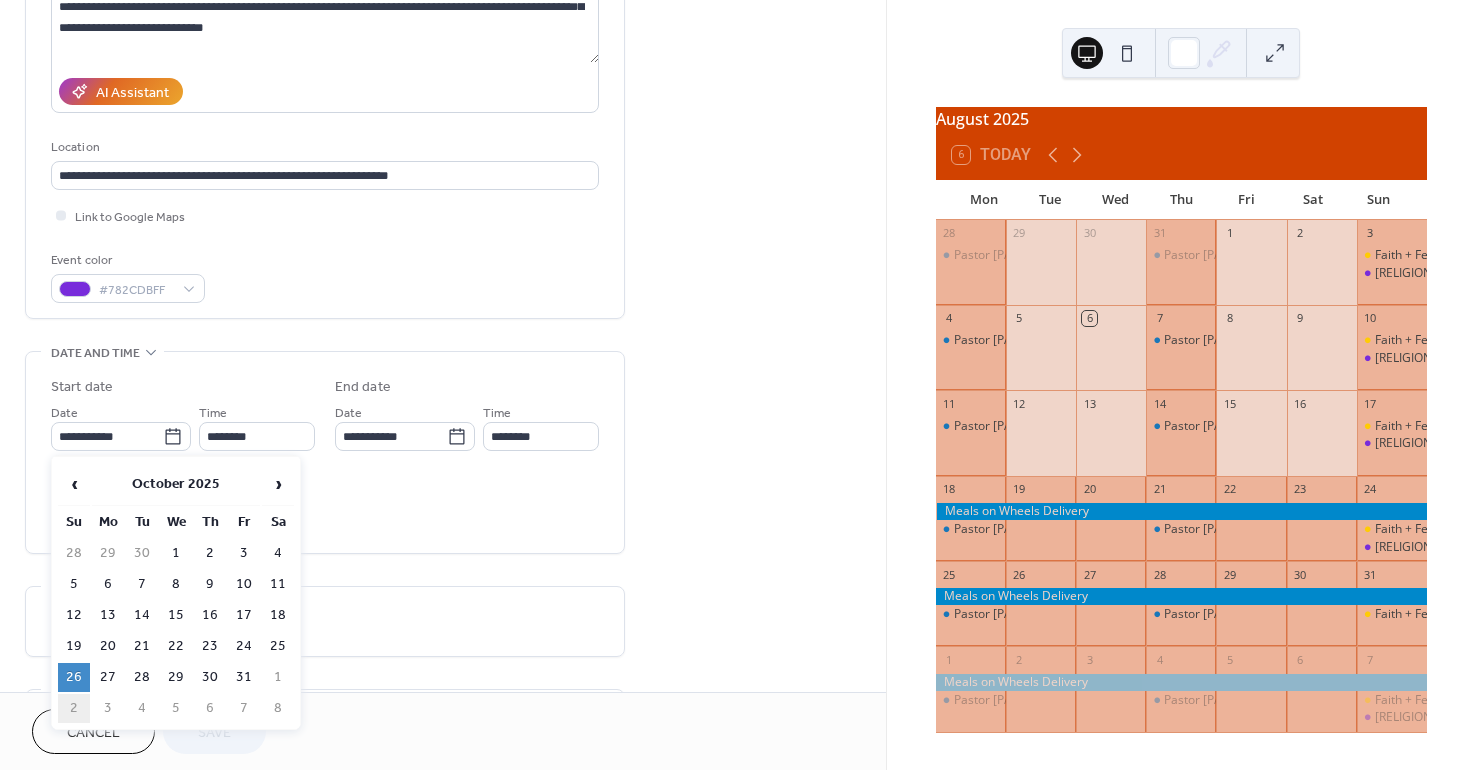 type on "**********" 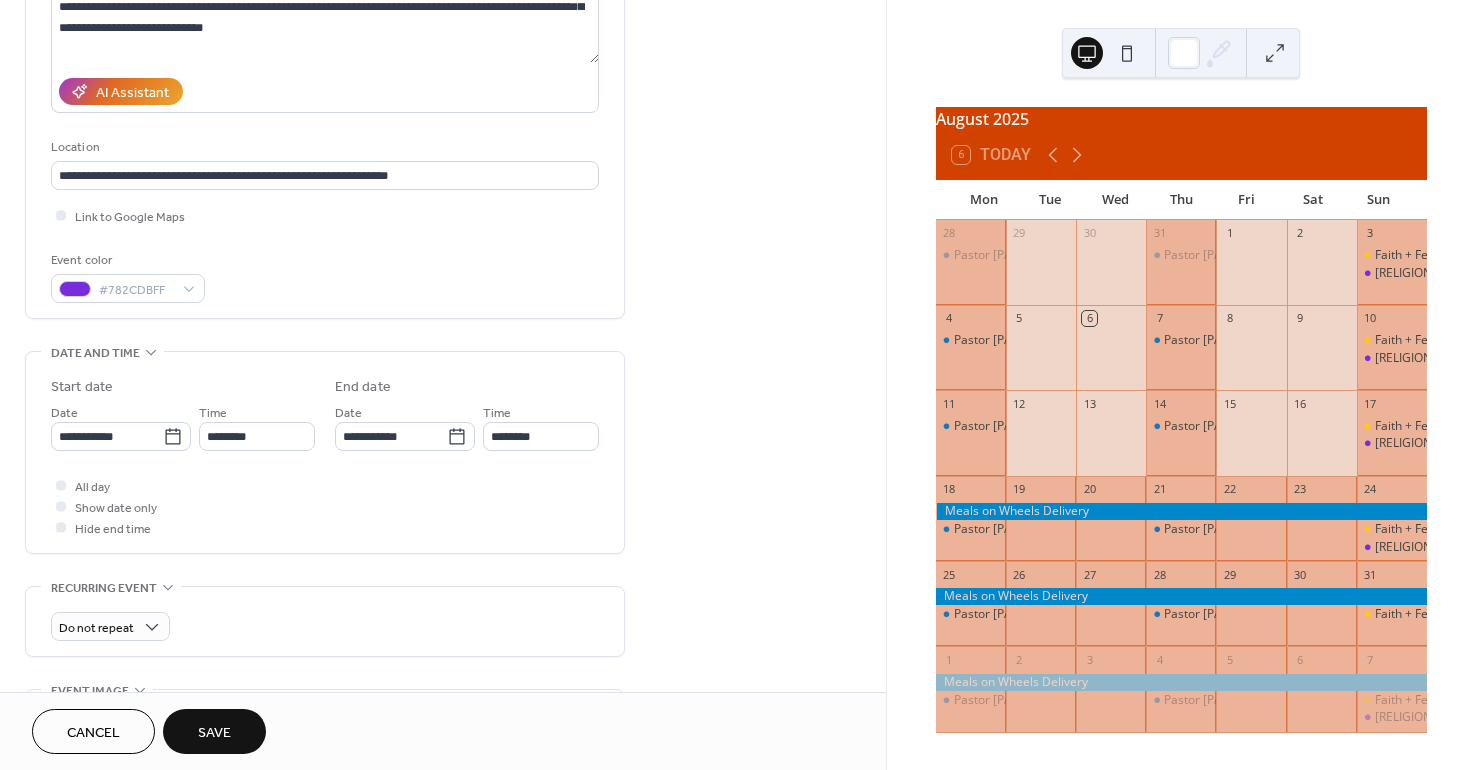 click on "Save" at bounding box center (214, 733) 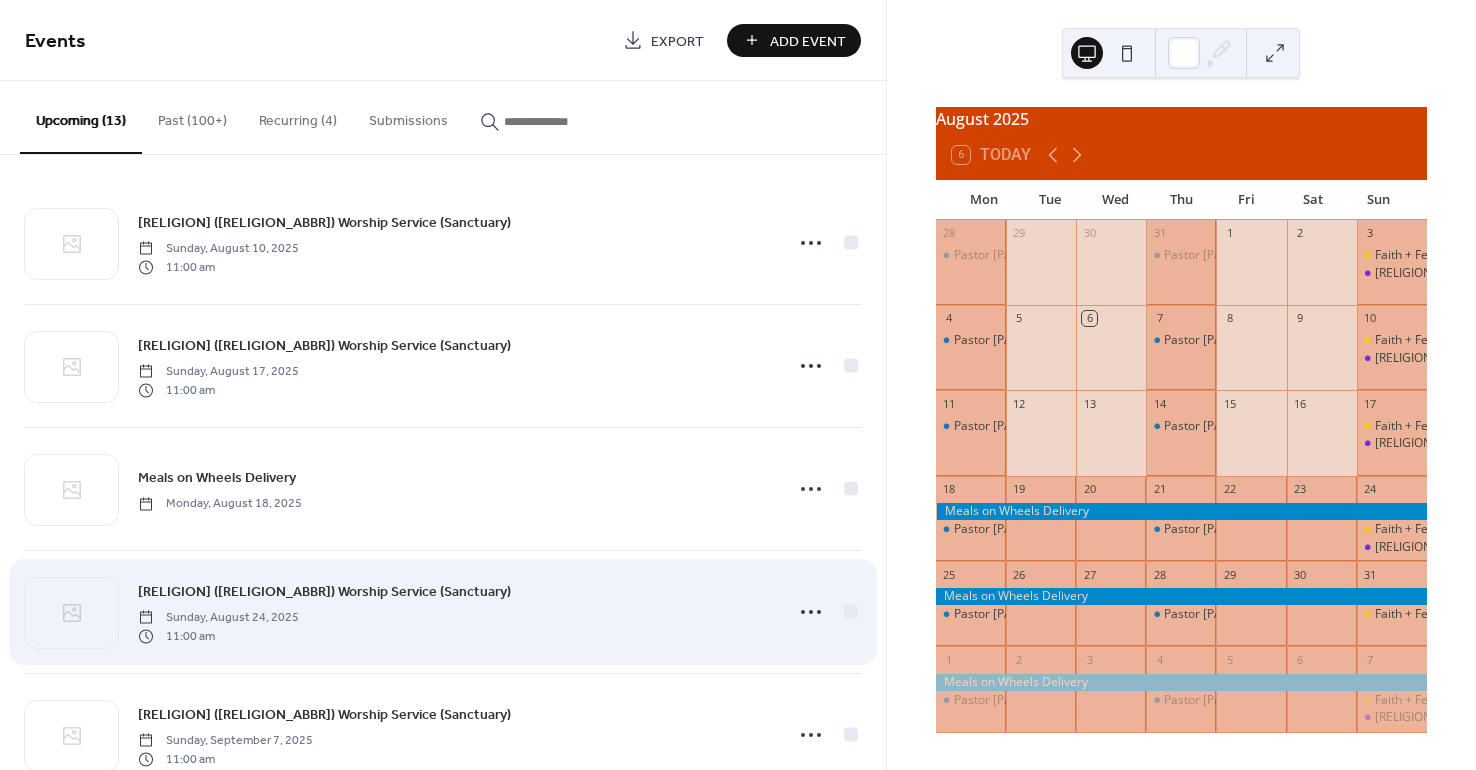 scroll, scrollTop: 0, scrollLeft: 0, axis: both 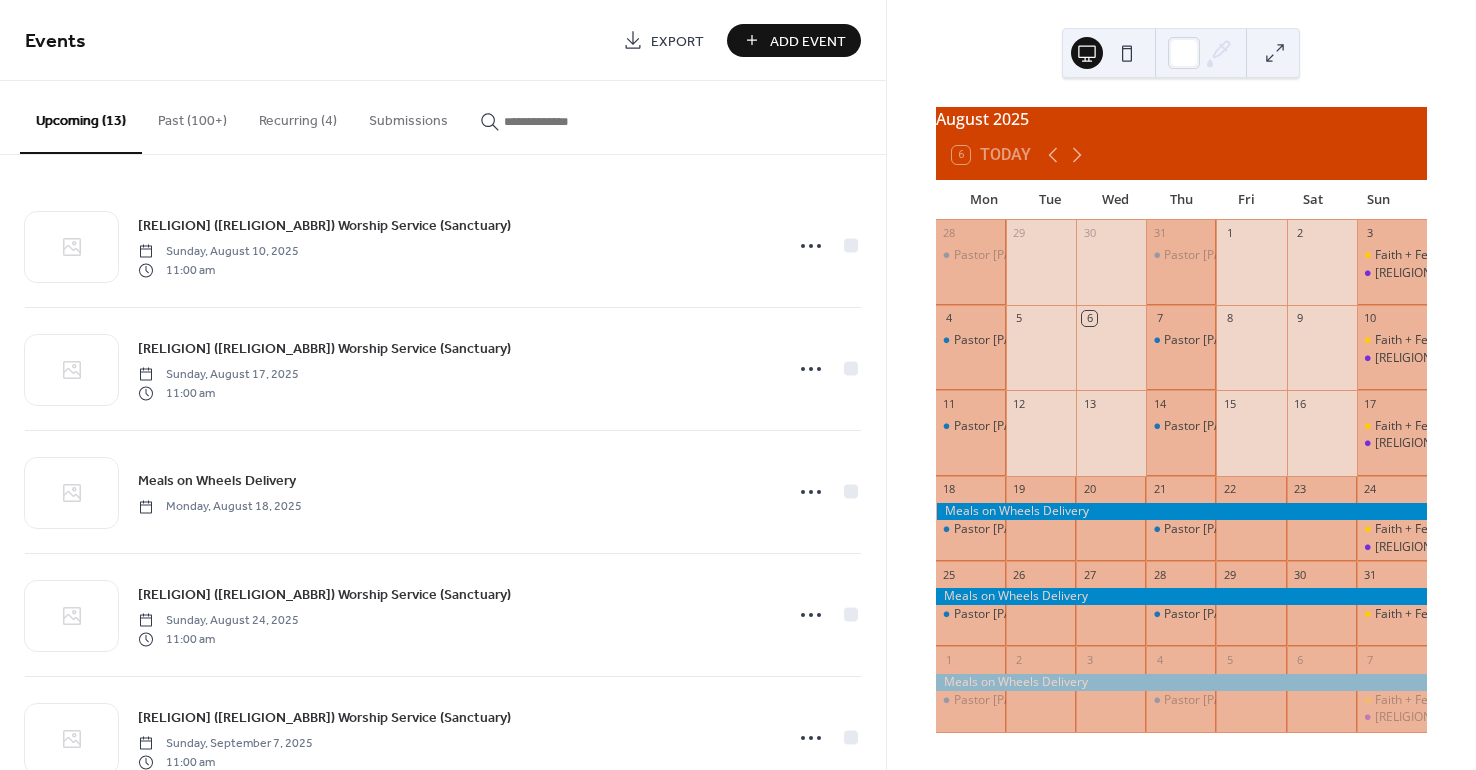 click on "Add Event" at bounding box center [808, 41] 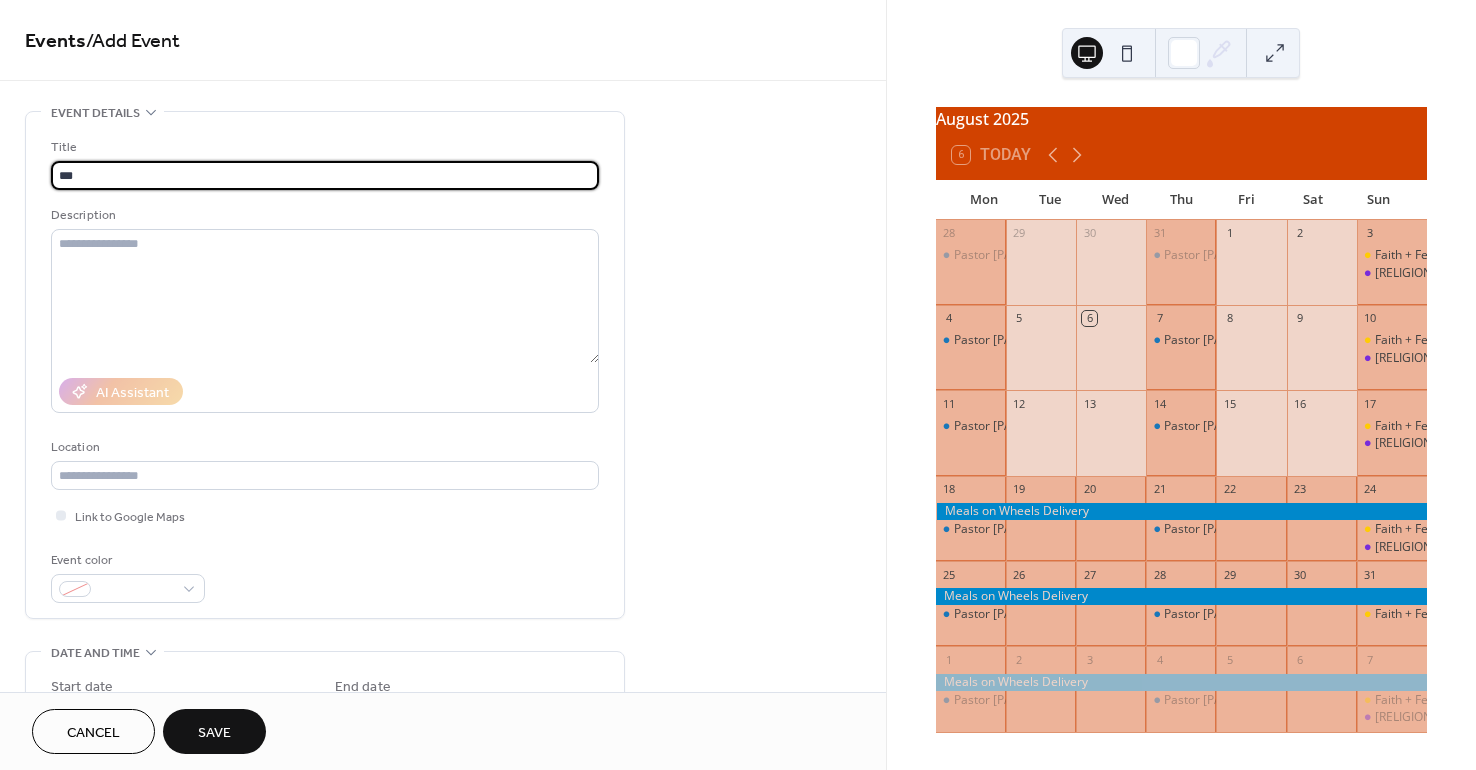 type on "**********" 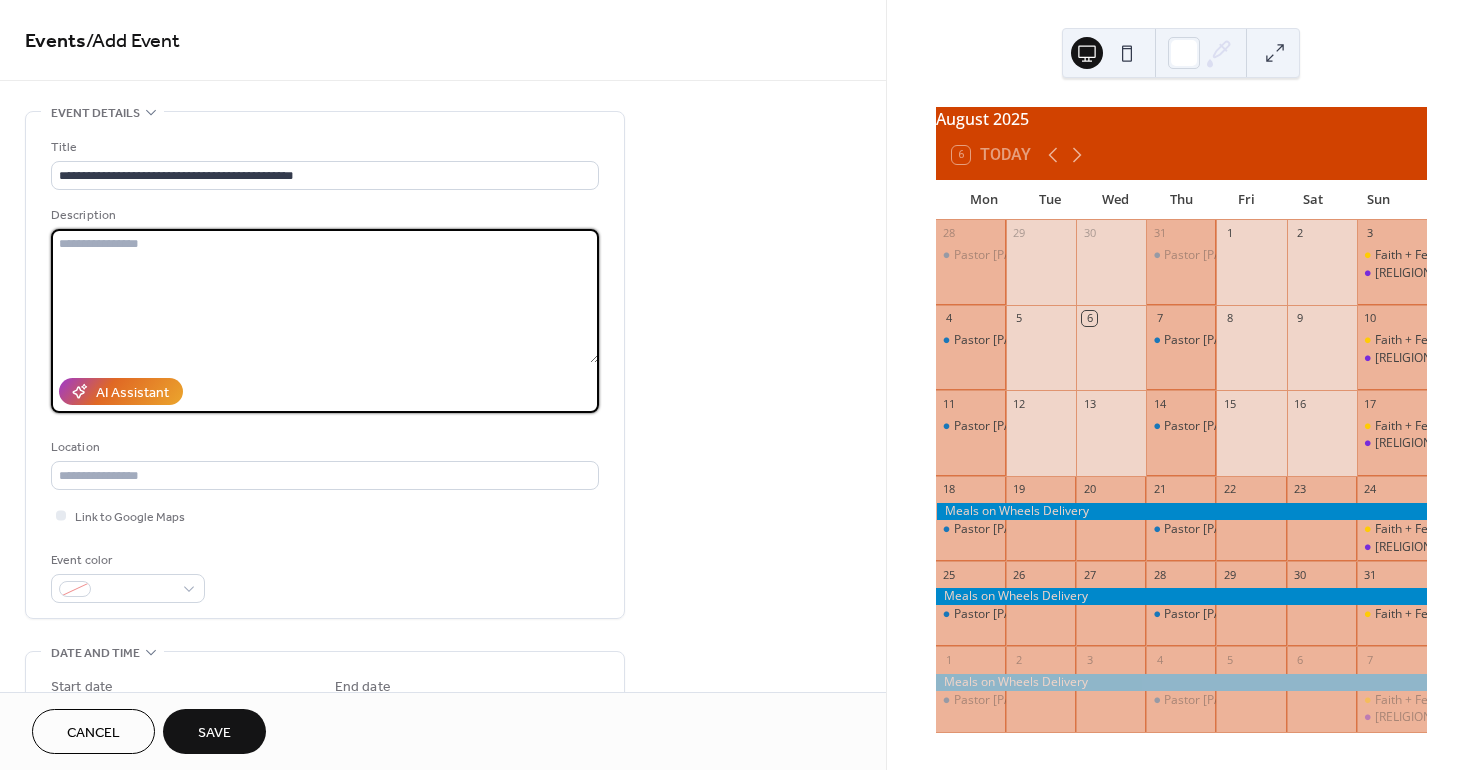 click at bounding box center [325, 296] 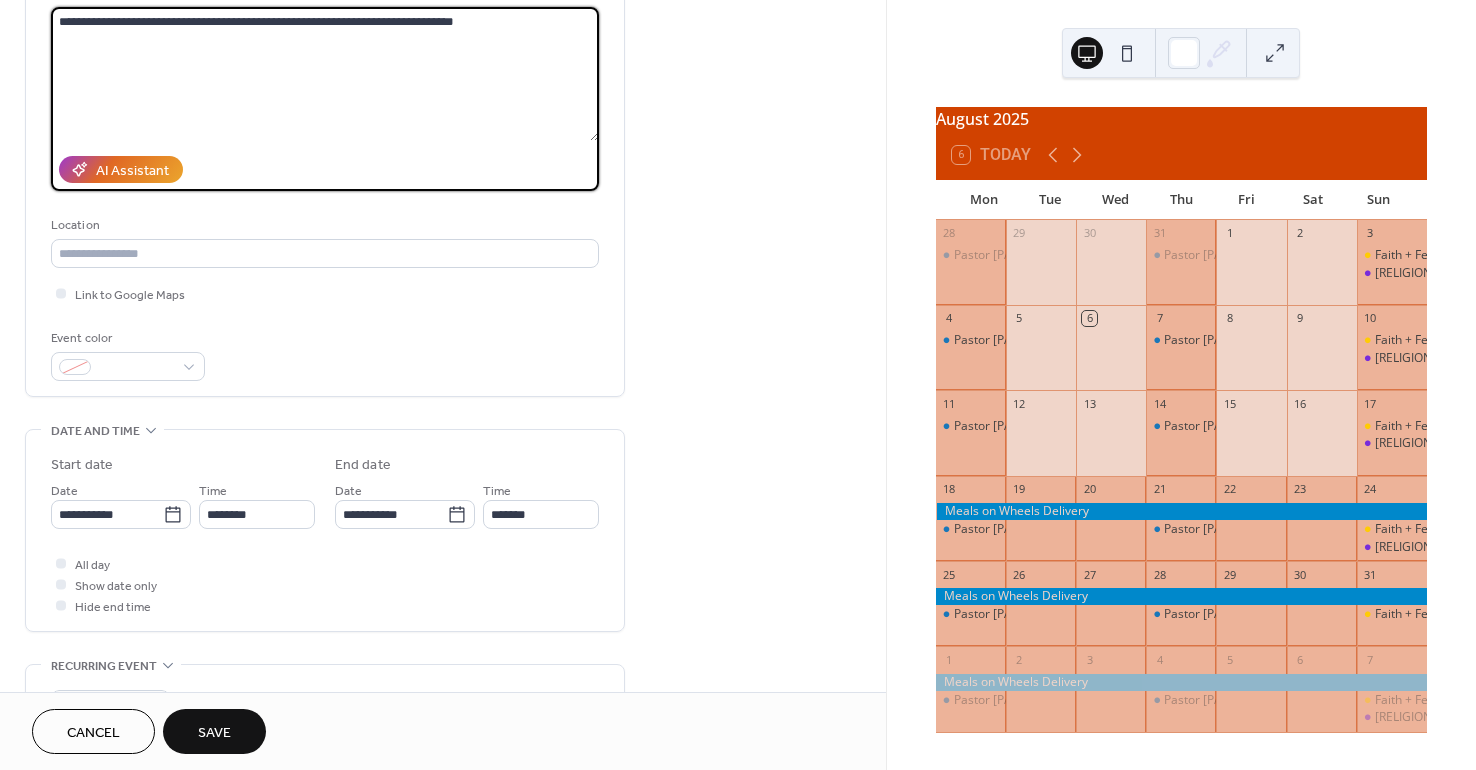 scroll, scrollTop: 300, scrollLeft: 0, axis: vertical 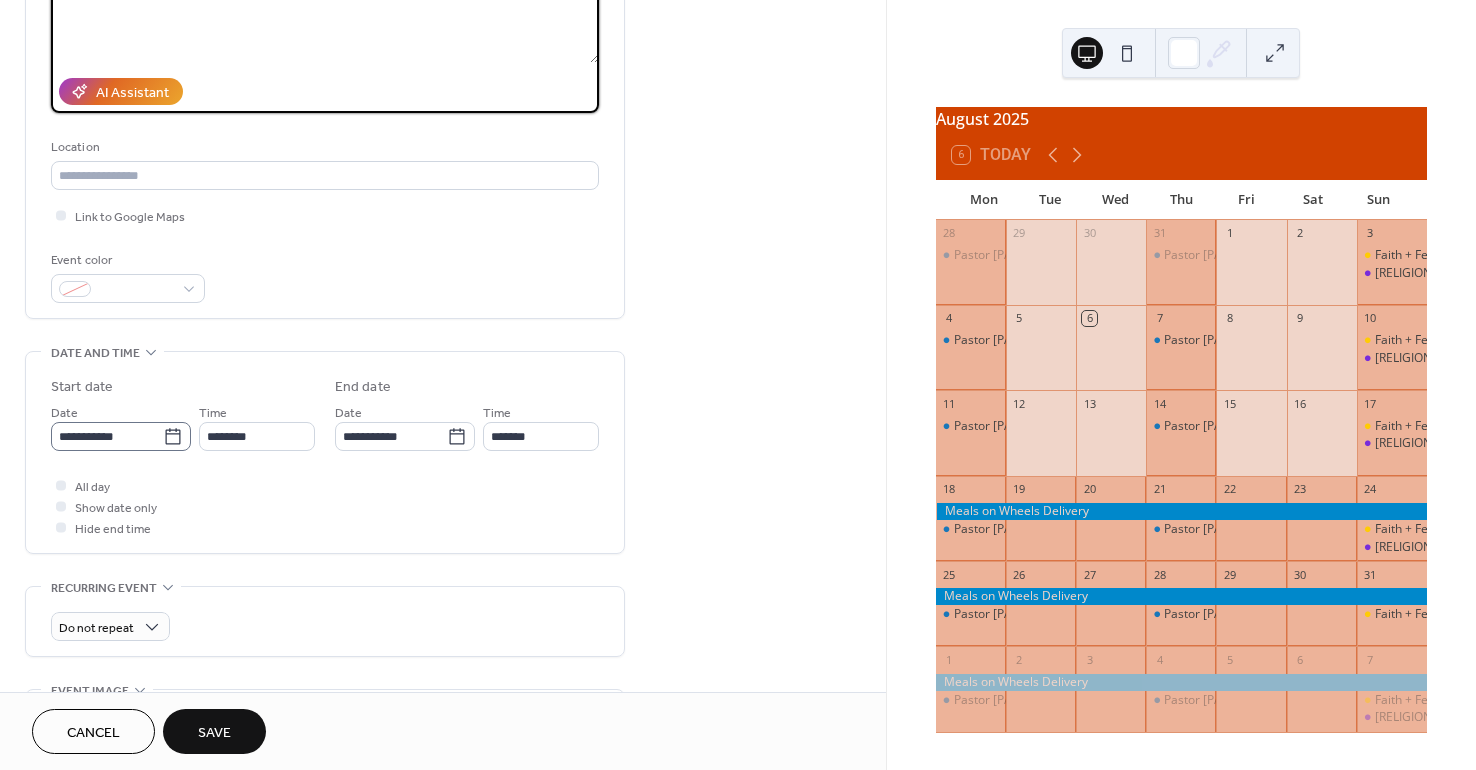 type on "**********" 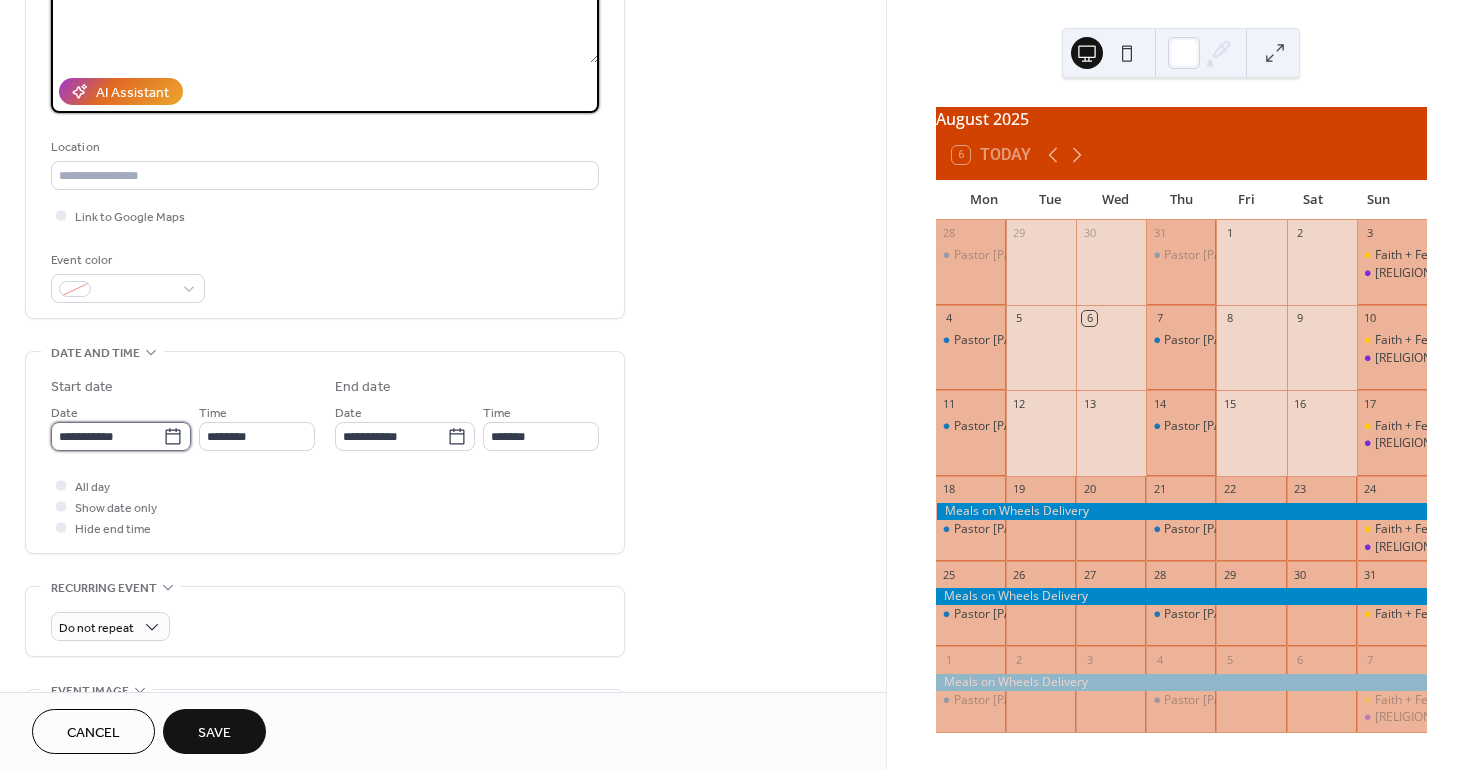 click on "**********" at bounding box center (107, 436) 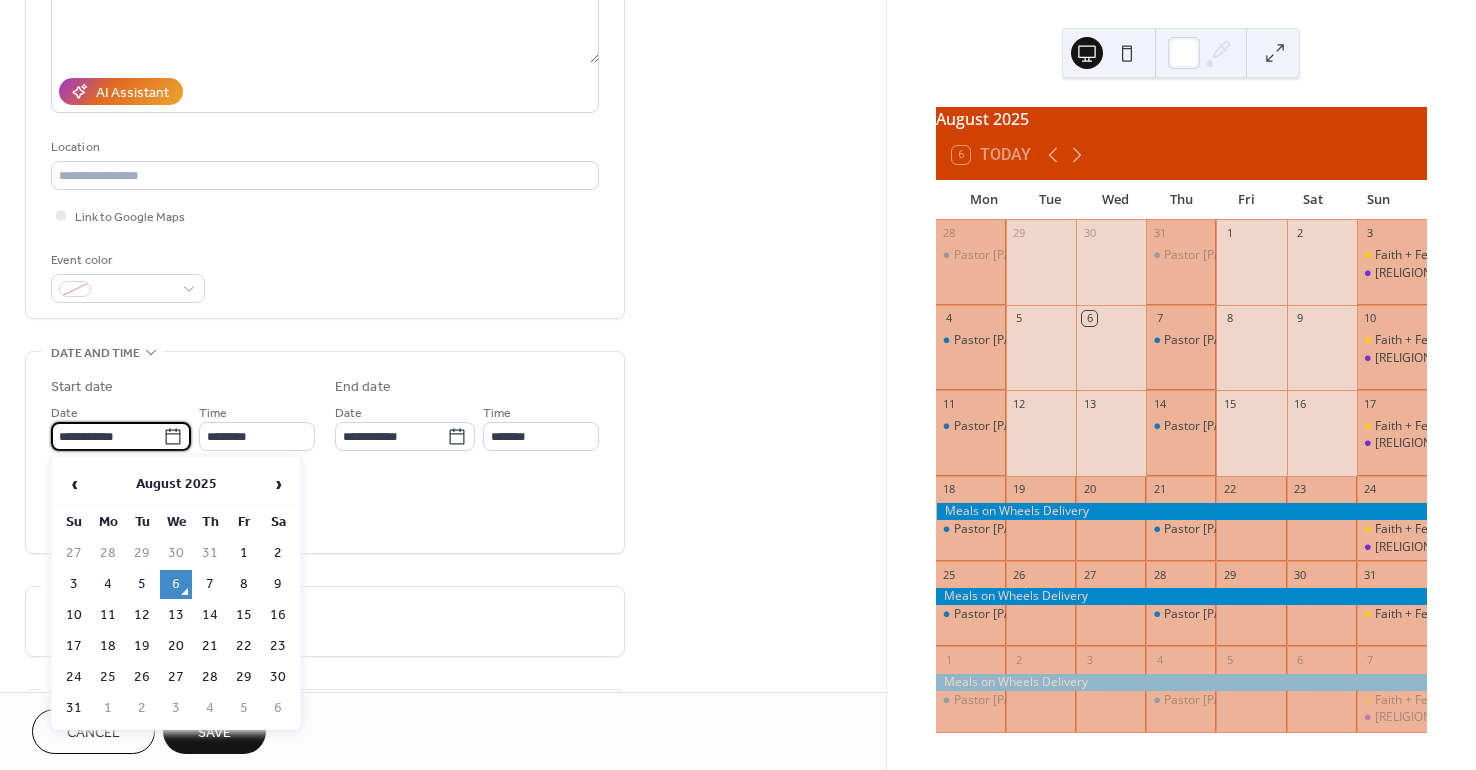 click 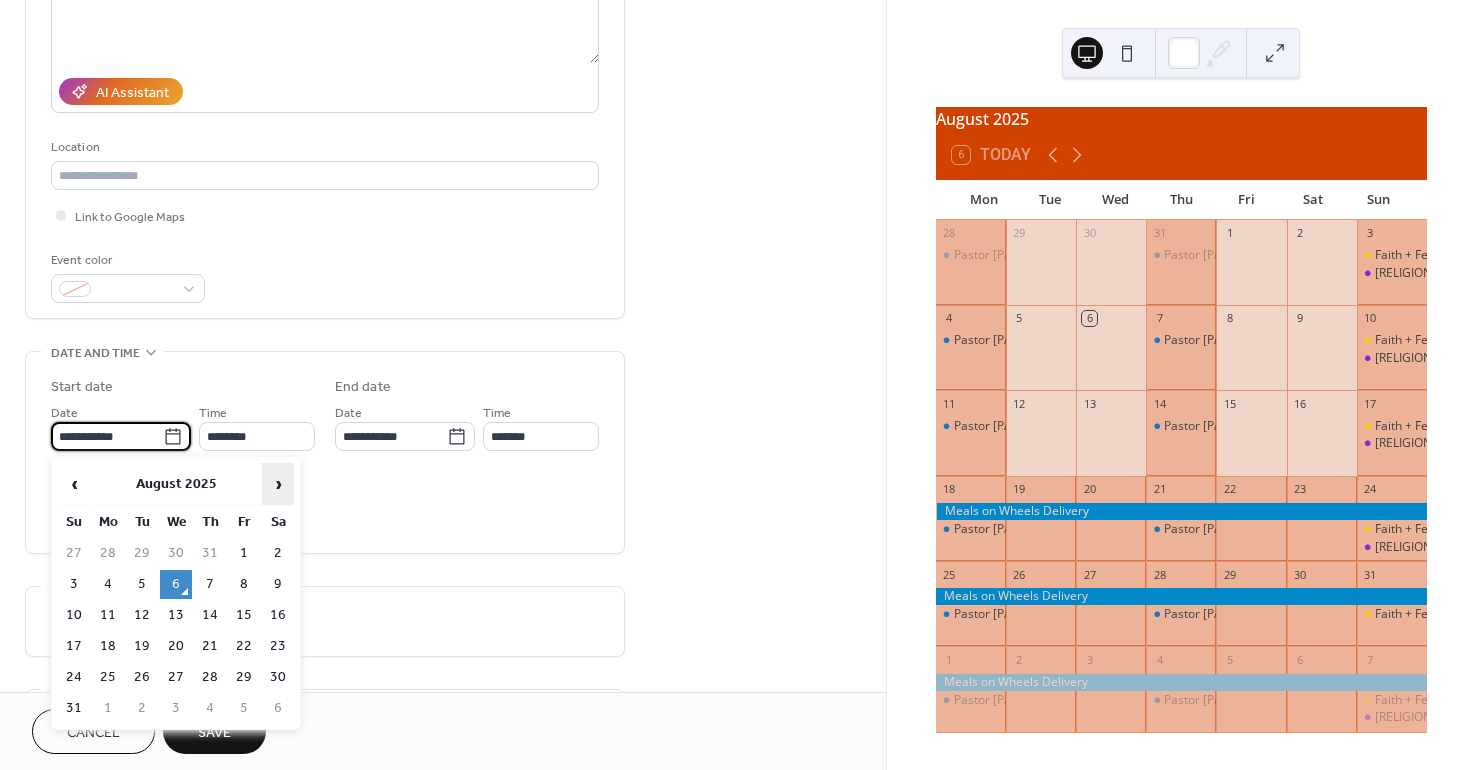 click on "›" at bounding box center (278, 484) 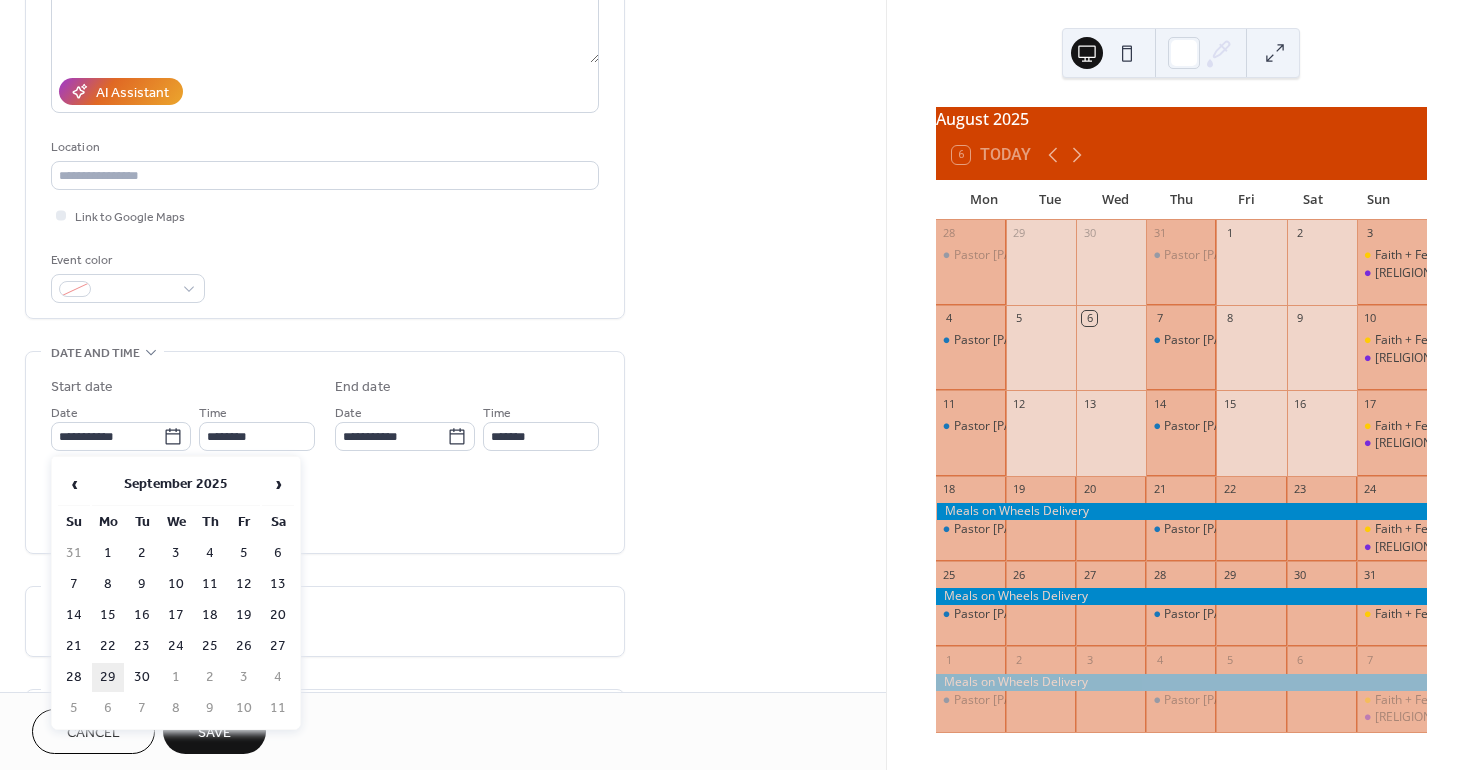 click on "29" at bounding box center [108, 677] 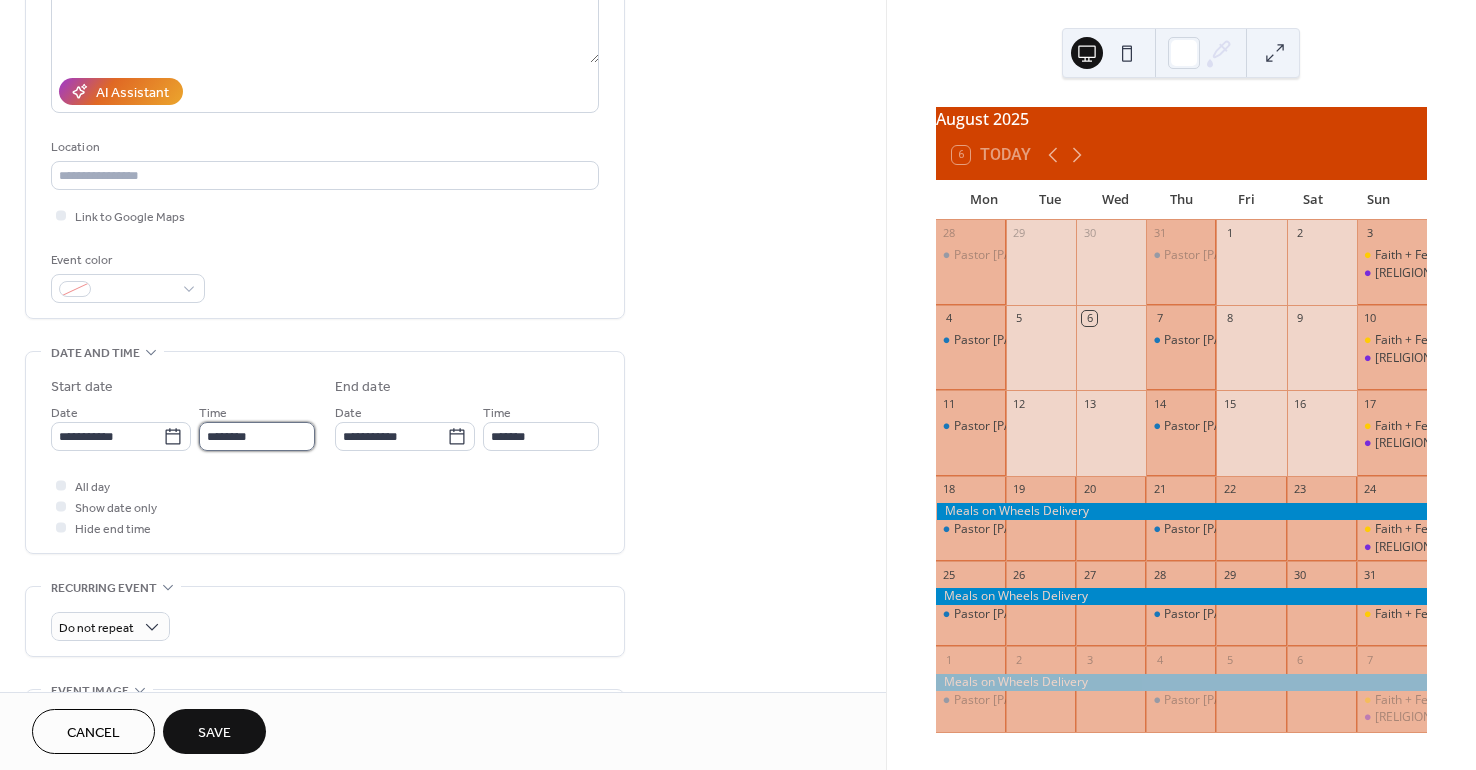 click on "********" at bounding box center (257, 436) 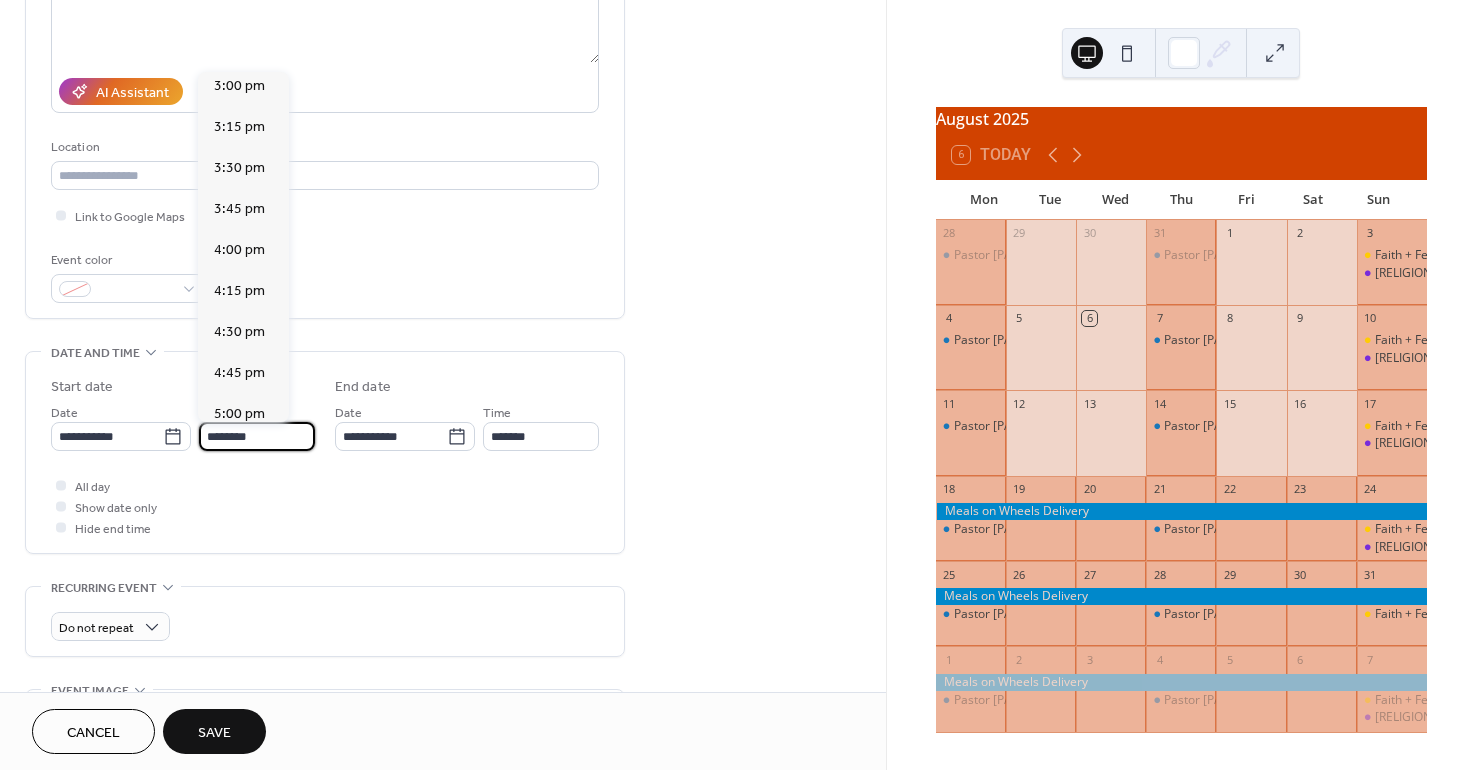 scroll, scrollTop: 2468, scrollLeft: 0, axis: vertical 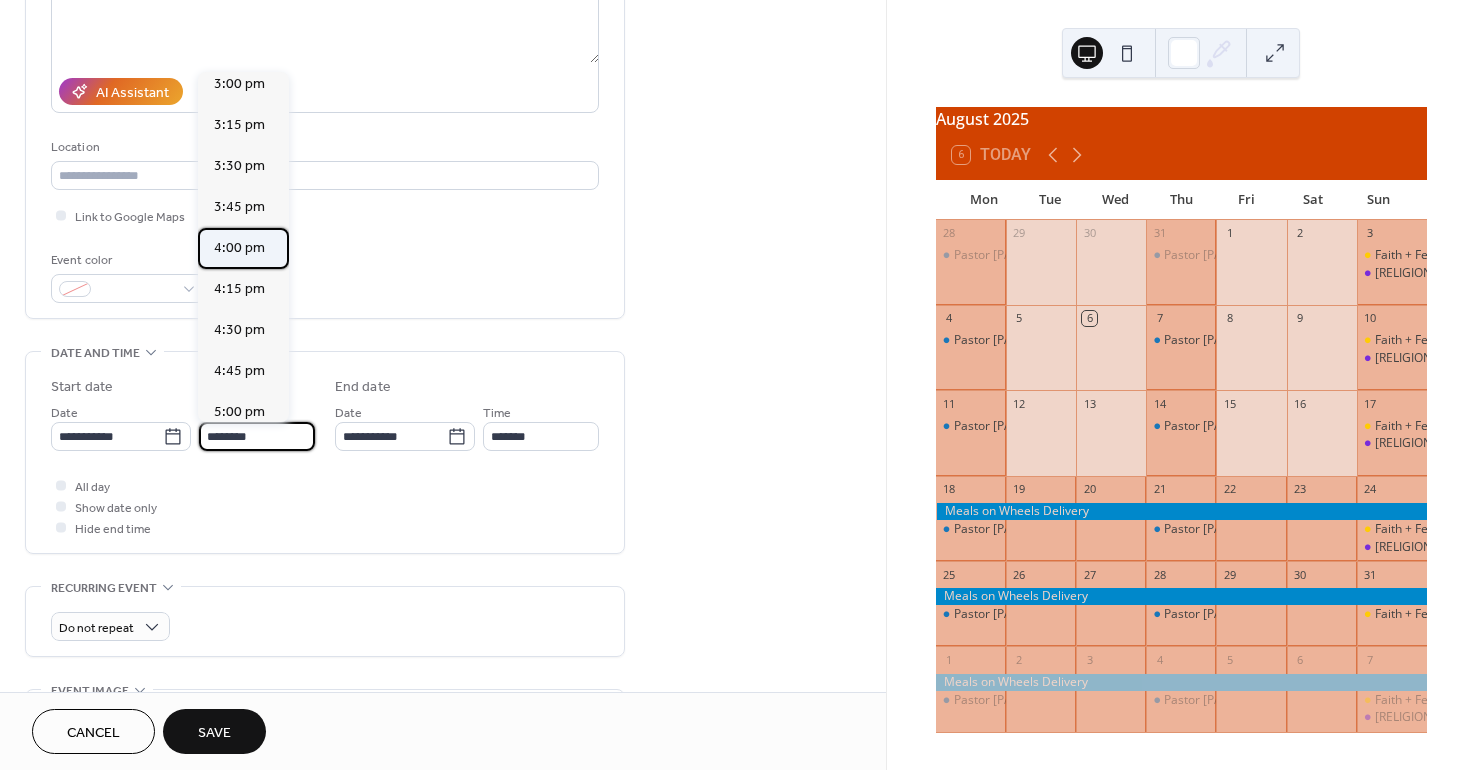 click on "4:00 pm" at bounding box center [239, 248] 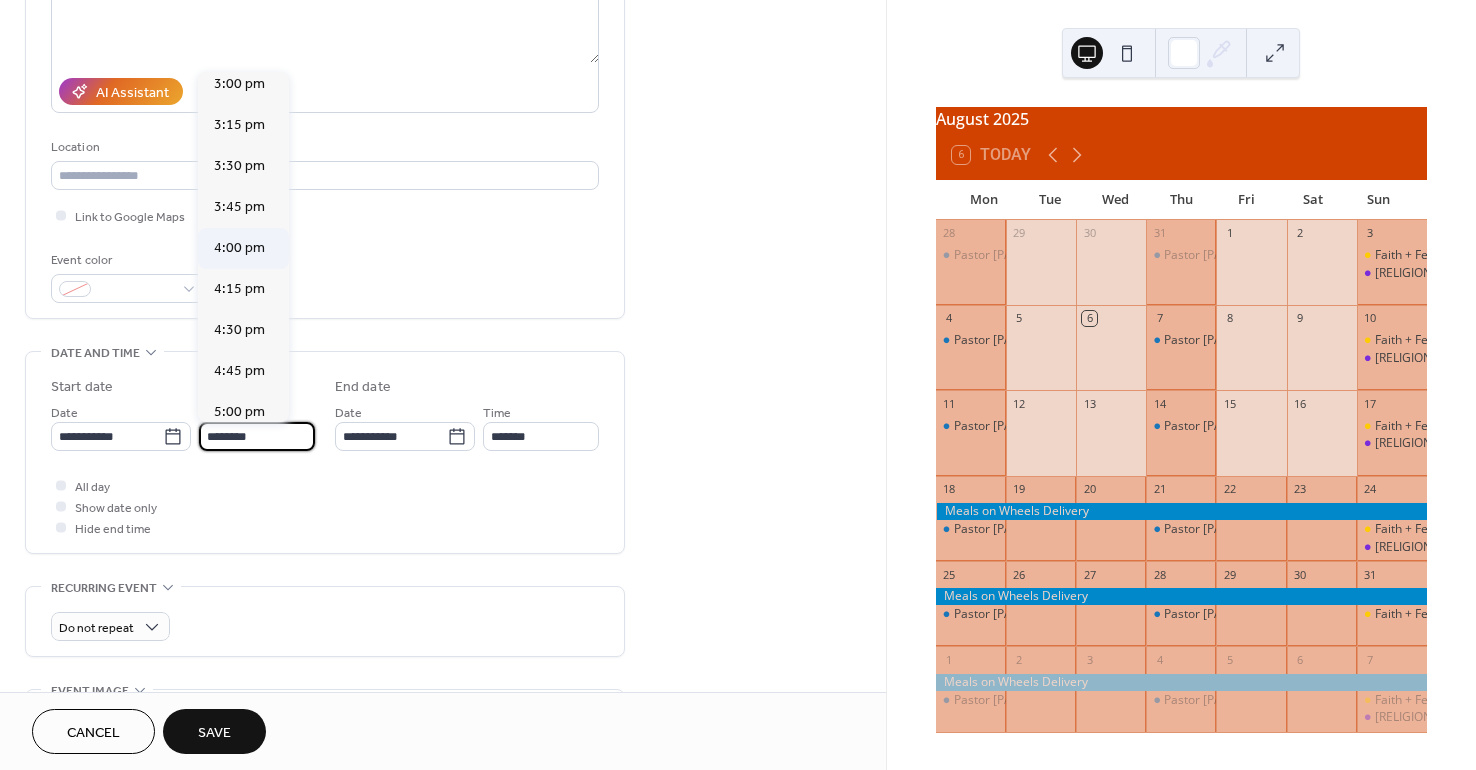 type on "*******" 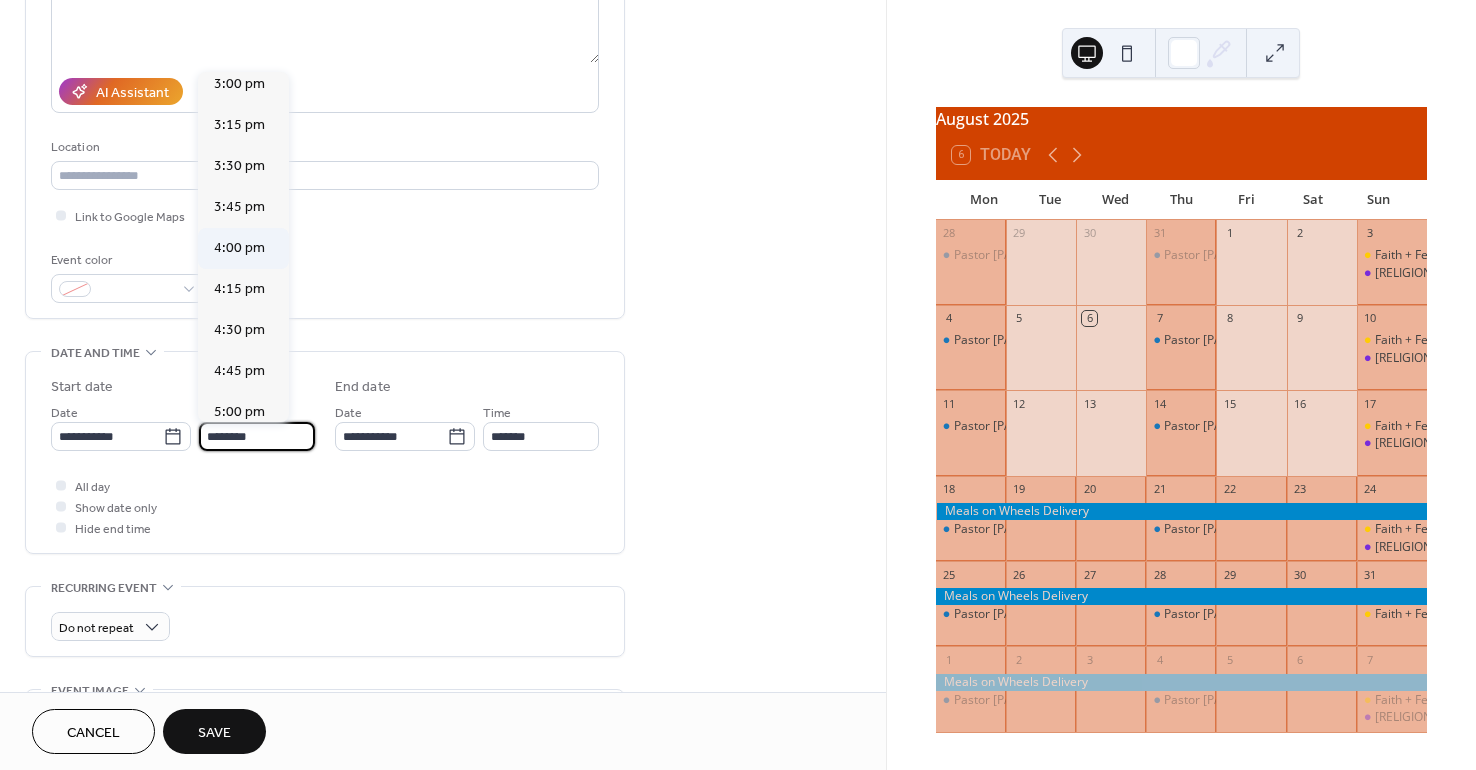 type on "*******" 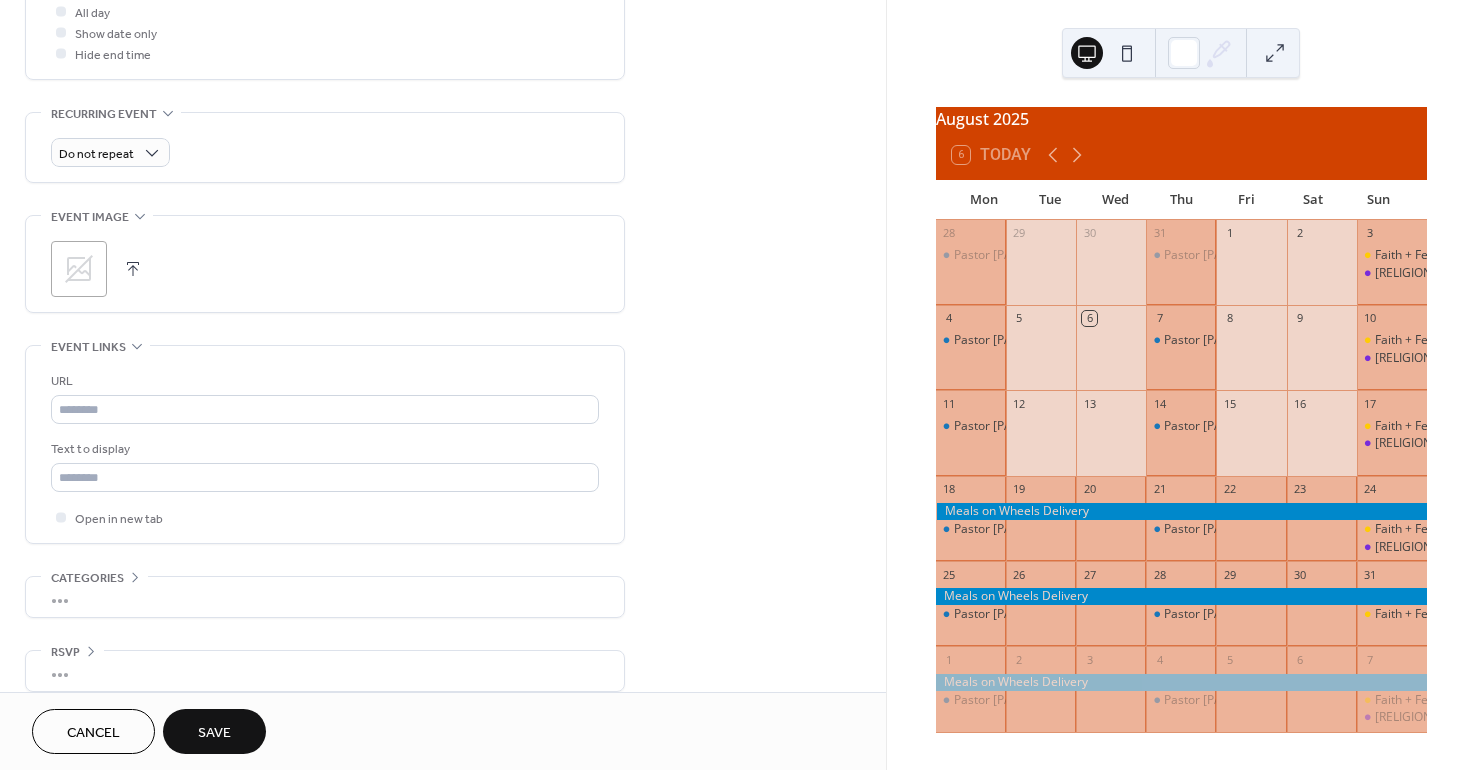 scroll, scrollTop: 794, scrollLeft: 0, axis: vertical 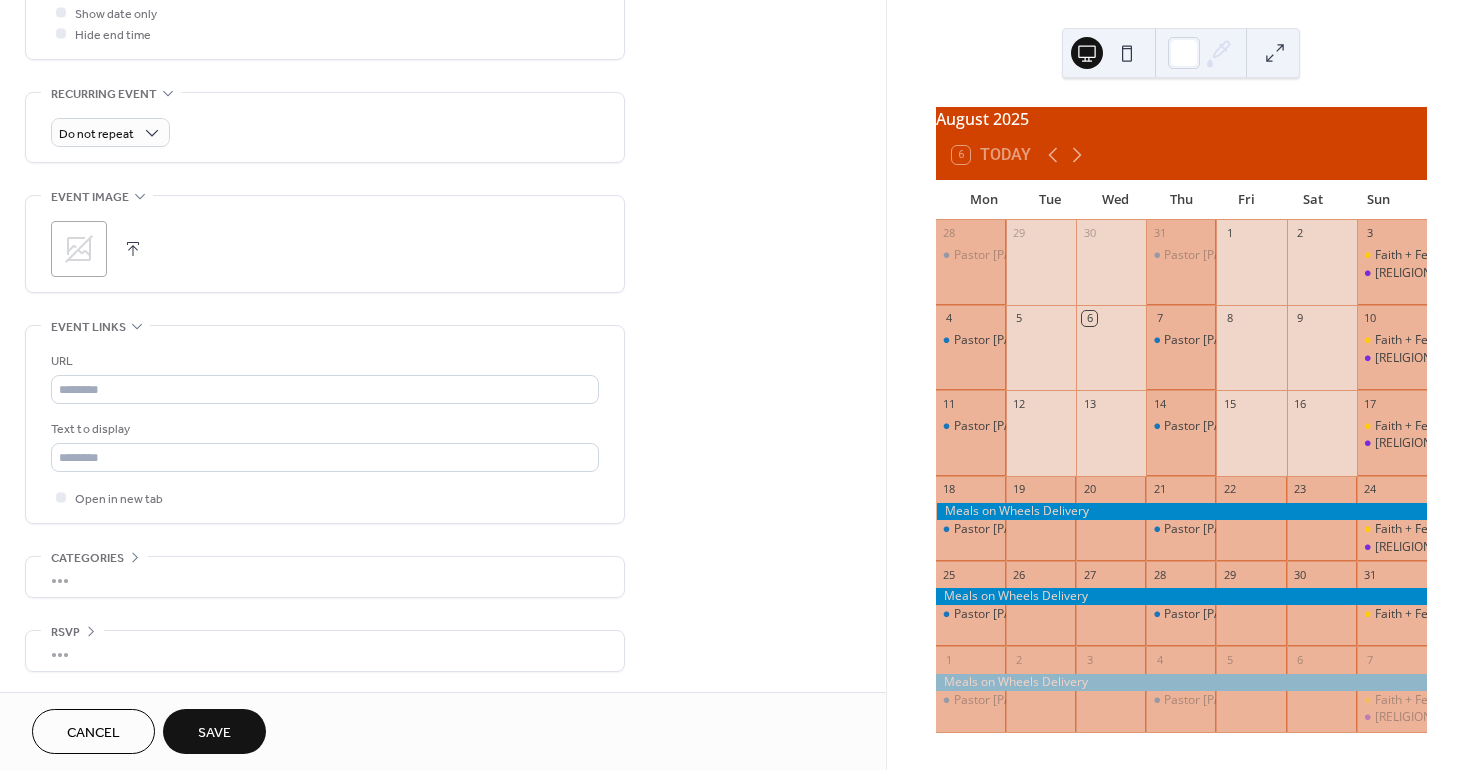 click on "•••" at bounding box center (325, 577) 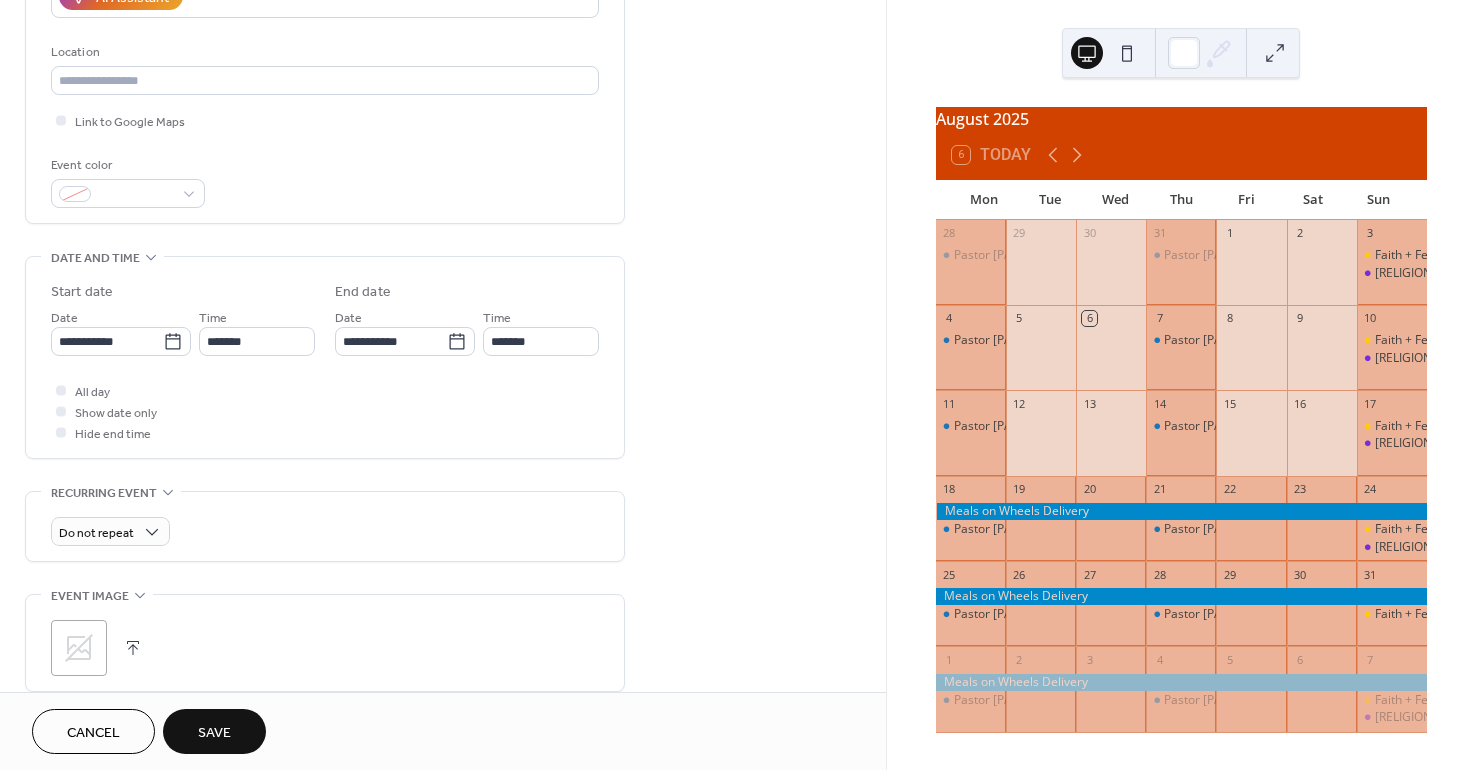scroll, scrollTop: 394, scrollLeft: 0, axis: vertical 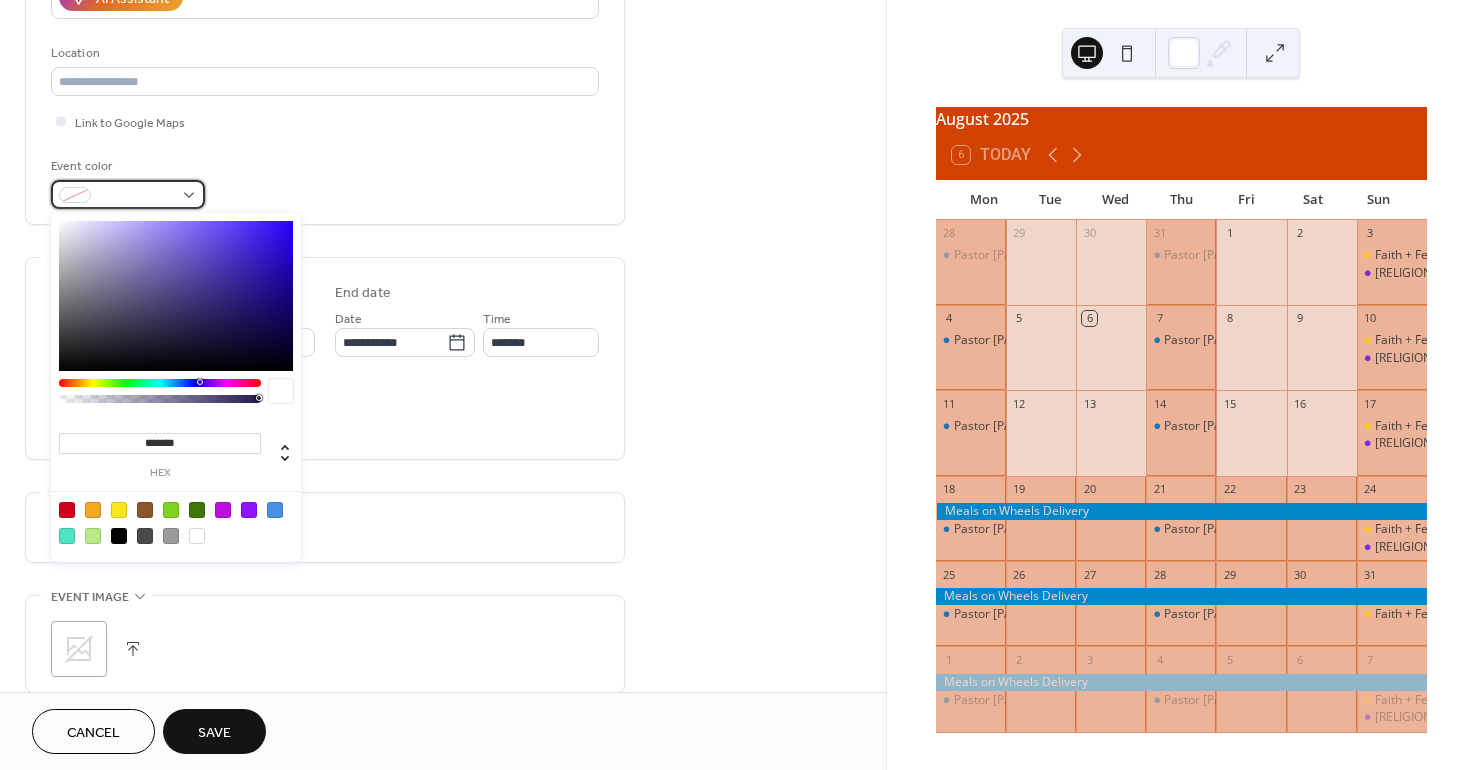 click at bounding box center [128, 194] 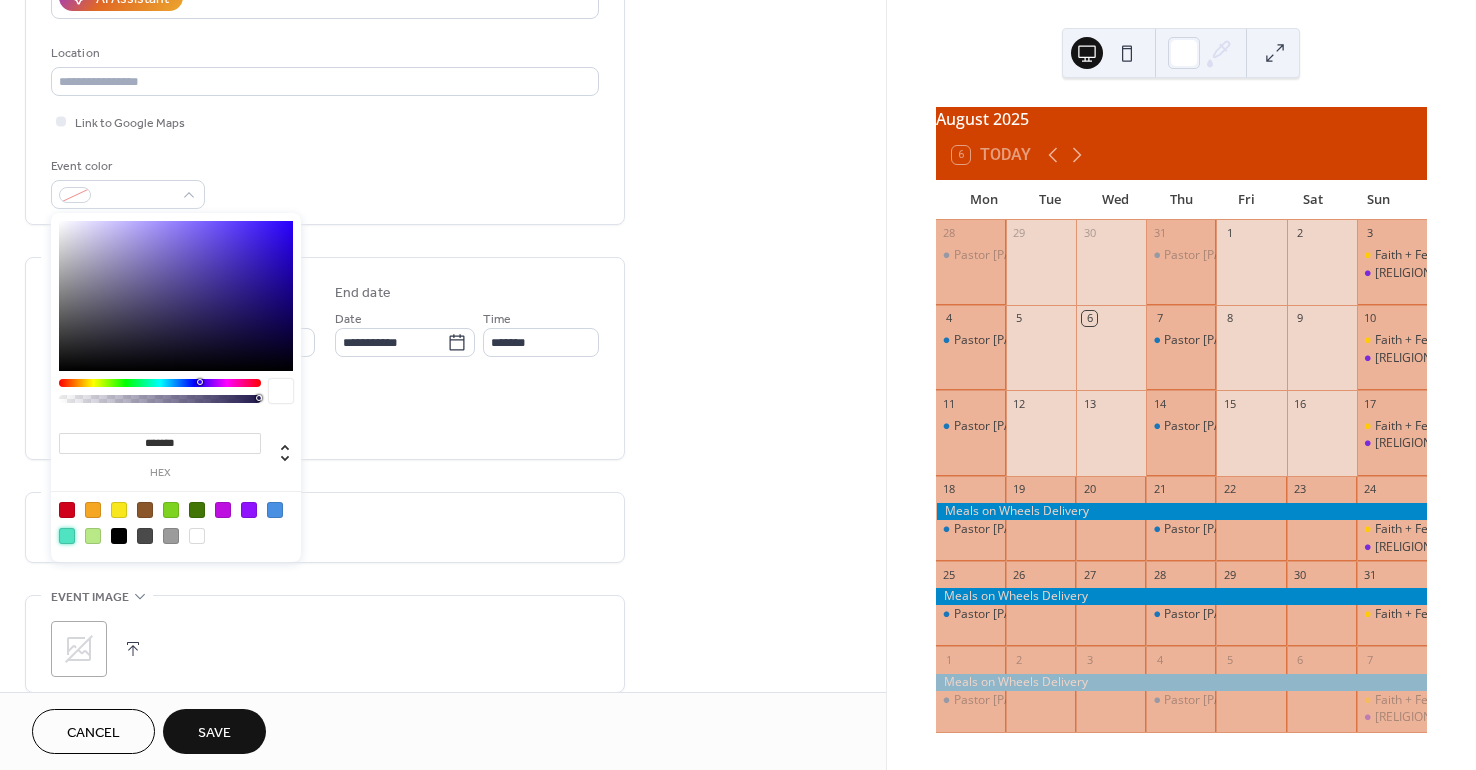 click at bounding box center (67, 536) 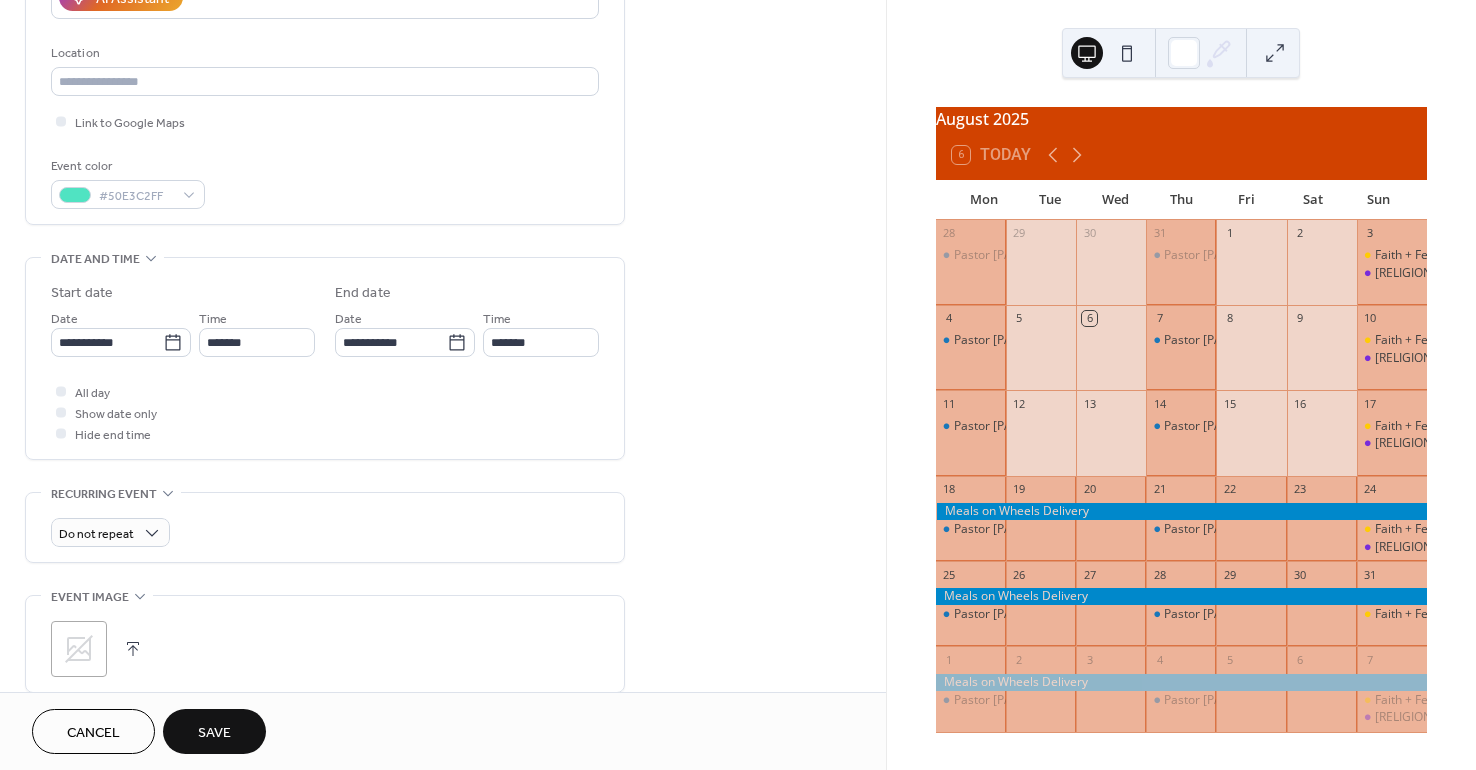 click on "Save" at bounding box center (214, 733) 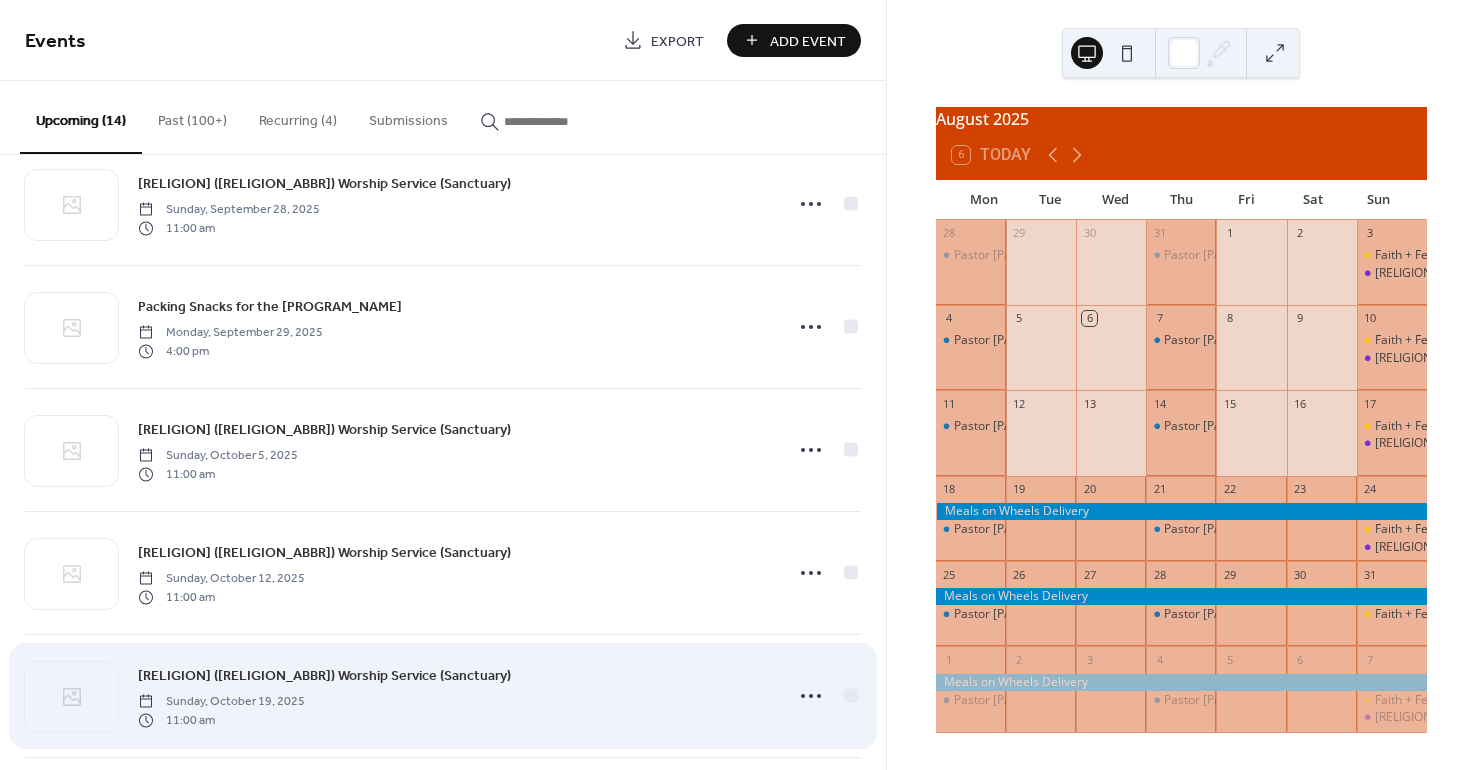 scroll, scrollTop: 900, scrollLeft: 0, axis: vertical 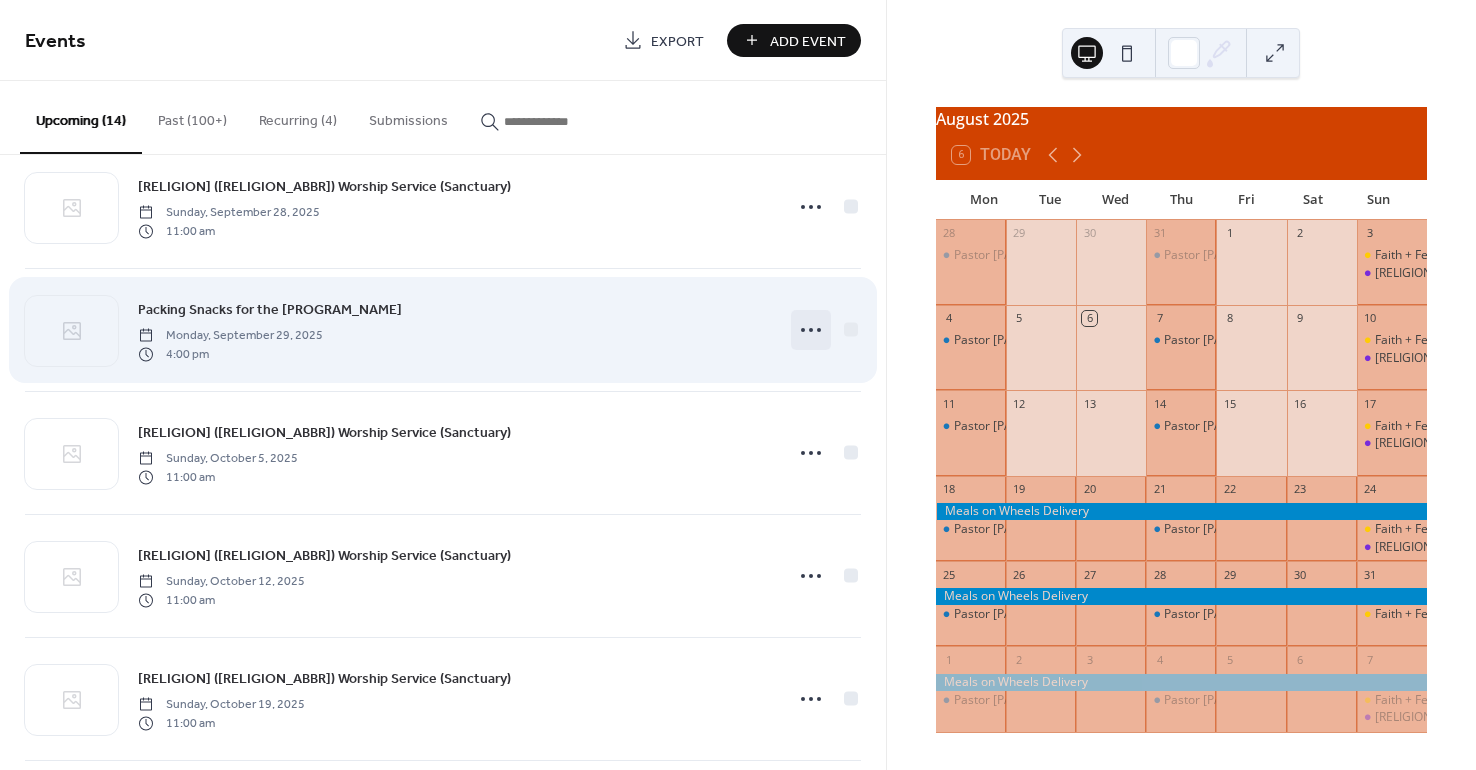 click 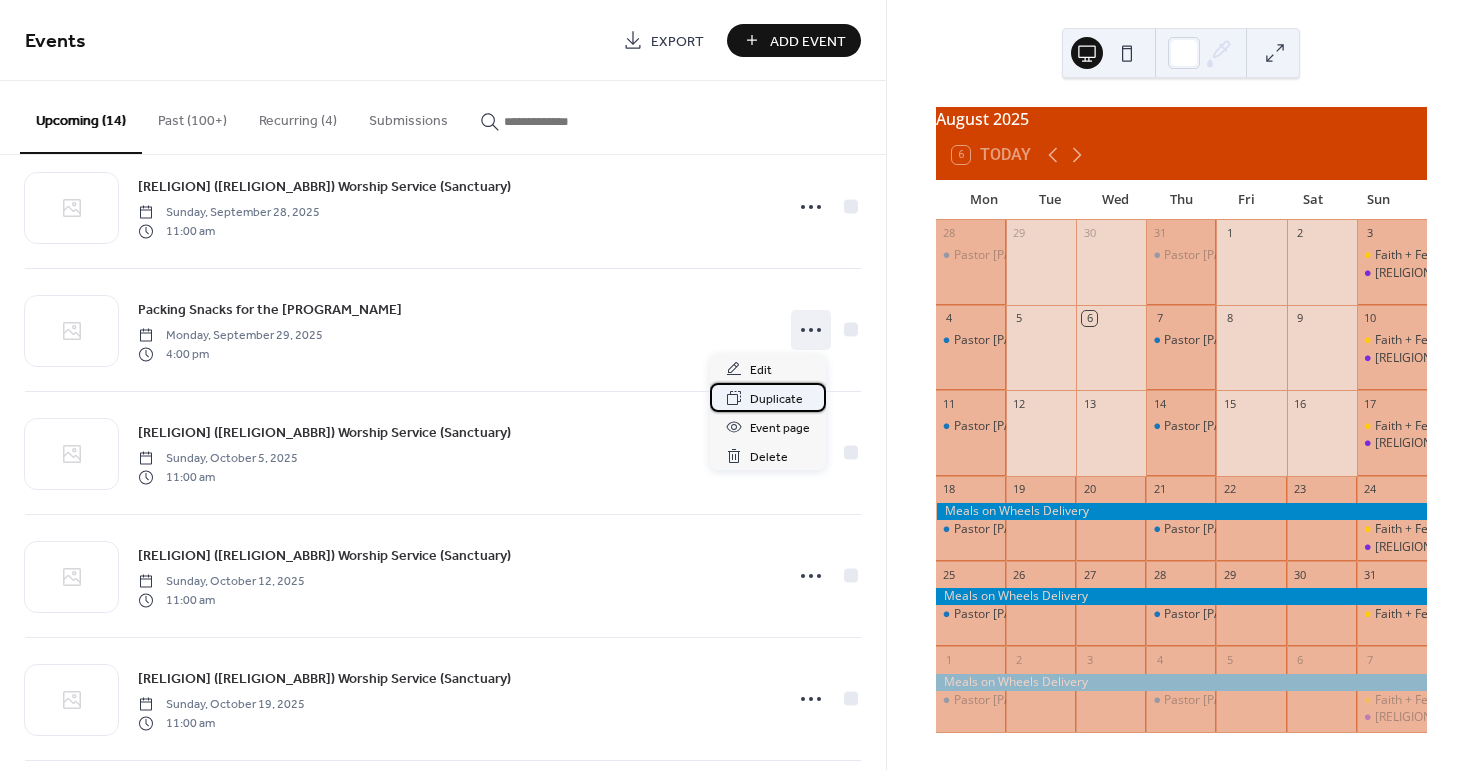 click on "Duplicate" at bounding box center (776, 399) 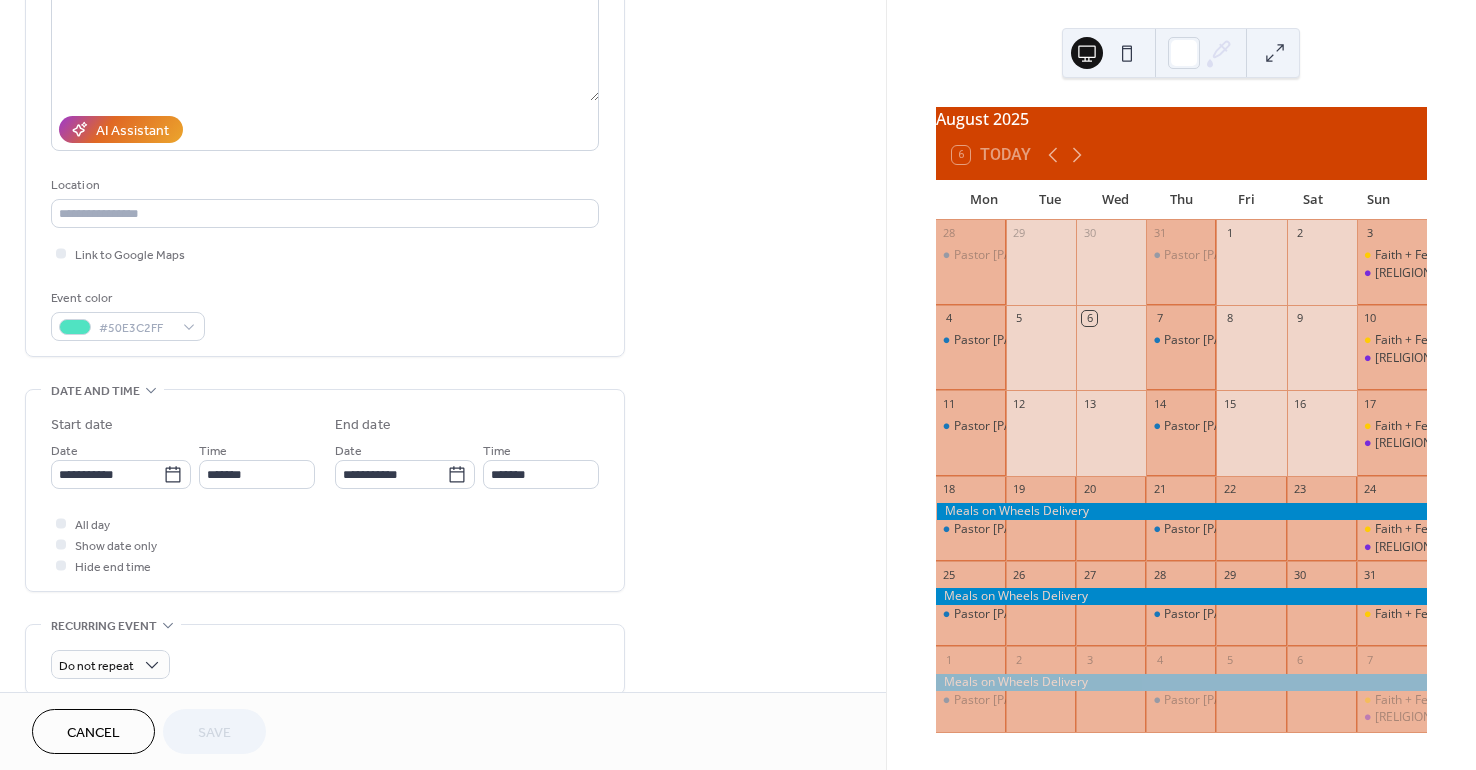 scroll, scrollTop: 300, scrollLeft: 0, axis: vertical 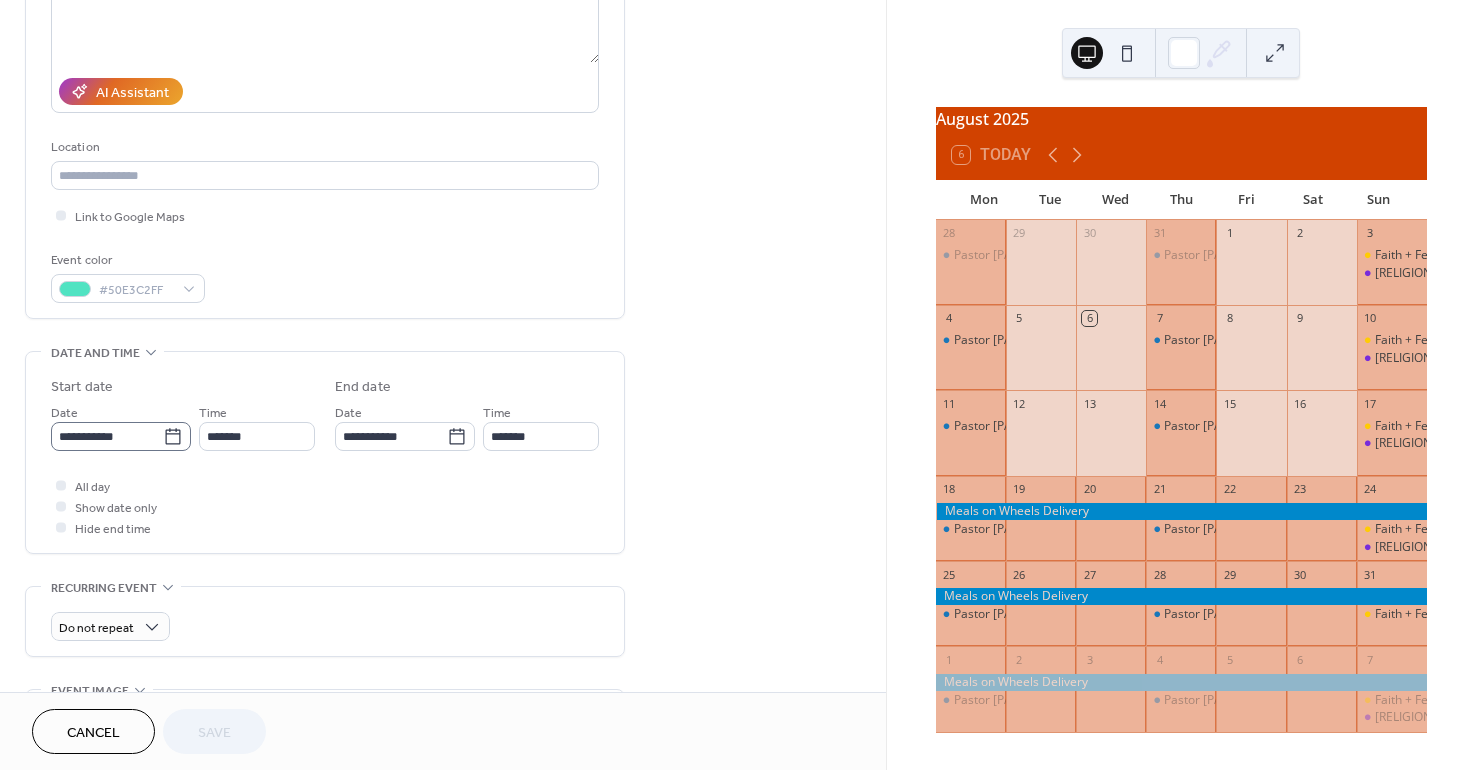 click 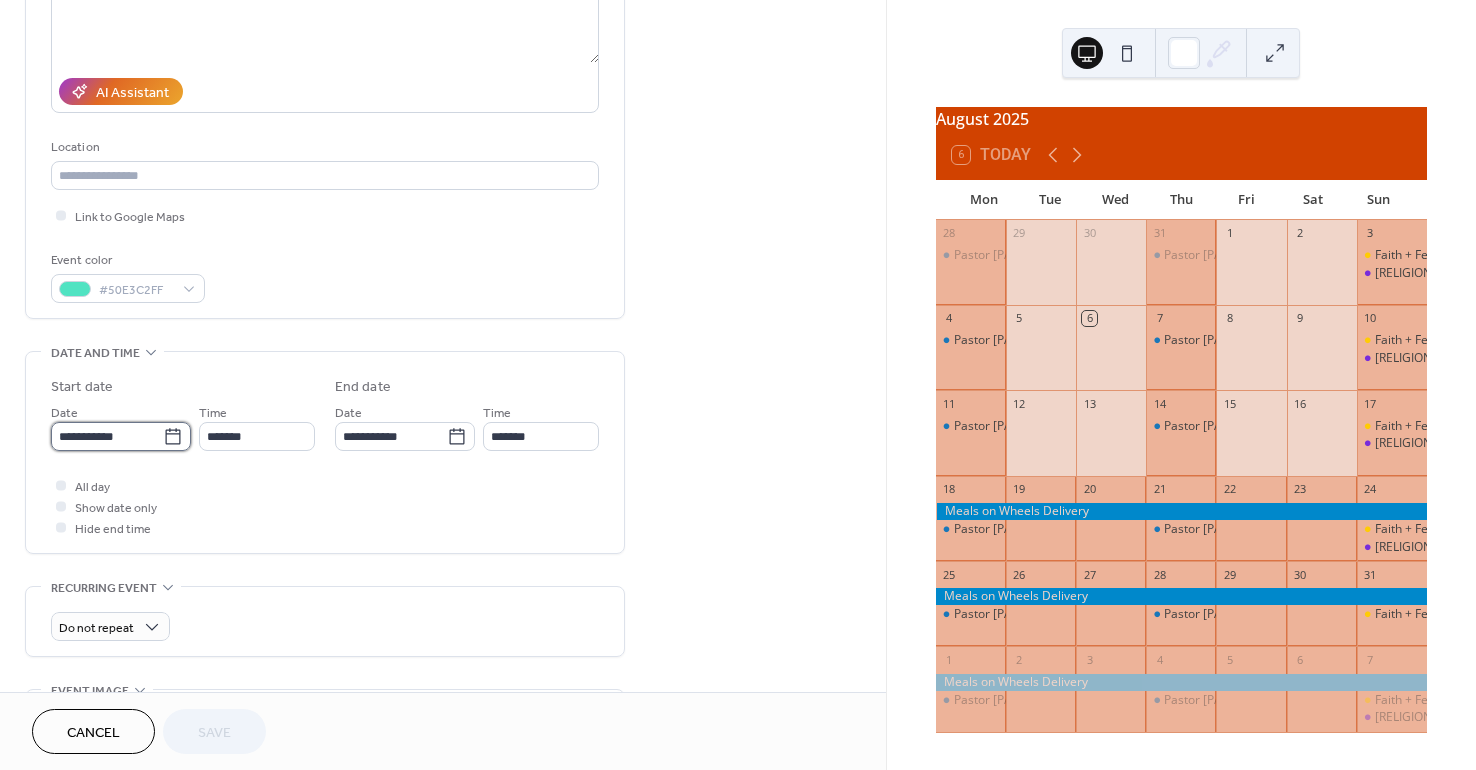 click on "**********" at bounding box center [107, 436] 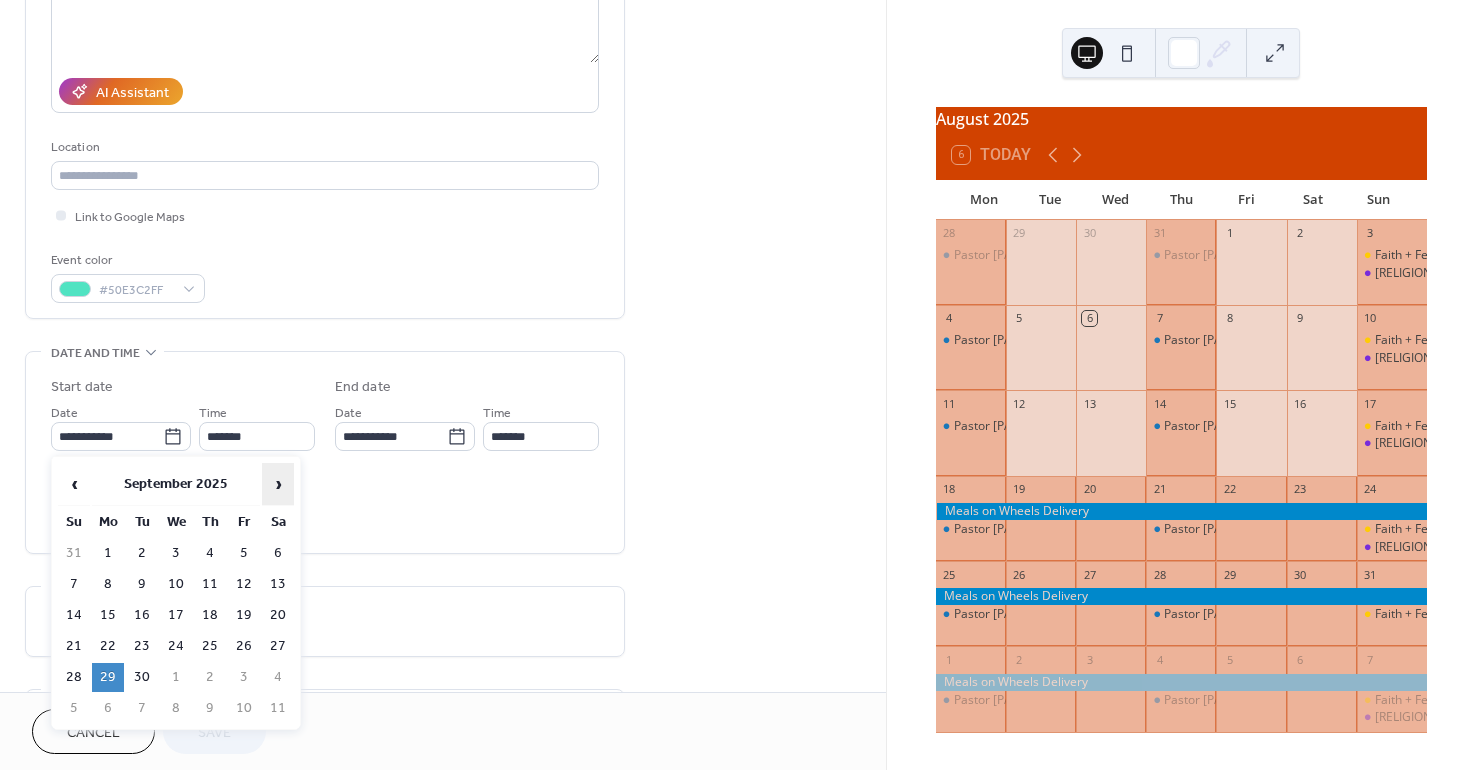 click on "›" at bounding box center (278, 484) 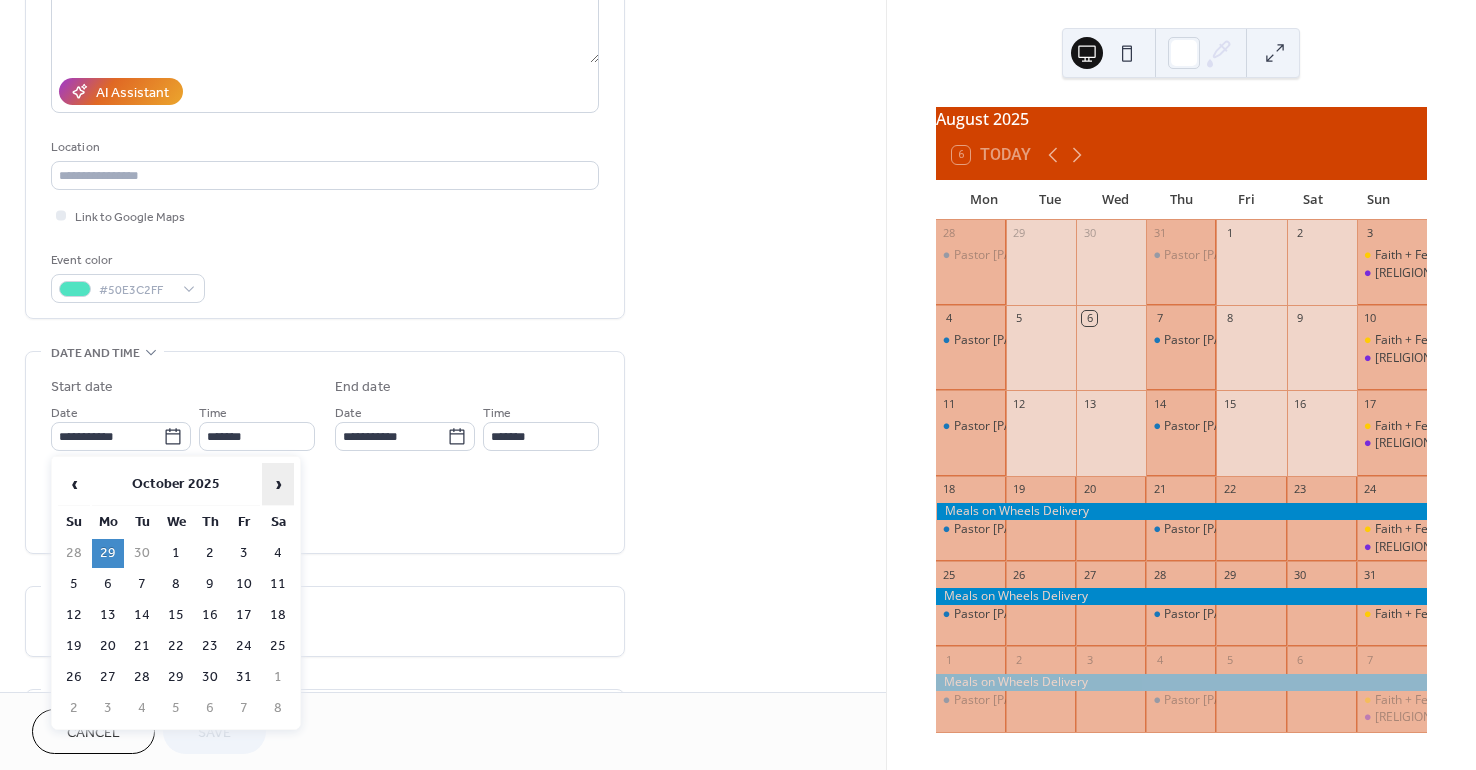 click on "›" at bounding box center (278, 484) 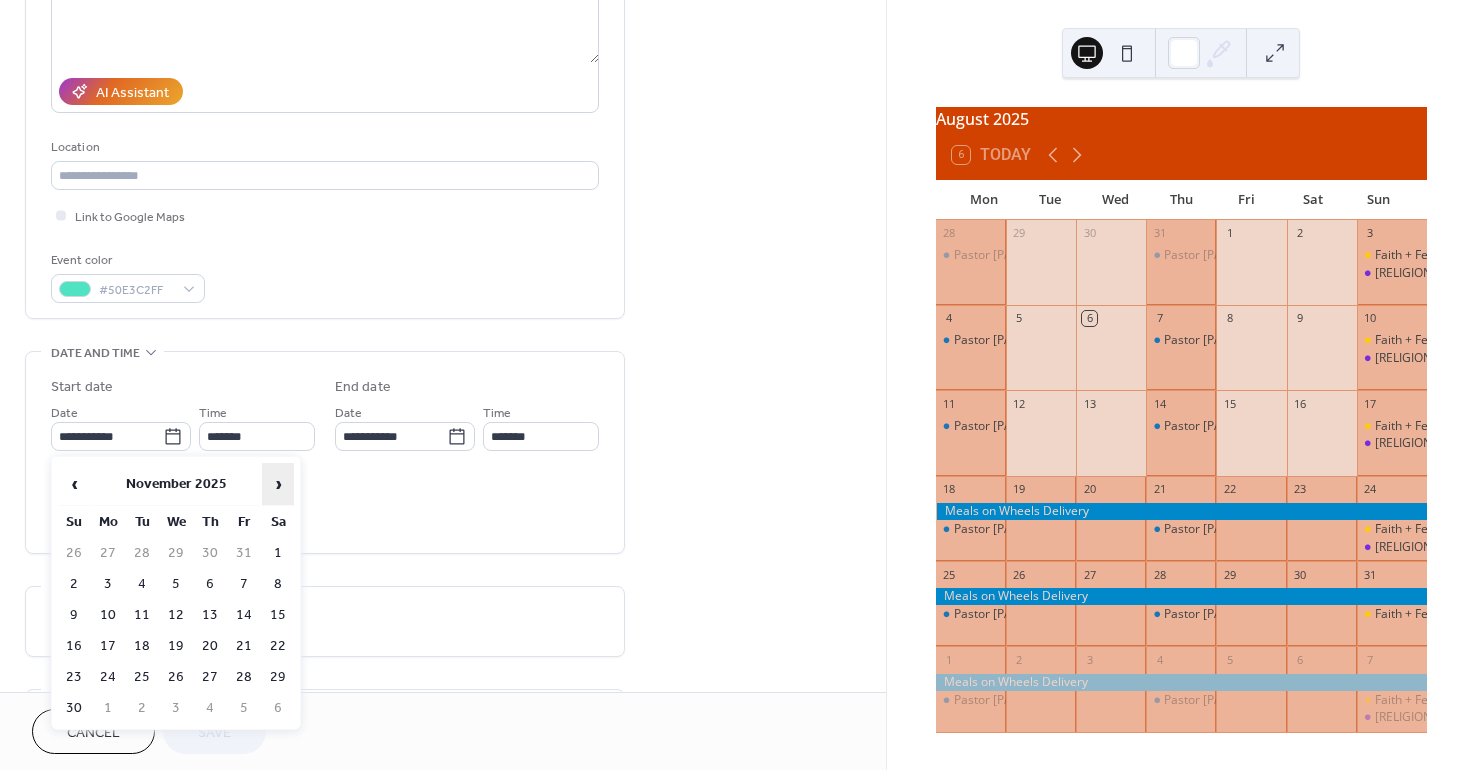 click on "›" at bounding box center [278, 484] 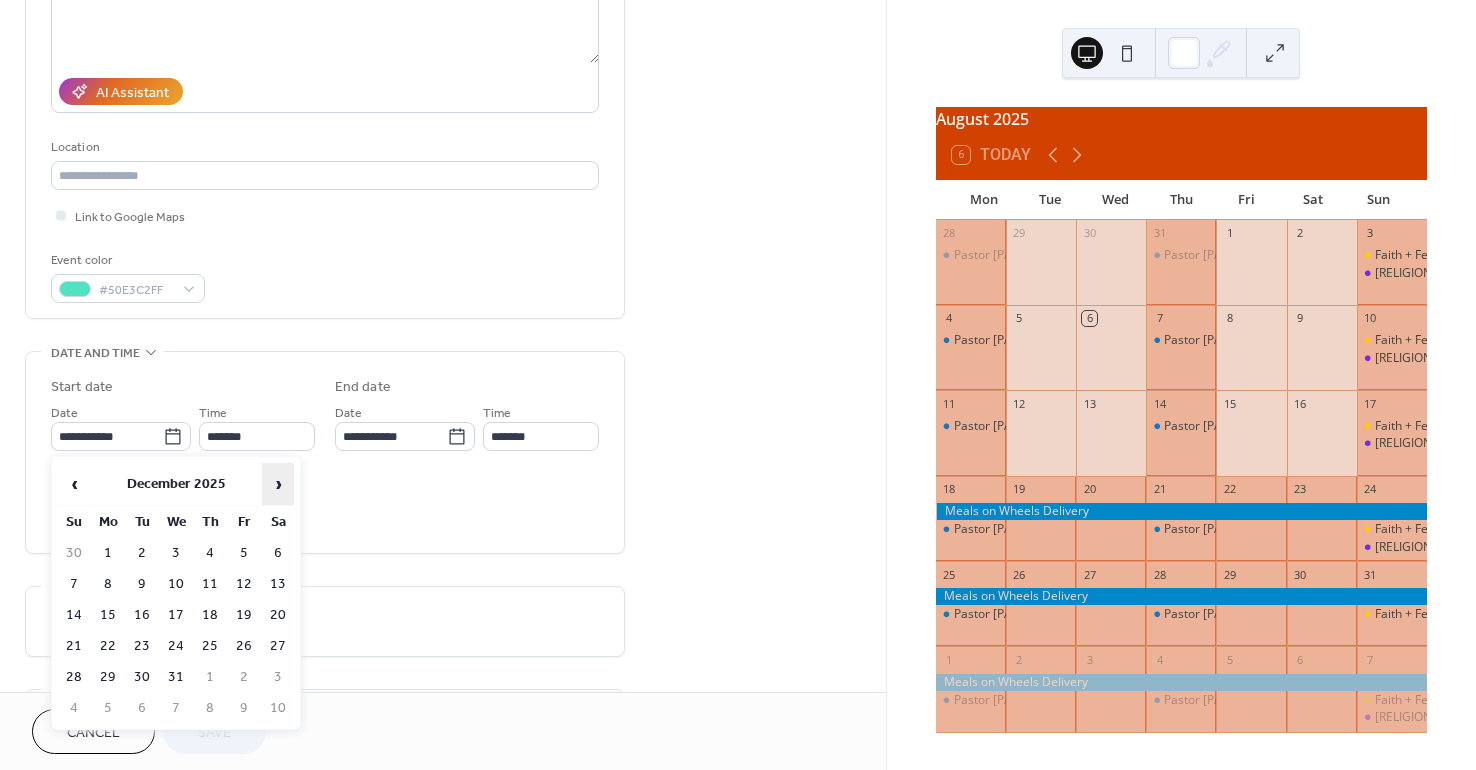 click on "›" at bounding box center [278, 484] 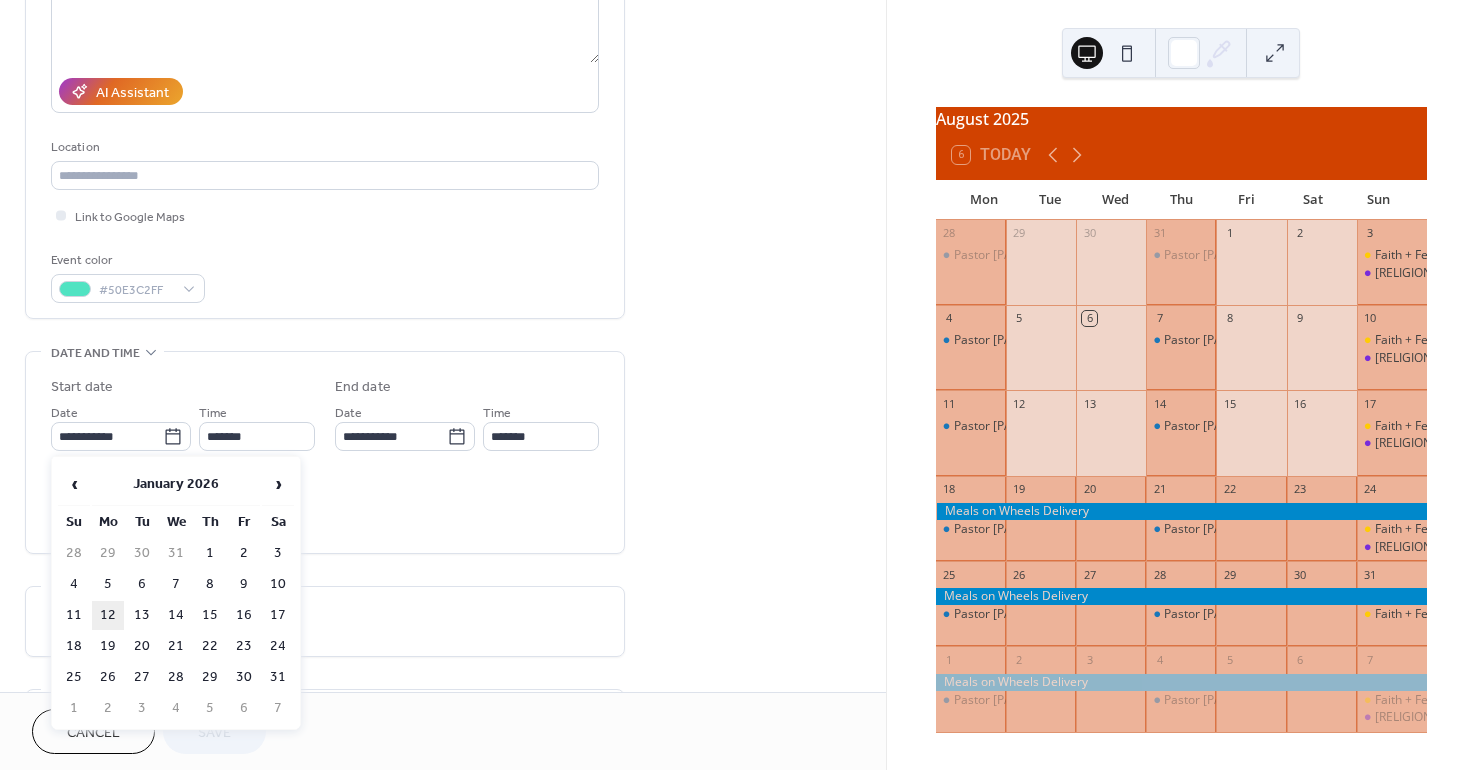 click on "12" at bounding box center [108, 615] 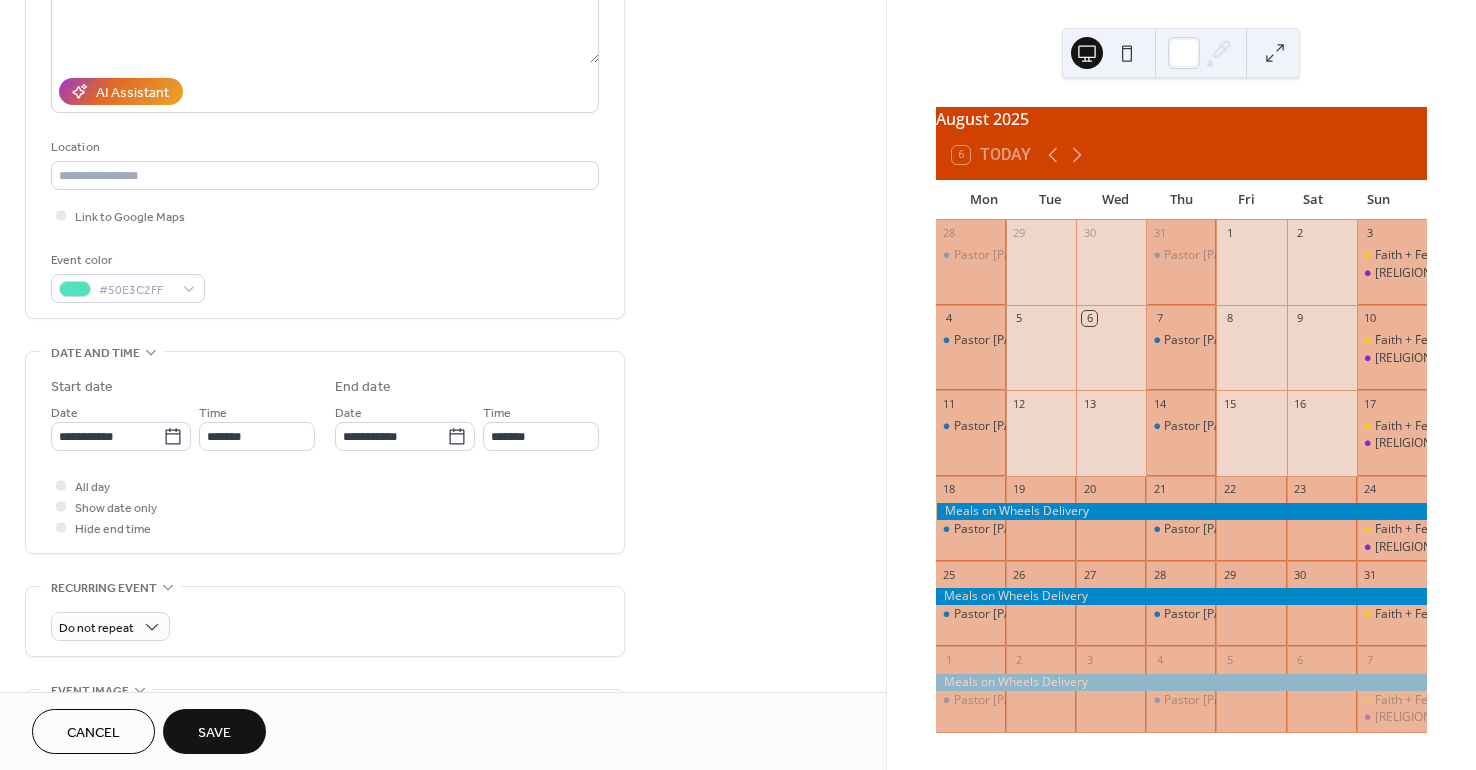 click on "Save" at bounding box center [214, 733] 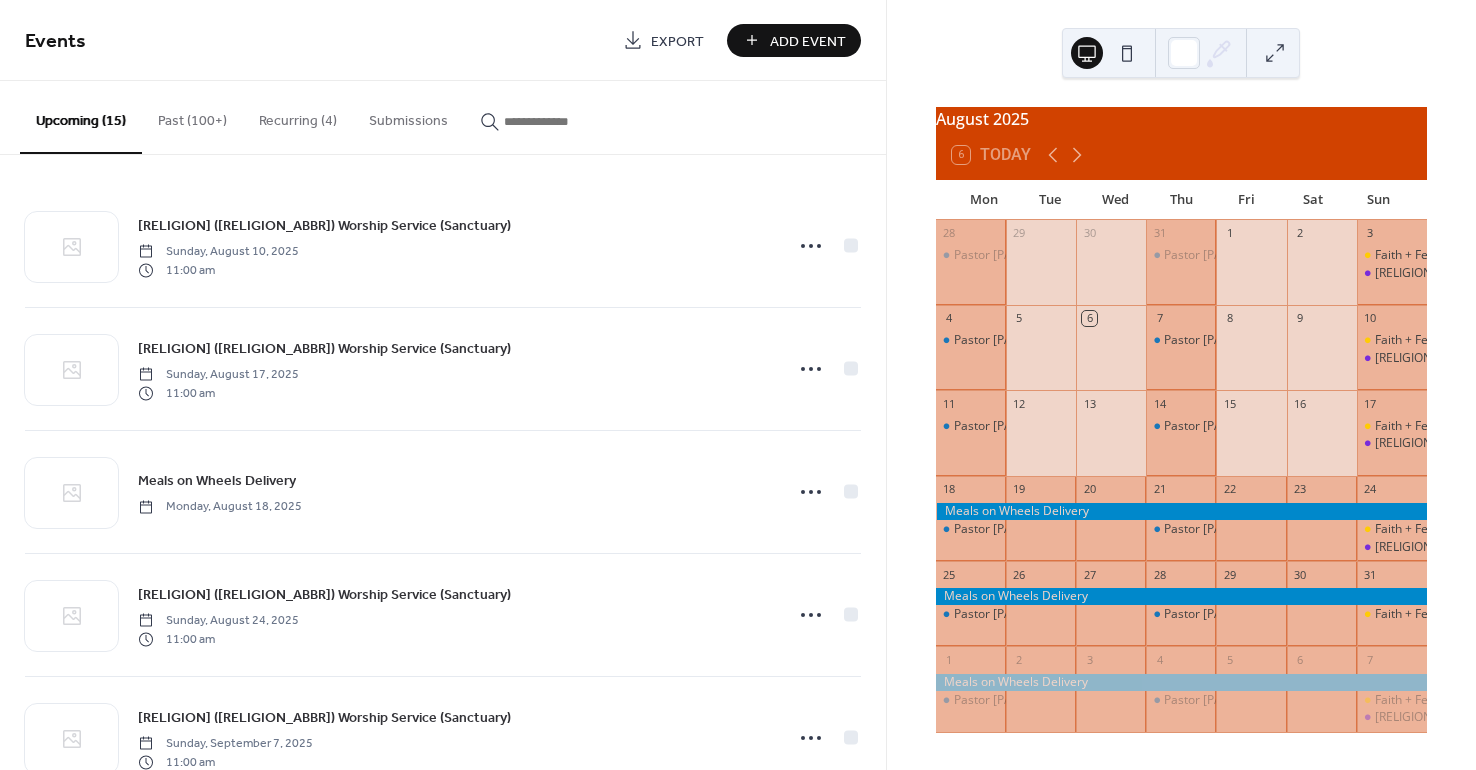 click on "Add Event" at bounding box center [808, 41] 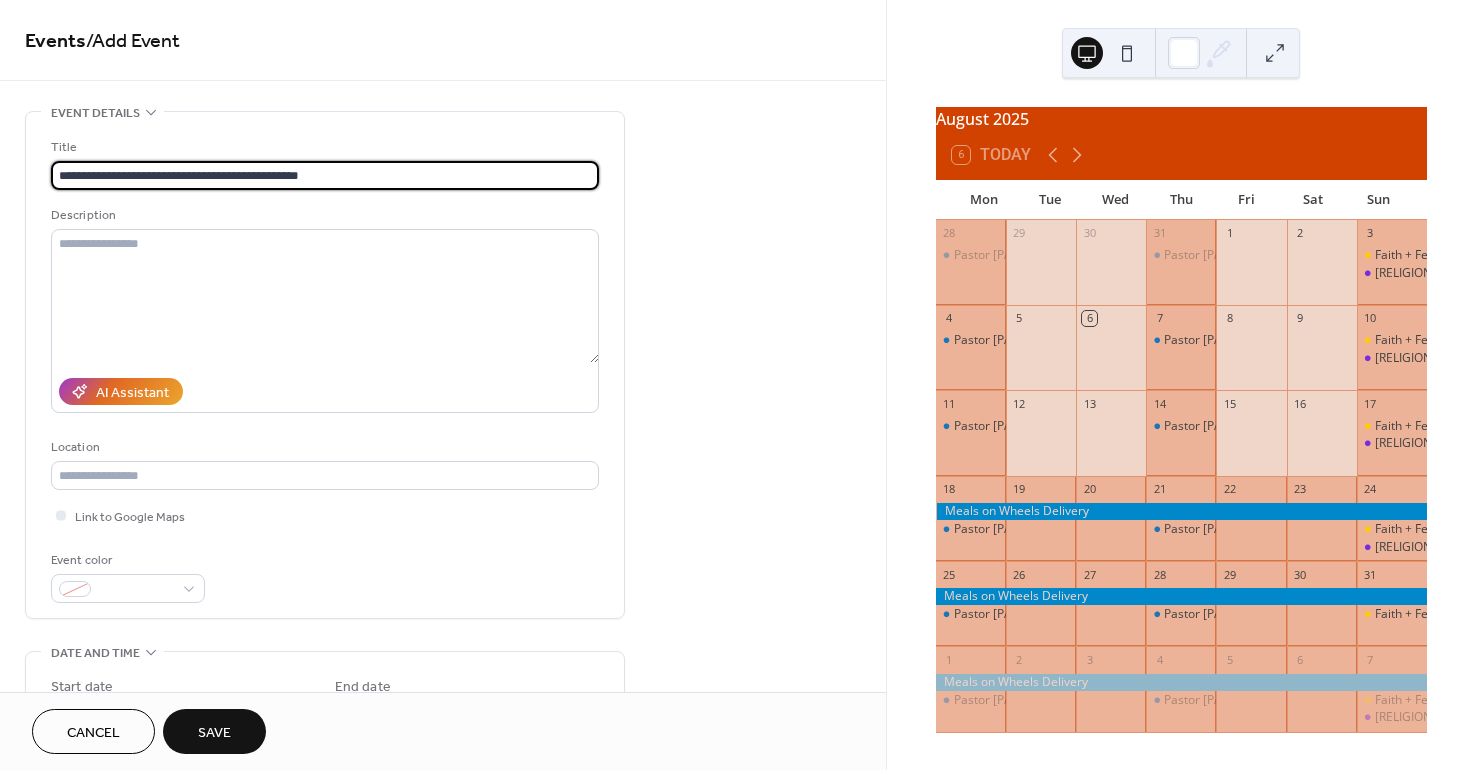 type on "**********" 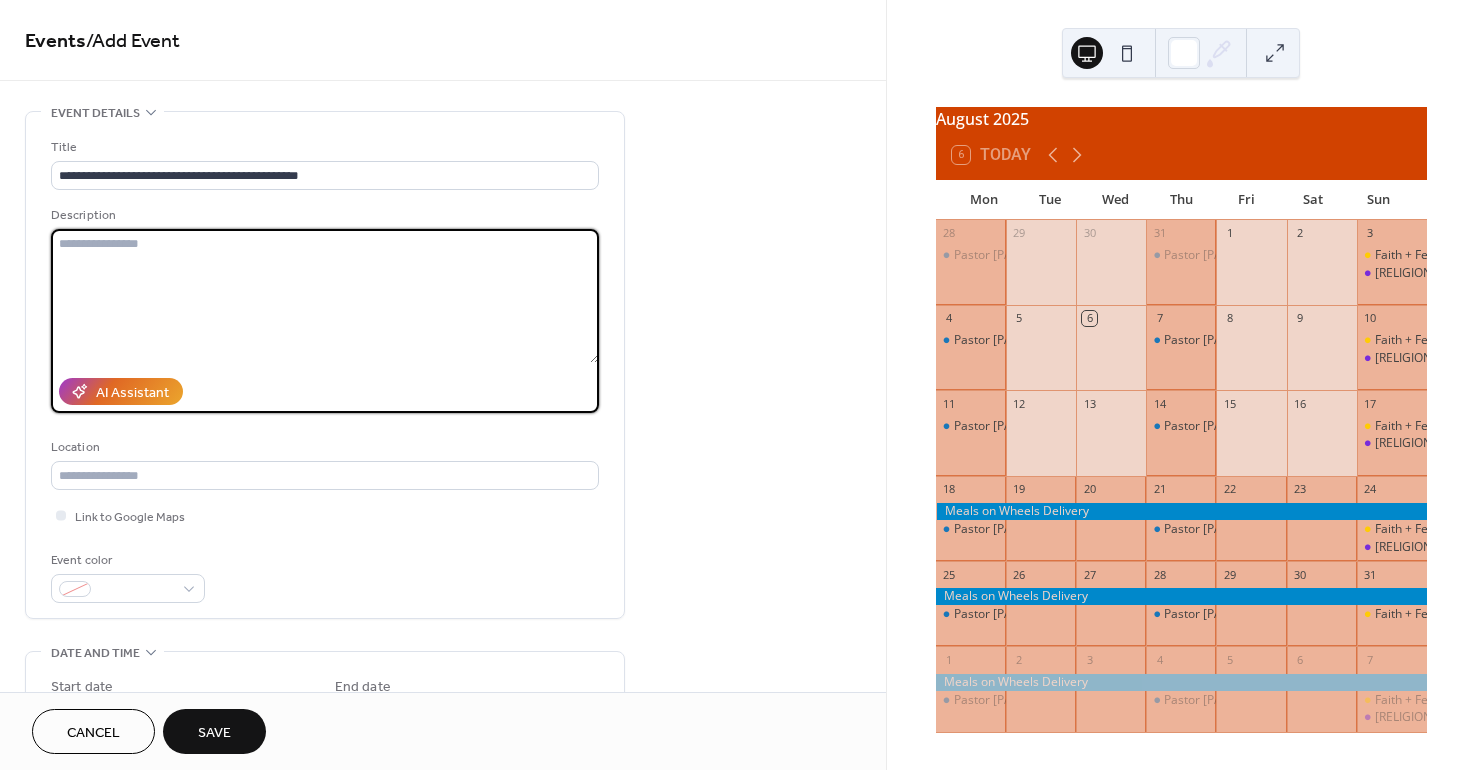 click at bounding box center (325, 296) 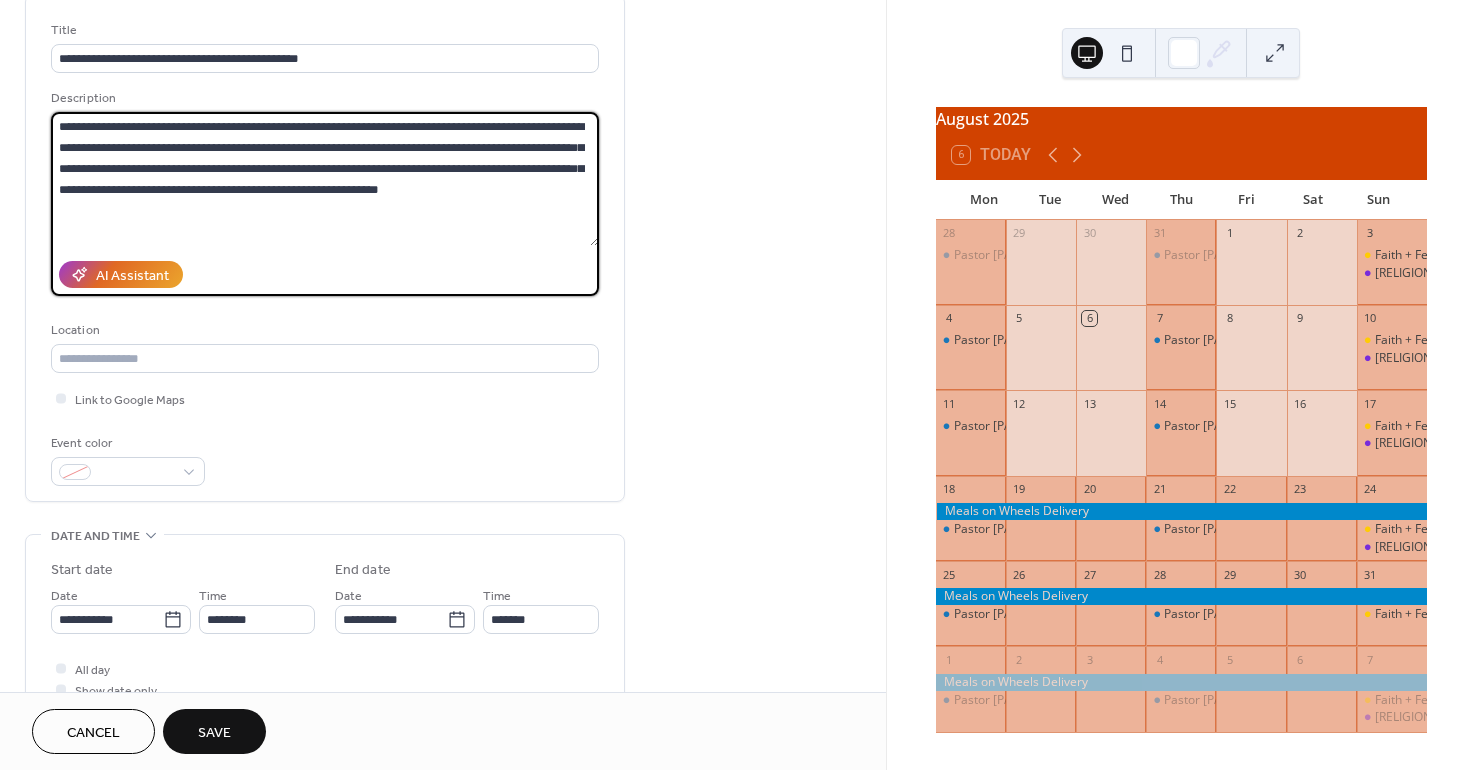 scroll, scrollTop: 200, scrollLeft: 0, axis: vertical 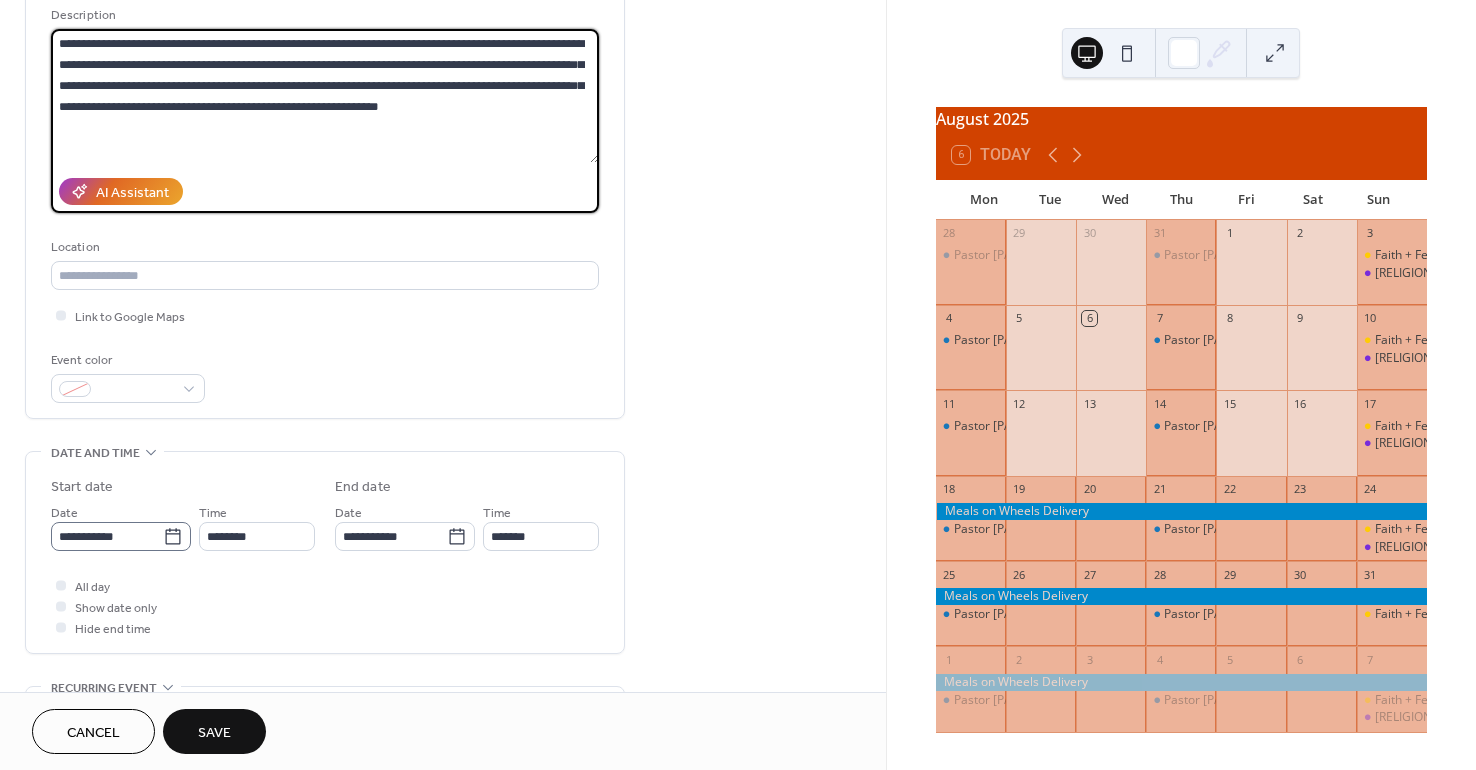 type on "**********" 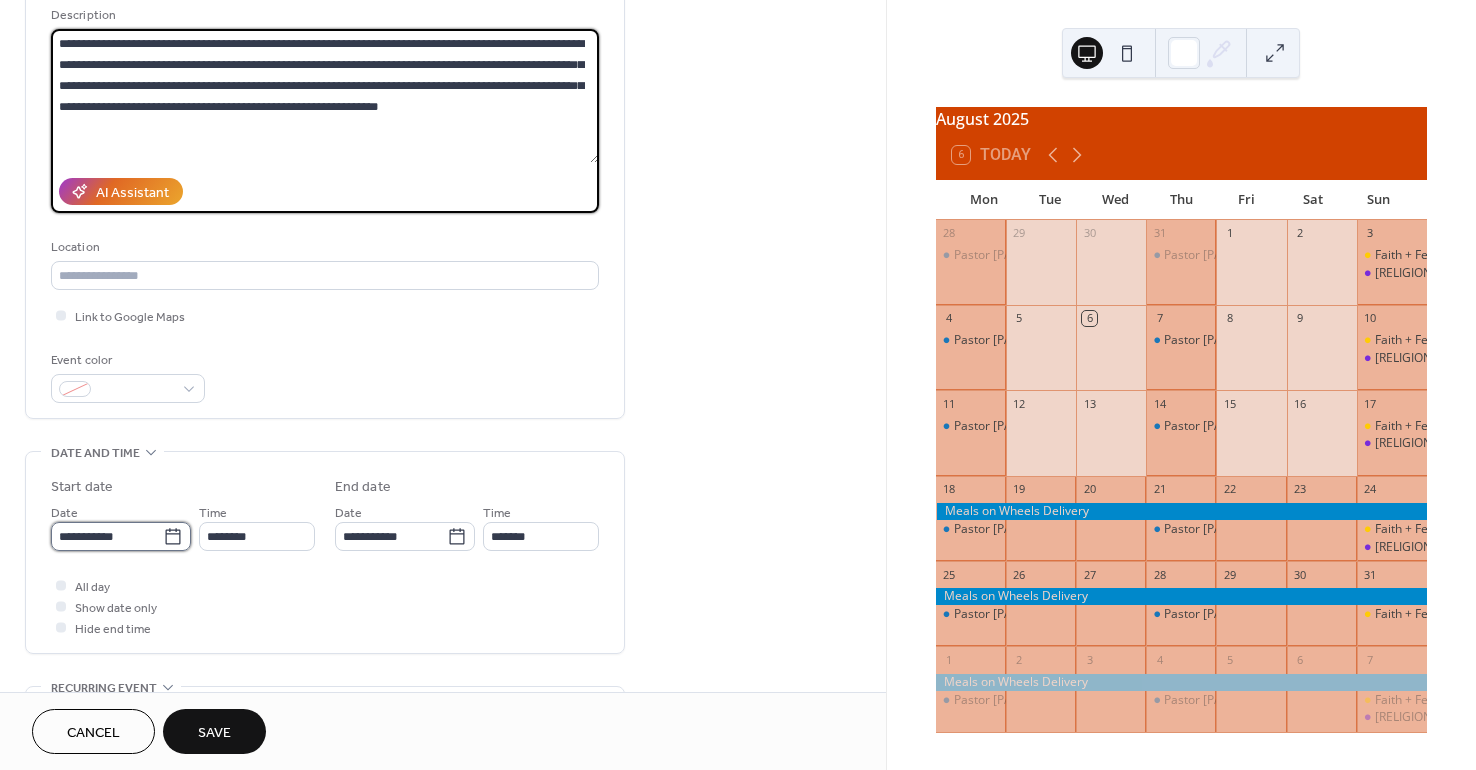 click on "**********" at bounding box center [107, 536] 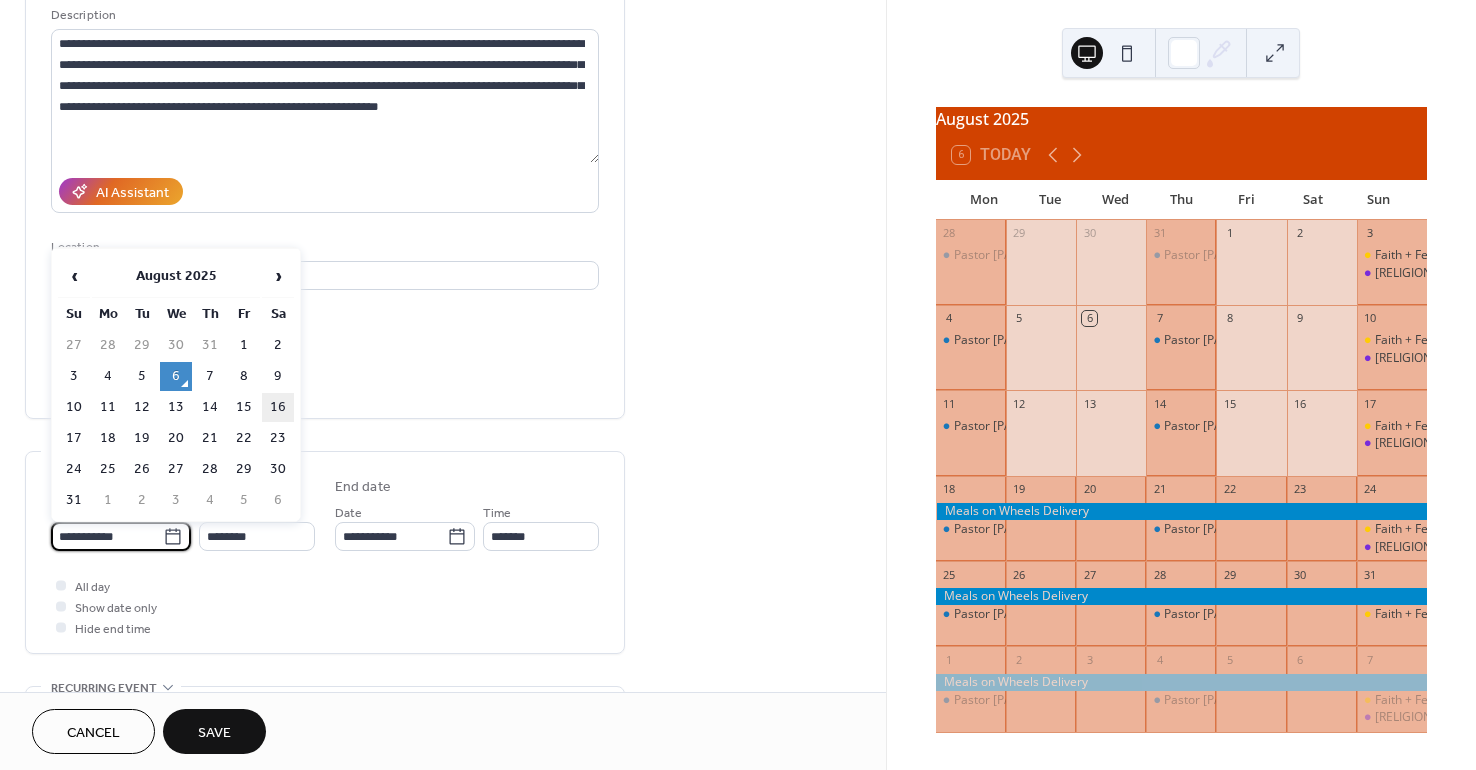 click on "16" at bounding box center (278, 407) 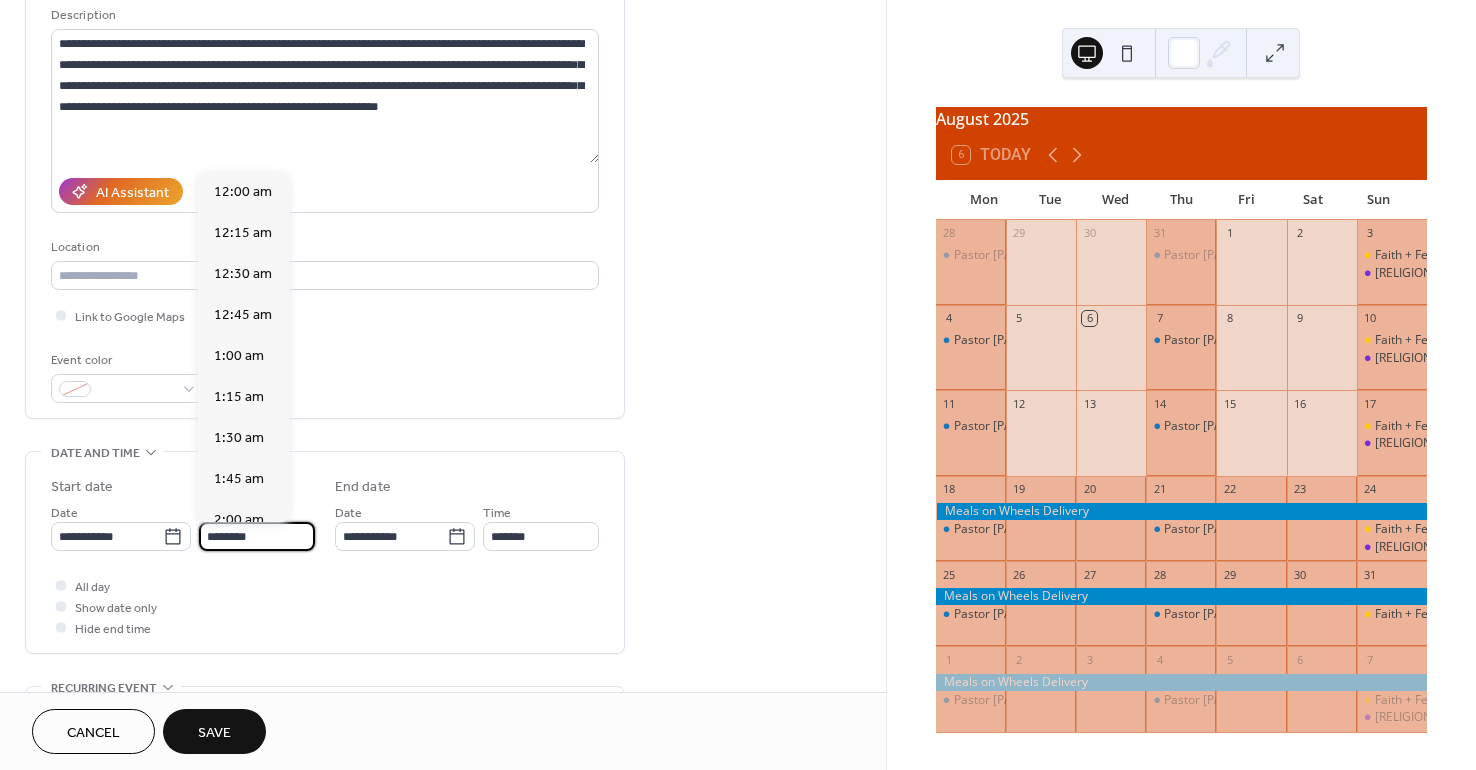 click on "********" at bounding box center (257, 536) 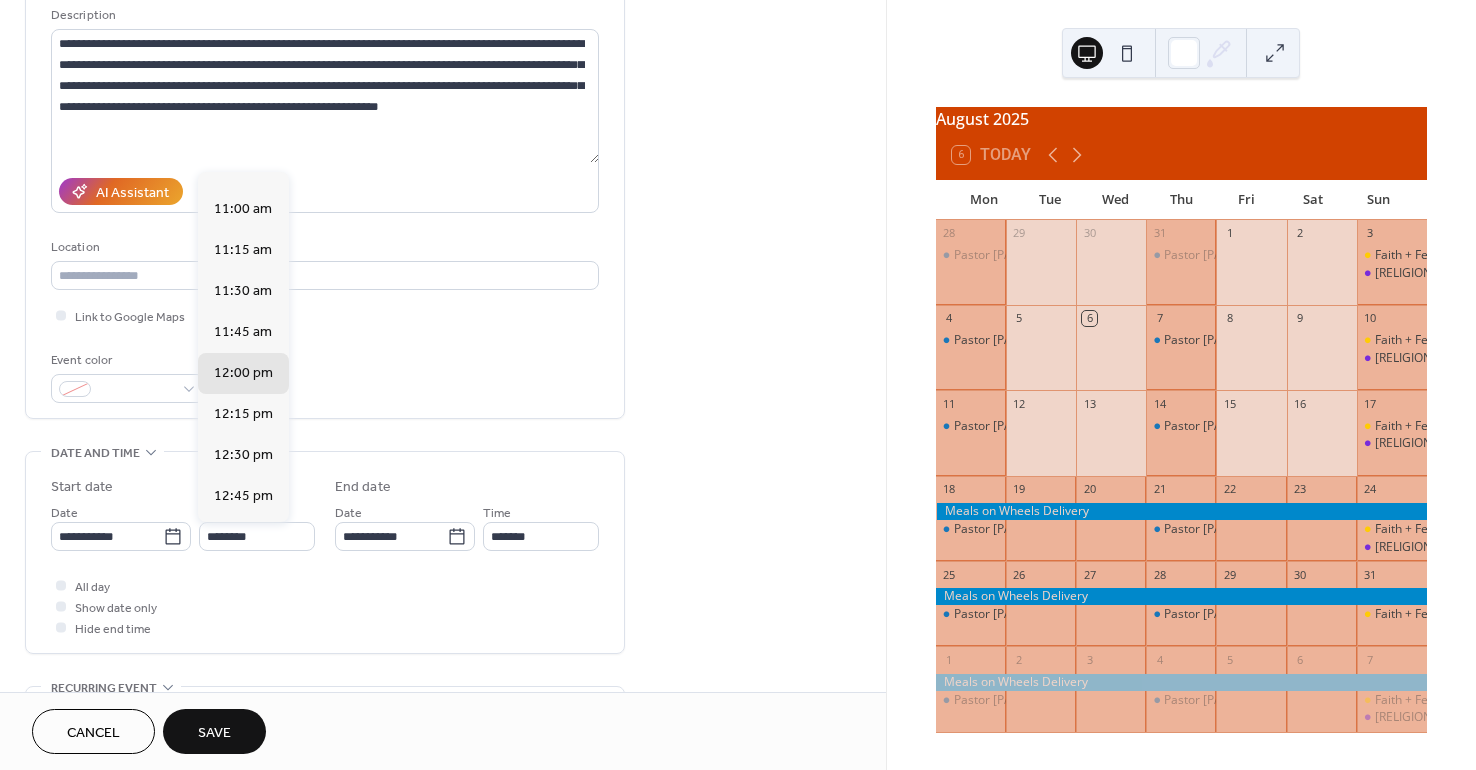 scroll, scrollTop: 1765, scrollLeft: 0, axis: vertical 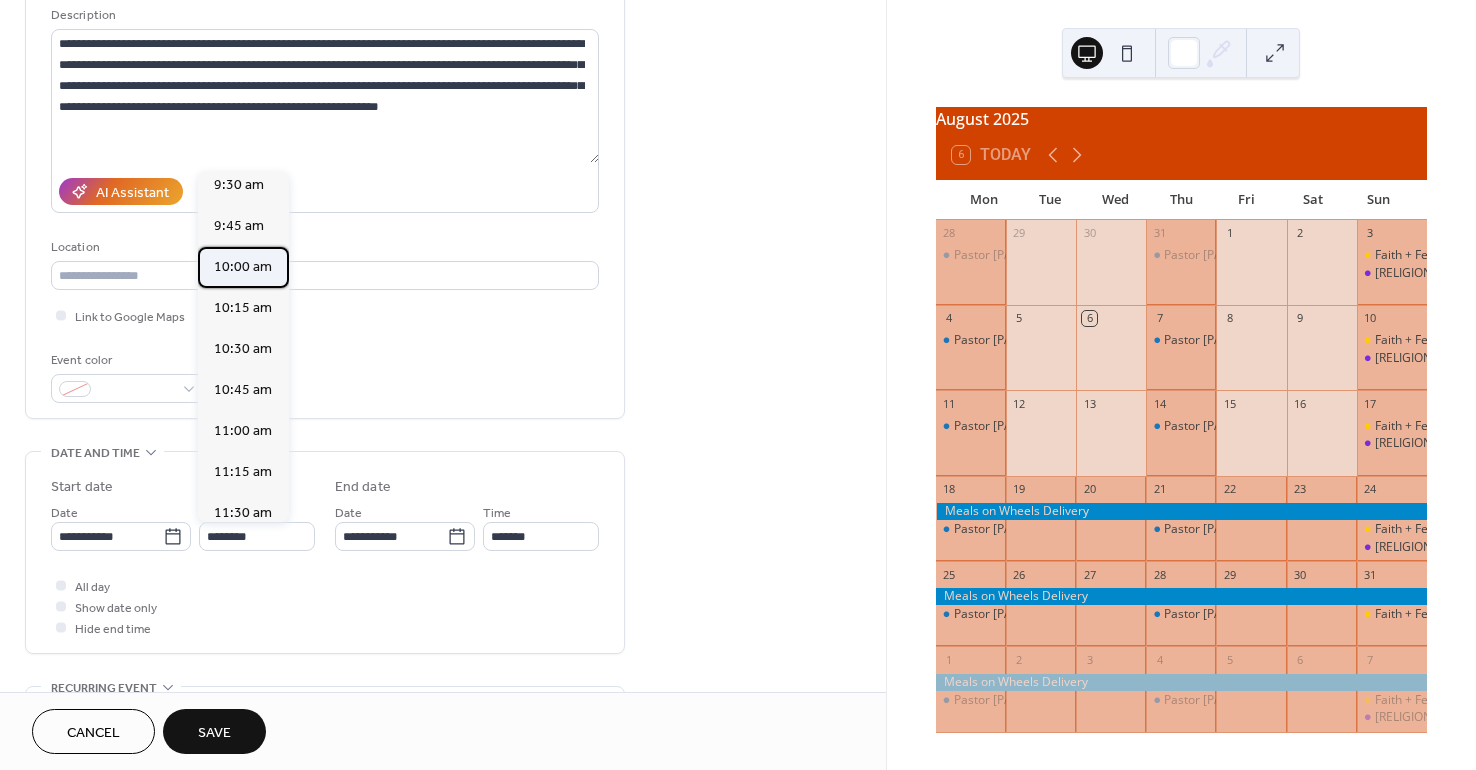 click on "10:00 am" at bounding box center [243, 267] 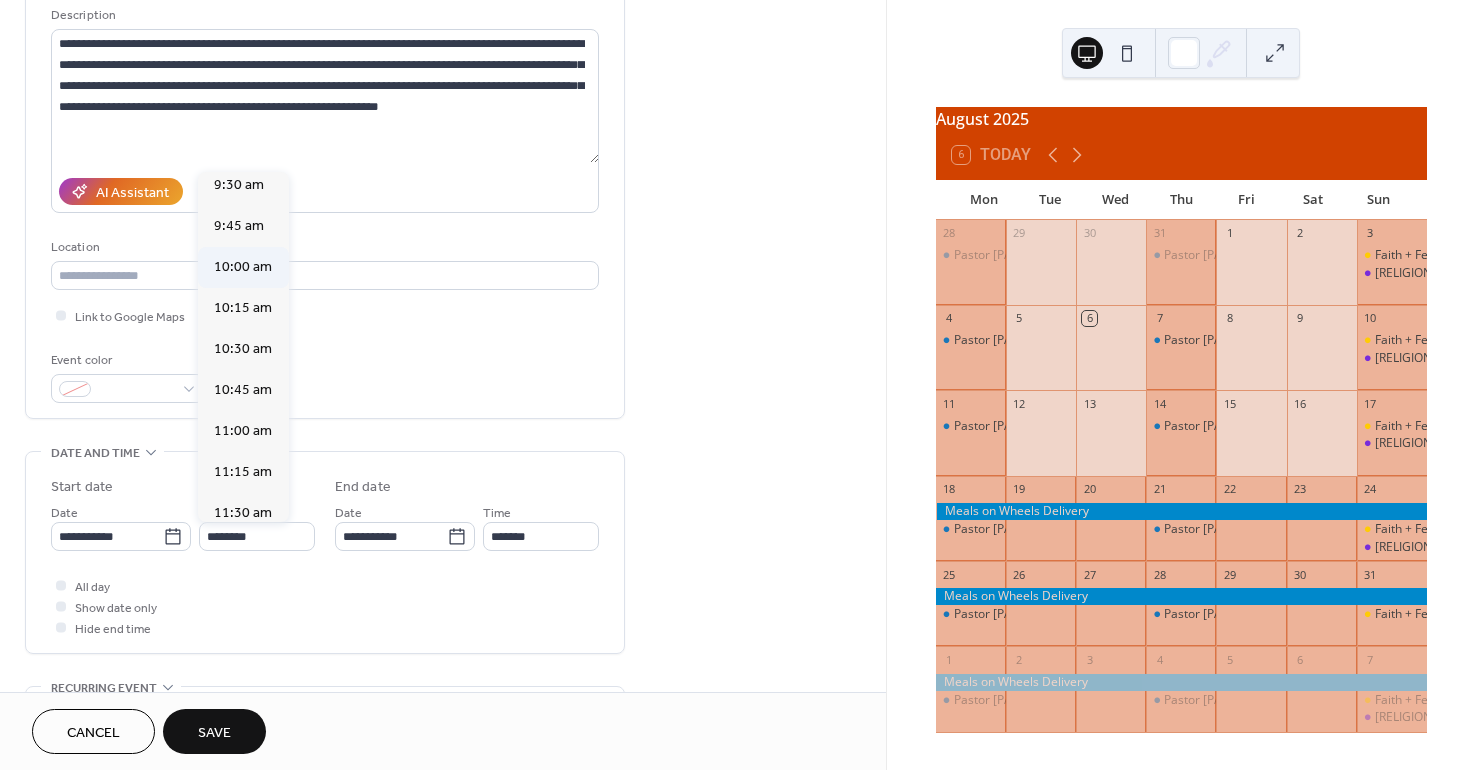 type on "********" 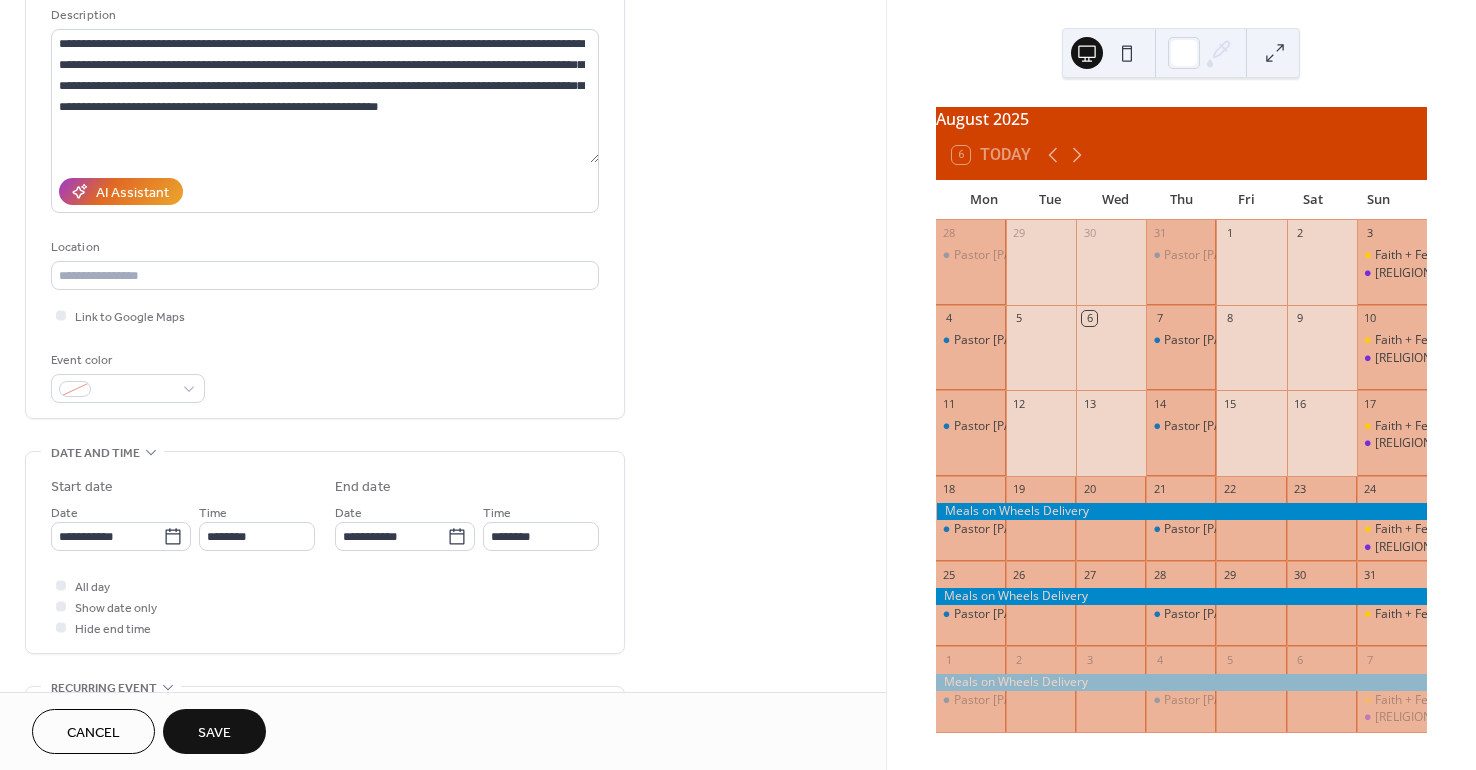 click on "Save" at bounding box center (214, 733) 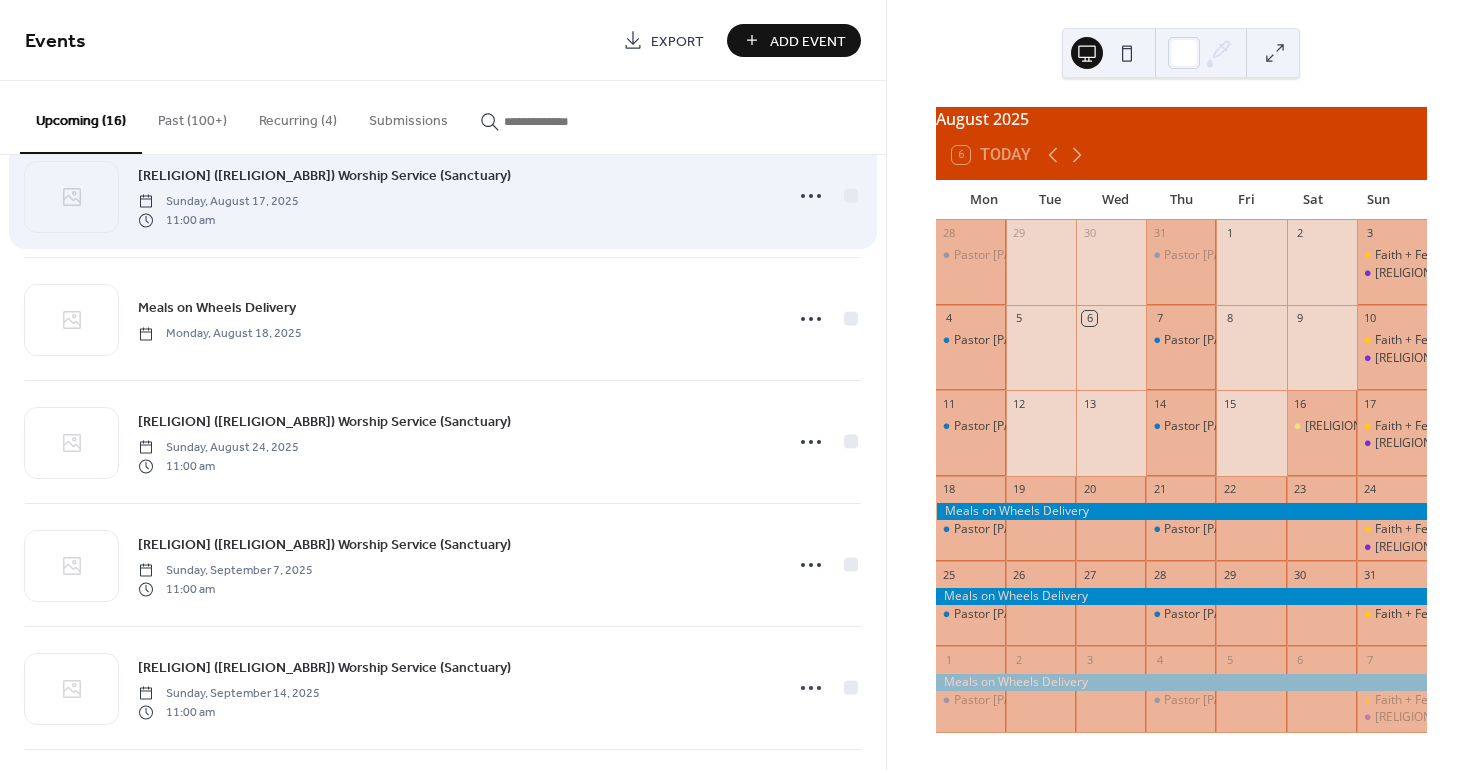 scroll, scrollTop: 300, scrollLeft: 0, axis: vertical 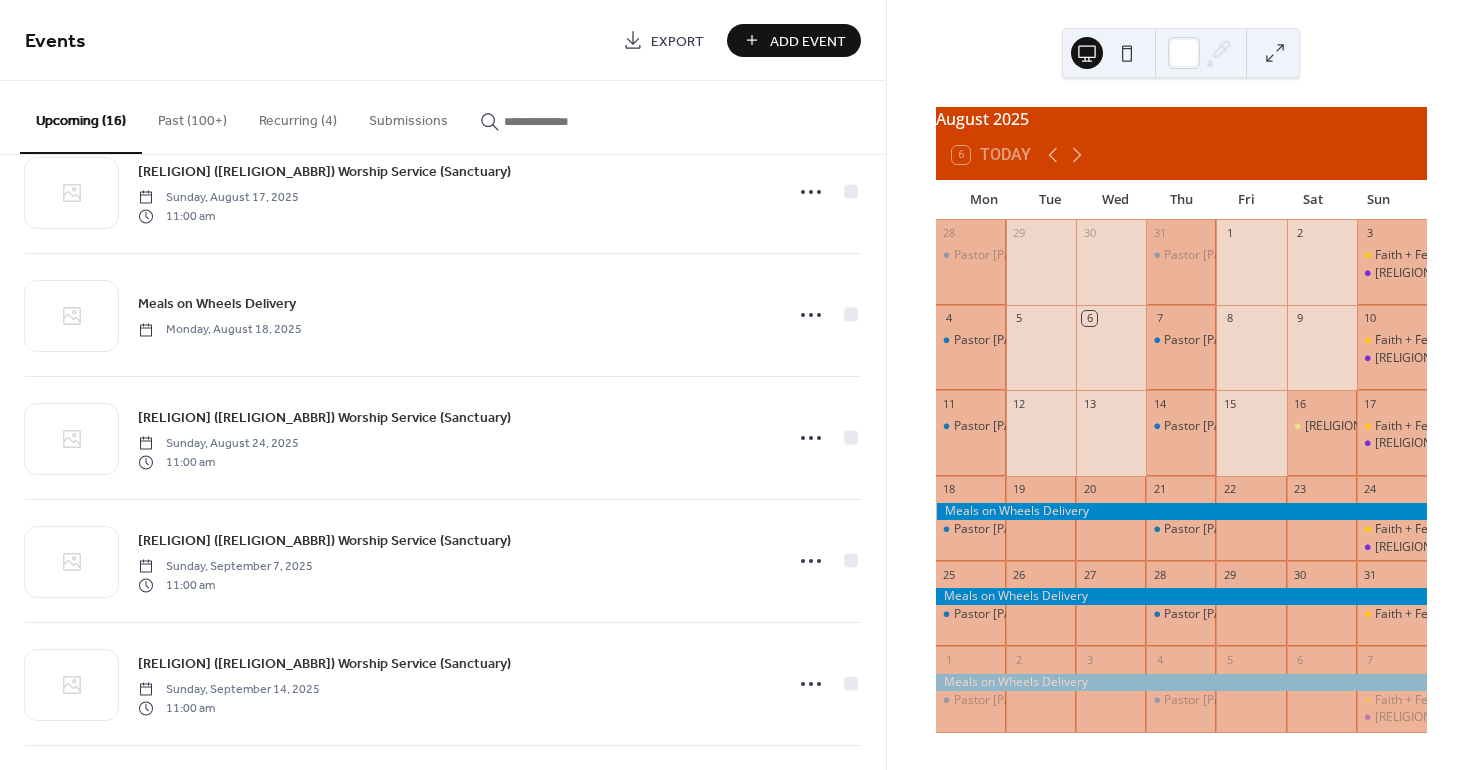 click on "Add Event" at bounding box center (808, 41) 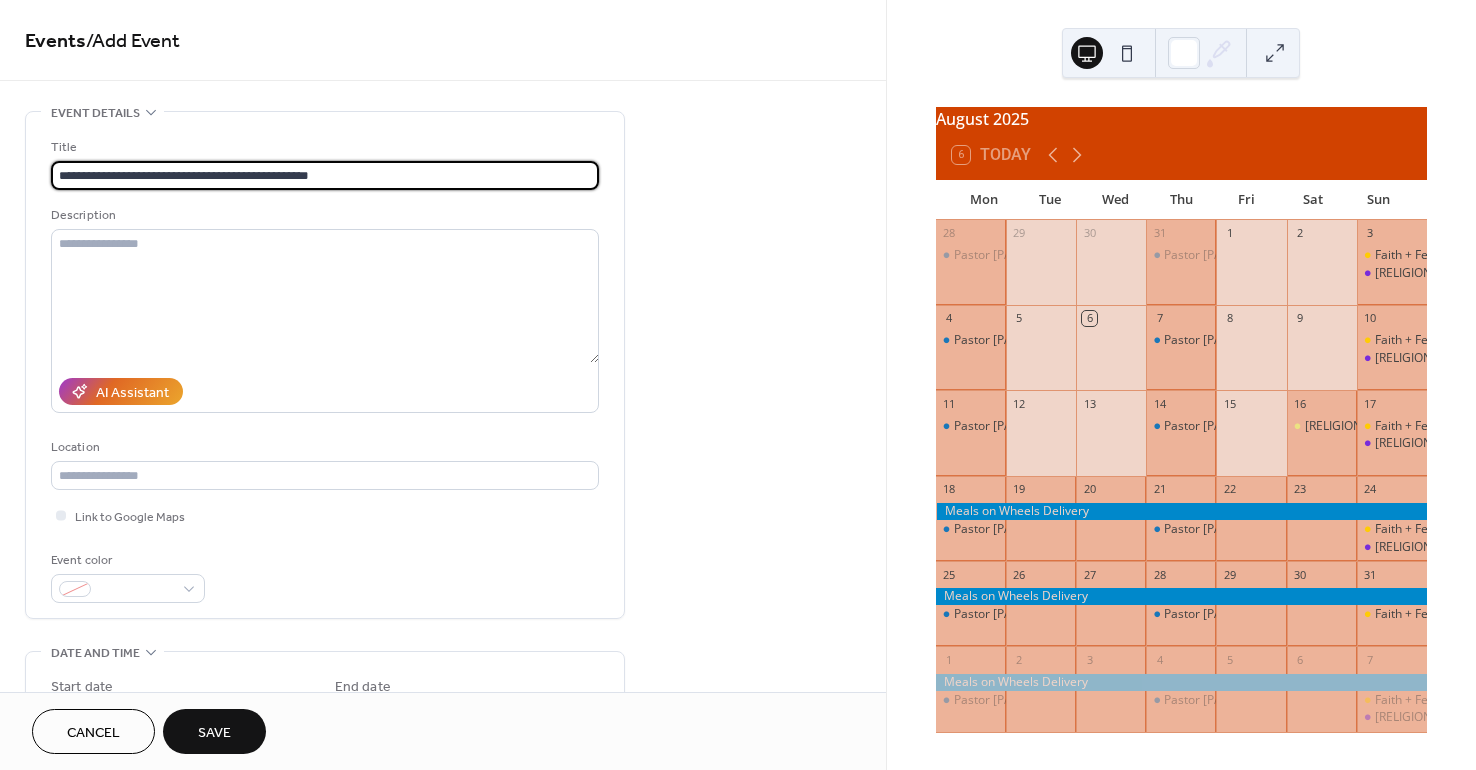 type on "**********" 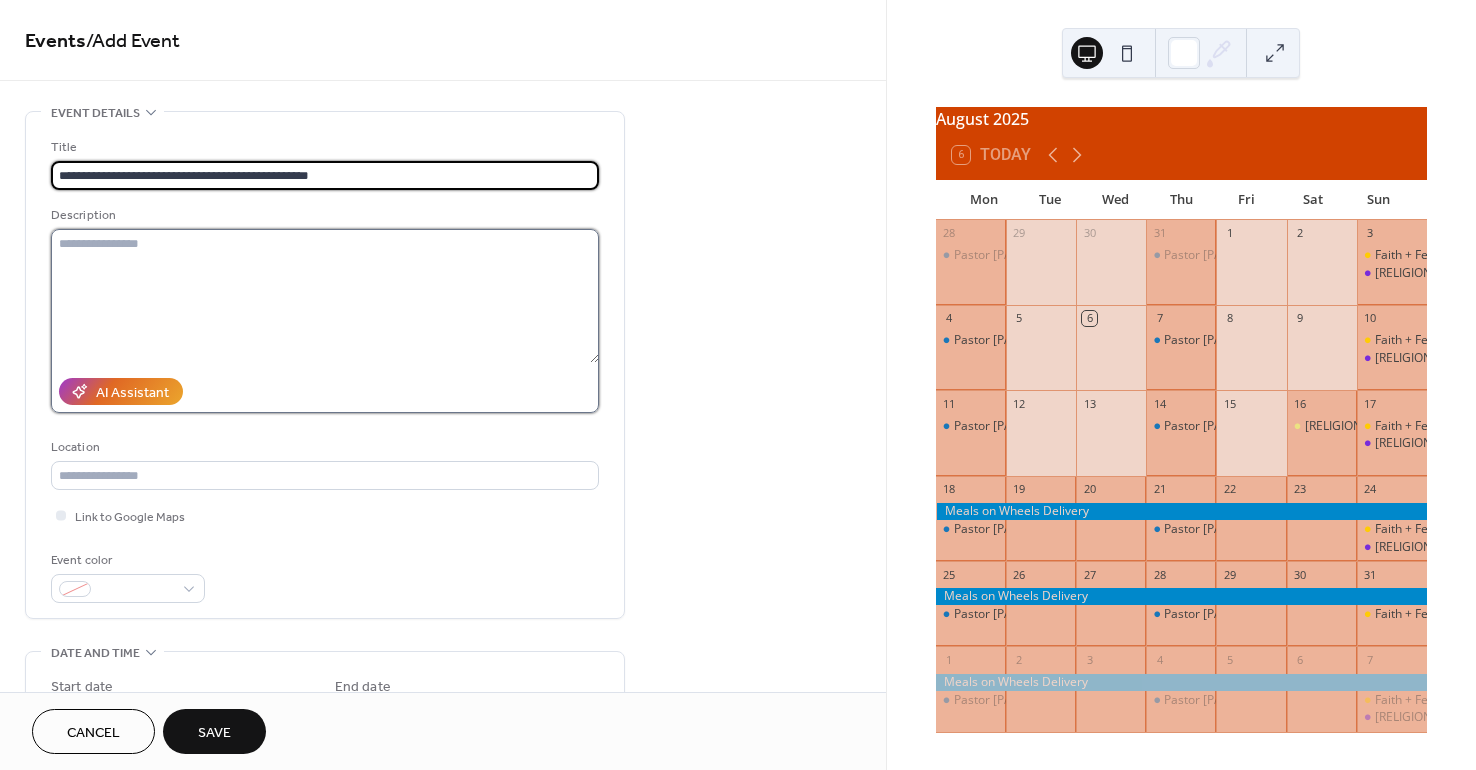 click at bounding box center [325, 296] 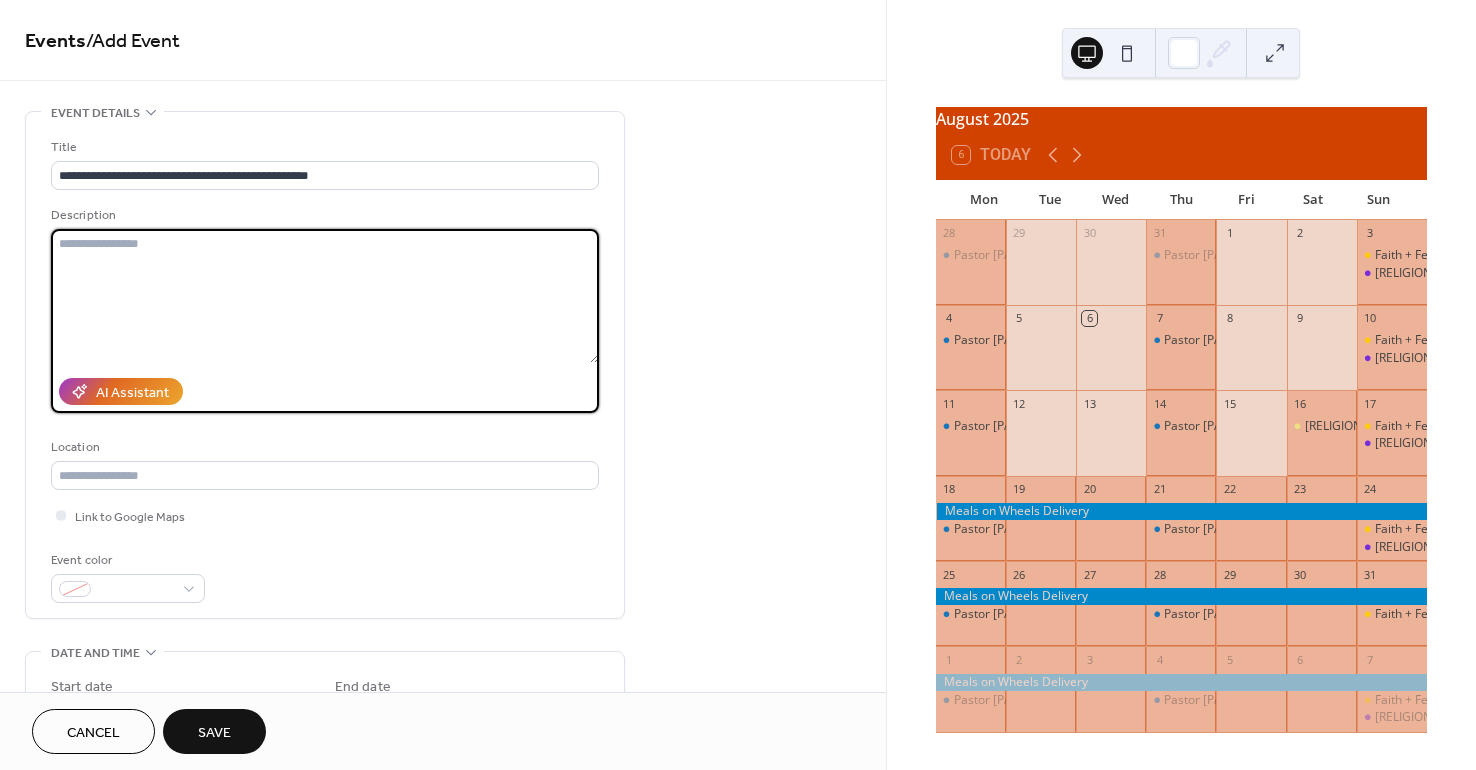 paste on "**********" 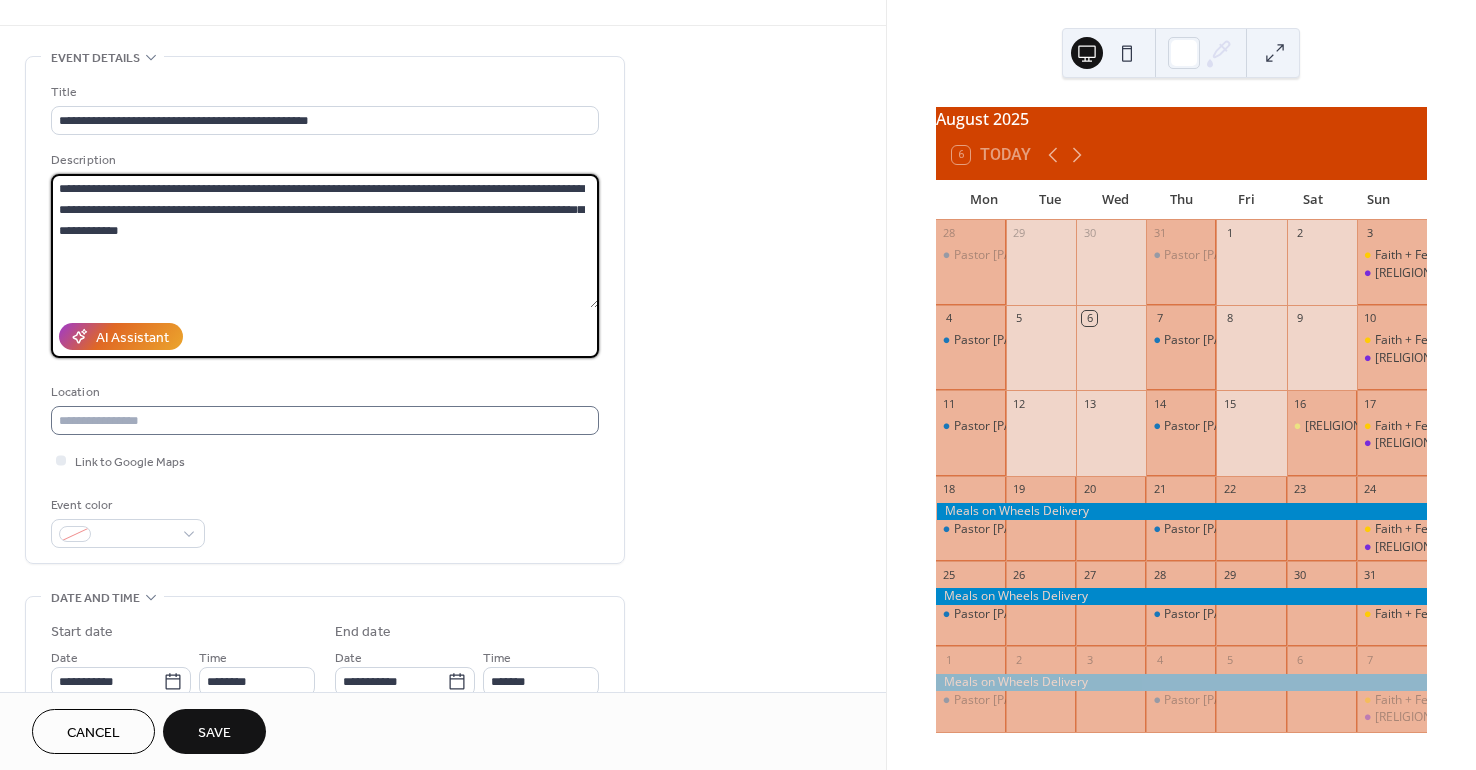 scroll, scrollTop: 200, scrollLeft: 0, axis: vertical 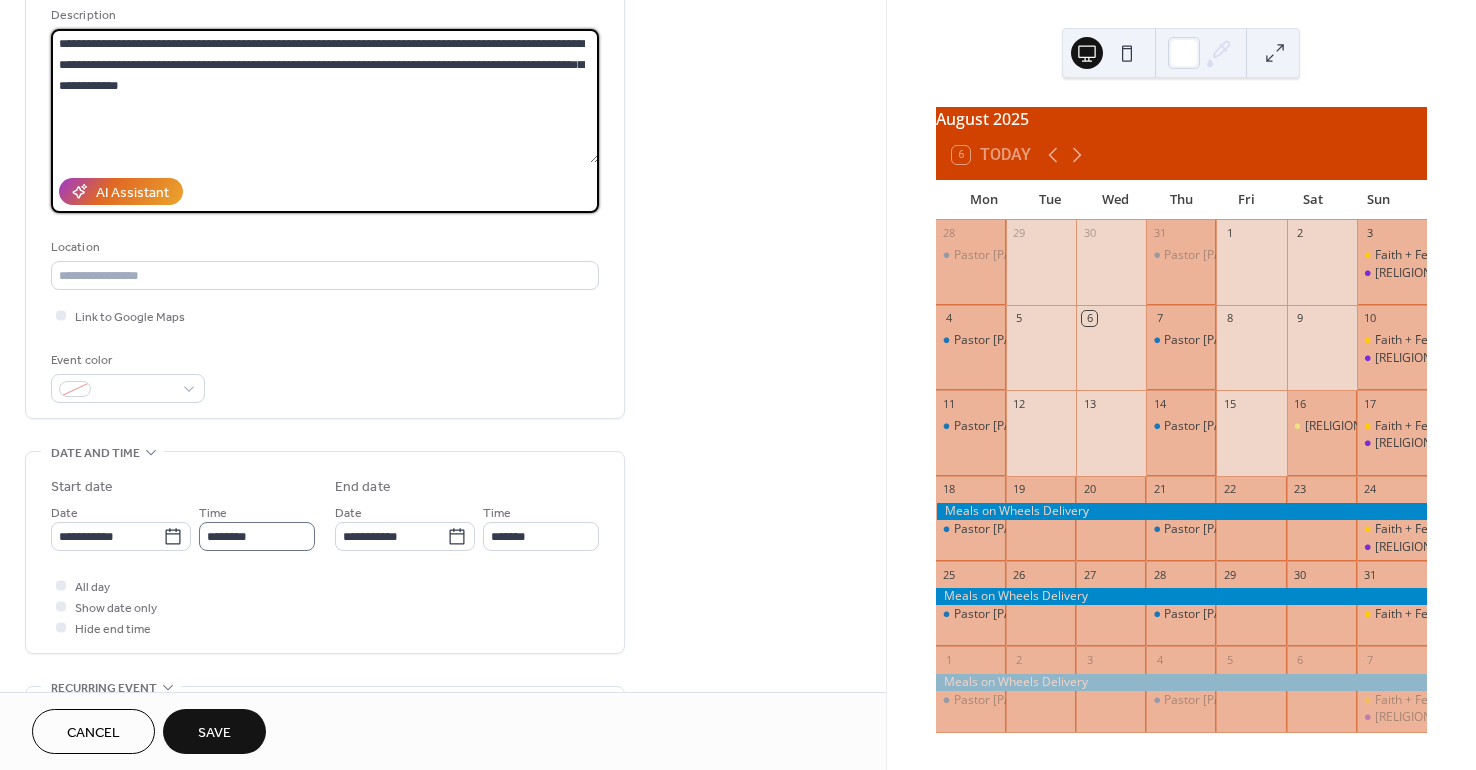 type on "**********" 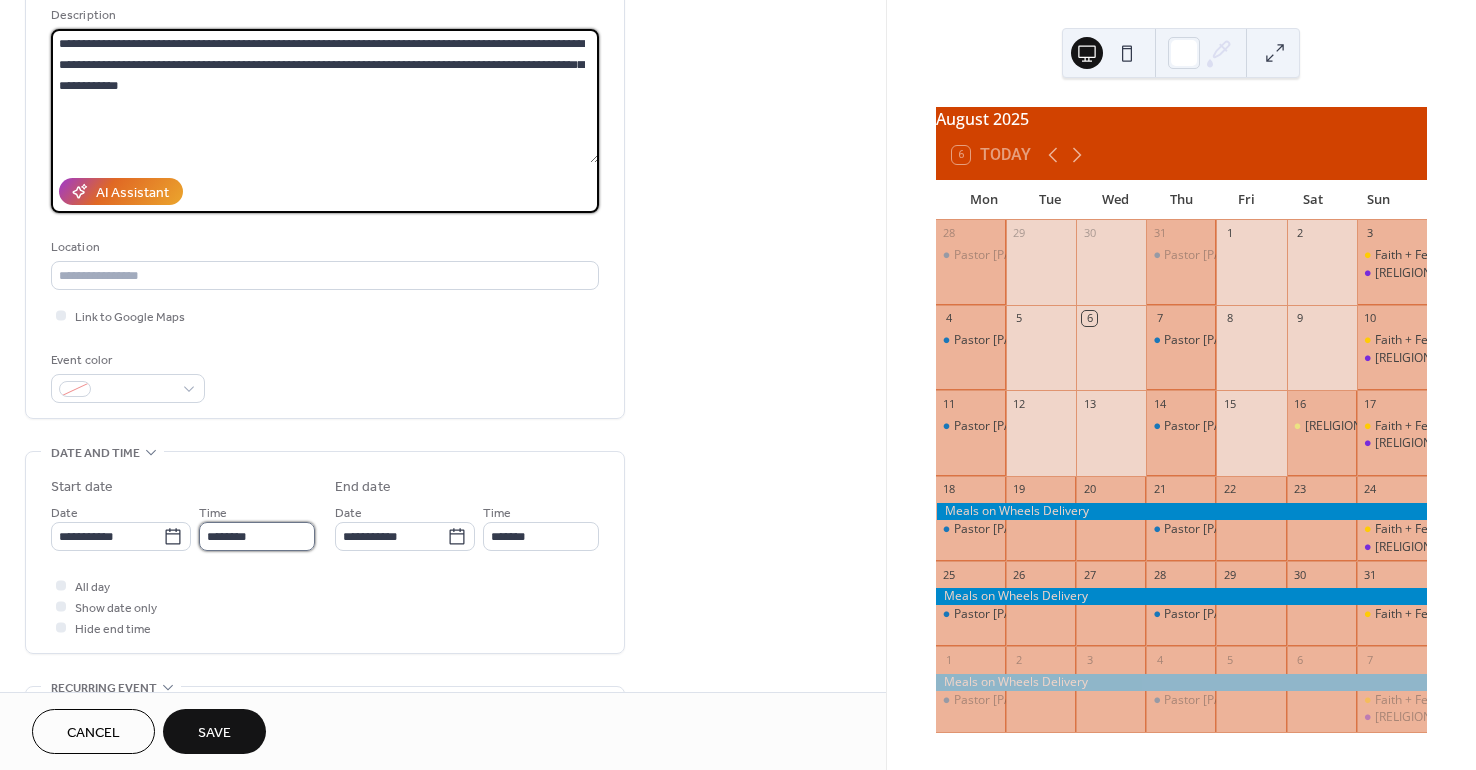 click on "********" at bounding box center (257, 536) 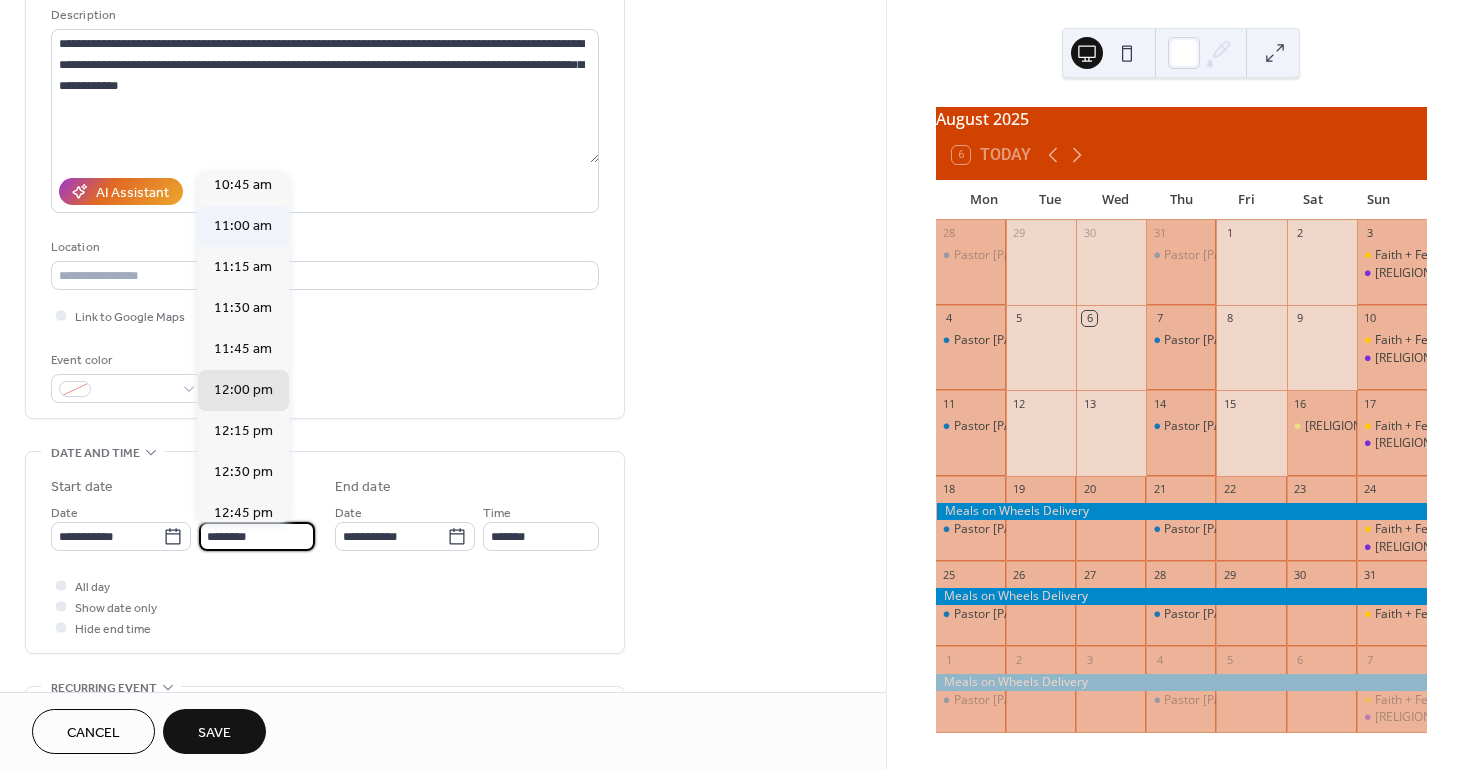 scroll, scrollTop: 1768, scrollLeft: 0, axis: vertical 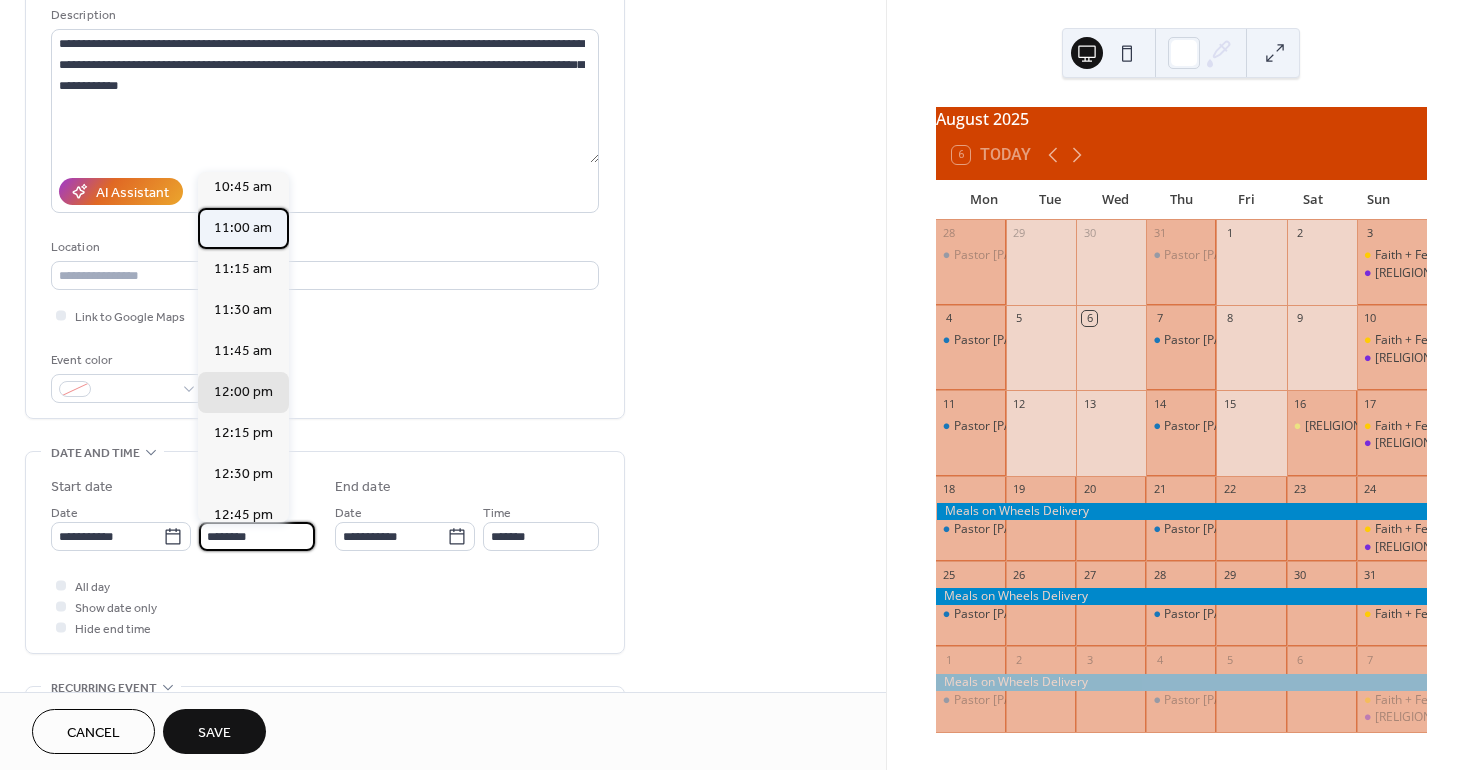click on "11:00 am" at bounding box center (243, 228) 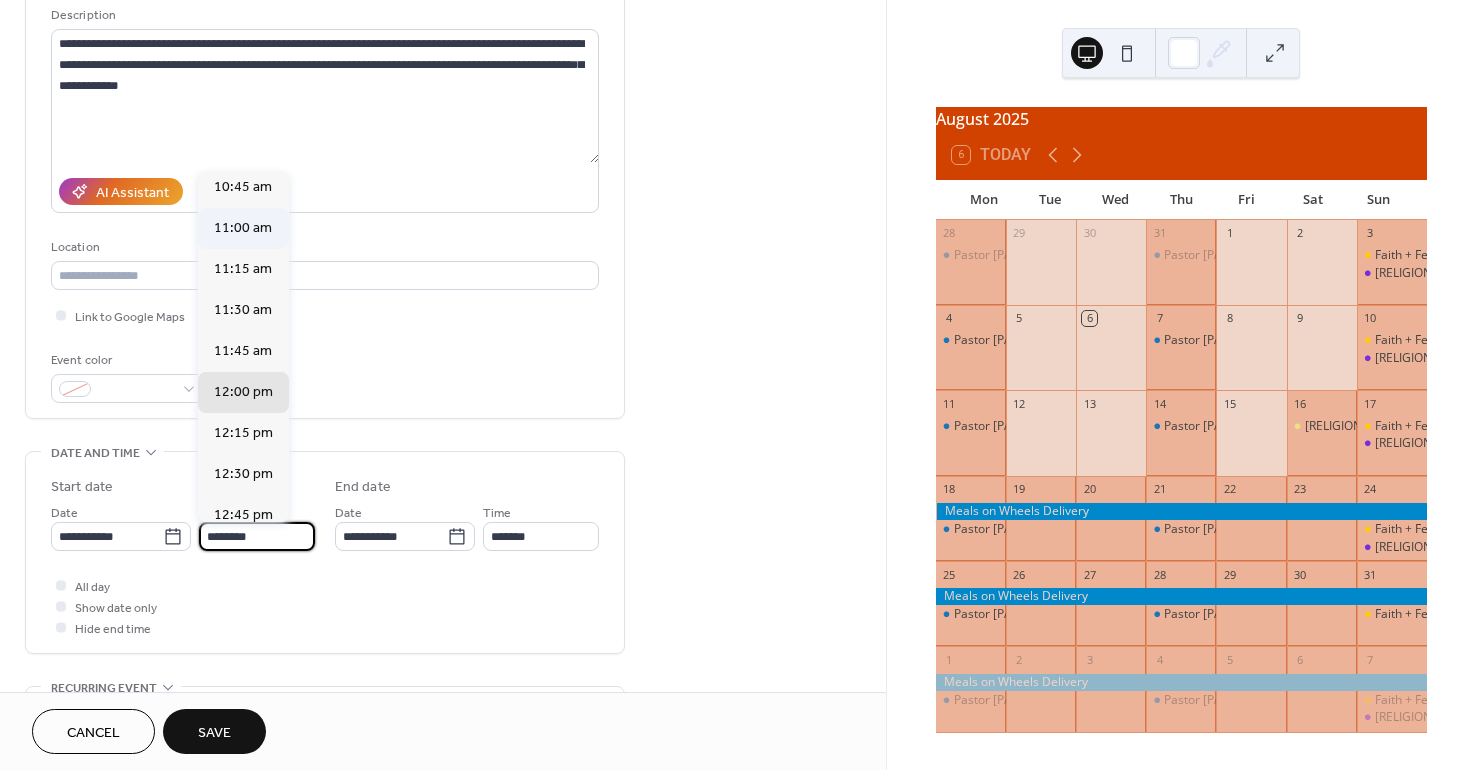 type on "********" 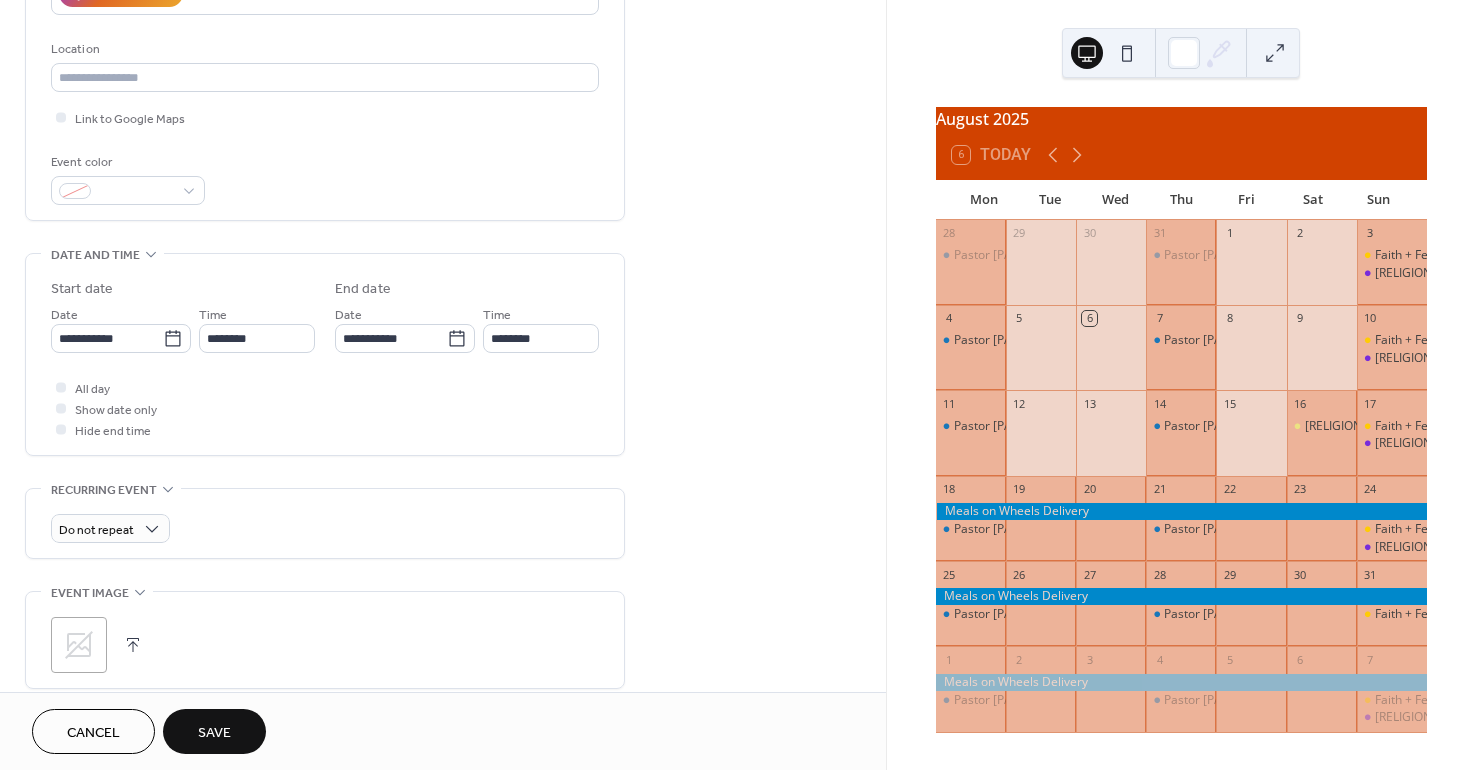 scroll, scrollTop: 400, scrollLeft: 0, axis: vertical 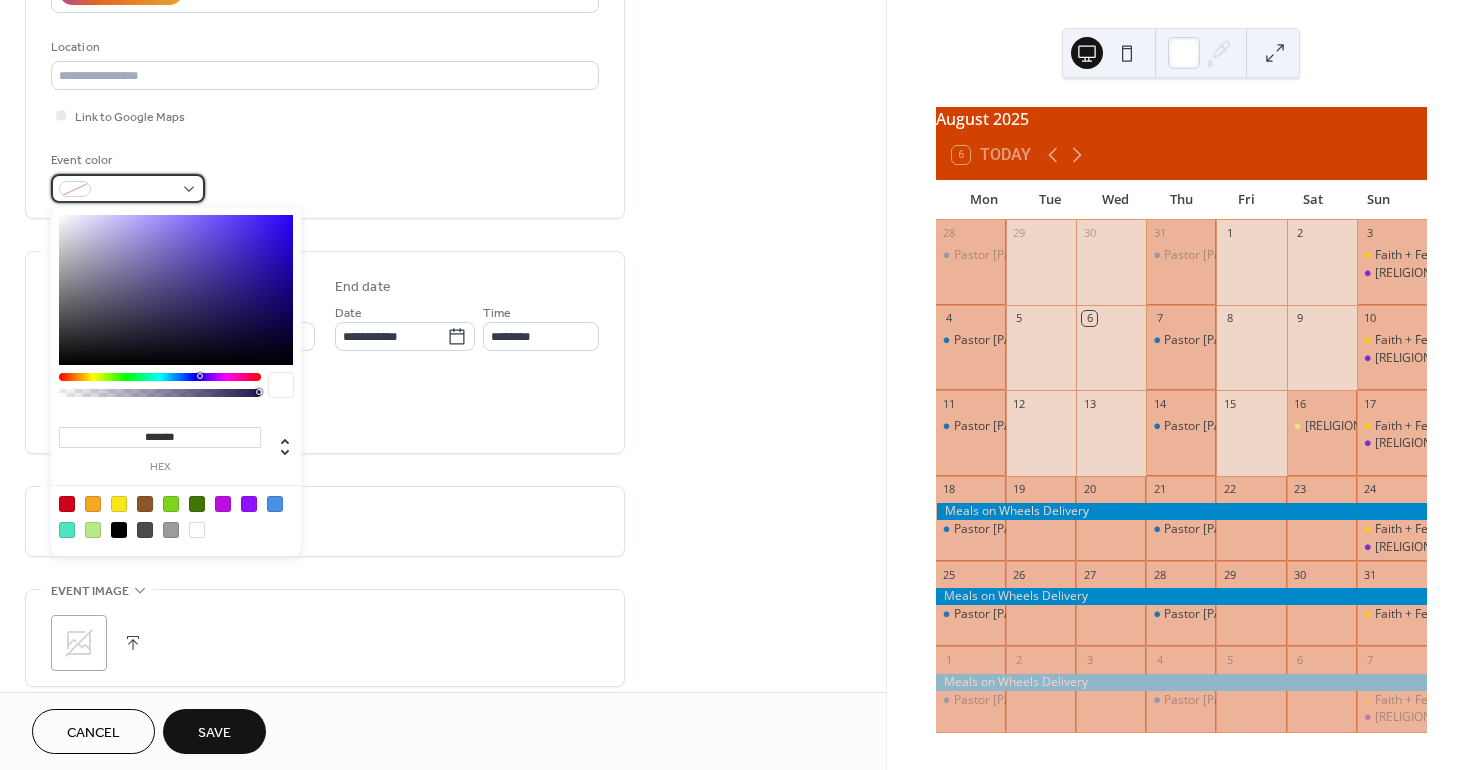 click at bounding box center (128, 188) 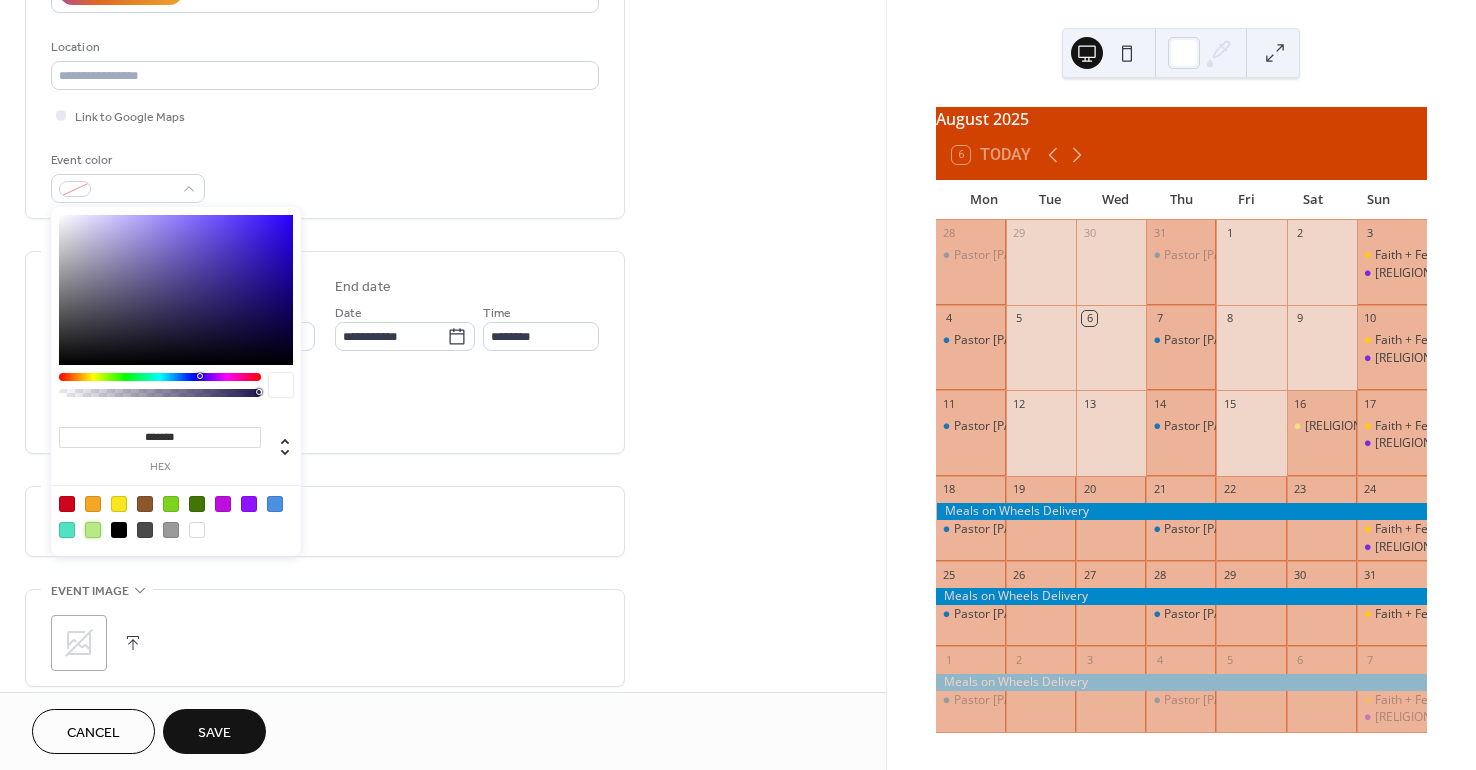 click at bounding box center [93, 530] 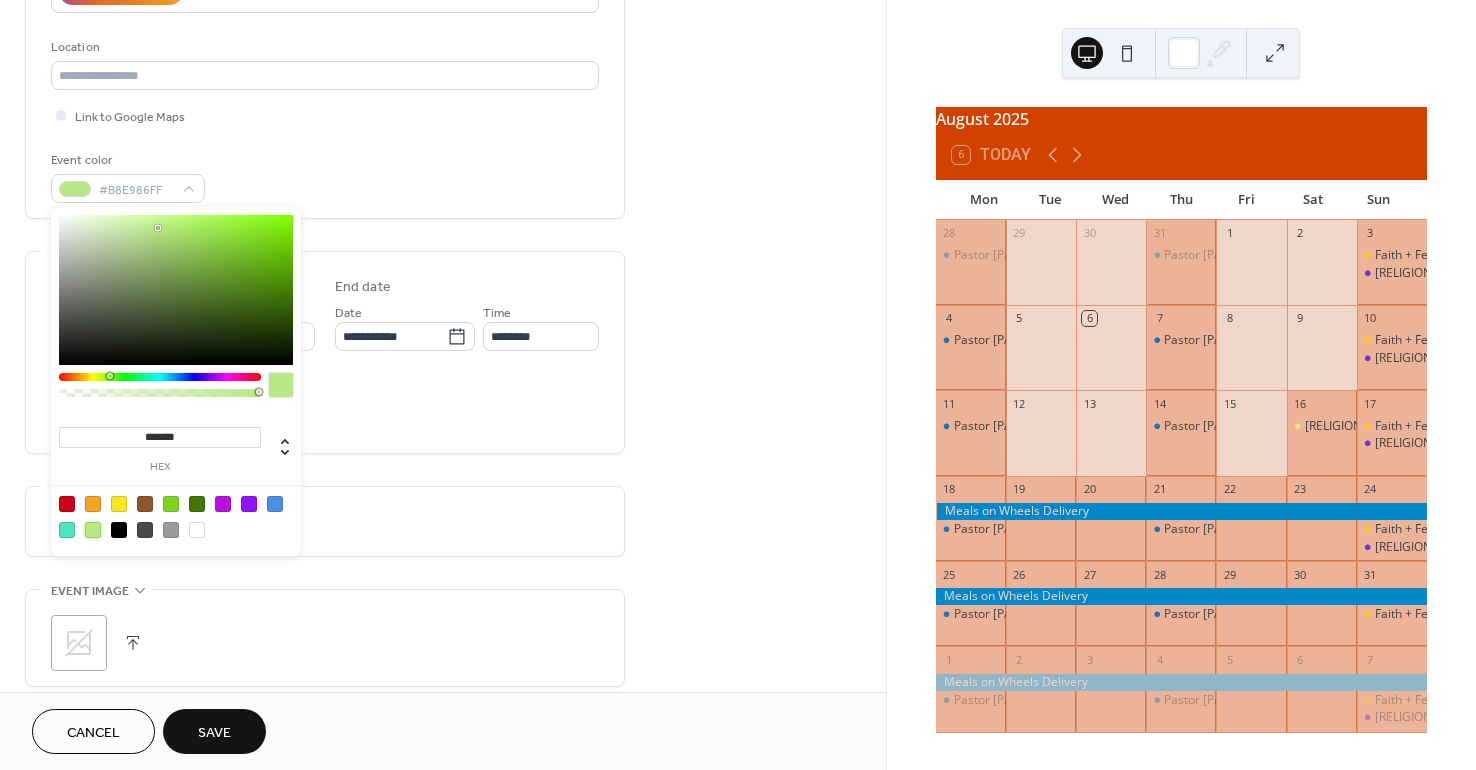 click on "Save" at bounding box center (214, 733) 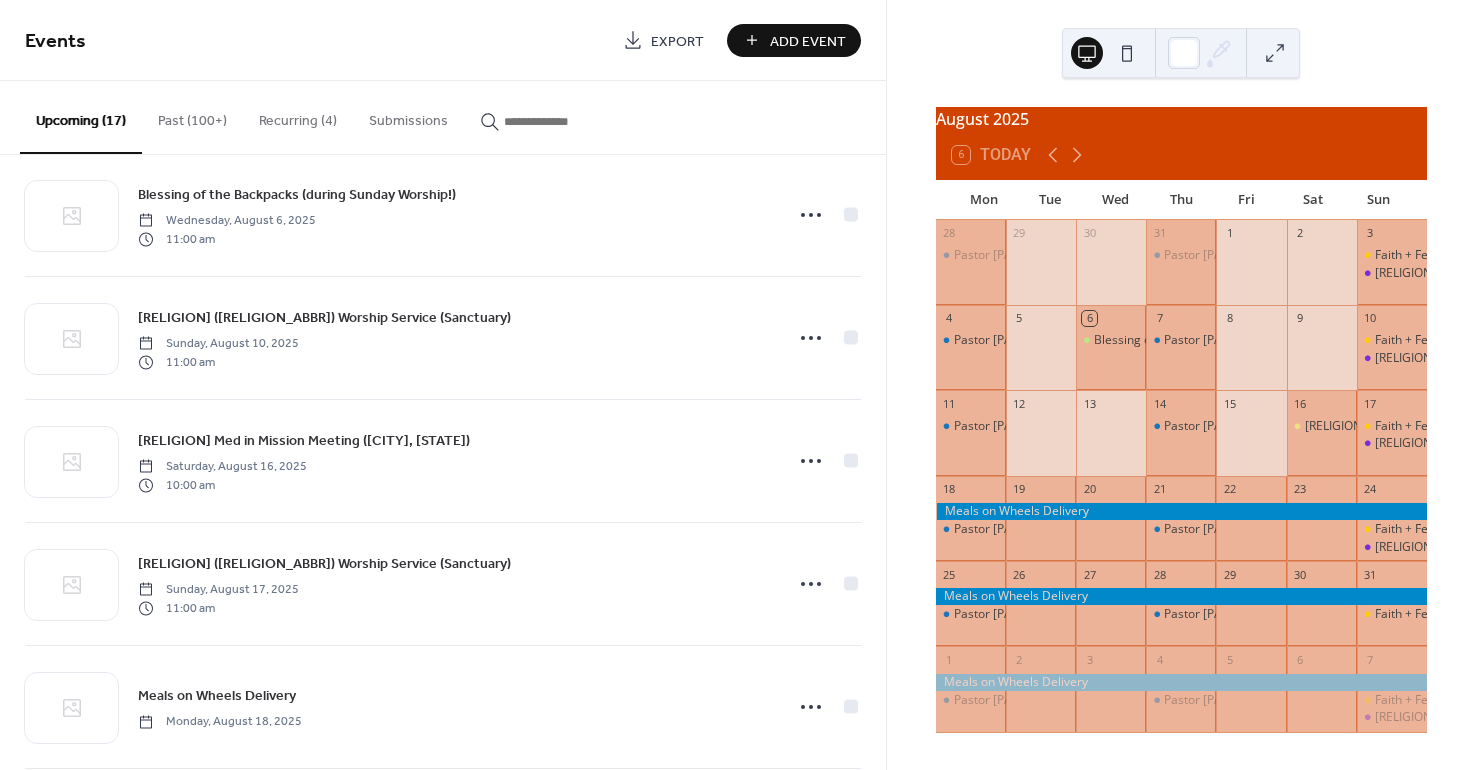 scroll, scrollTop: 0, scrollLeft: 0, axis: both 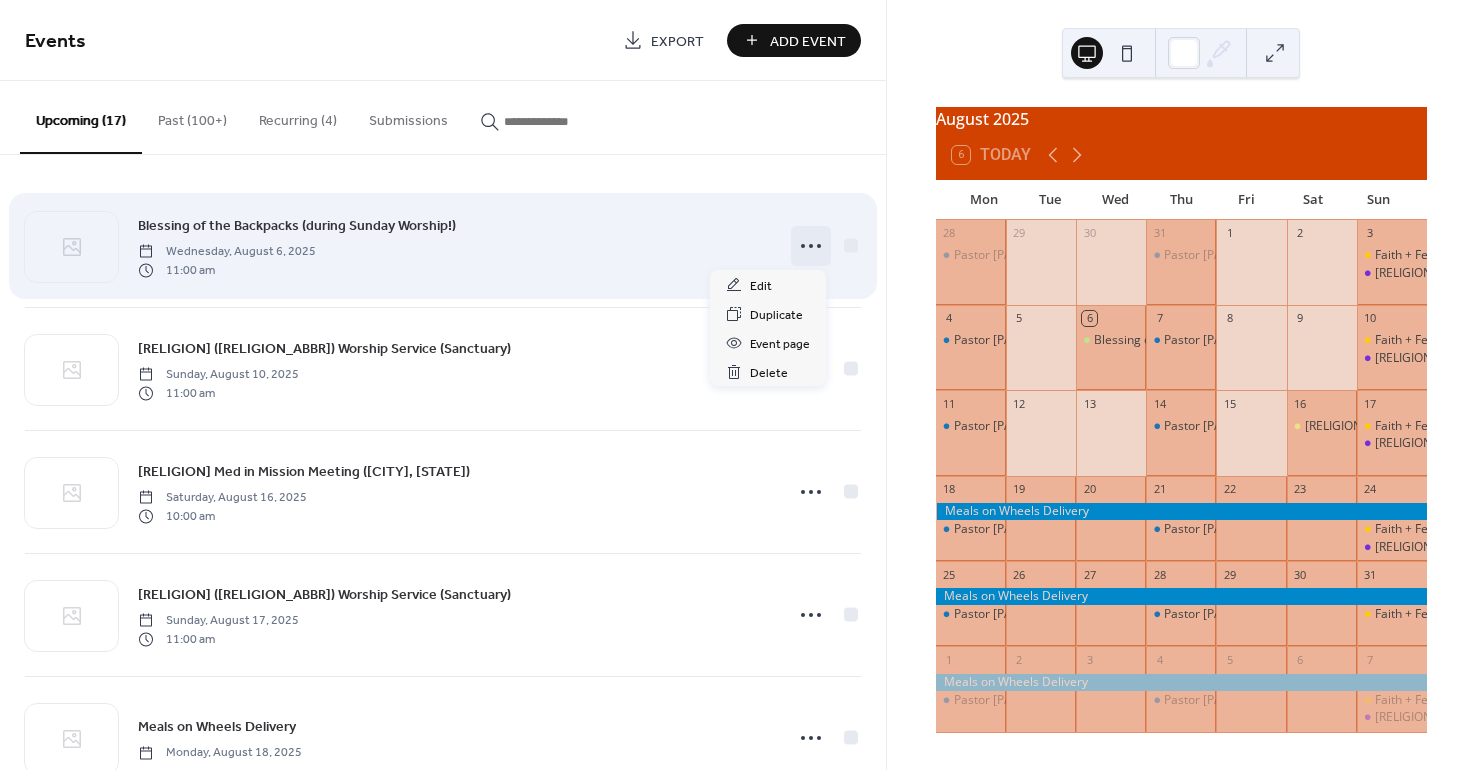click 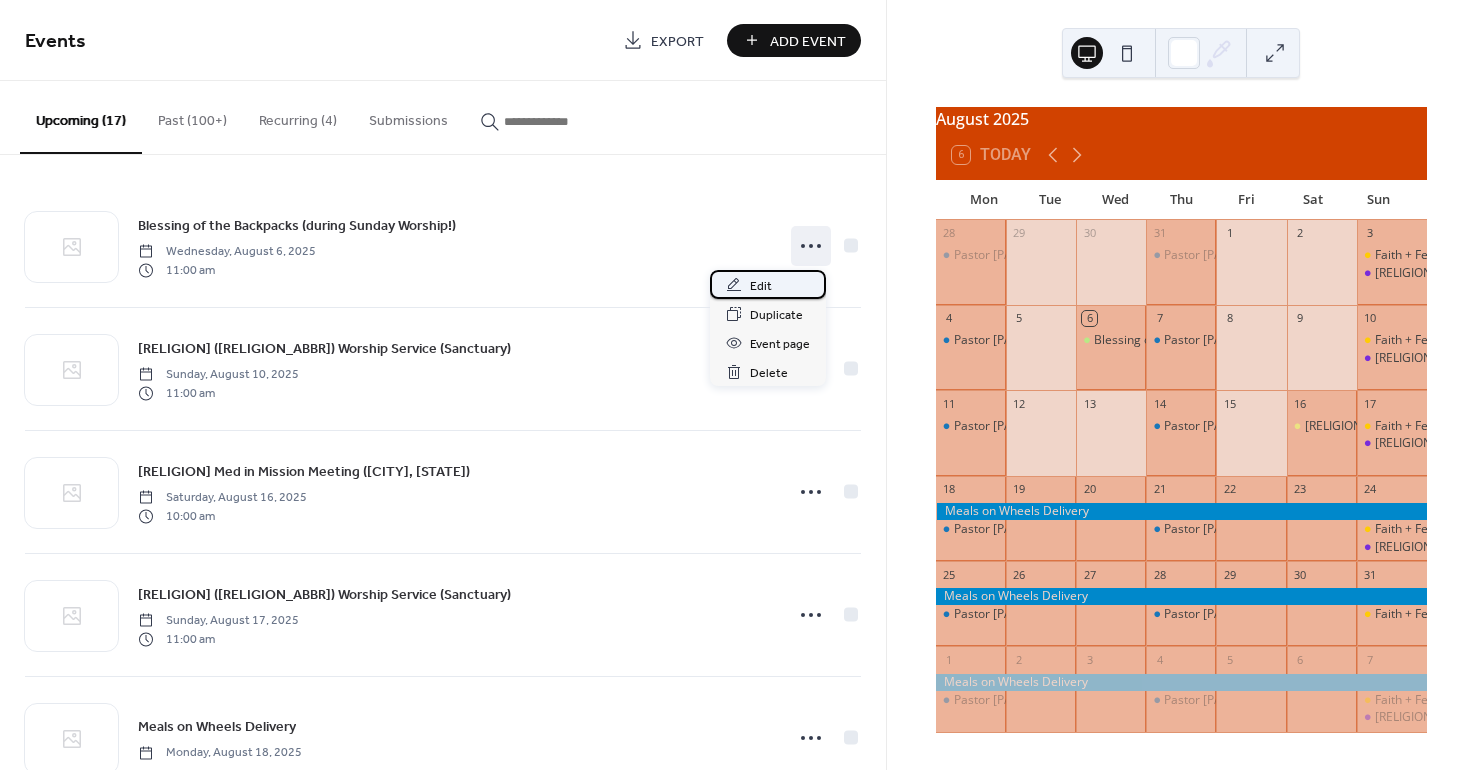 click on "Edit" at bounding box center [761, 286] 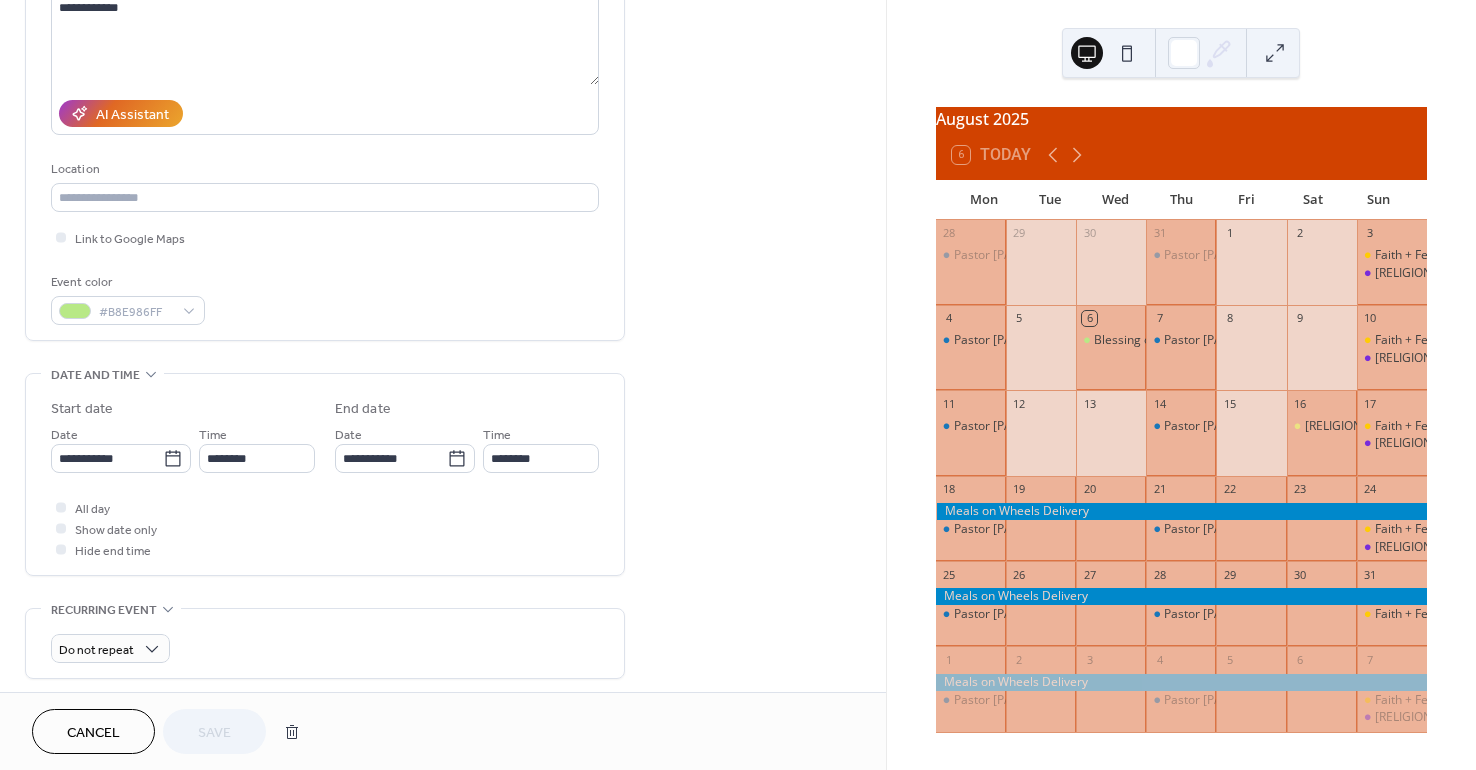 scroll, scrollTop: 300, scrollLeft: 0, axis: vertical 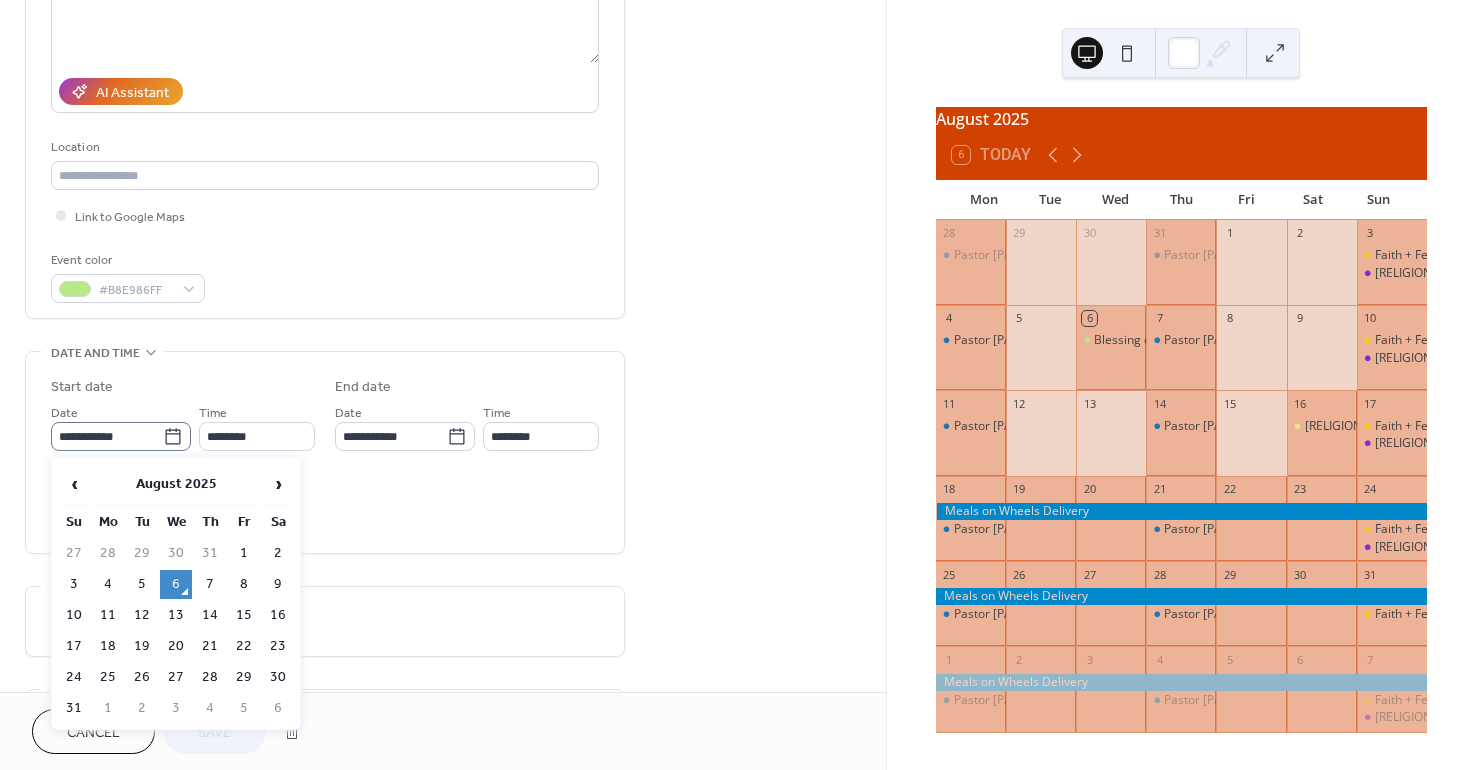 click 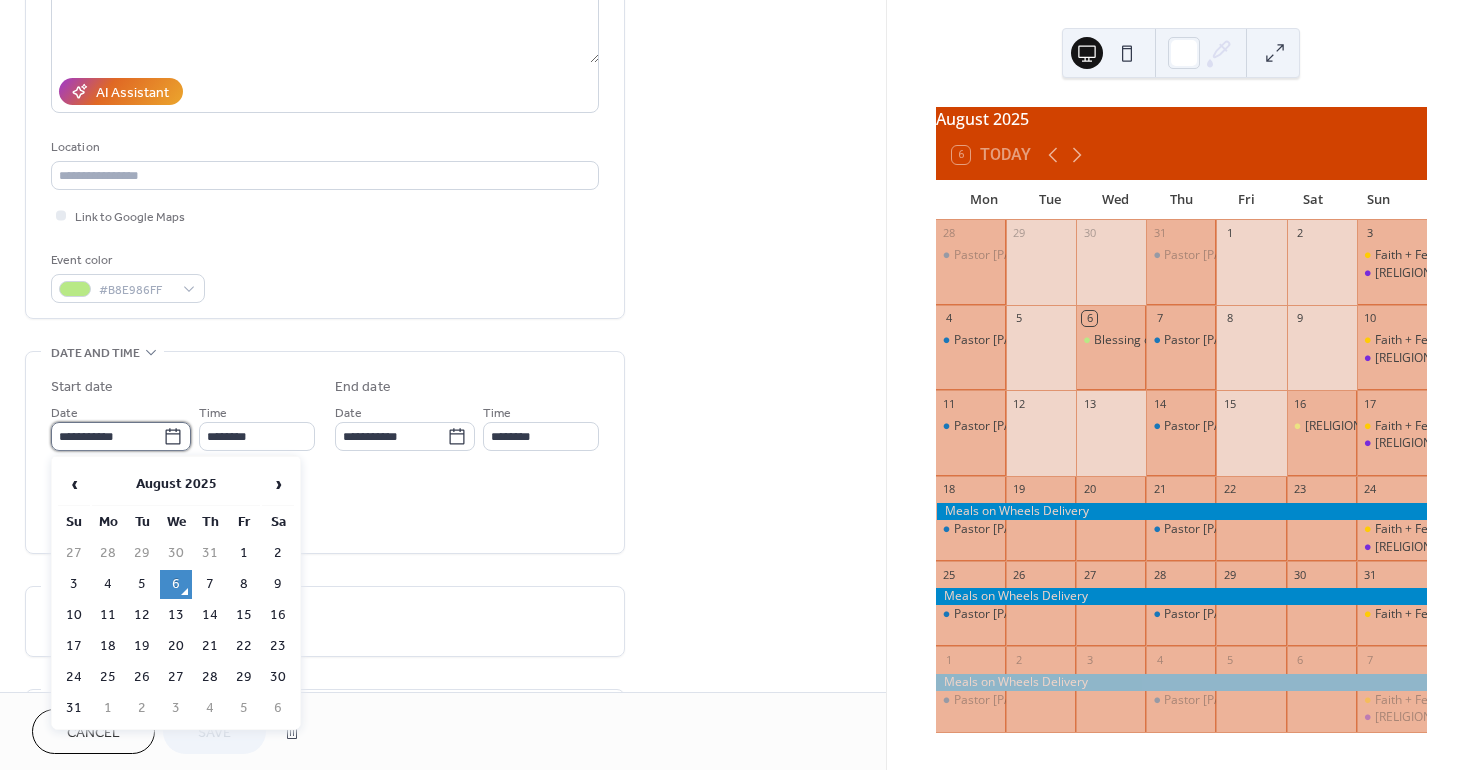 click on "**********" at bounding box center (107, 436) 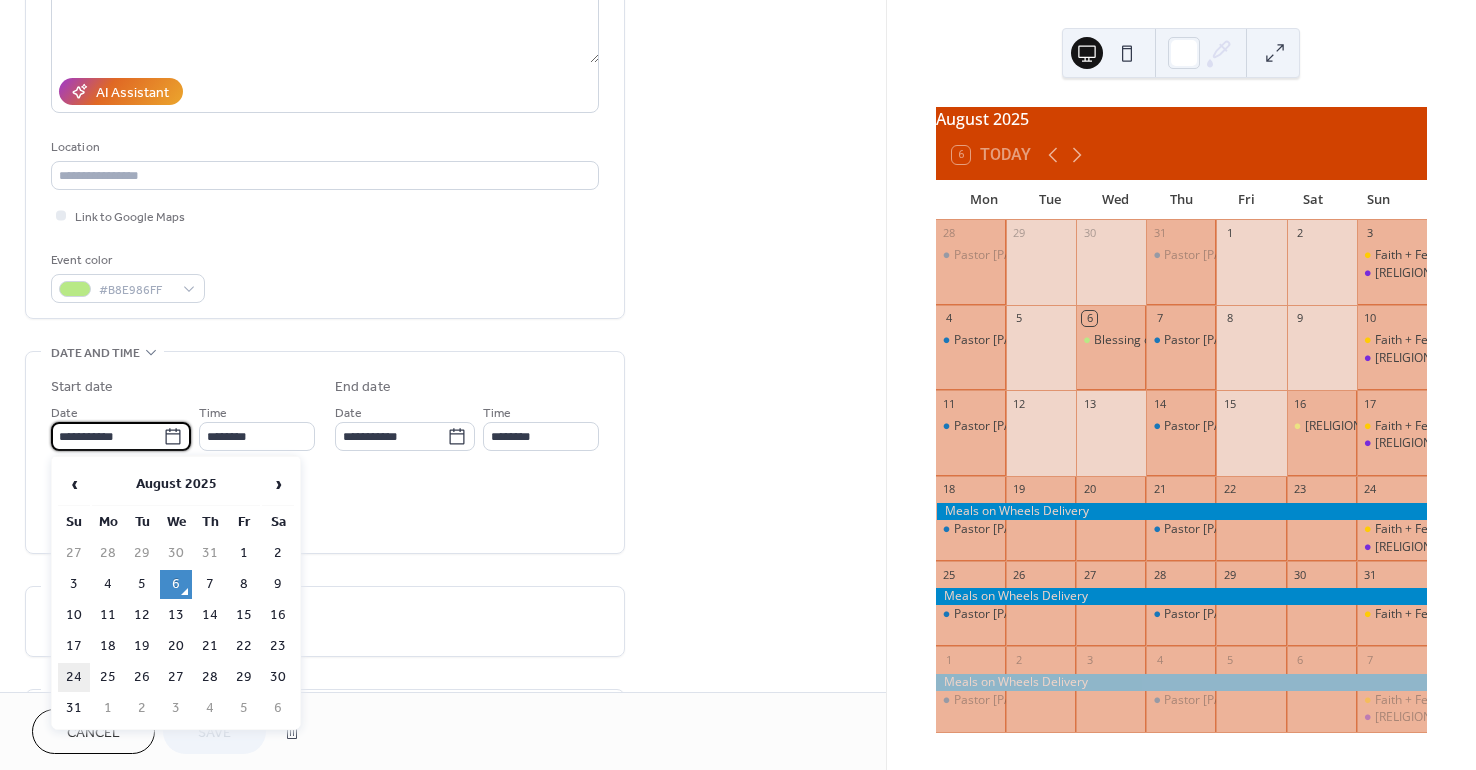 click on "24" at bounding box center [74, 677] 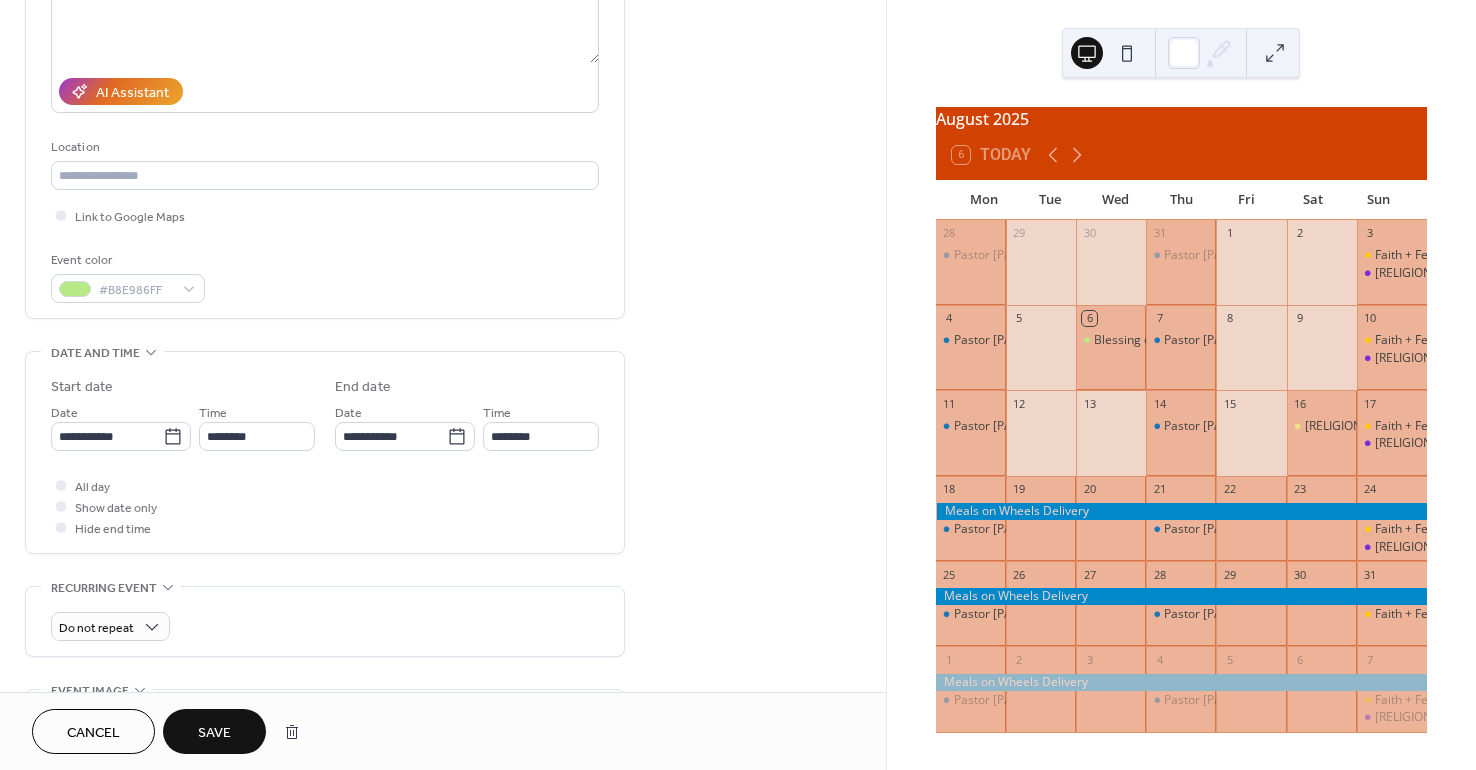 click on "Save" at bounding box center (214, 733) 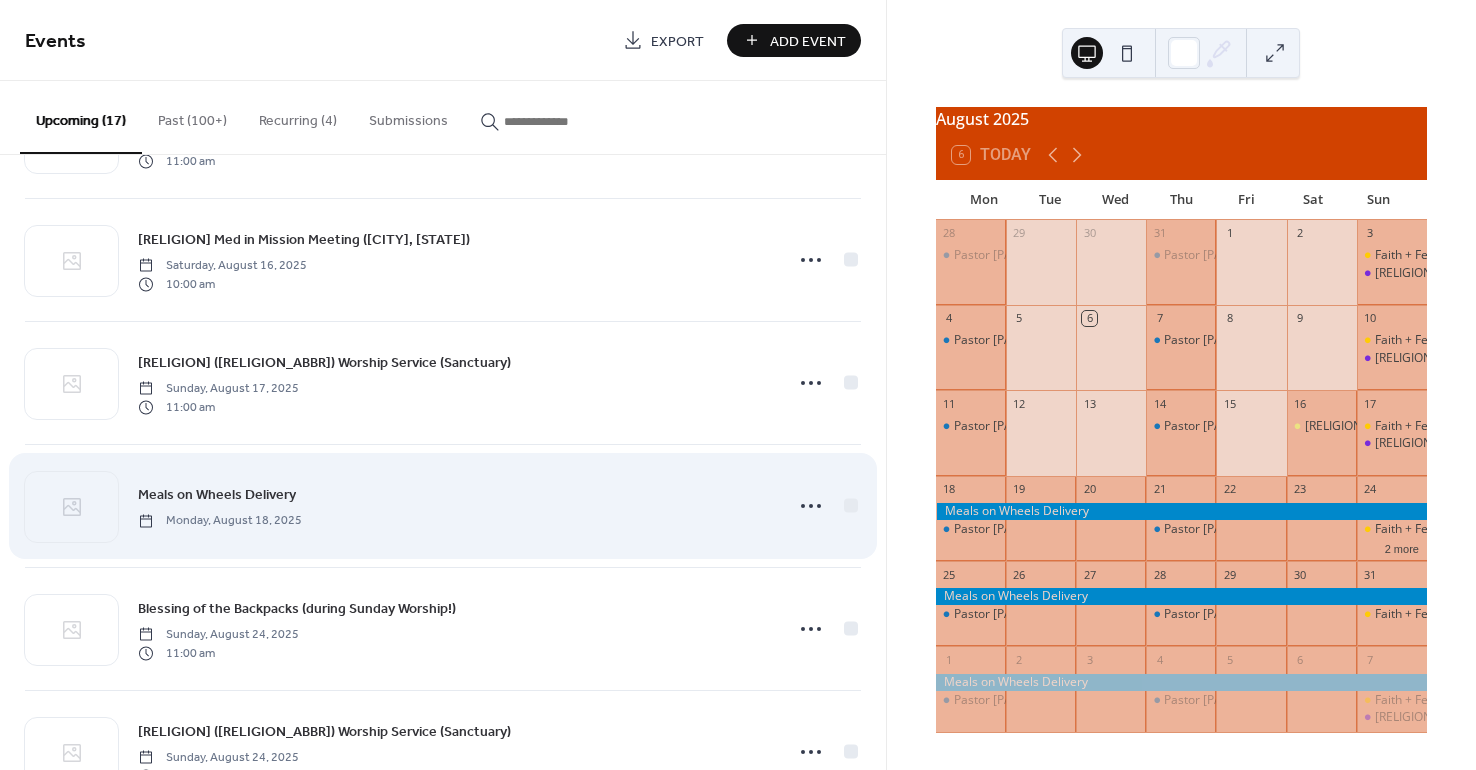 scroll, scrollTop: 200, scrollLeft: 0, axis: vertical 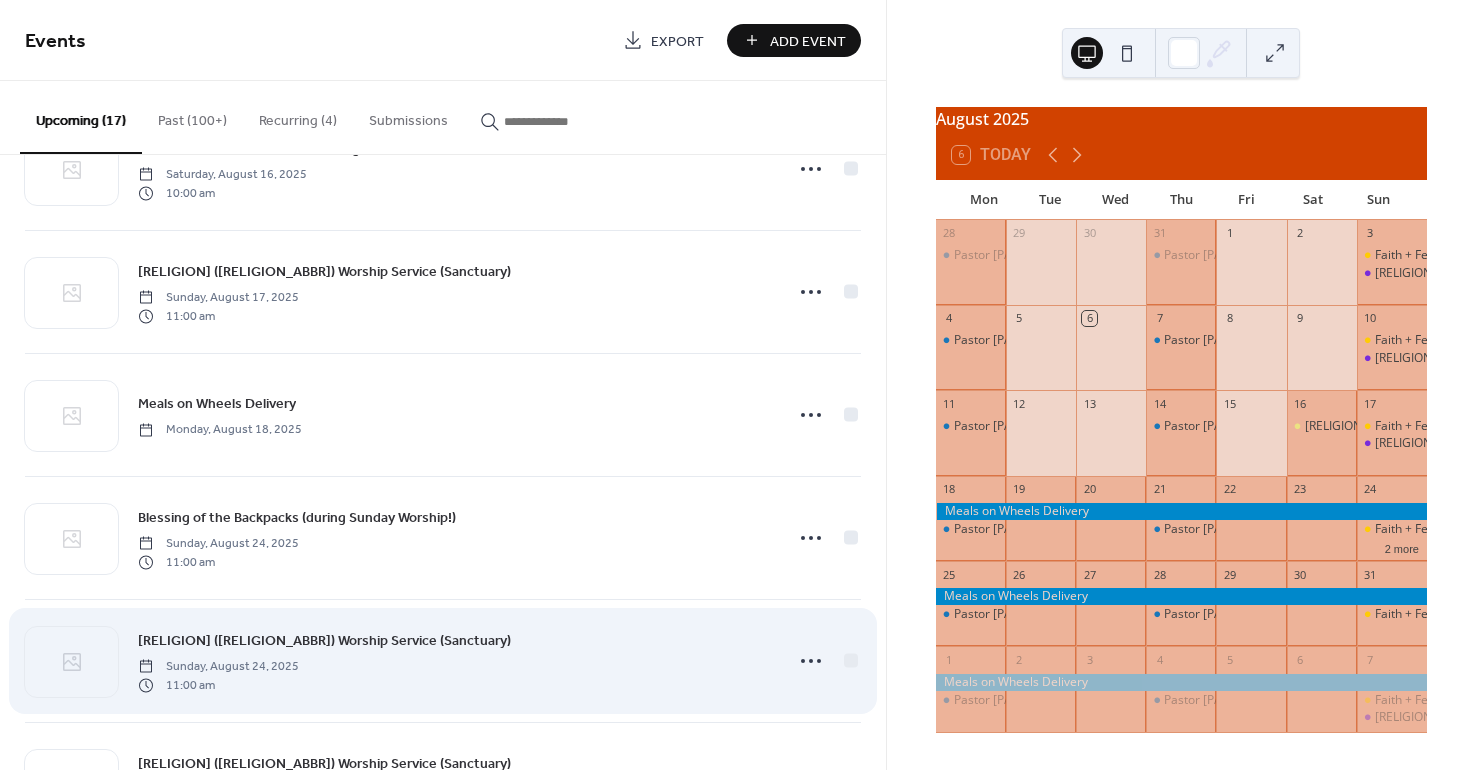 click on "[RELIGION] ([RELIGION_ABBR]) Worship Service (Sanctuary)" at bounding box center (324, 641) 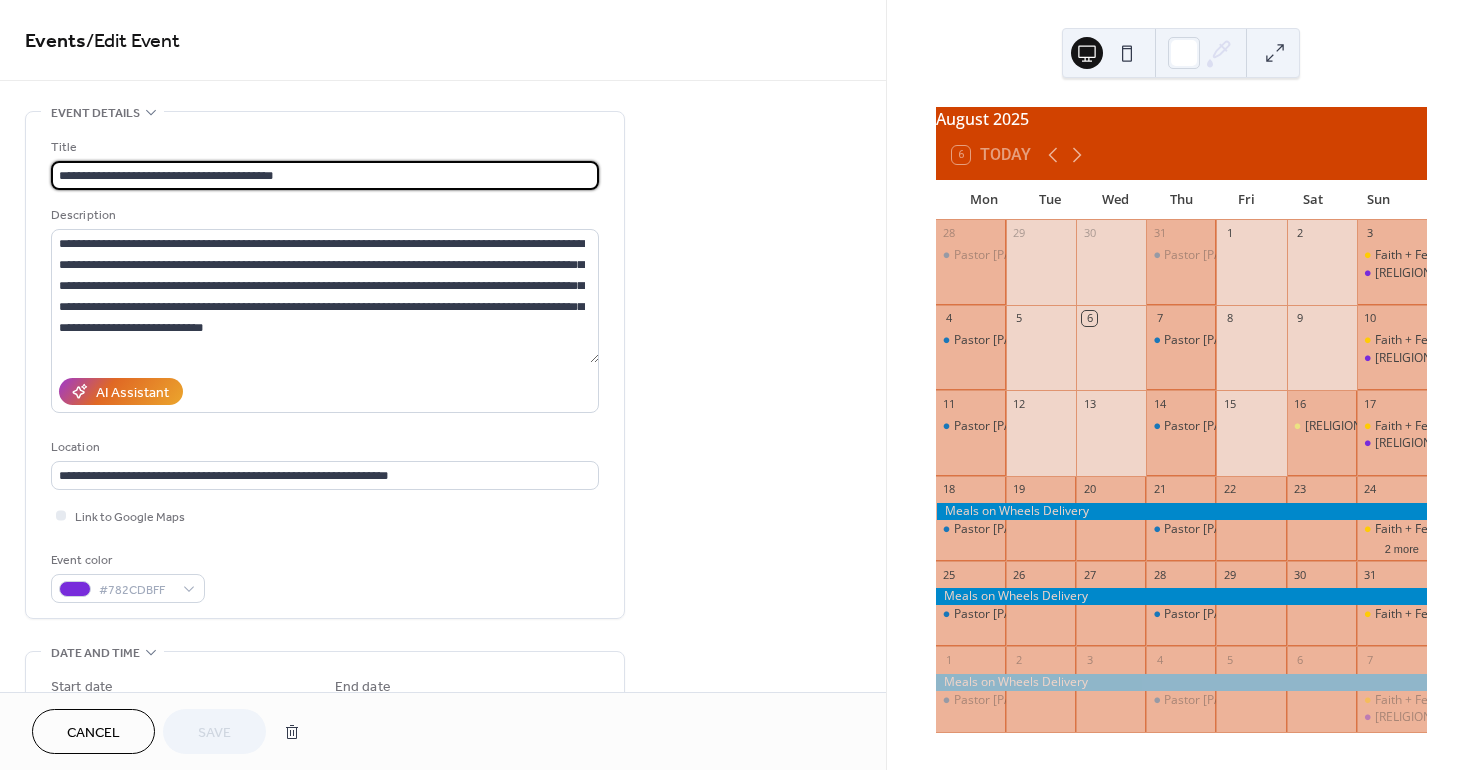 drag, startPoint x: 148, startPoint y: 176, endPoint x: 51, endPoint y: 181, distance: 97.128784 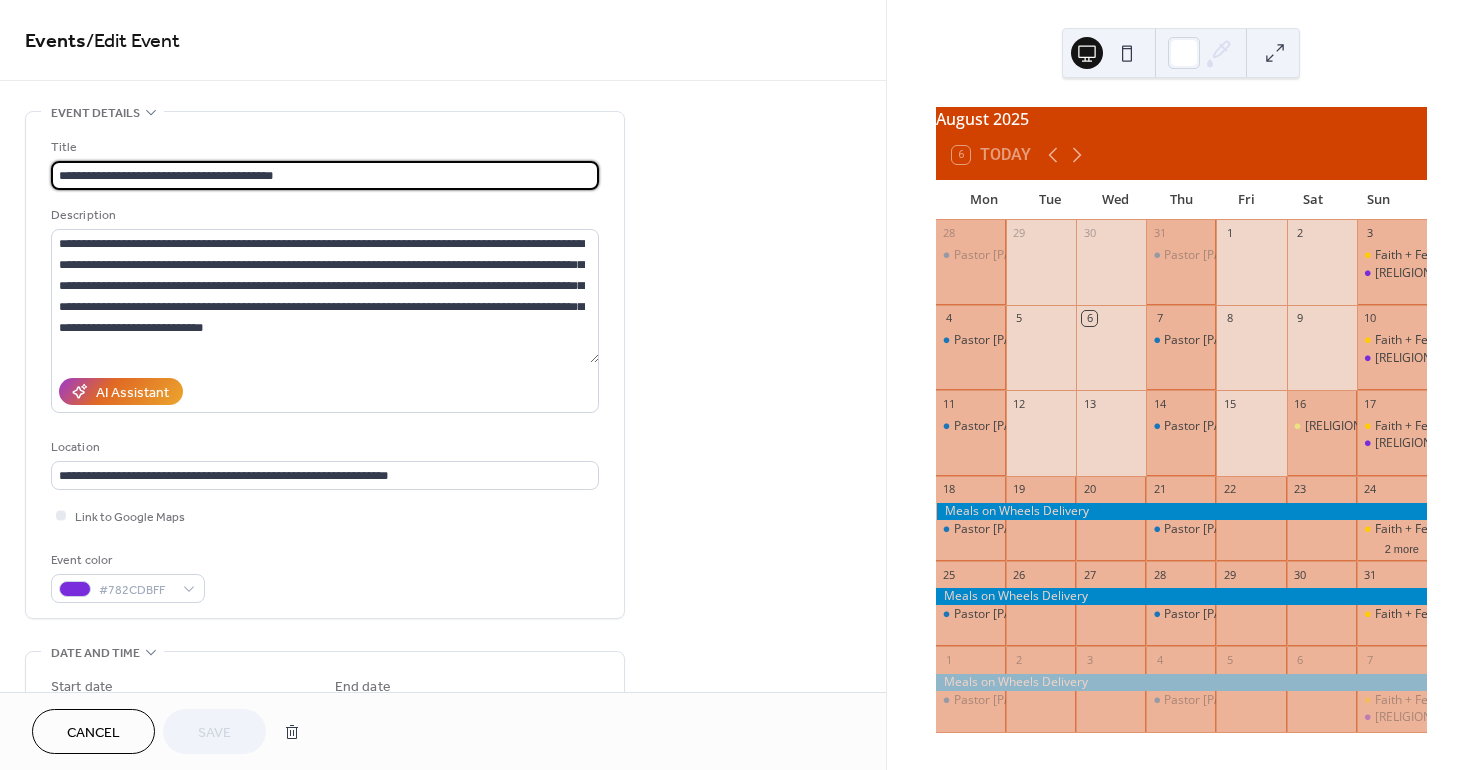 click on "**********" at bounding box center [325, 175] 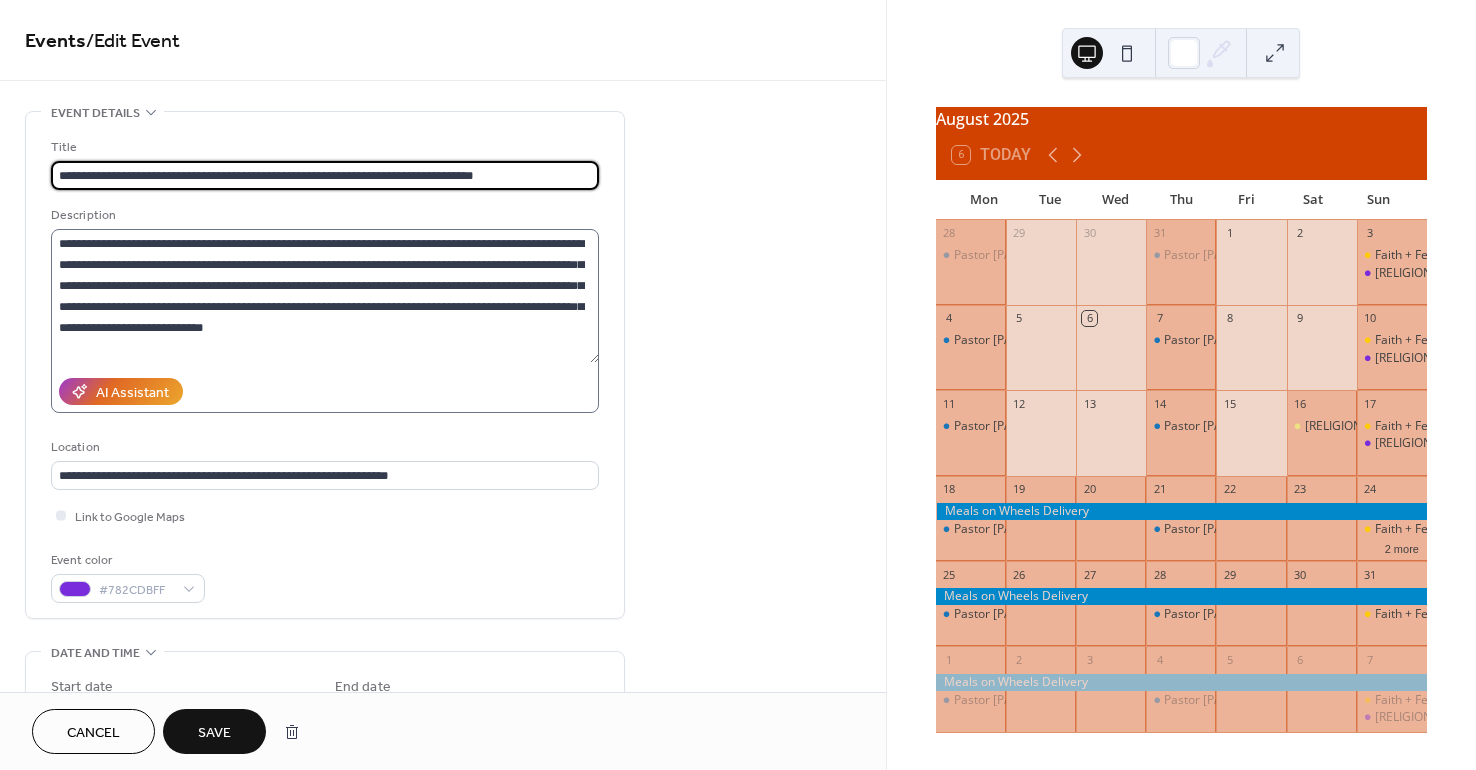 type on "**********" 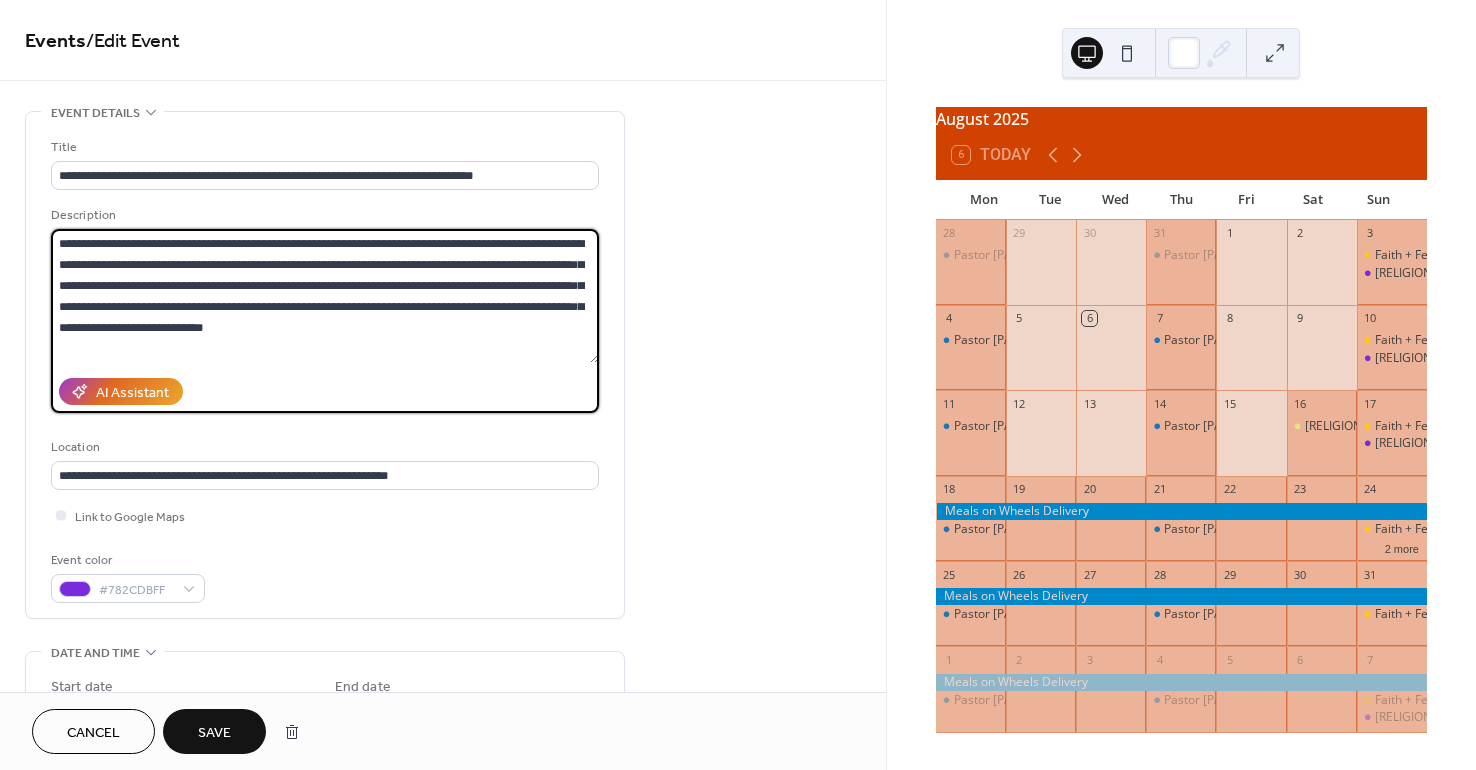 click on "**********" at bounding box center [325, 296] 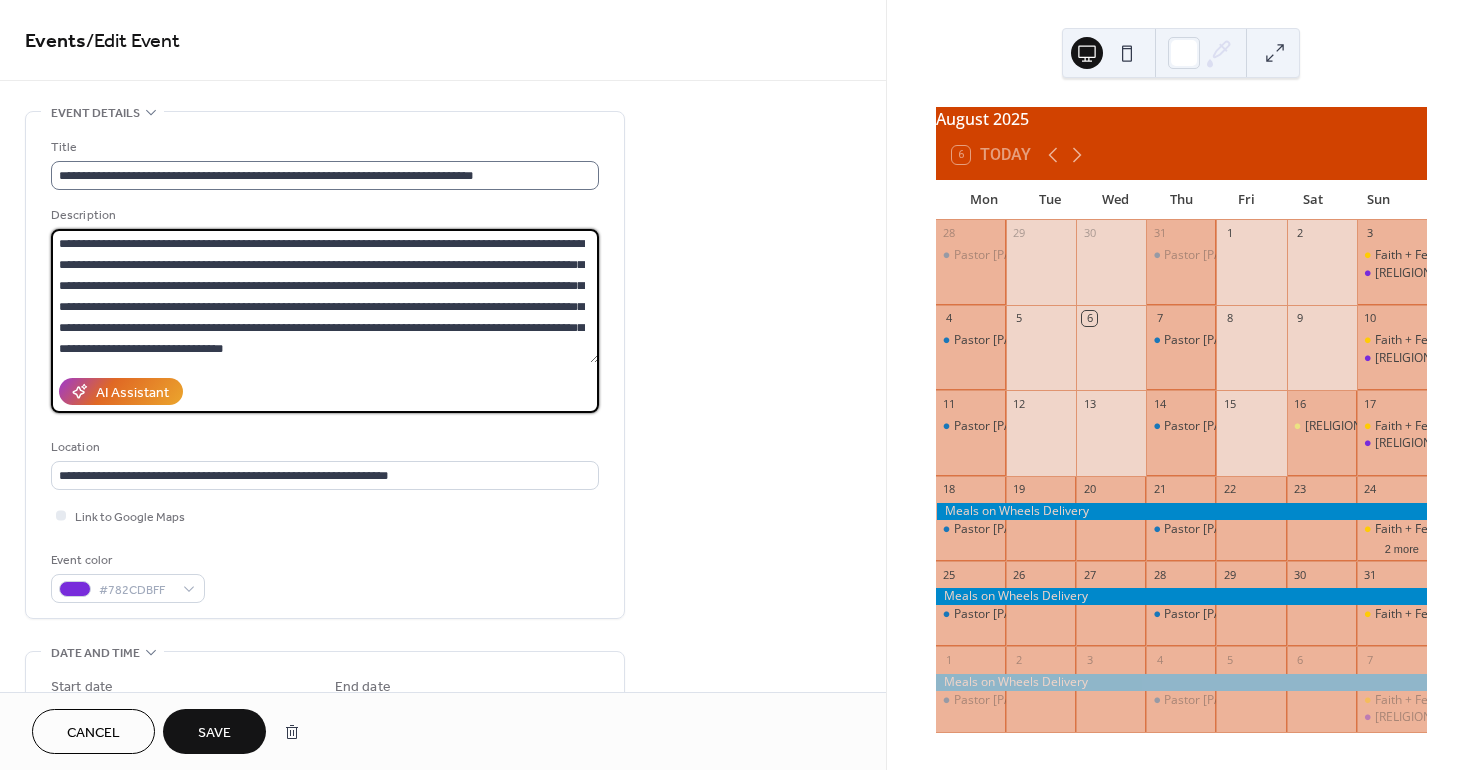 type on "**********" 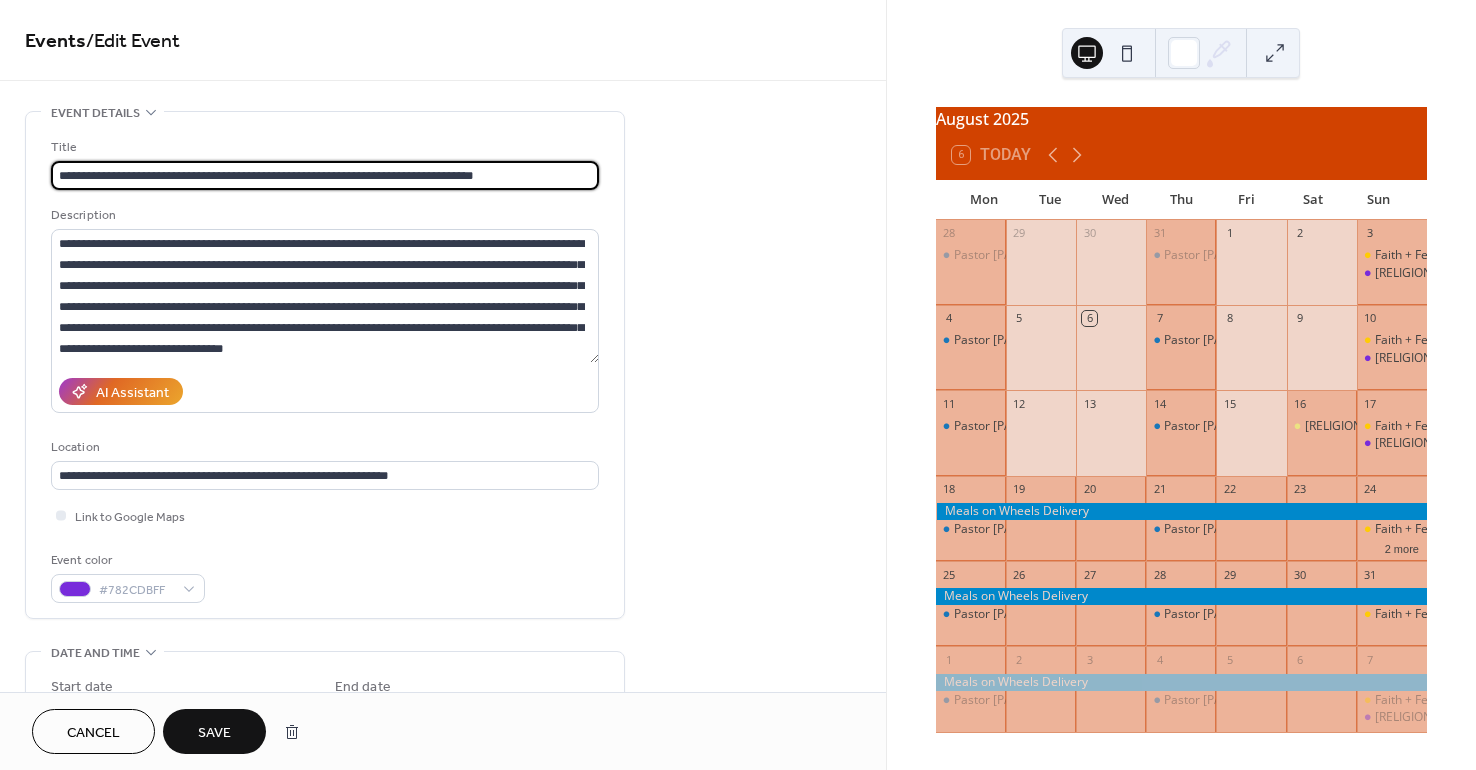click on "**********" at bounding box center [325, 175] 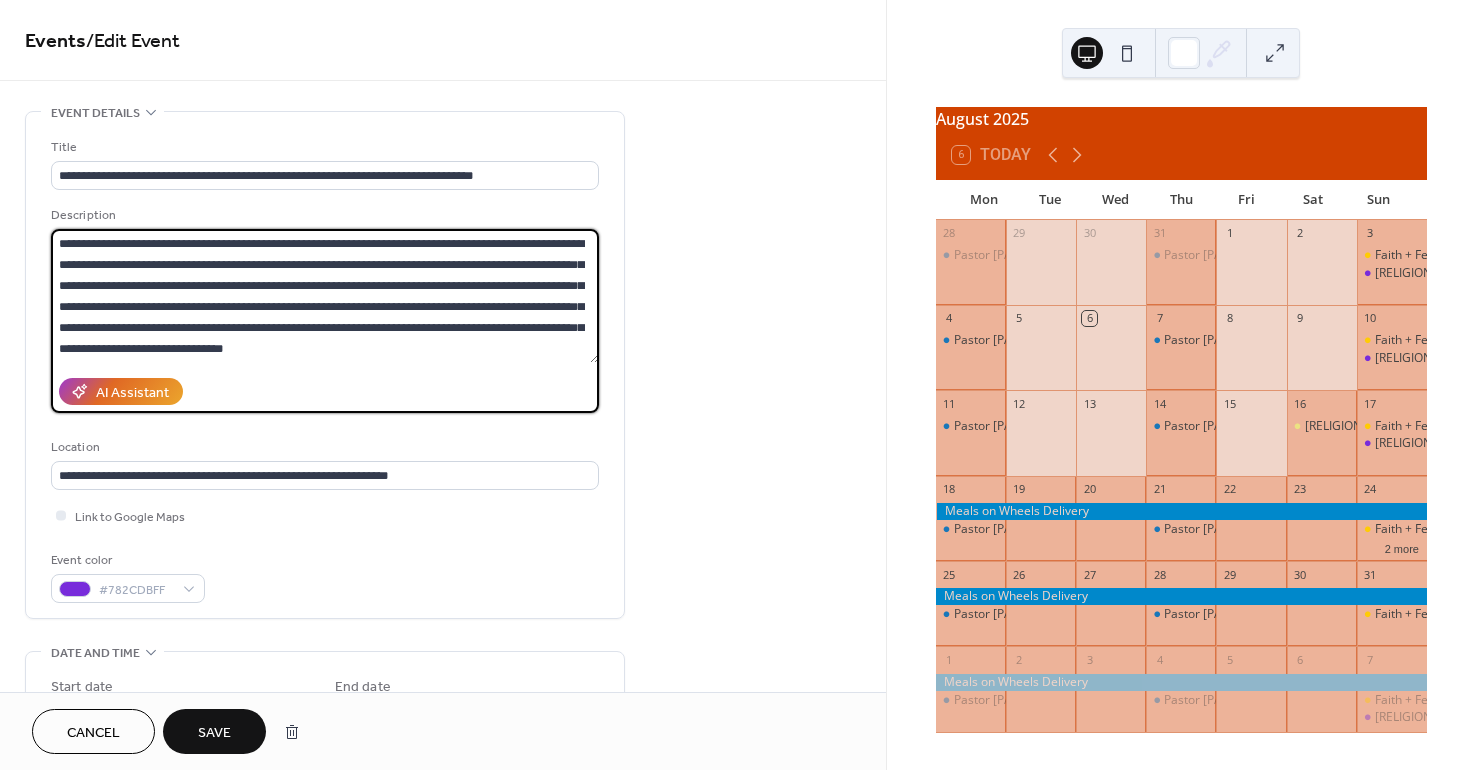 click on "**********" at bounding box center (325, 296) 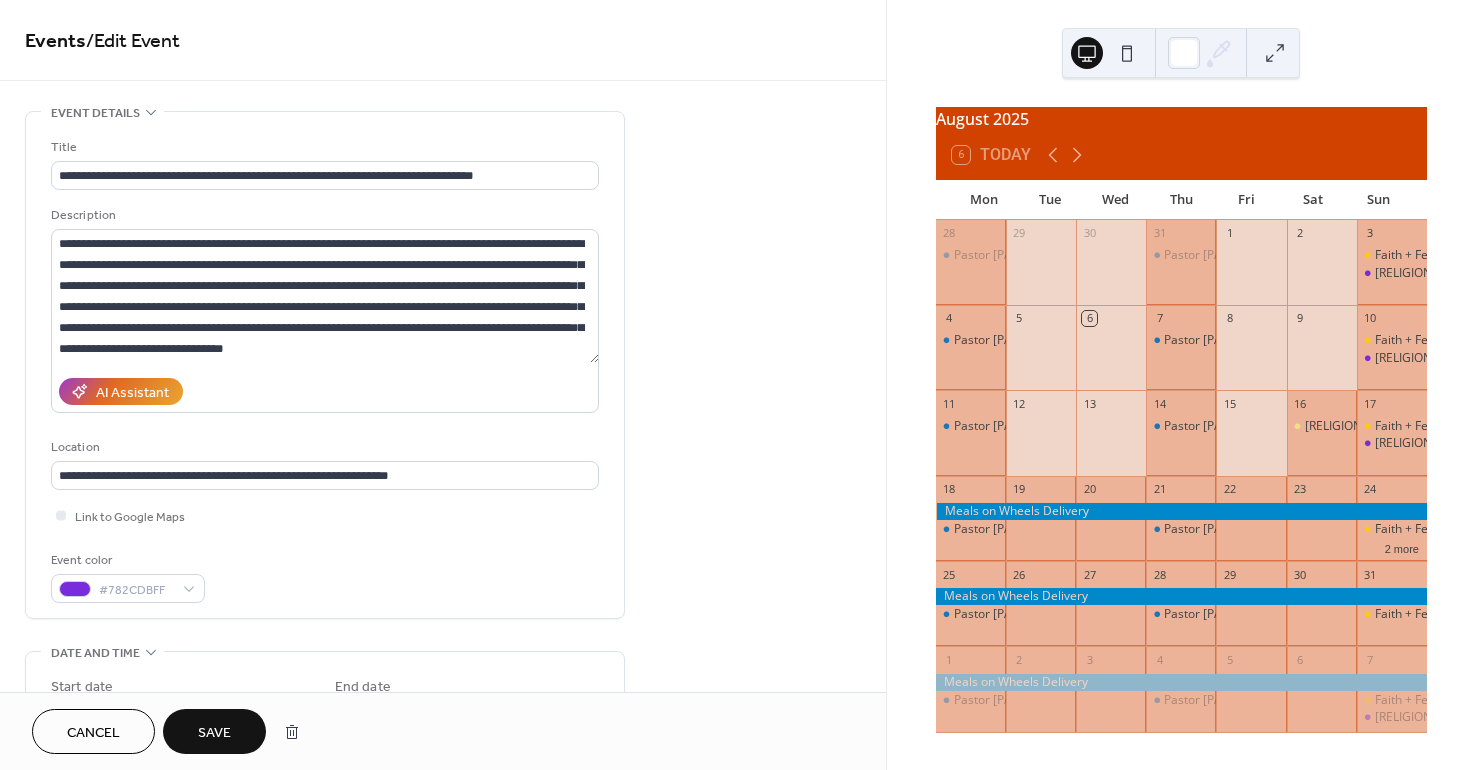 click on "Save" at bounding box center (214, 733) 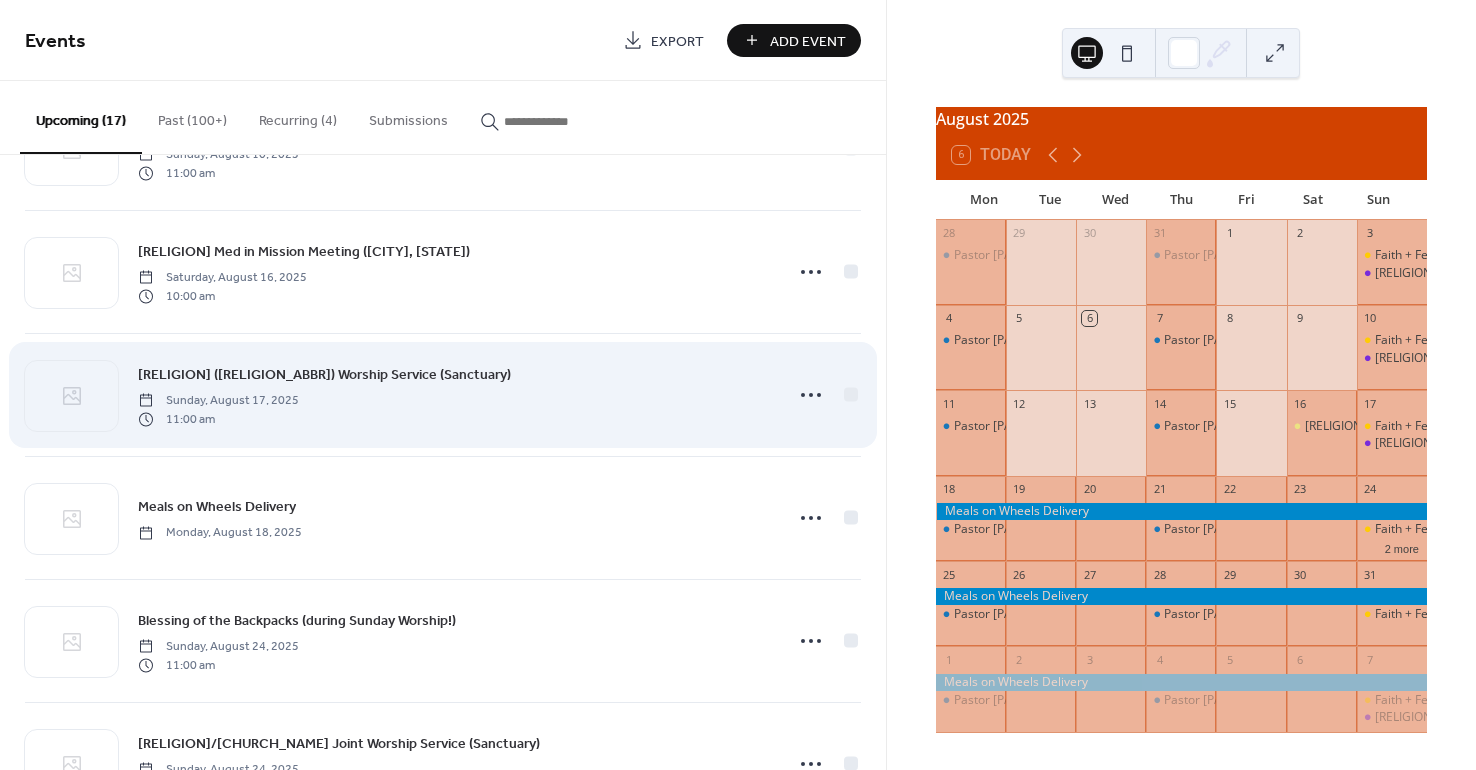 scroll, scrollTop: 100, scrollLeft: 0, axis: vertical 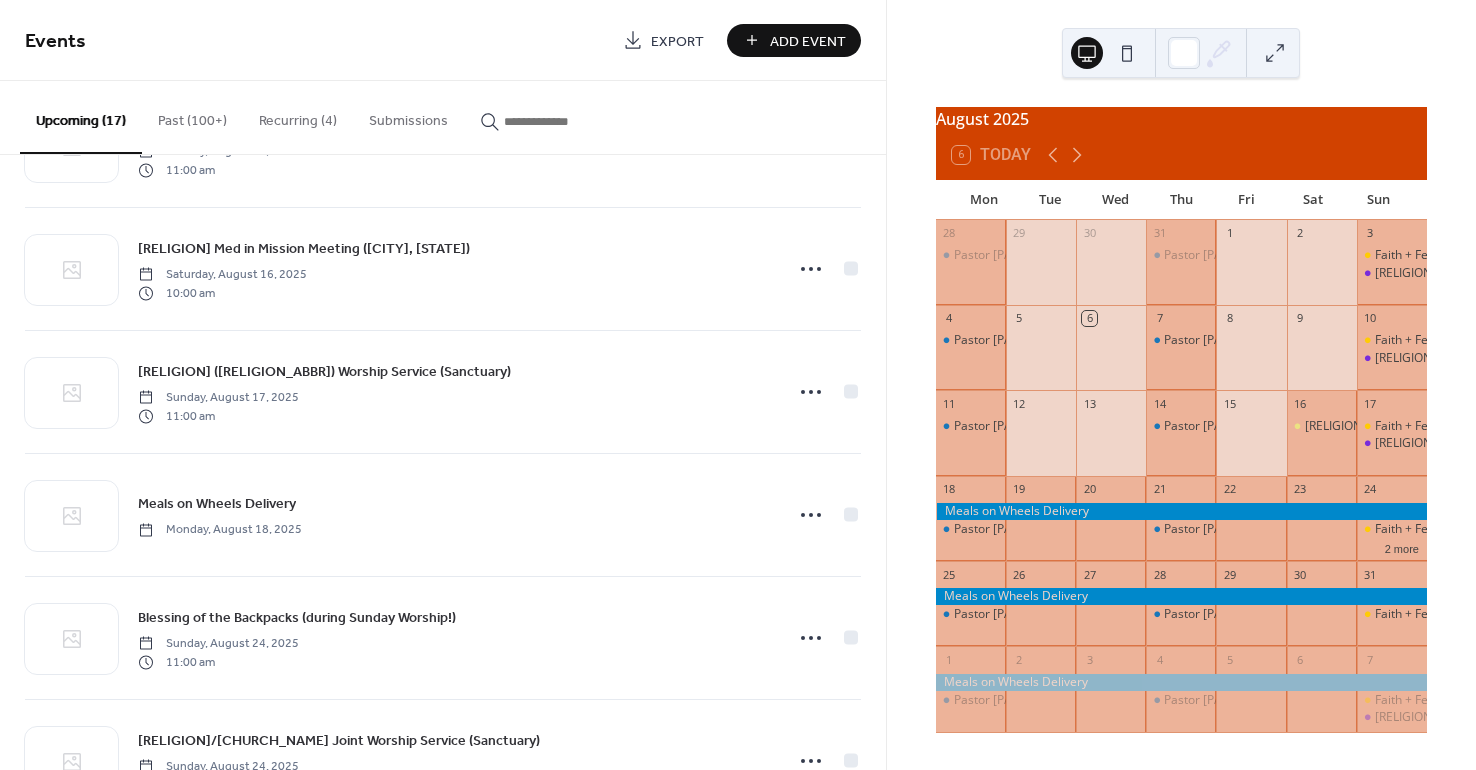 click 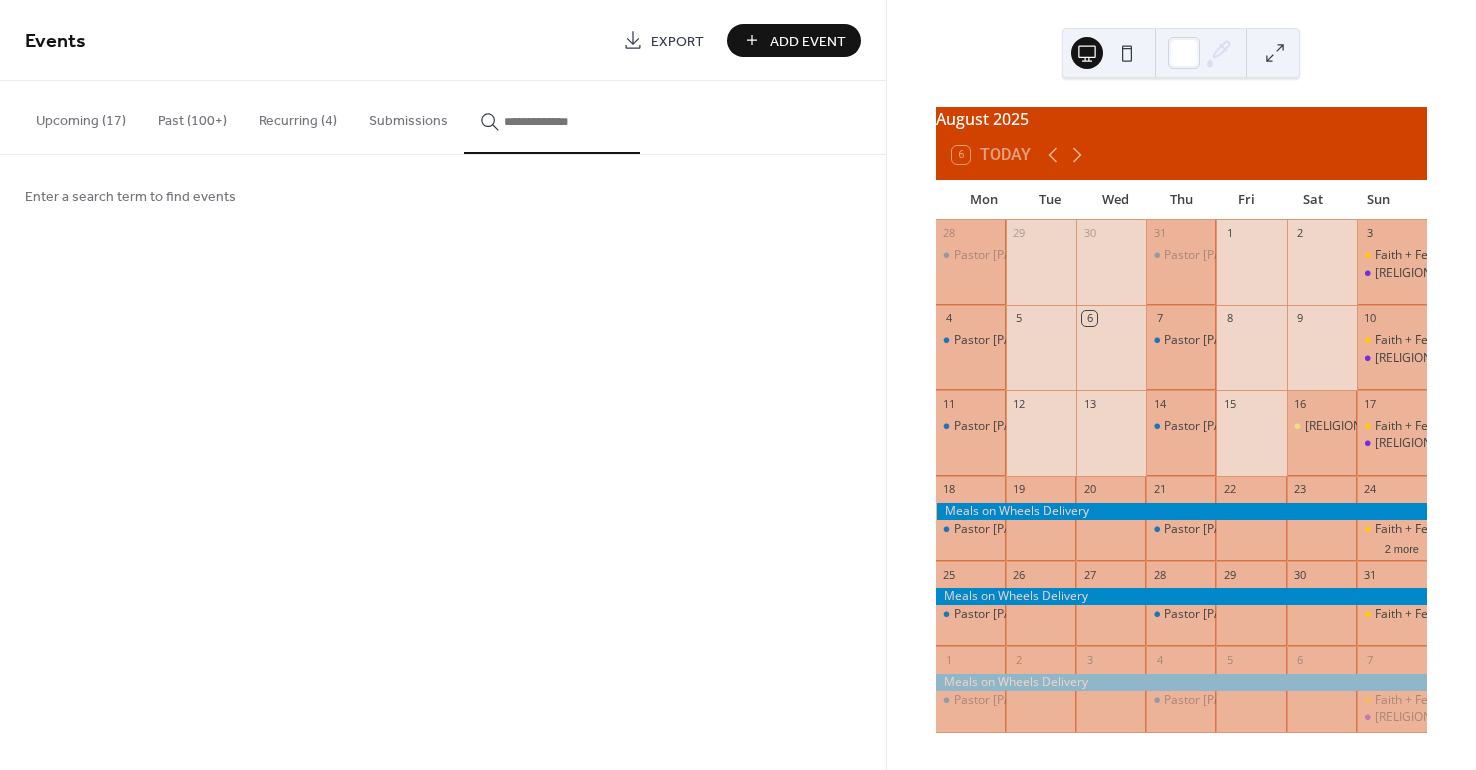 click on "Enter a search term to find events" at bounding box center [130, 197] 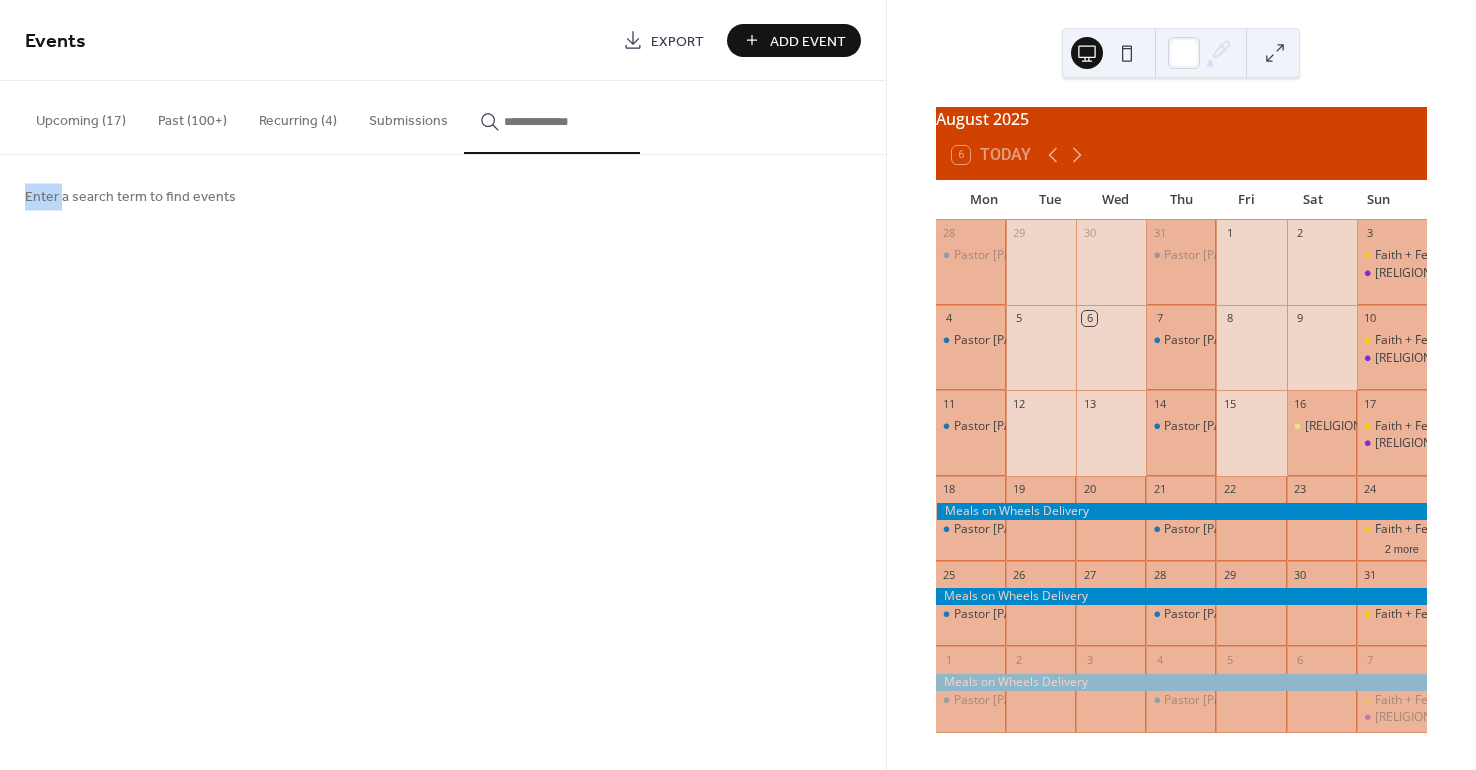 click on "Enter a search term to find events" at bounding box center [130, 197] 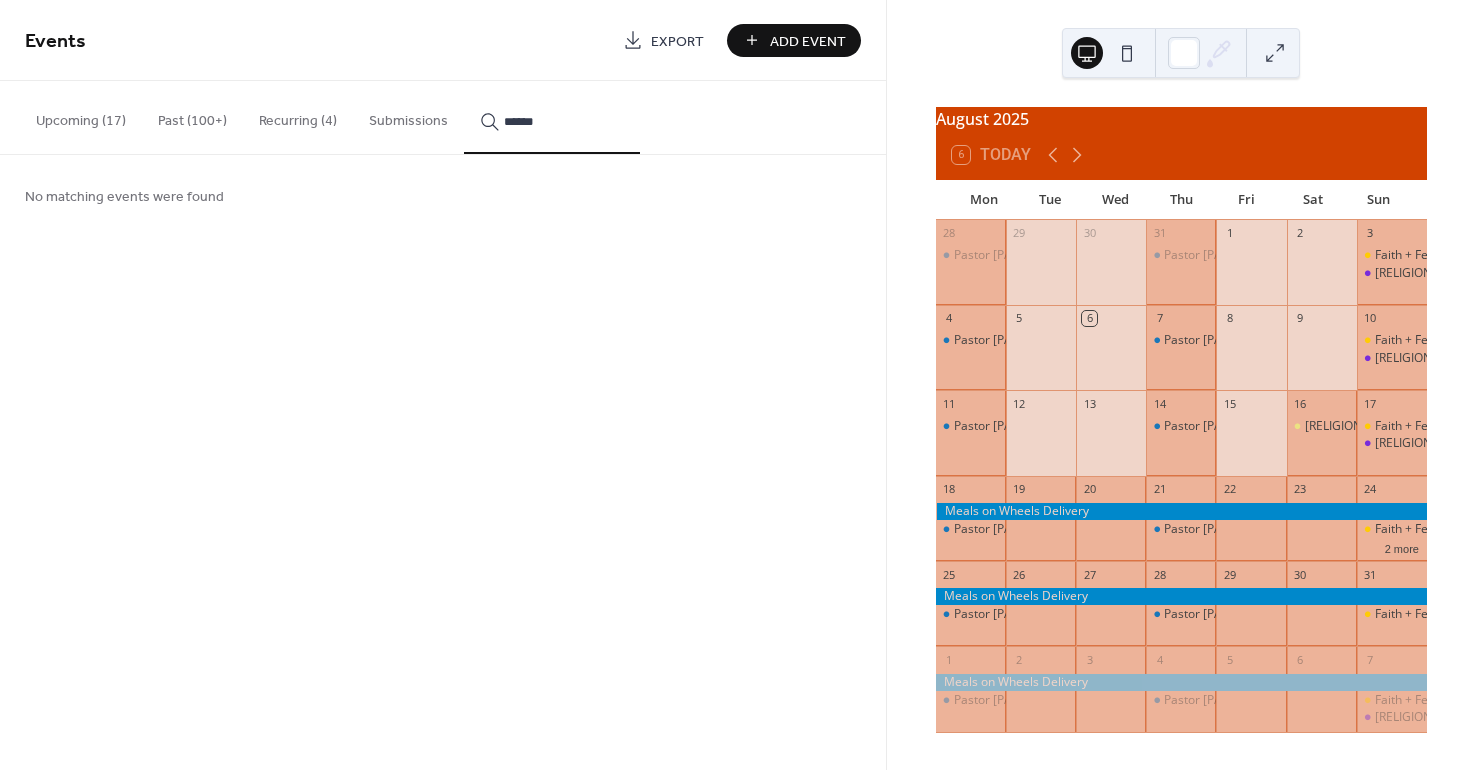 click on "*****" at bounding box center [552, 117] 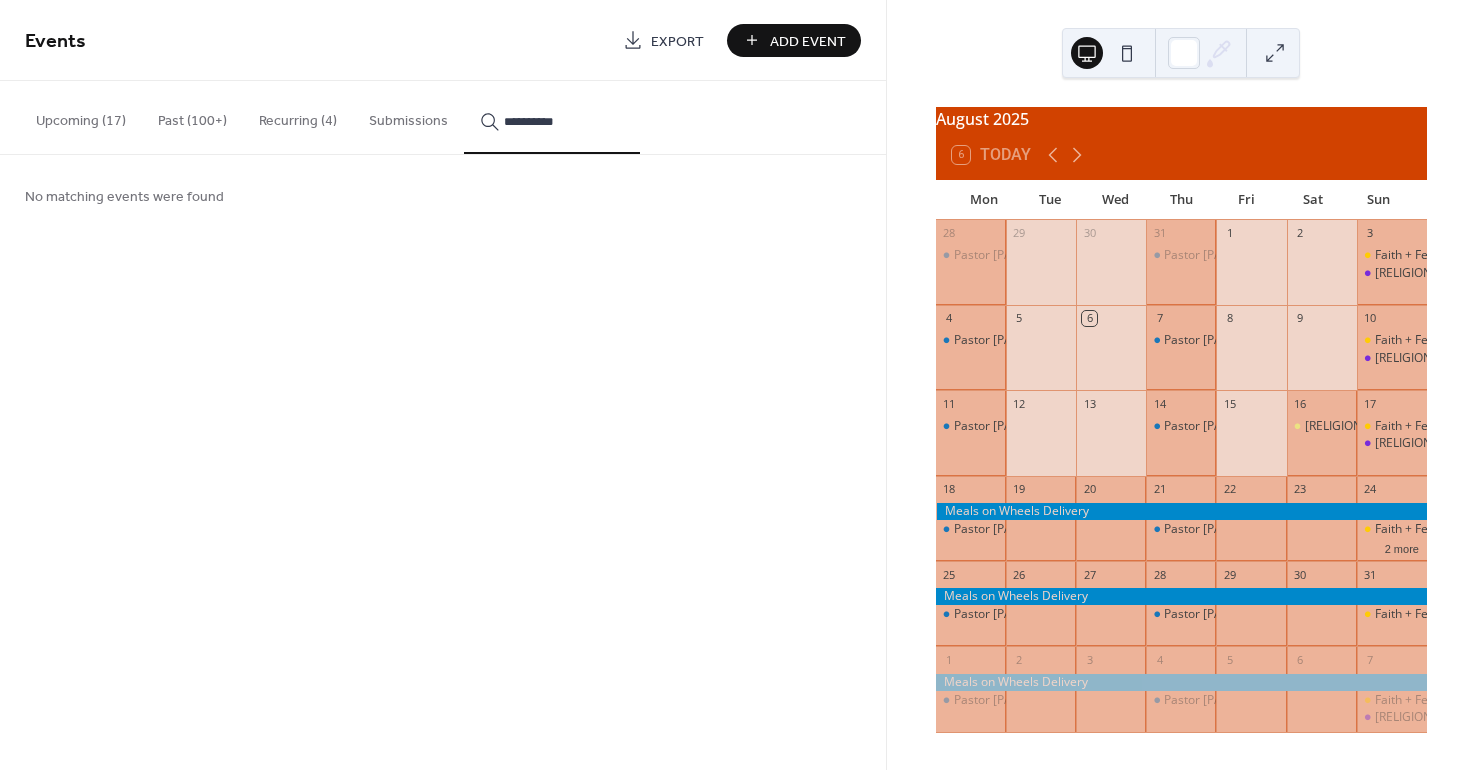click on "*********" at bounding box center [552, 117] 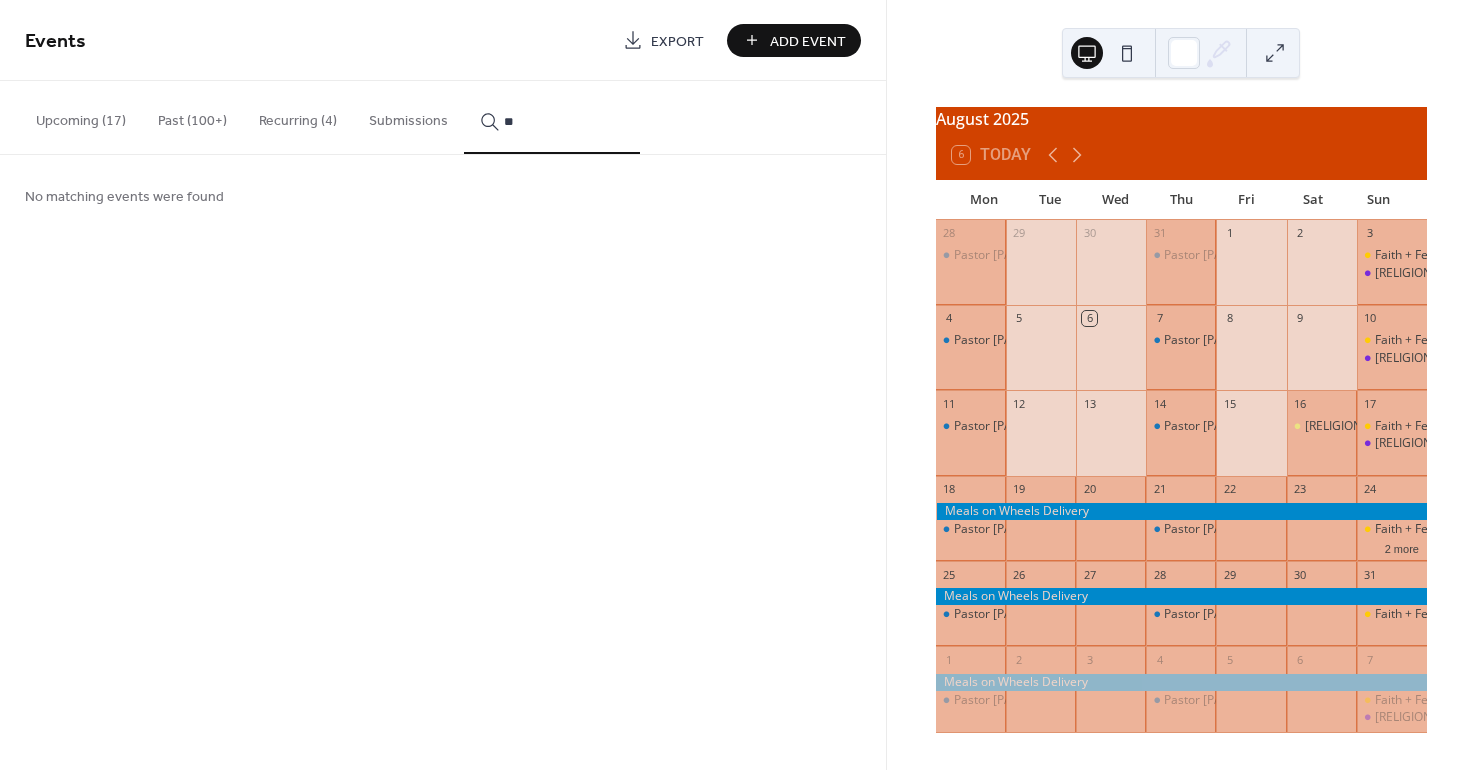 type on "*" 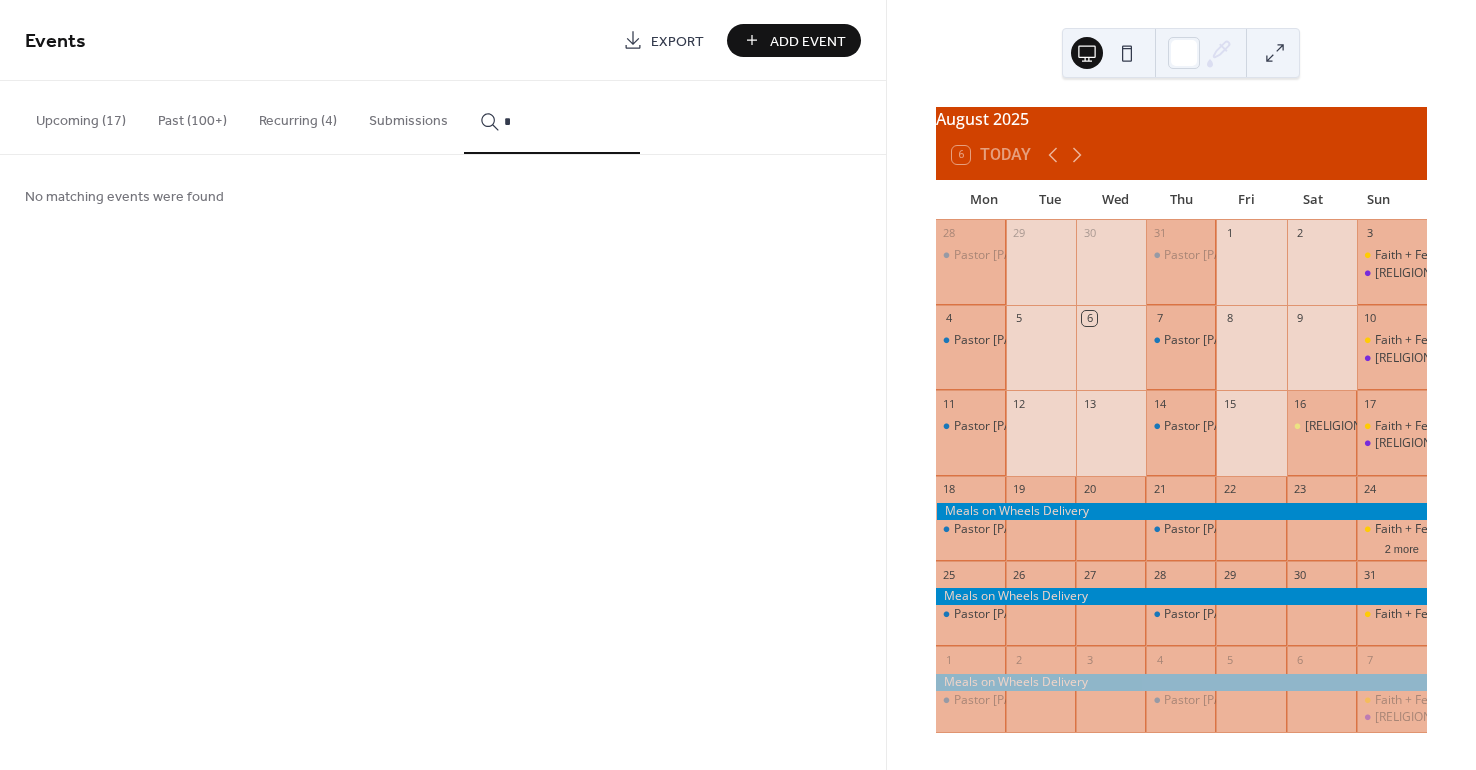 type 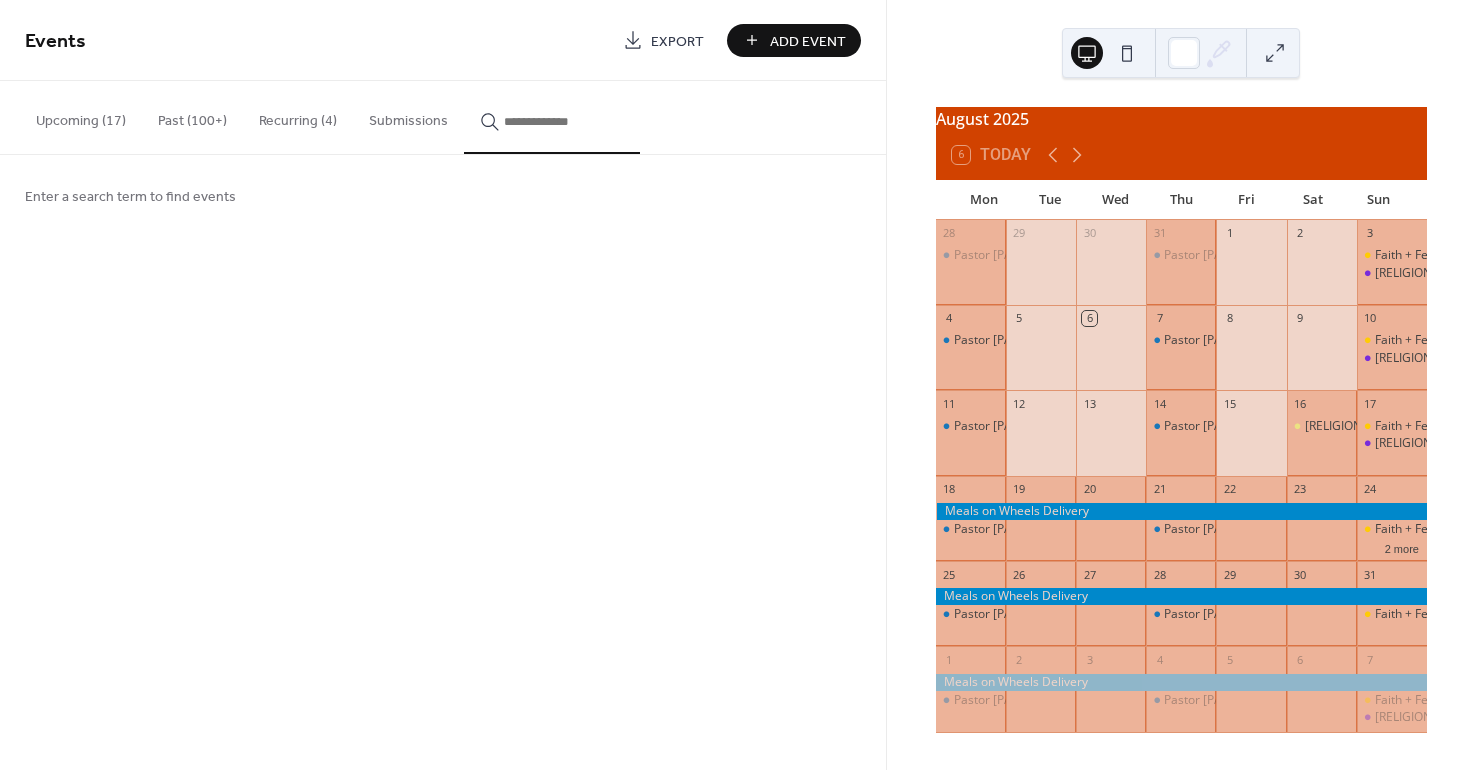 click on "Add Event" at bounding box center [808, 41] 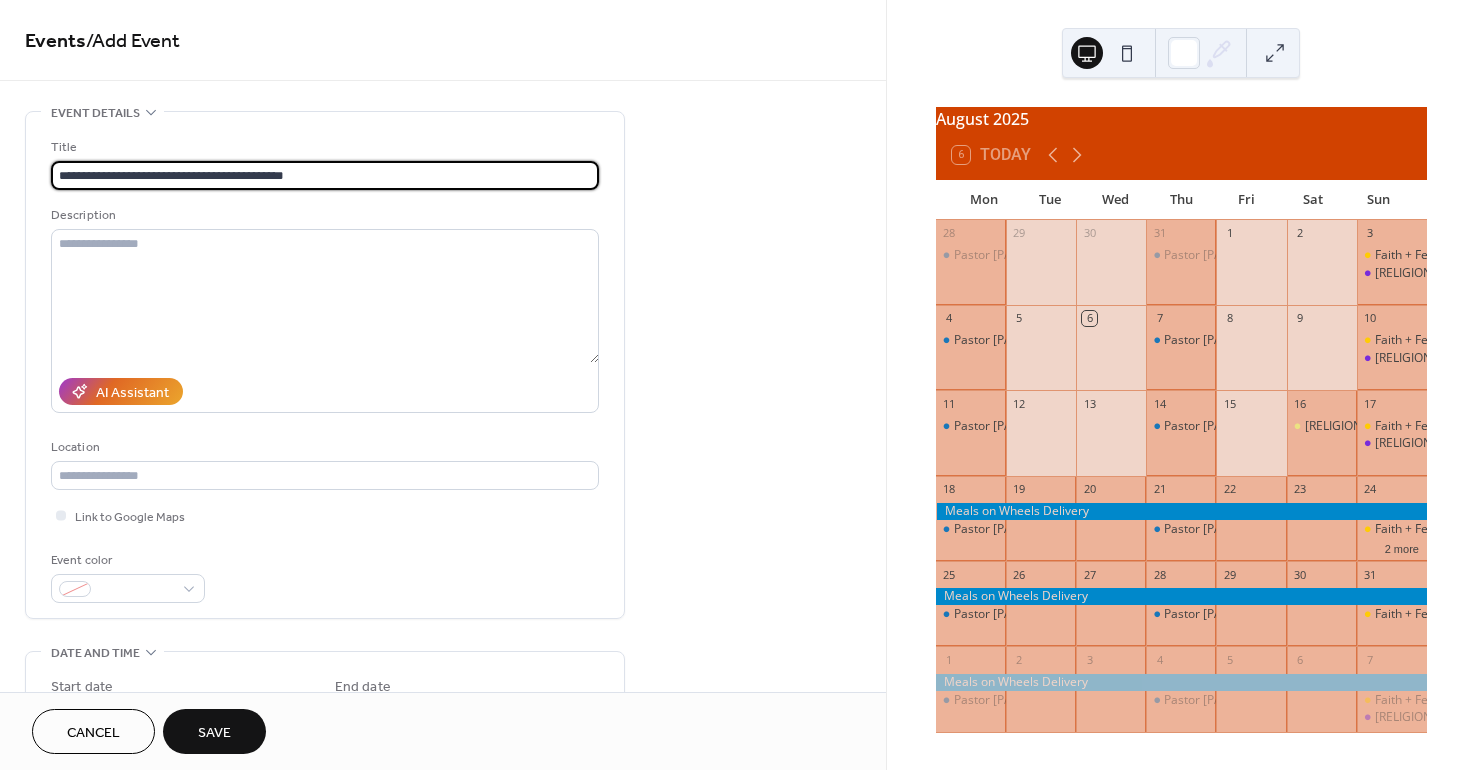 type on "**********" 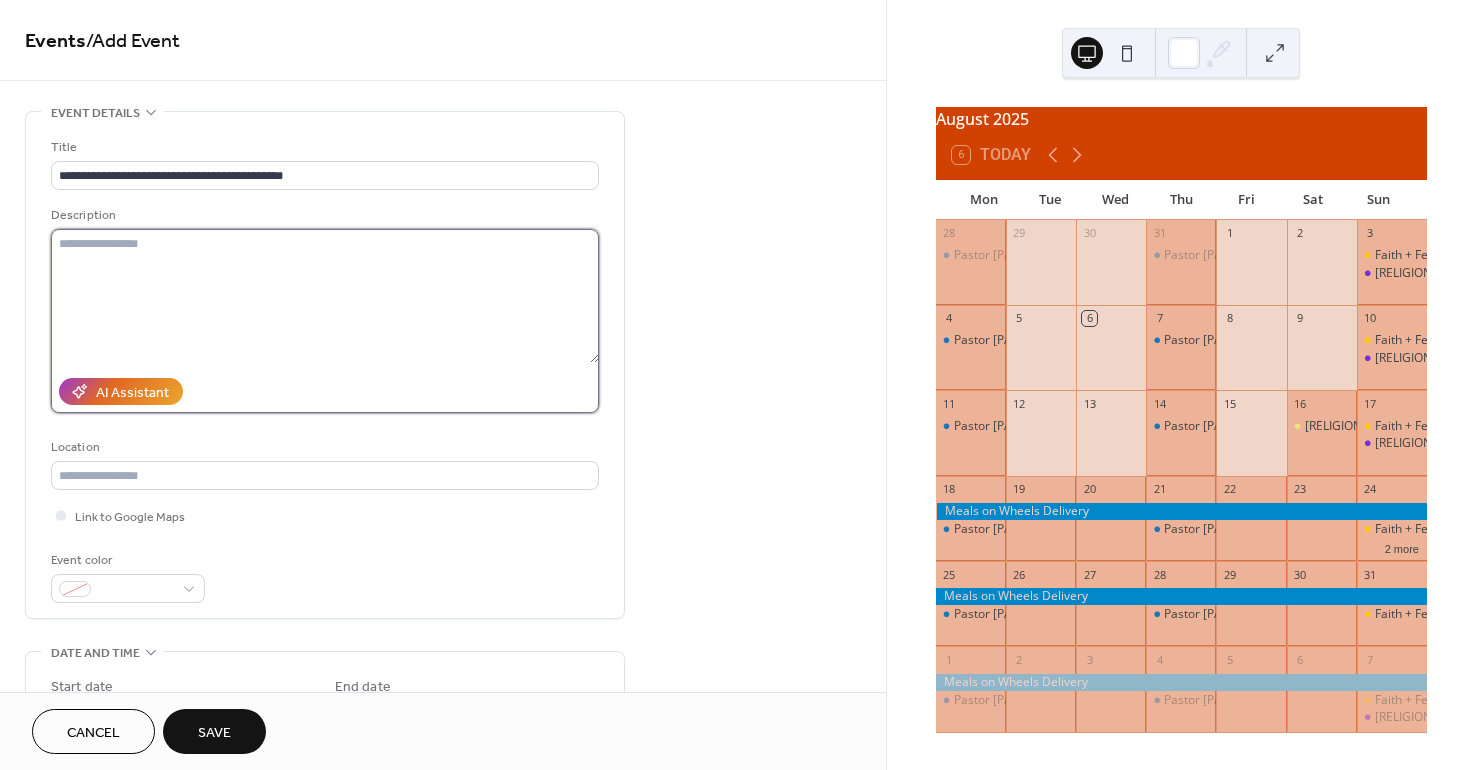 click at bounding box center [325, 296] 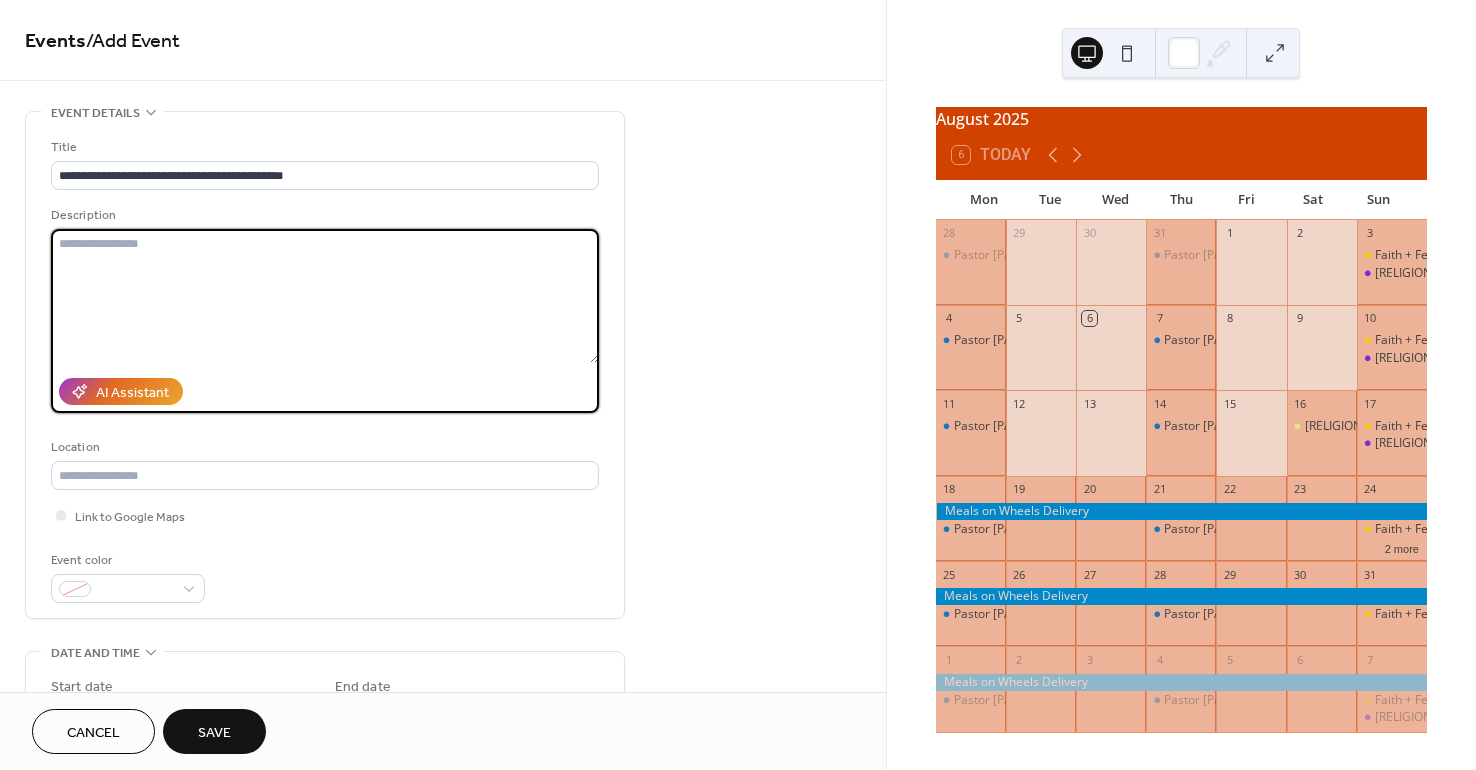 paste on "**********" 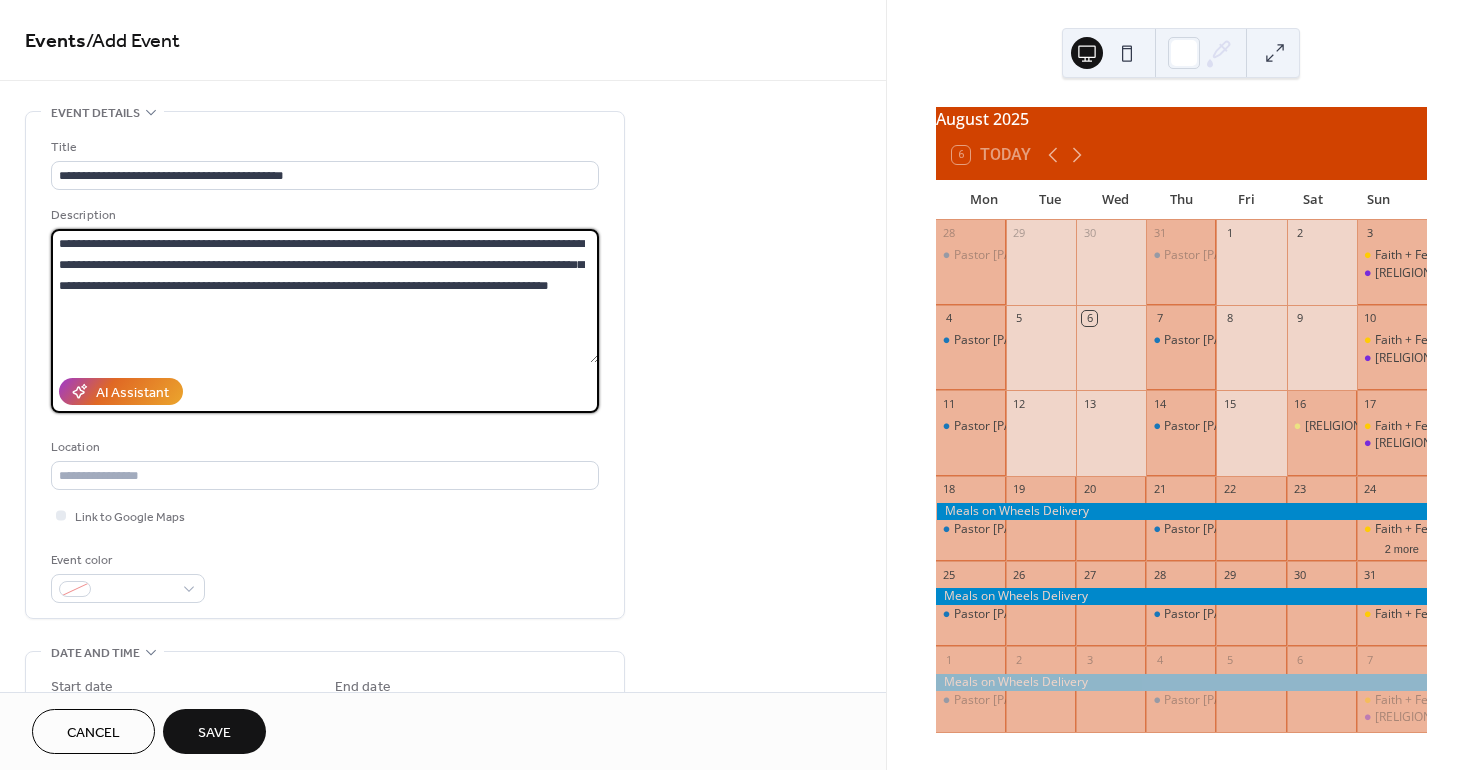drag, startPoint x: 490, startPoint y: 239, endPoint x: 400, endPoint y: 244, distance: 90.13878 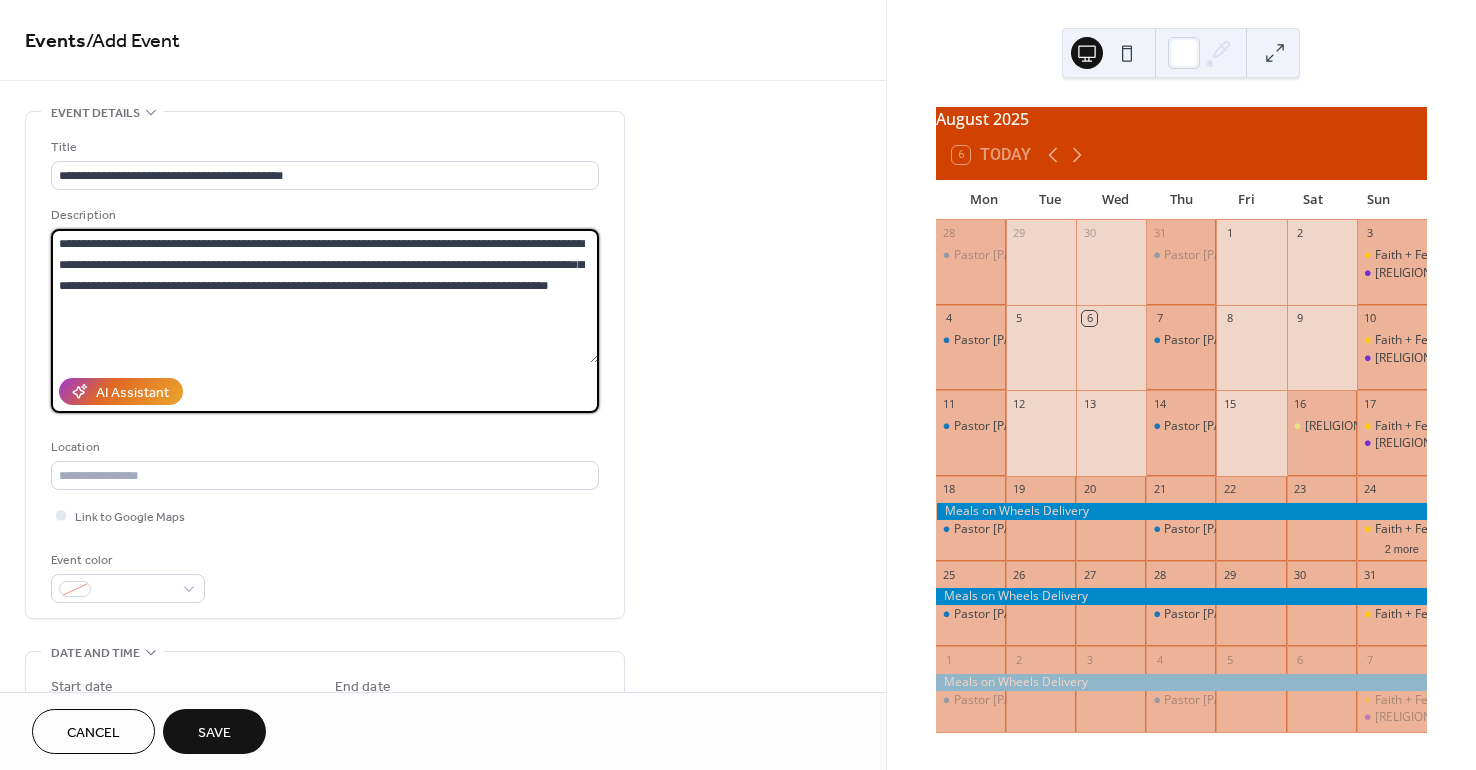 click on "**********" at bounding box center [325, 296] 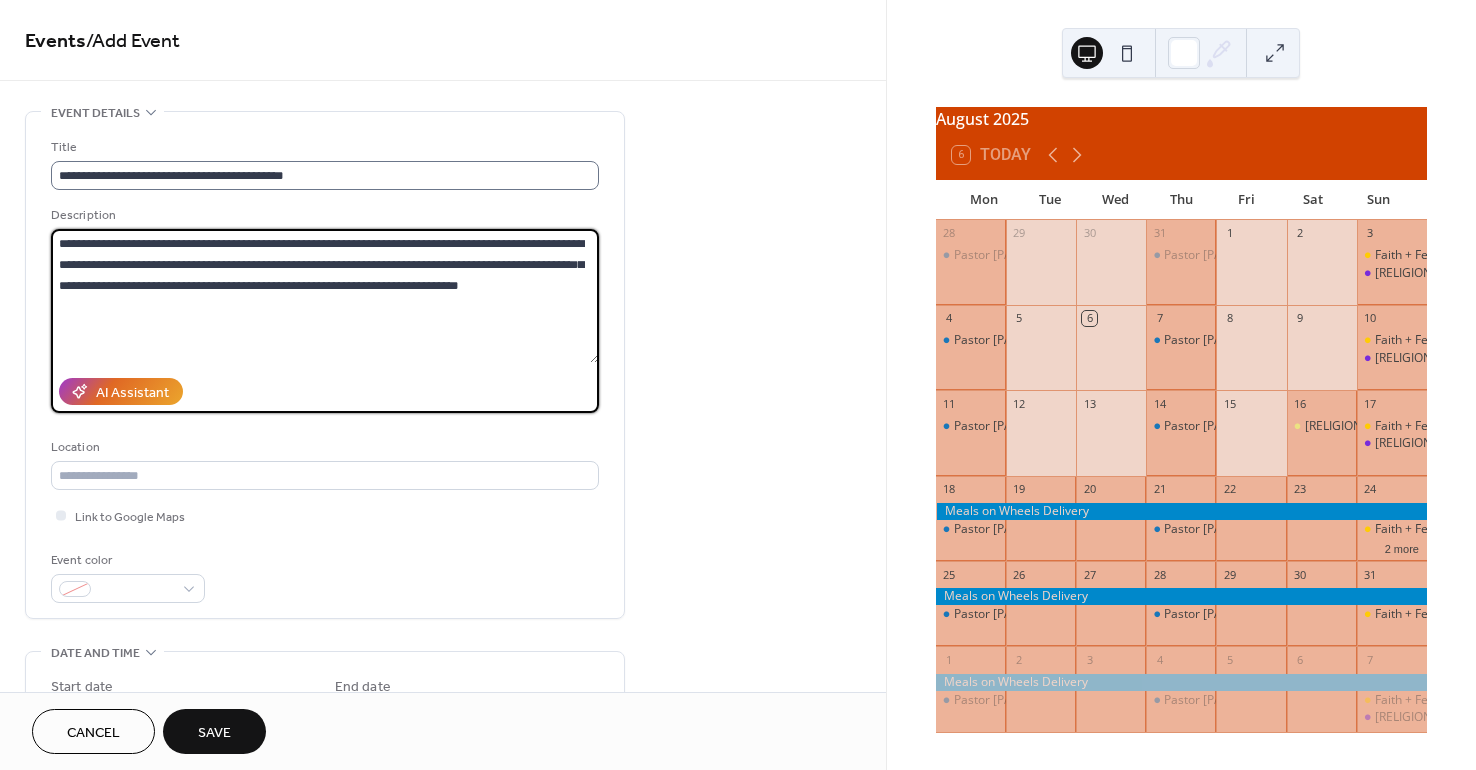 type on "**********" 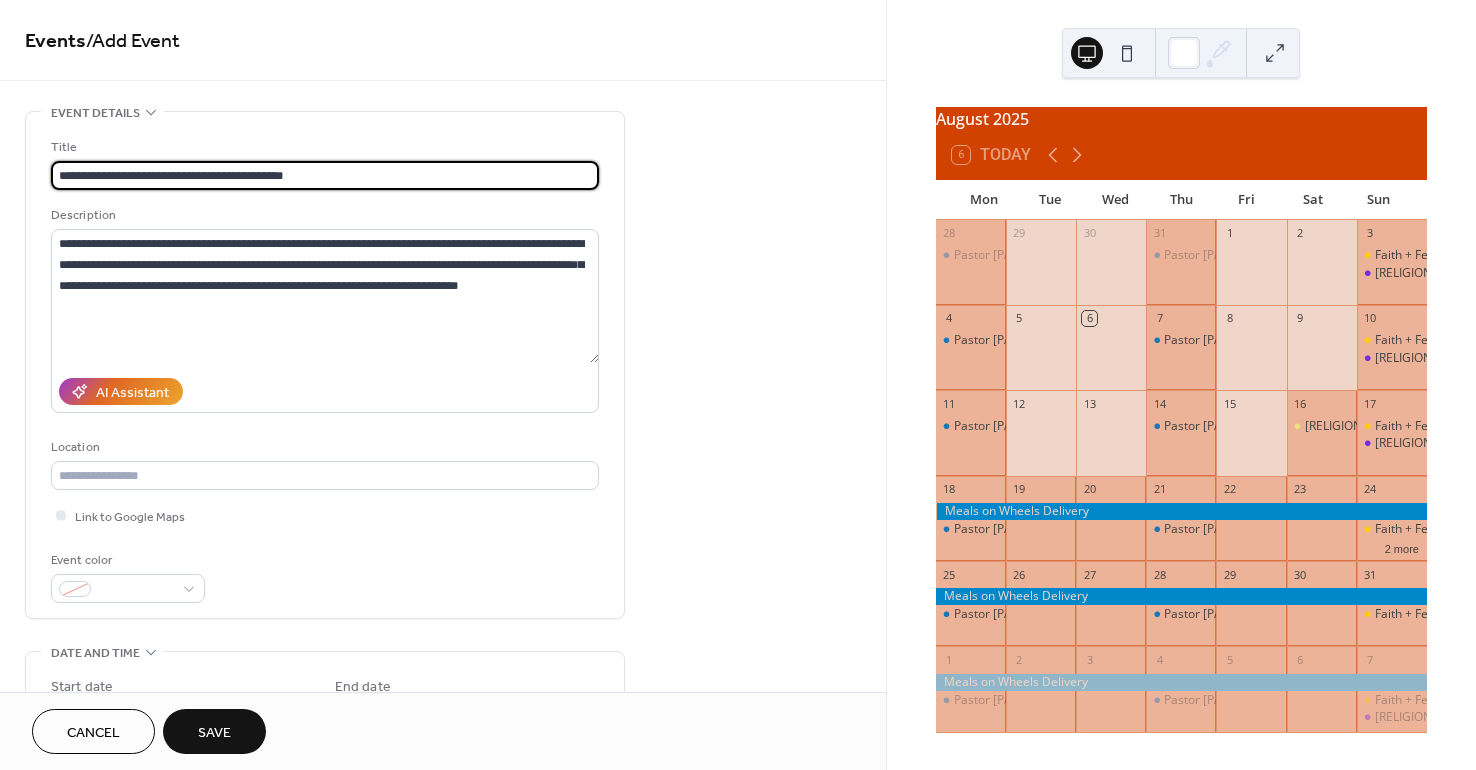 drag, startPoint x: 312, startPoint y: 177, endPoint x: 200, endPoint y: 179, distance: 112.01785 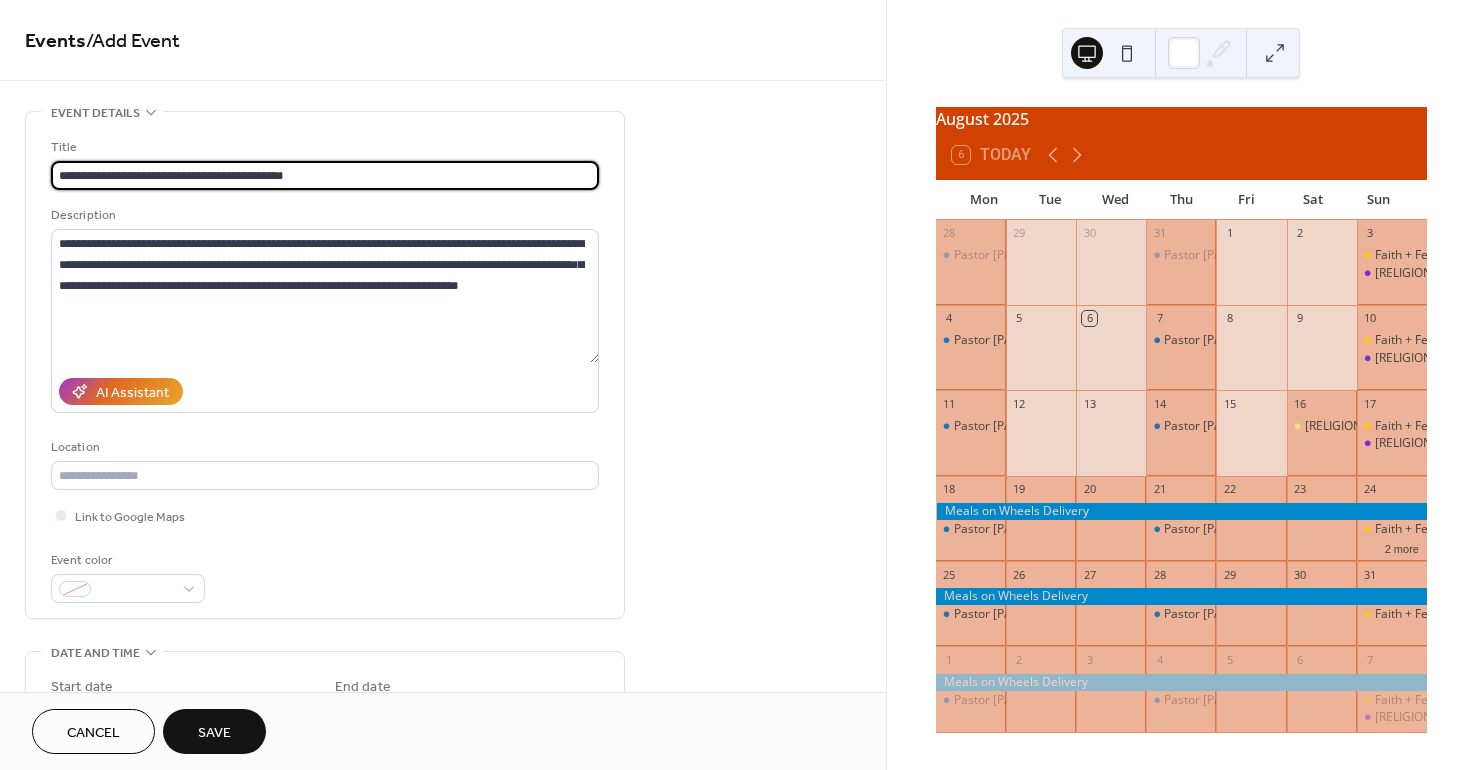 click on "**********" at bounding box center (325, 175) 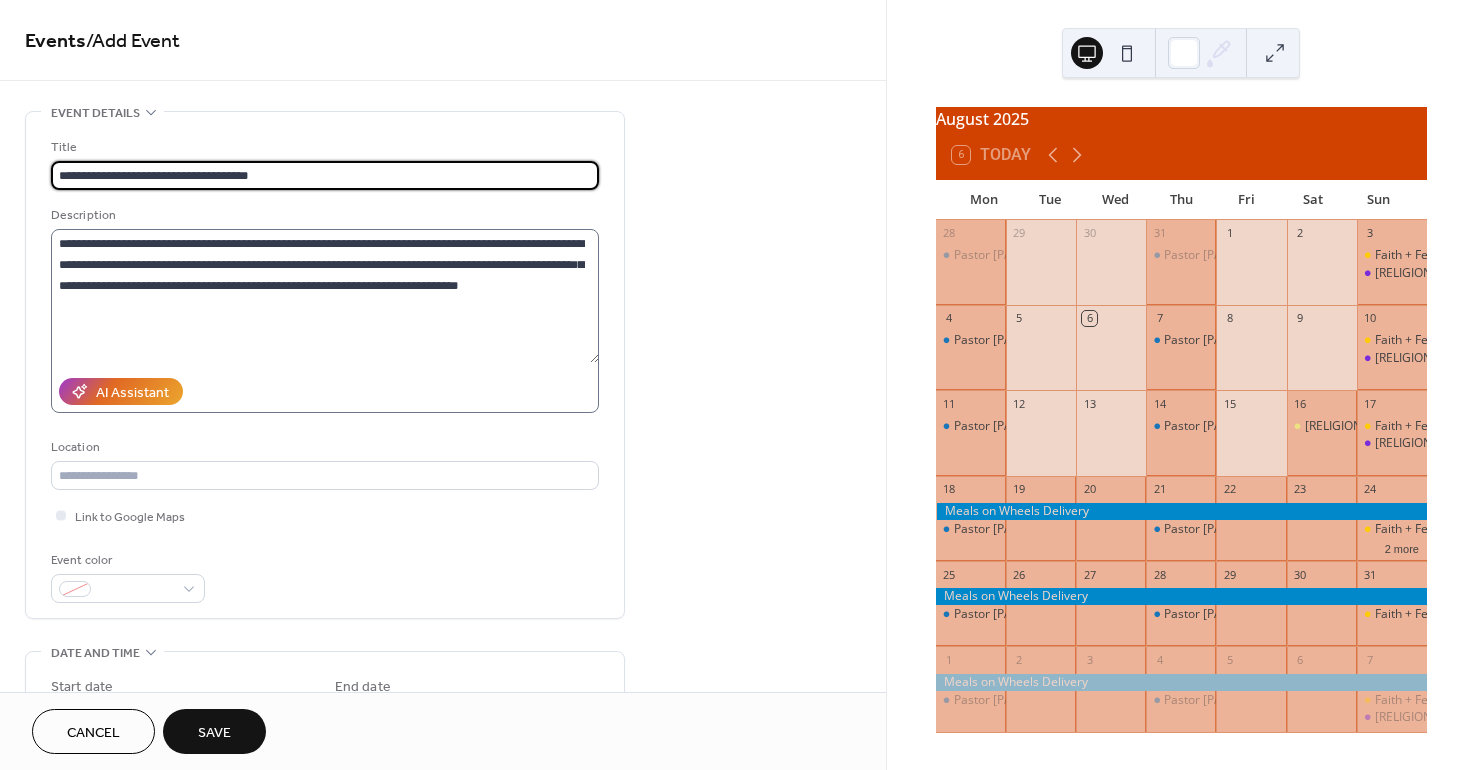 type on "**********" 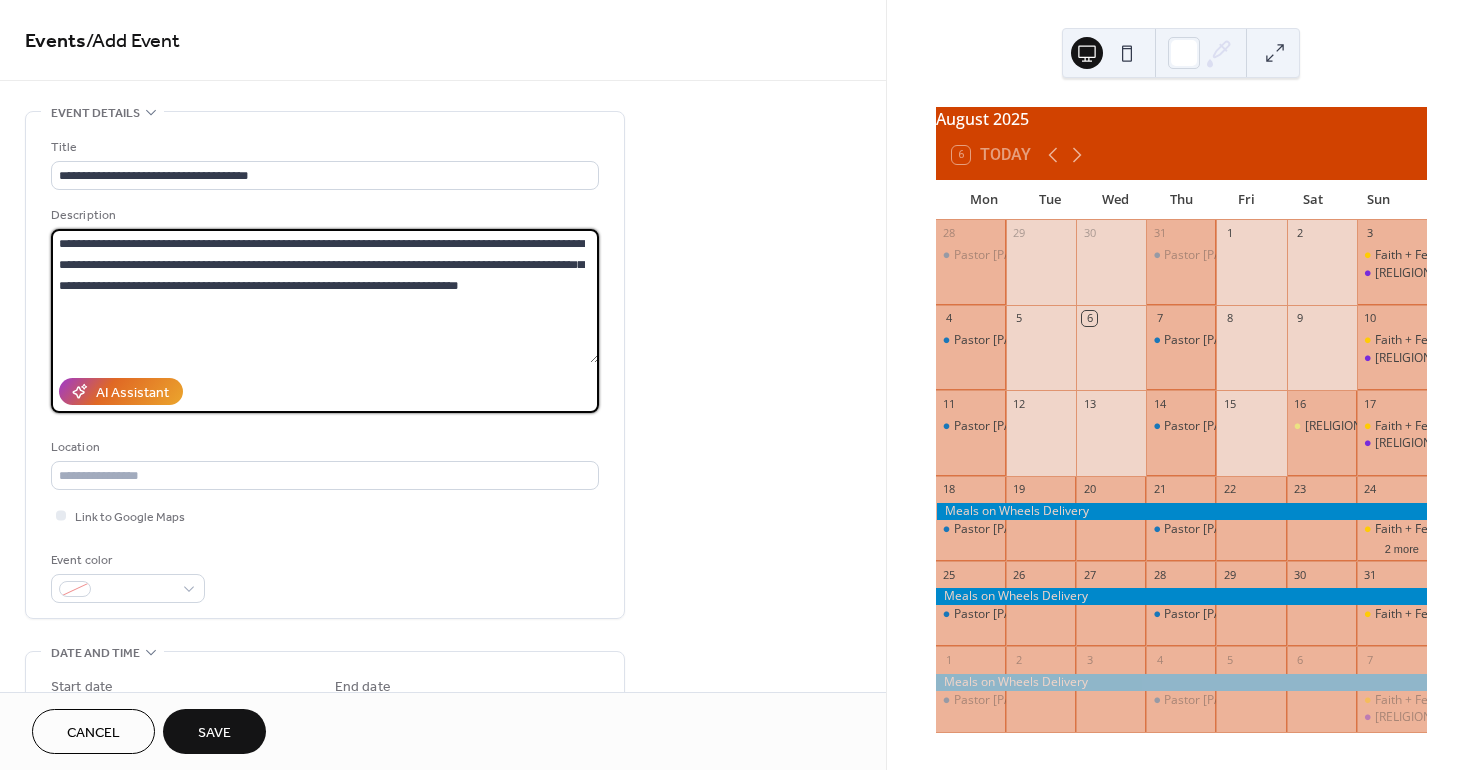 click on "**********" at bounding box center [325, 296] 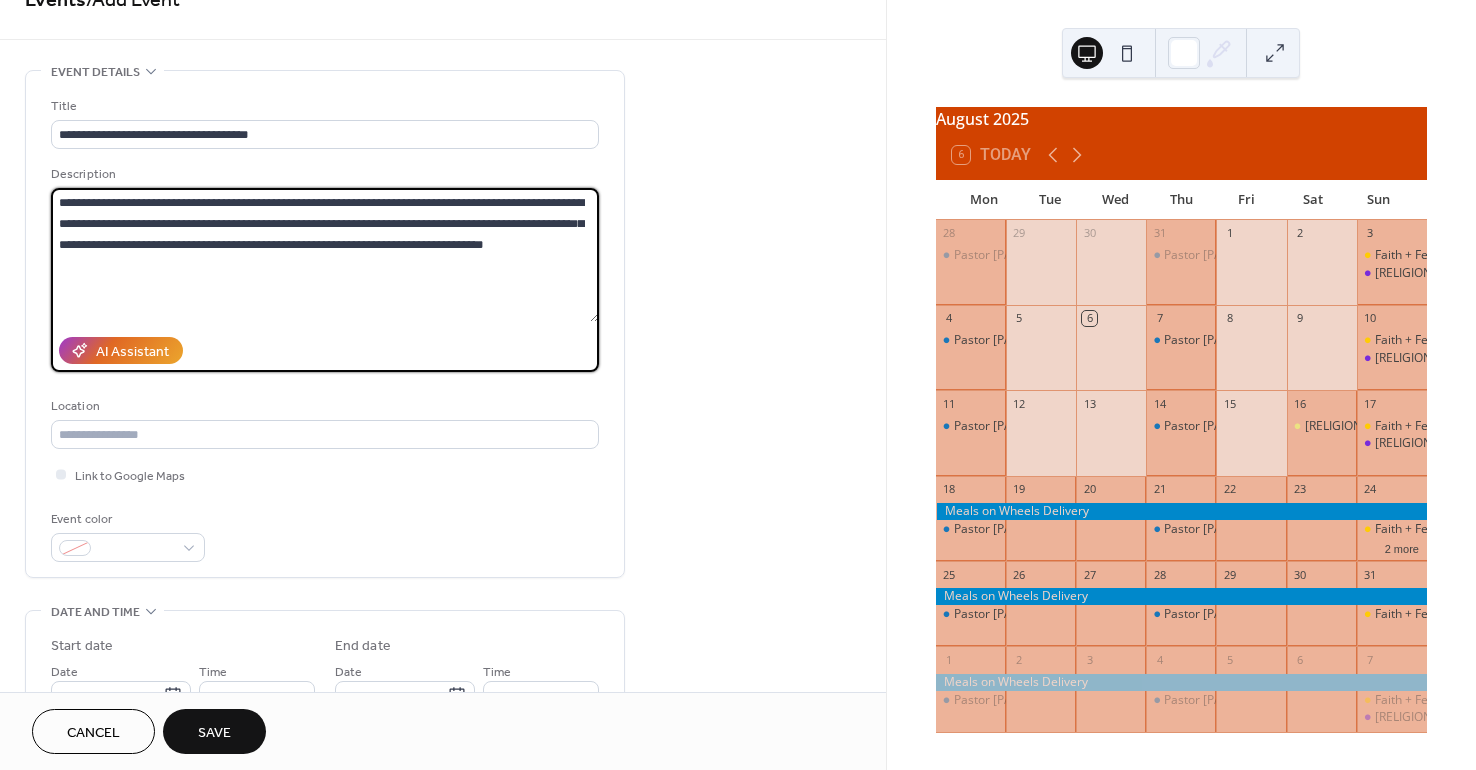 scroll, scrollTop: 200, scrollLeft: 0, axis: vertical 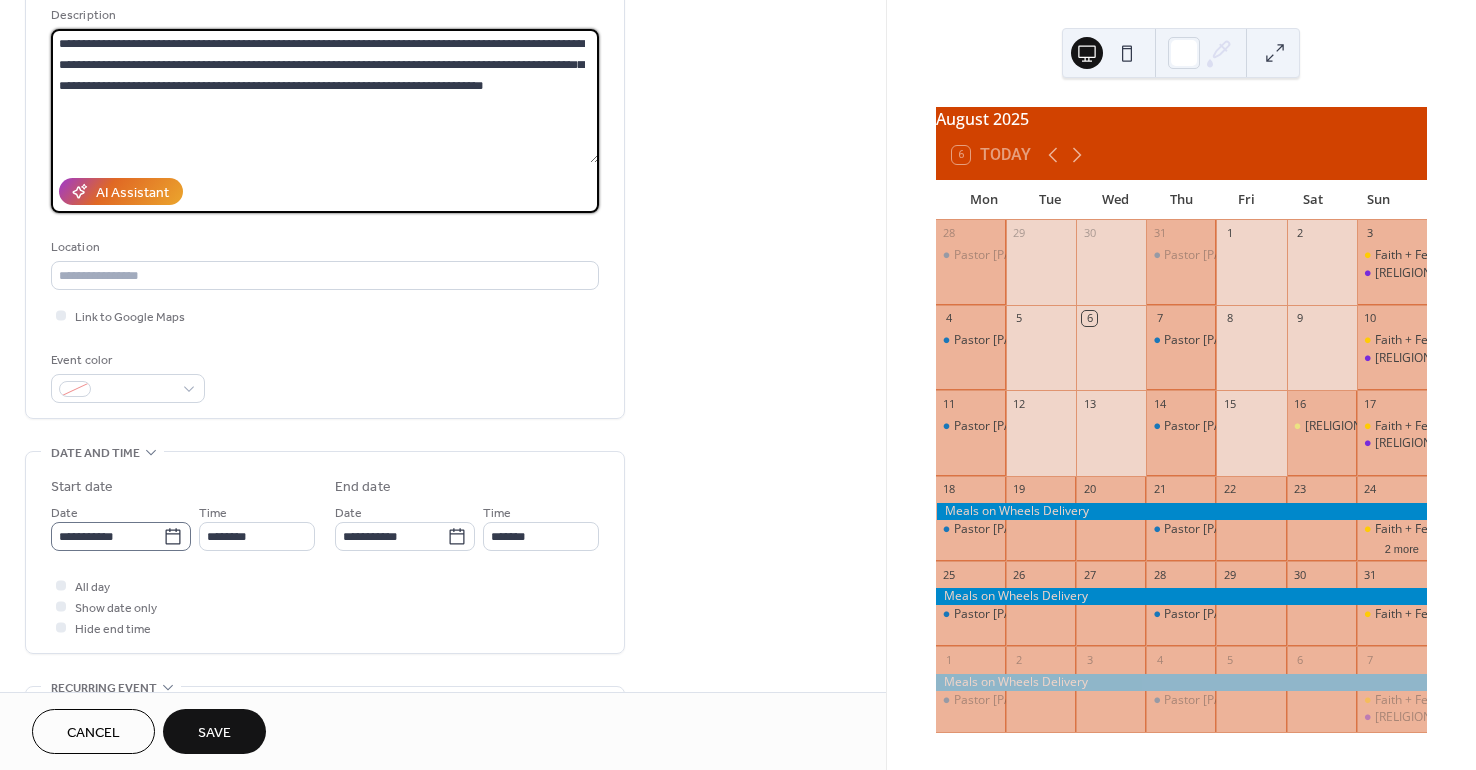 type on "**********" 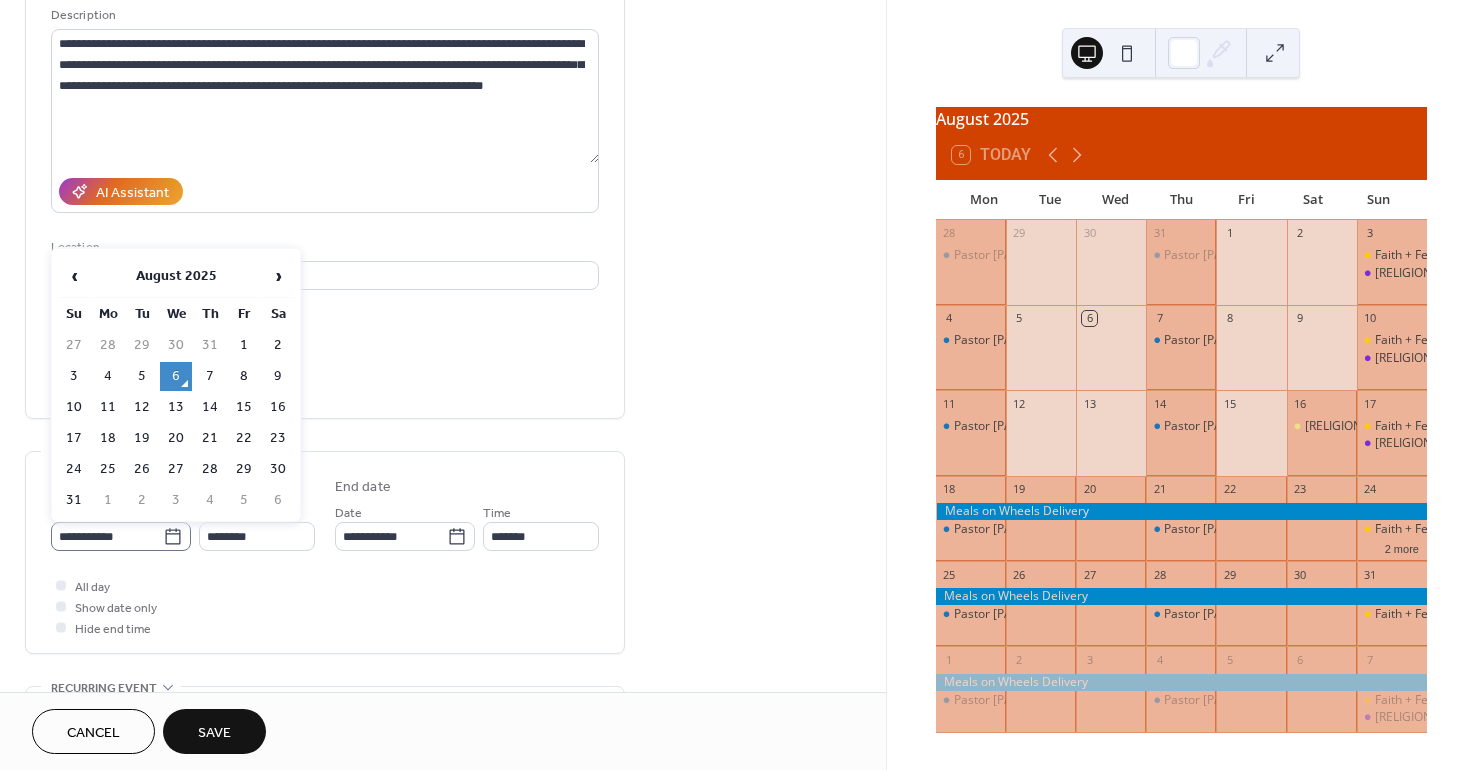 click 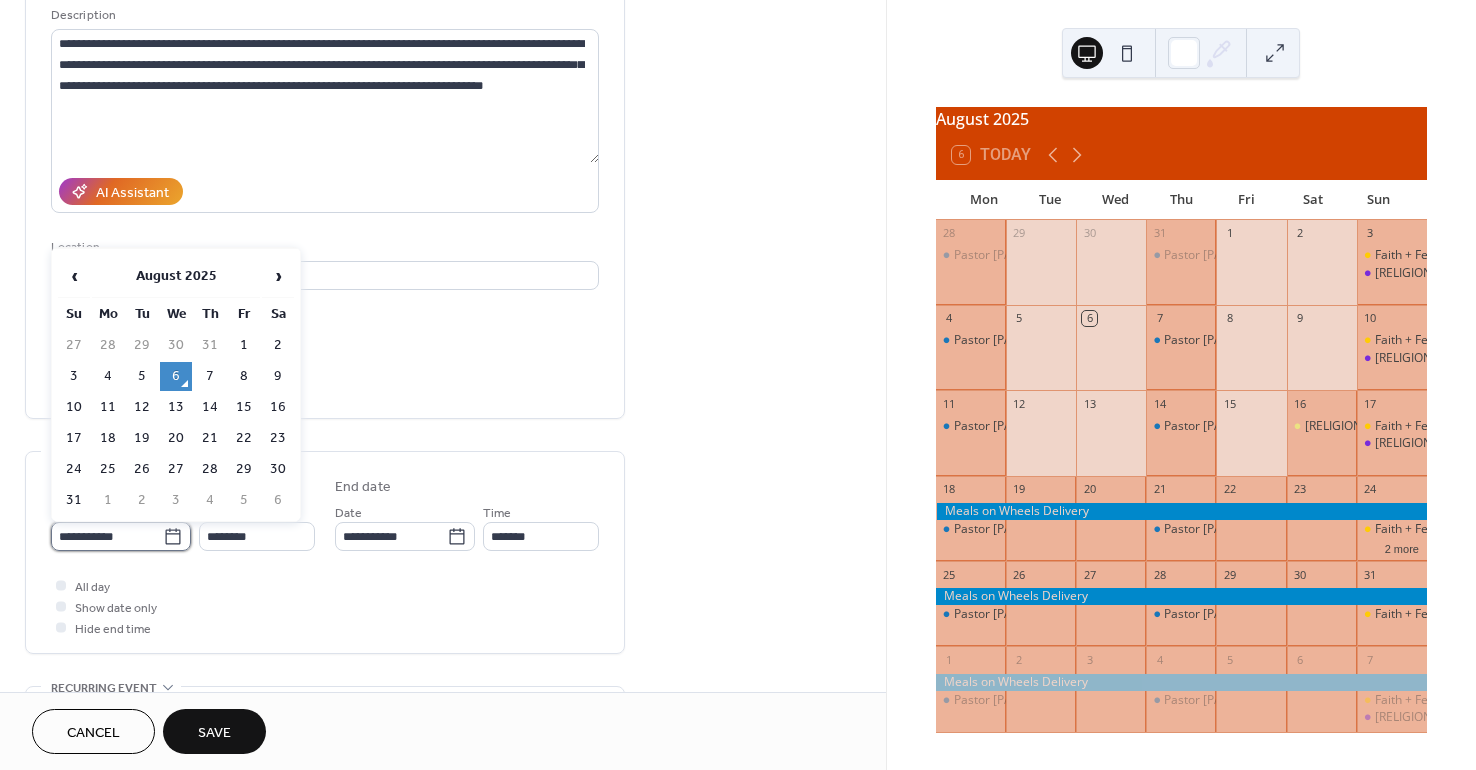 click on "**********" at bounding box center (107, 536) 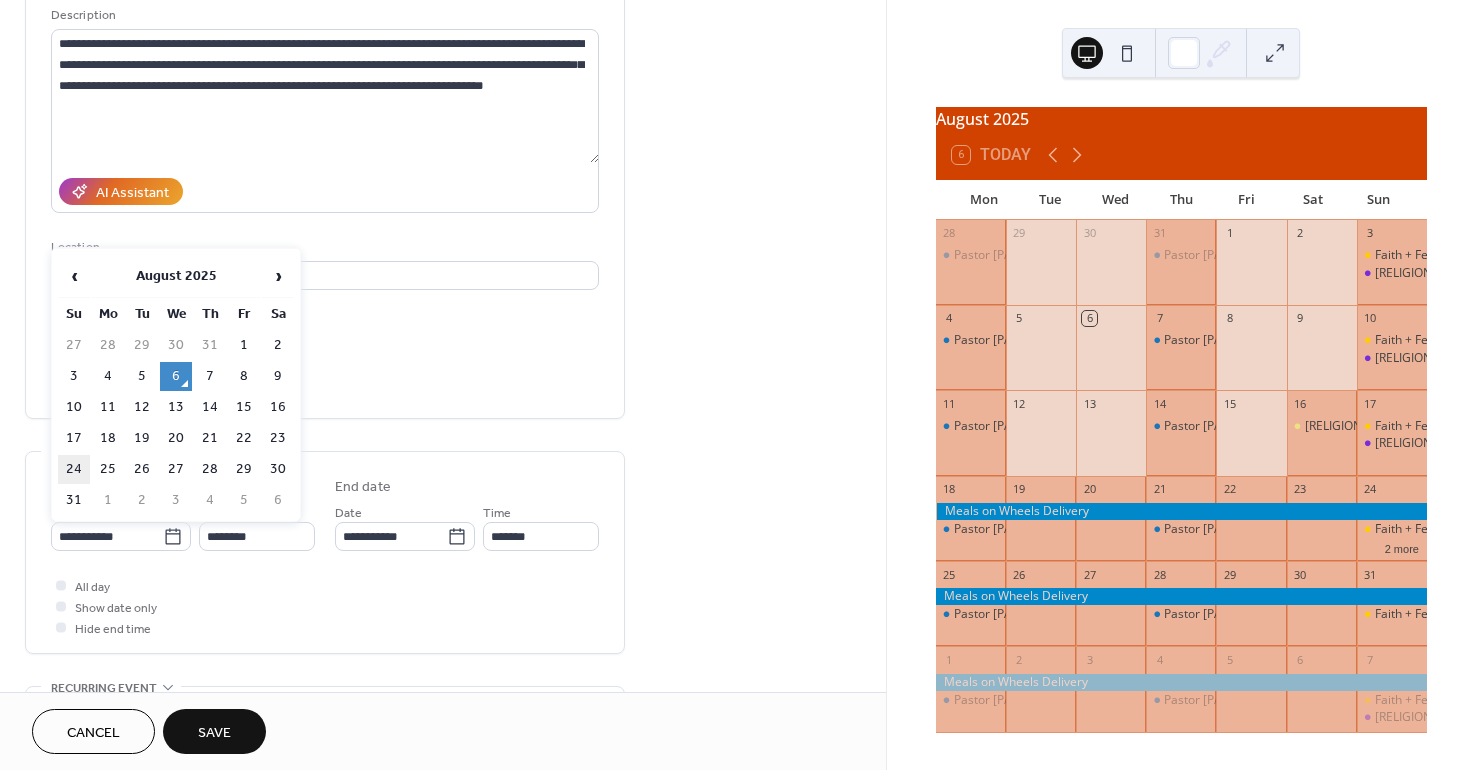 click on "24" at bounding box center [74, 469] 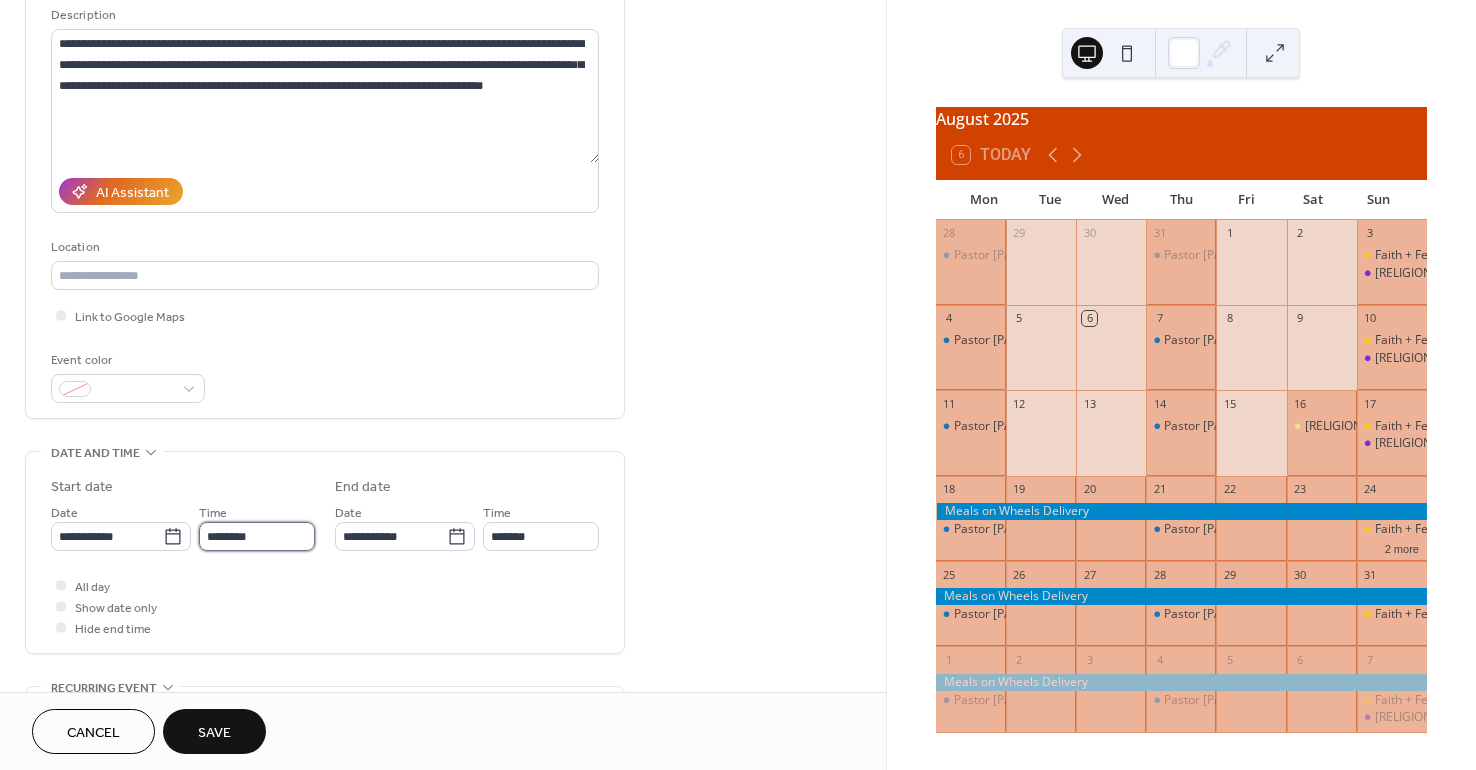 click on "********" at bounding box center (257, 536) 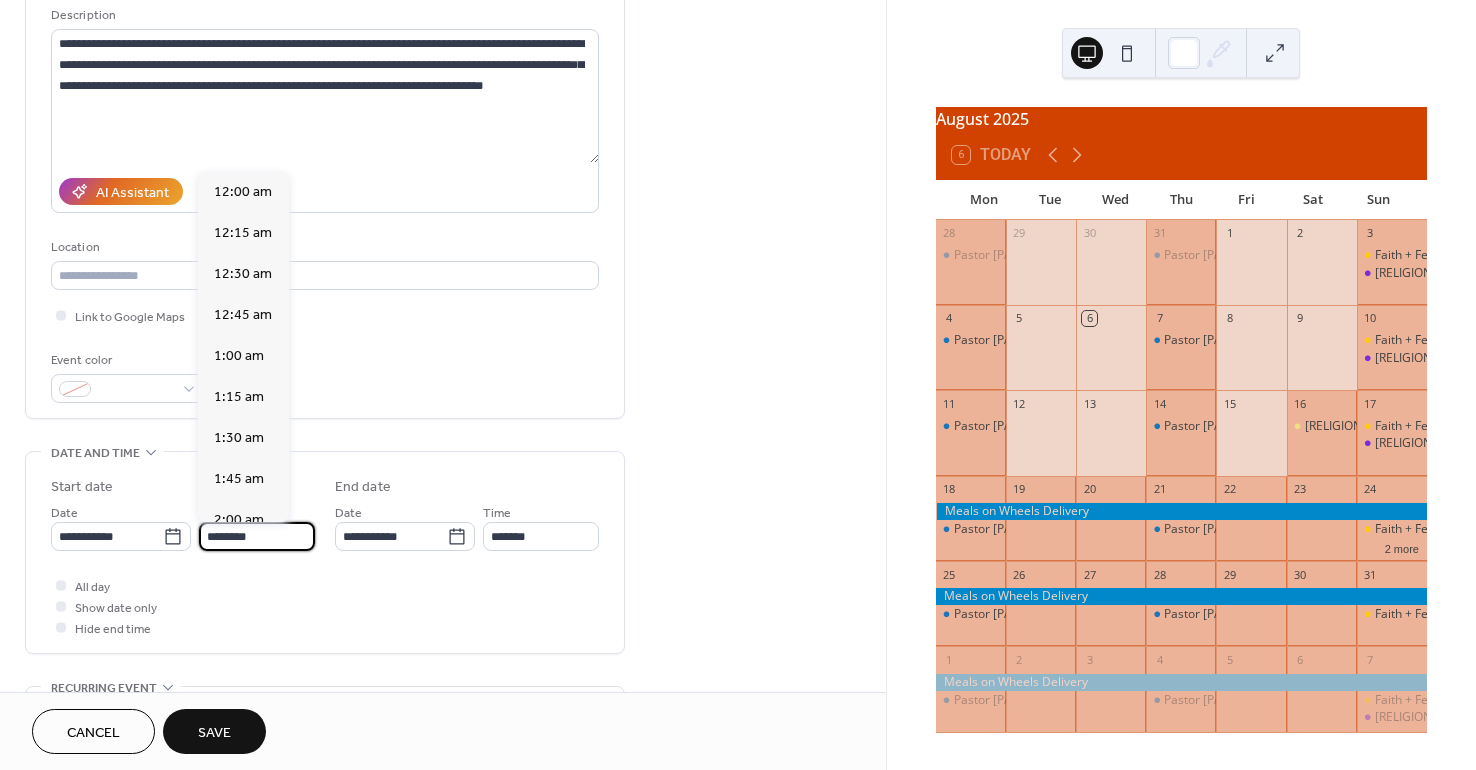 scroll, scrollTop: 1968, scrollLeft: 0, axis: vertical 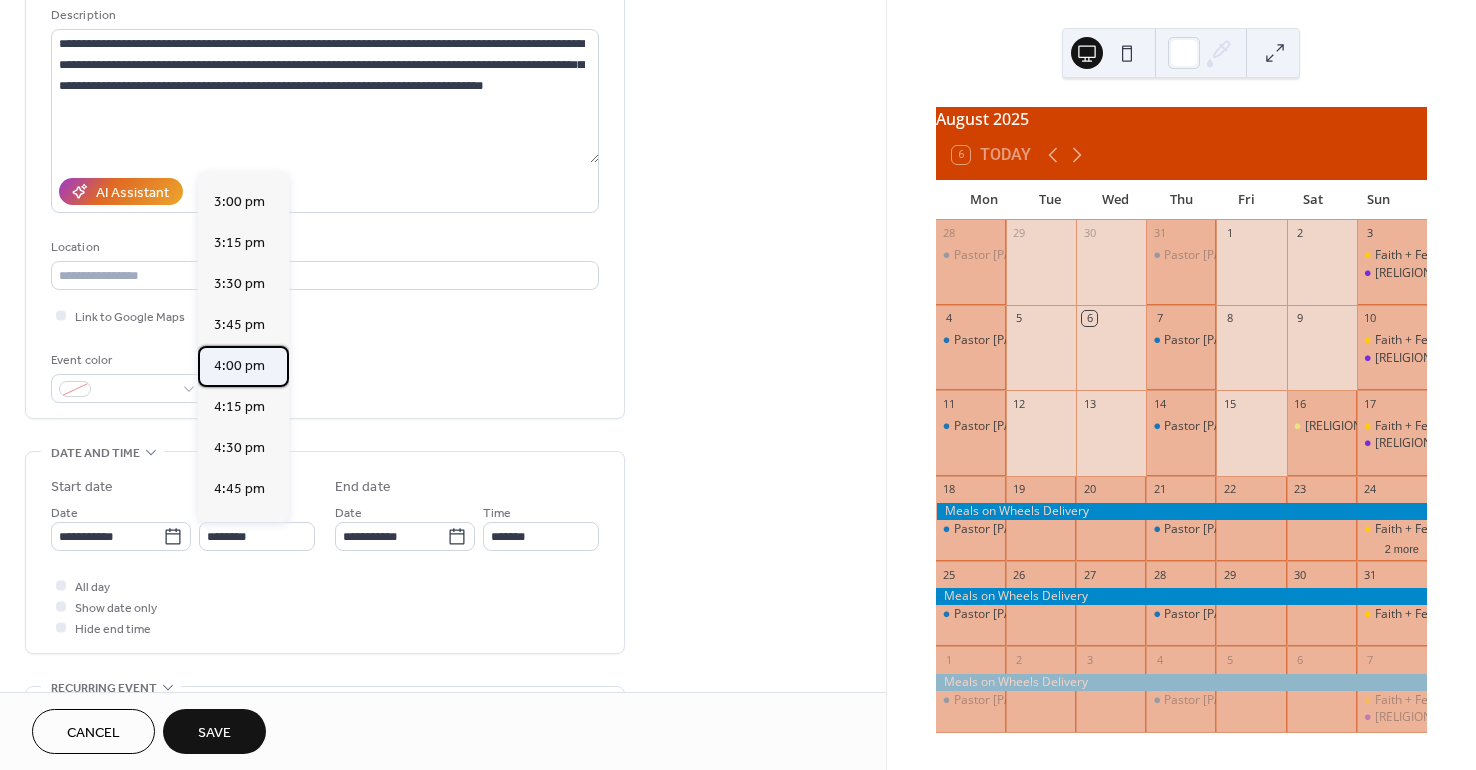 click on "4:00 pm" at bounding box center (239, 366) 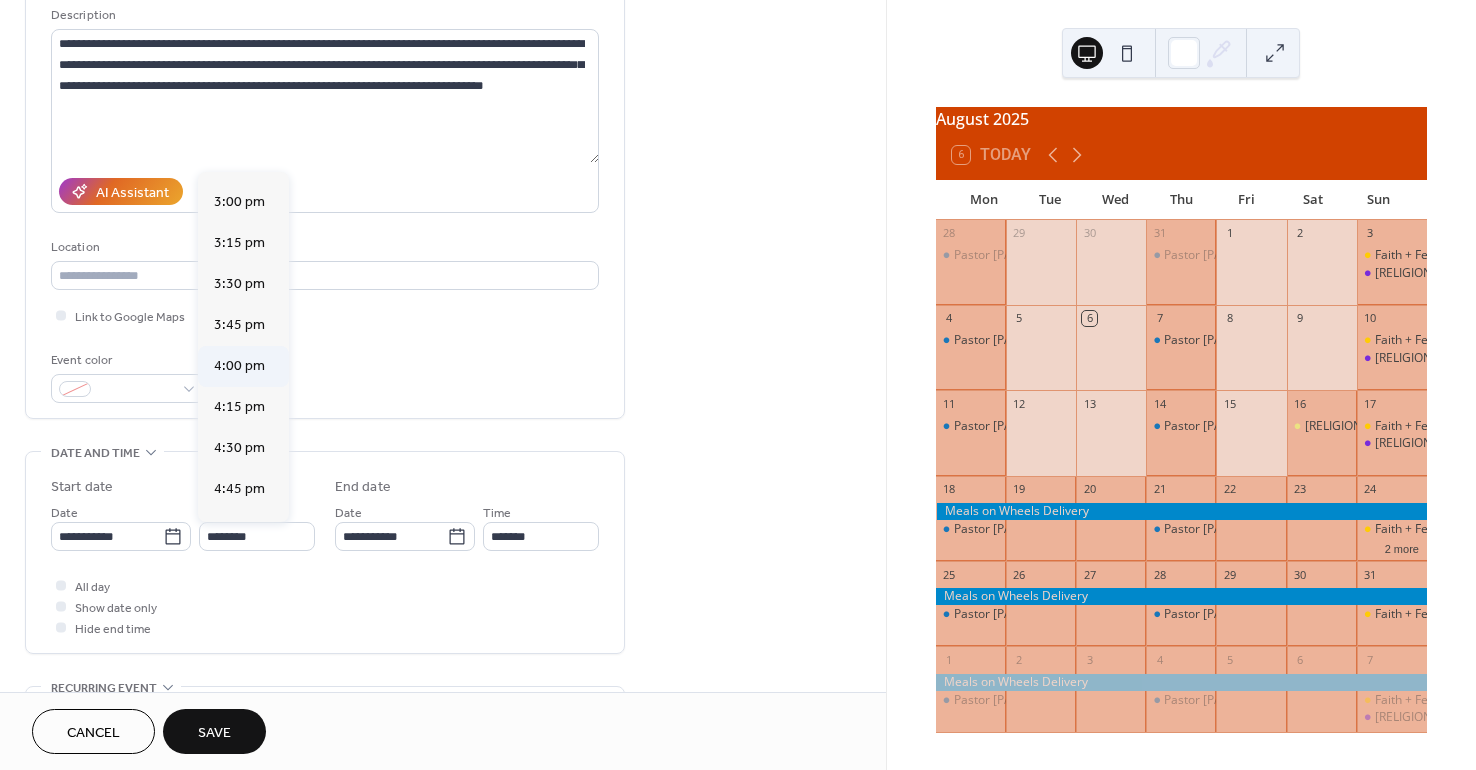 type on "*******" 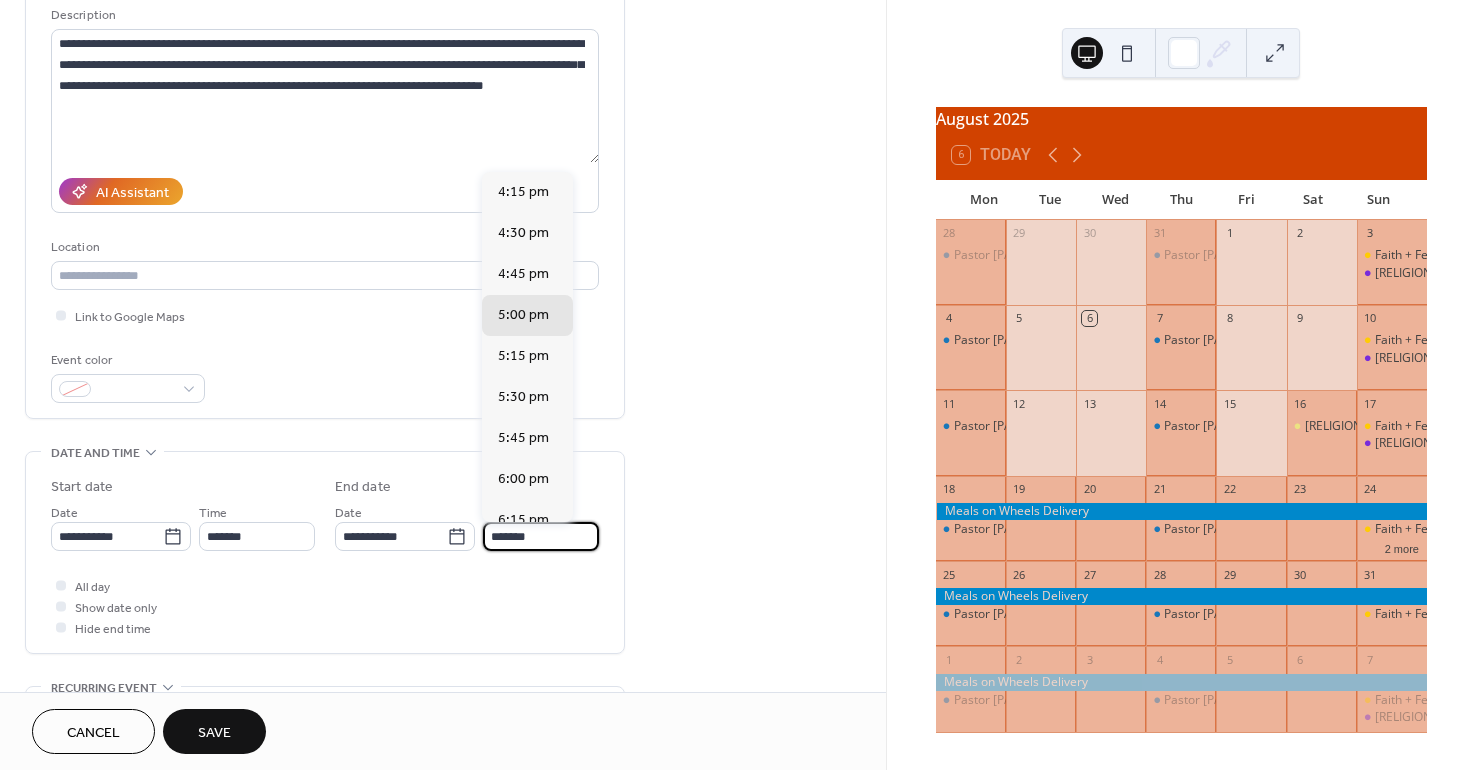click on "*******" at bounding box center [541, 536] 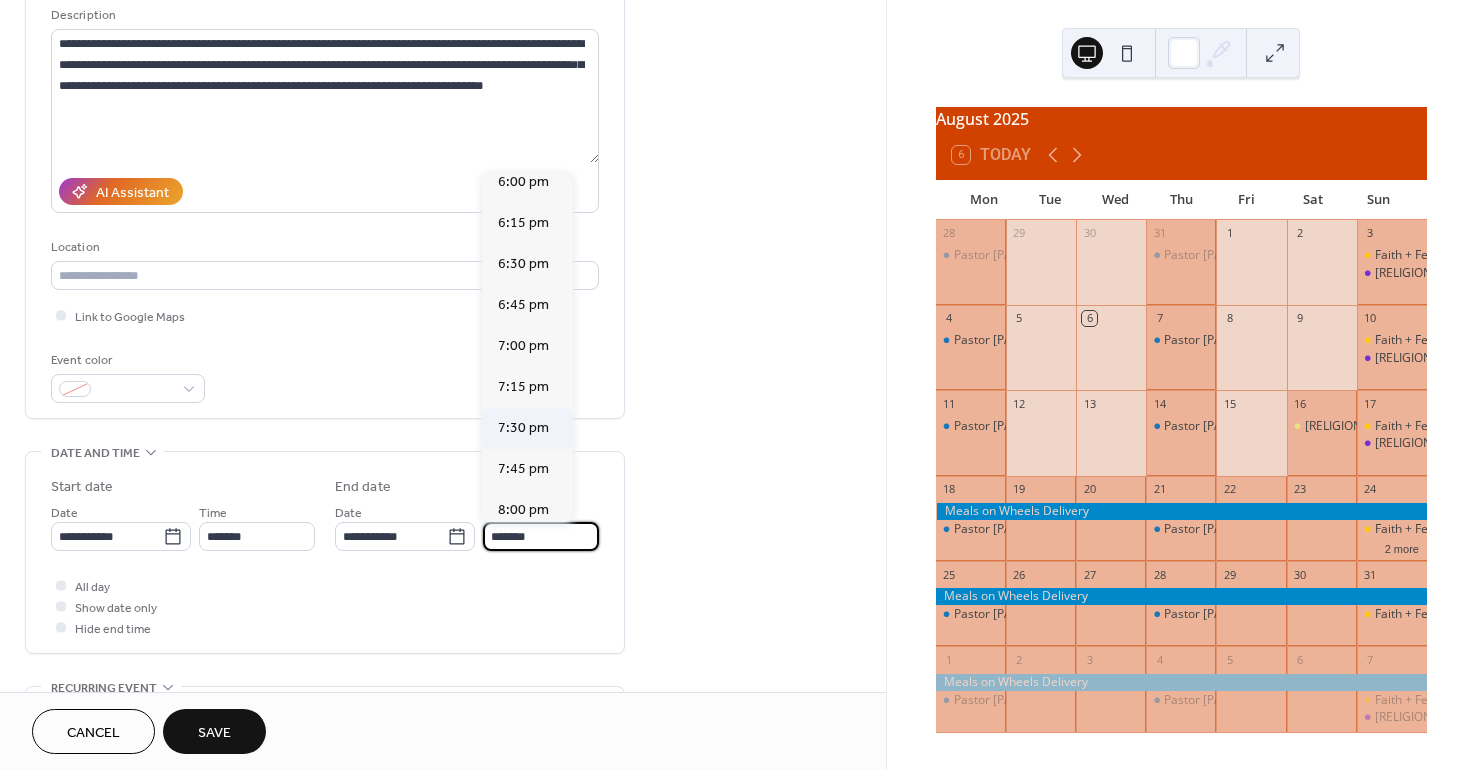 scroll, scrollTop: 300, scrollLeft: 0, axis: vertical 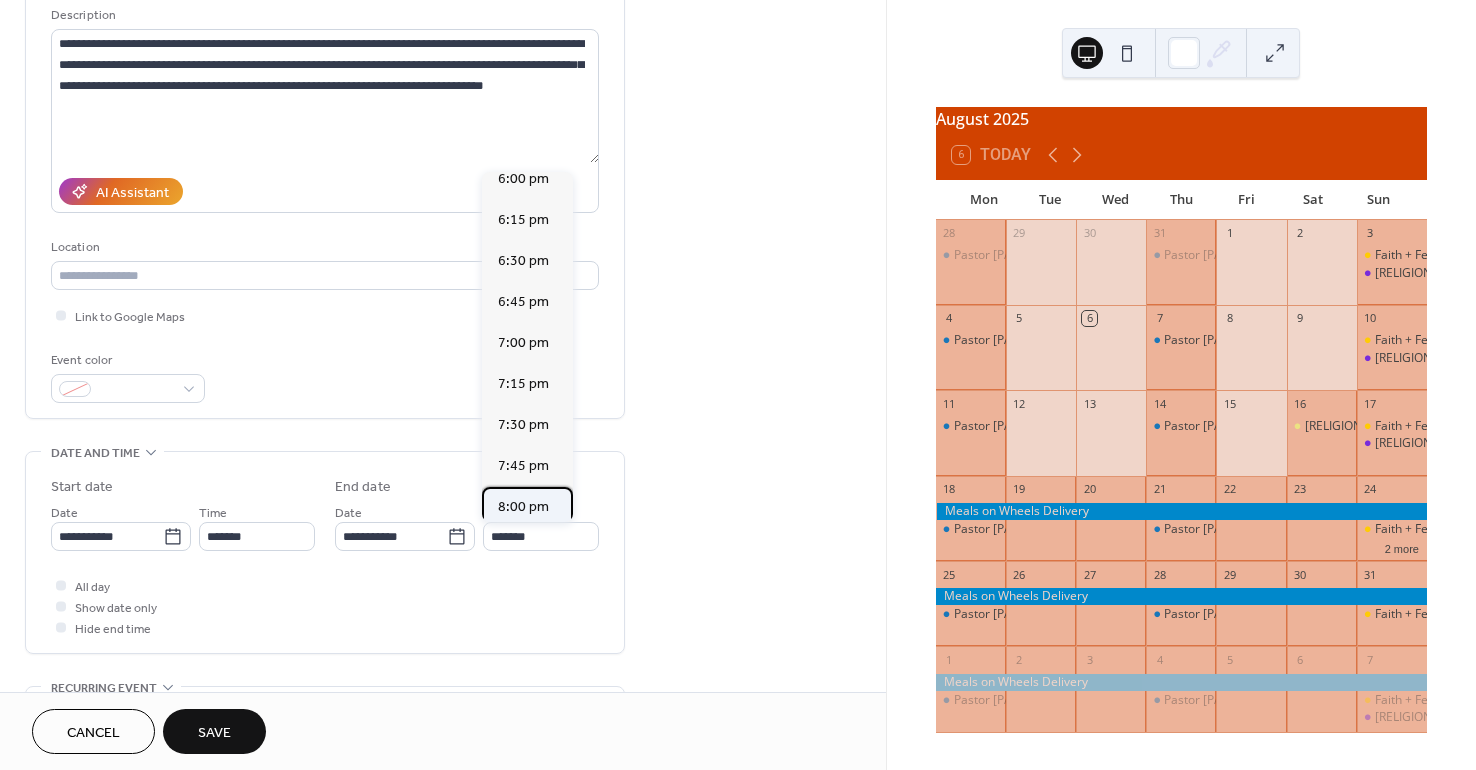 click on "8:00 pm" at bounding box center (523, 507) 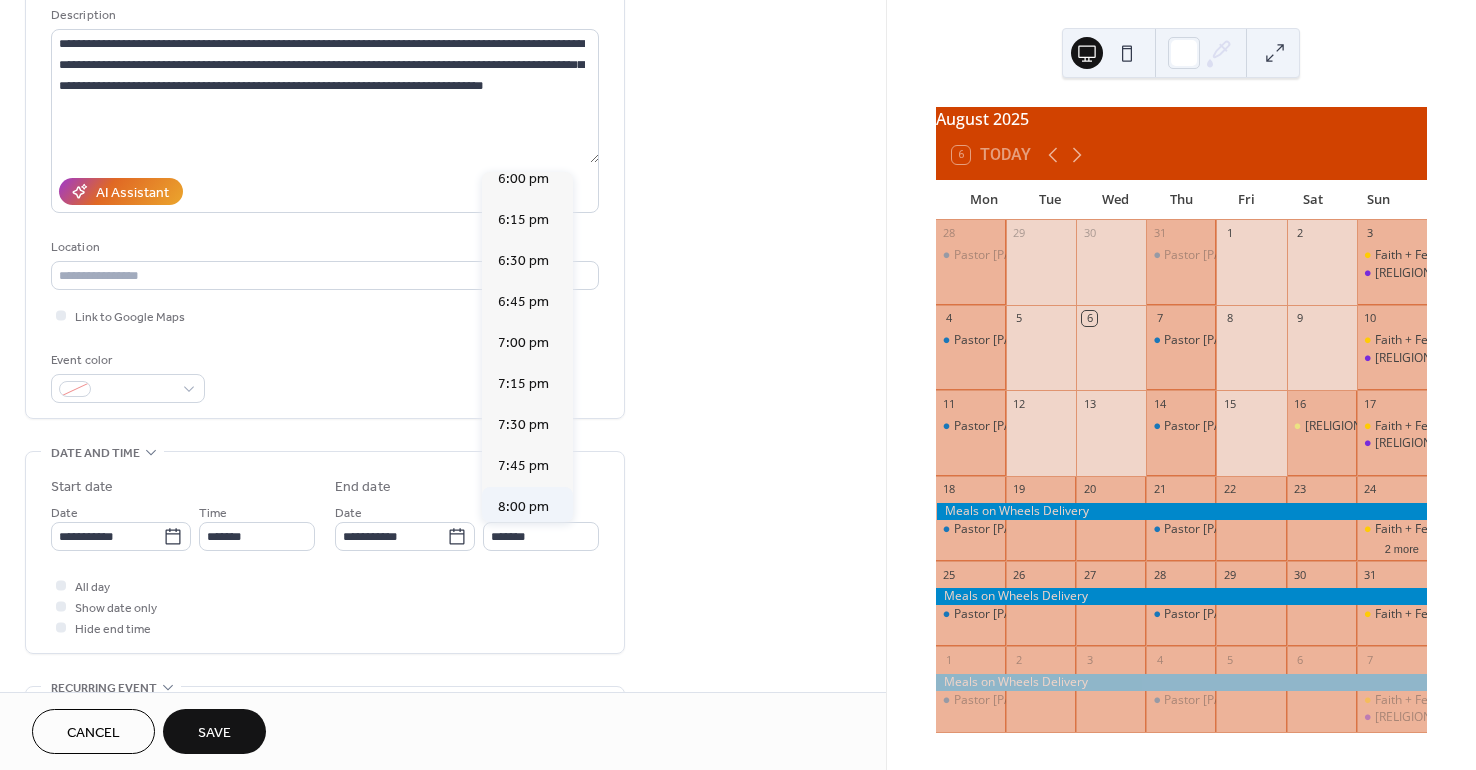 type on "*******" 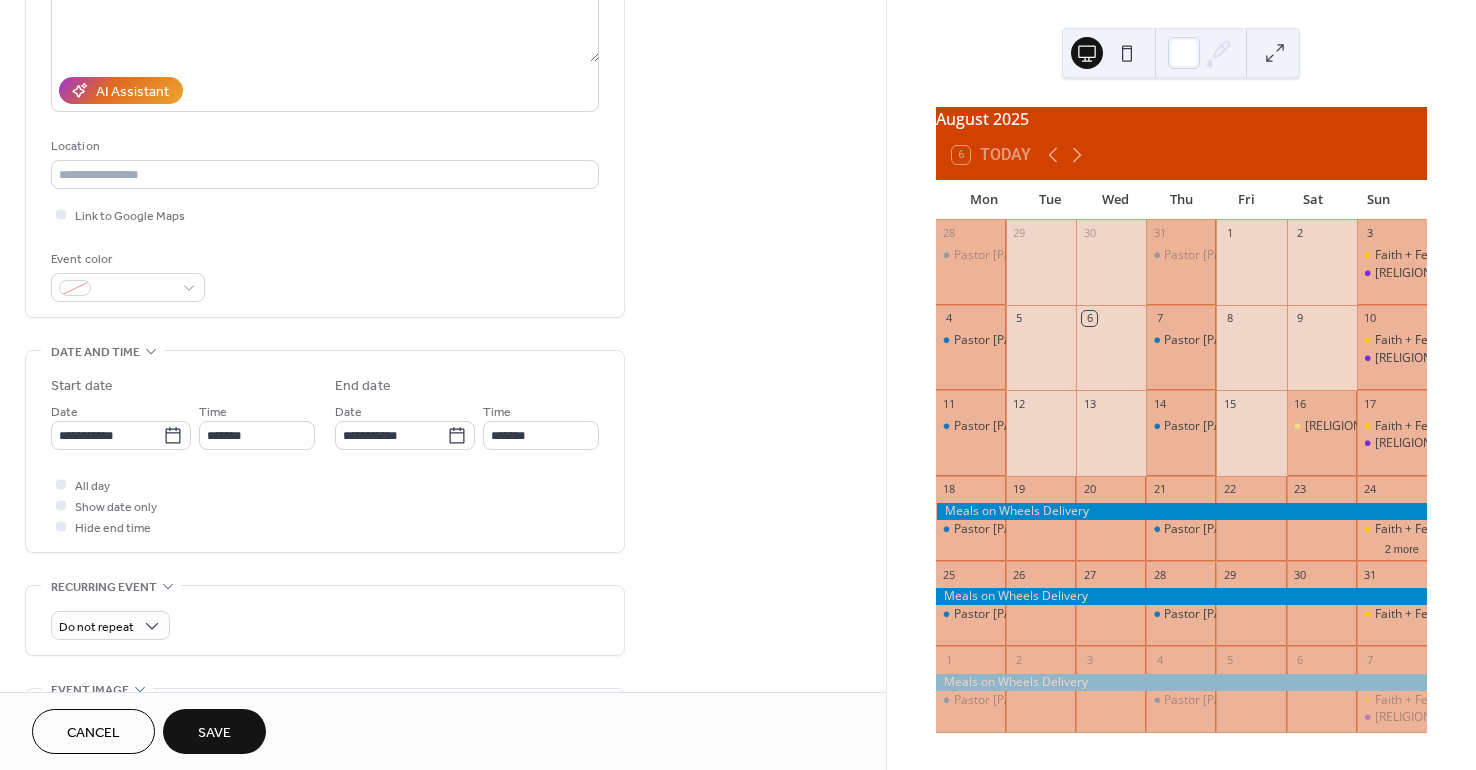 scroll, scrollTop: 300, scrollLeft: 0, axis: vertical 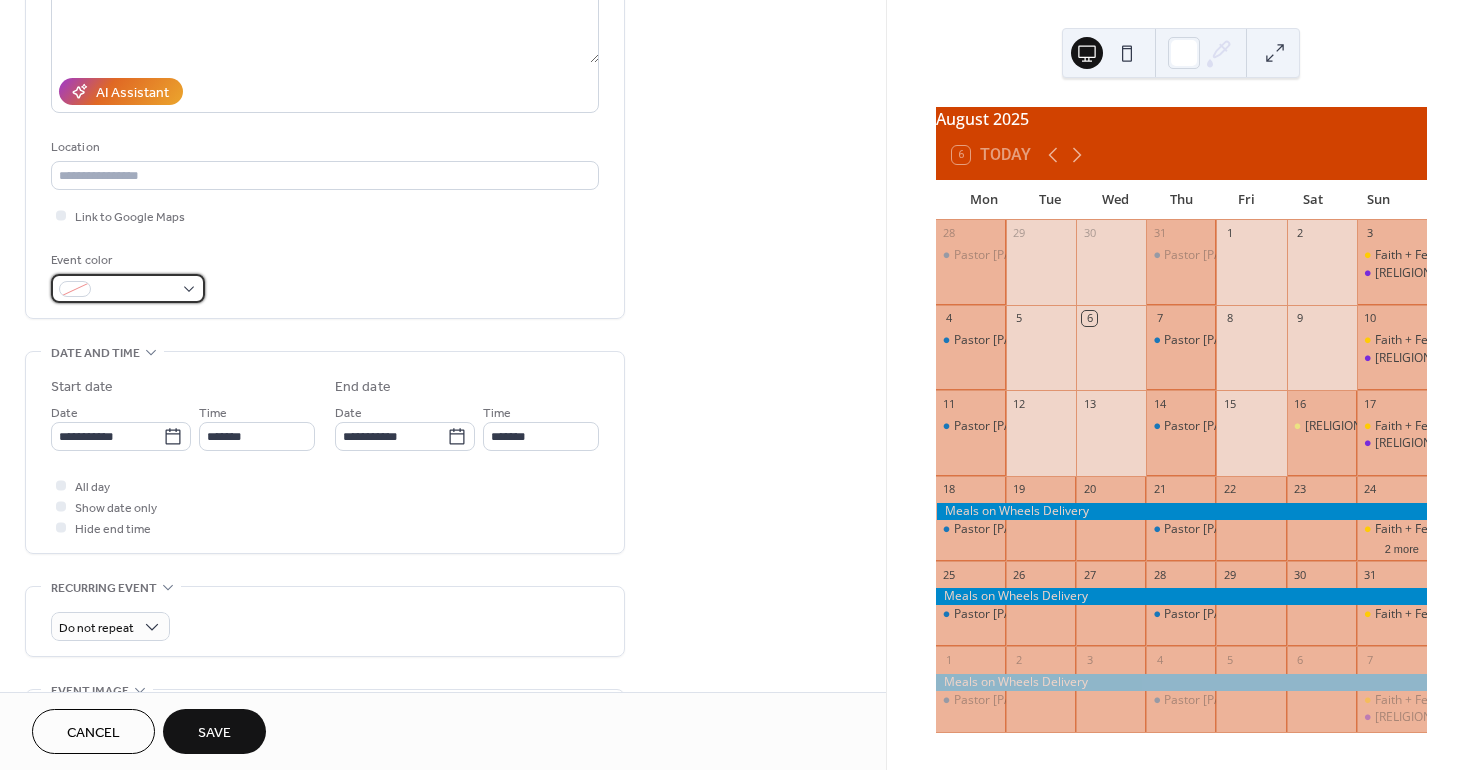click at bounding box center (128, 288) 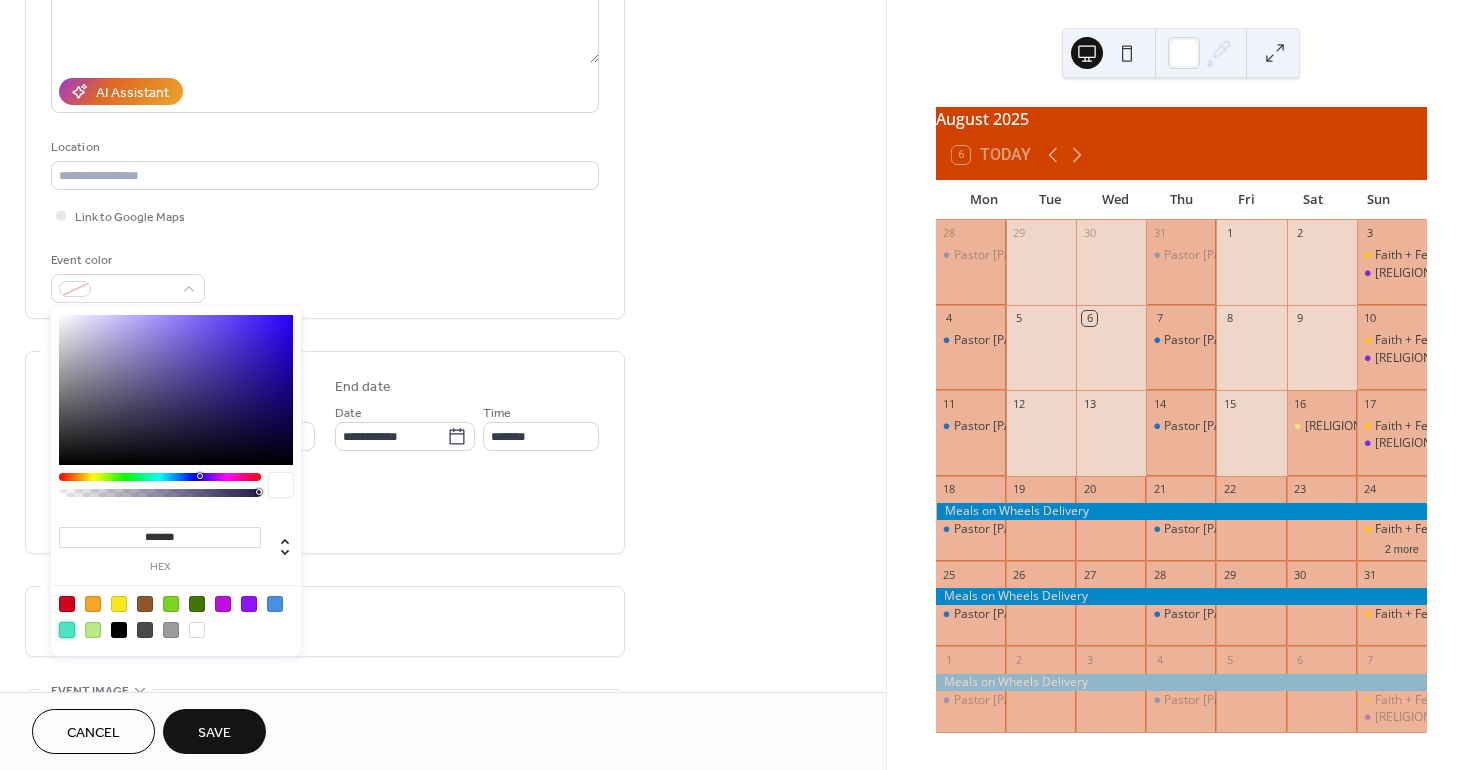click at bounding box center (67, 630) 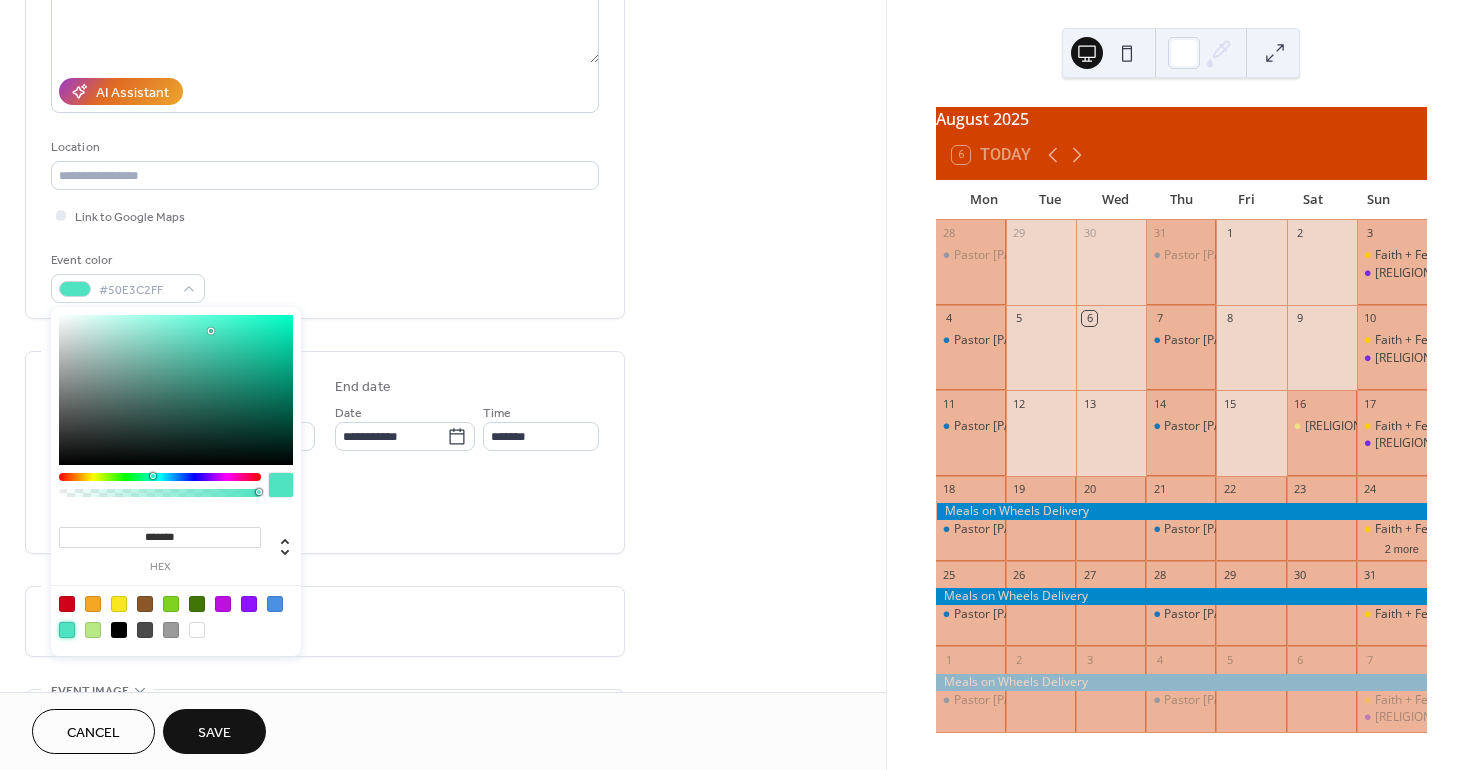 click at bounding box center (119, 604) 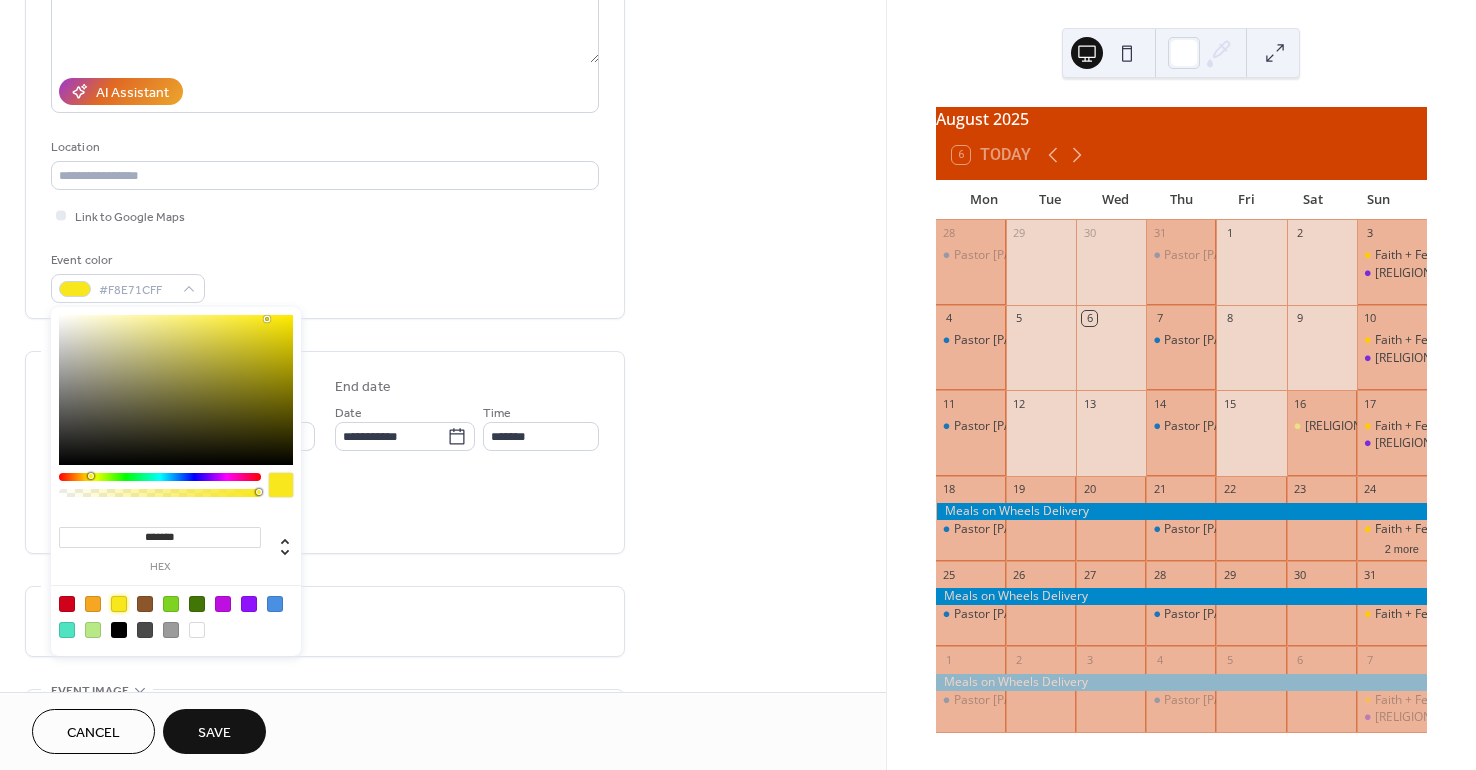 click on "Save" at bounding box center (214, 733) 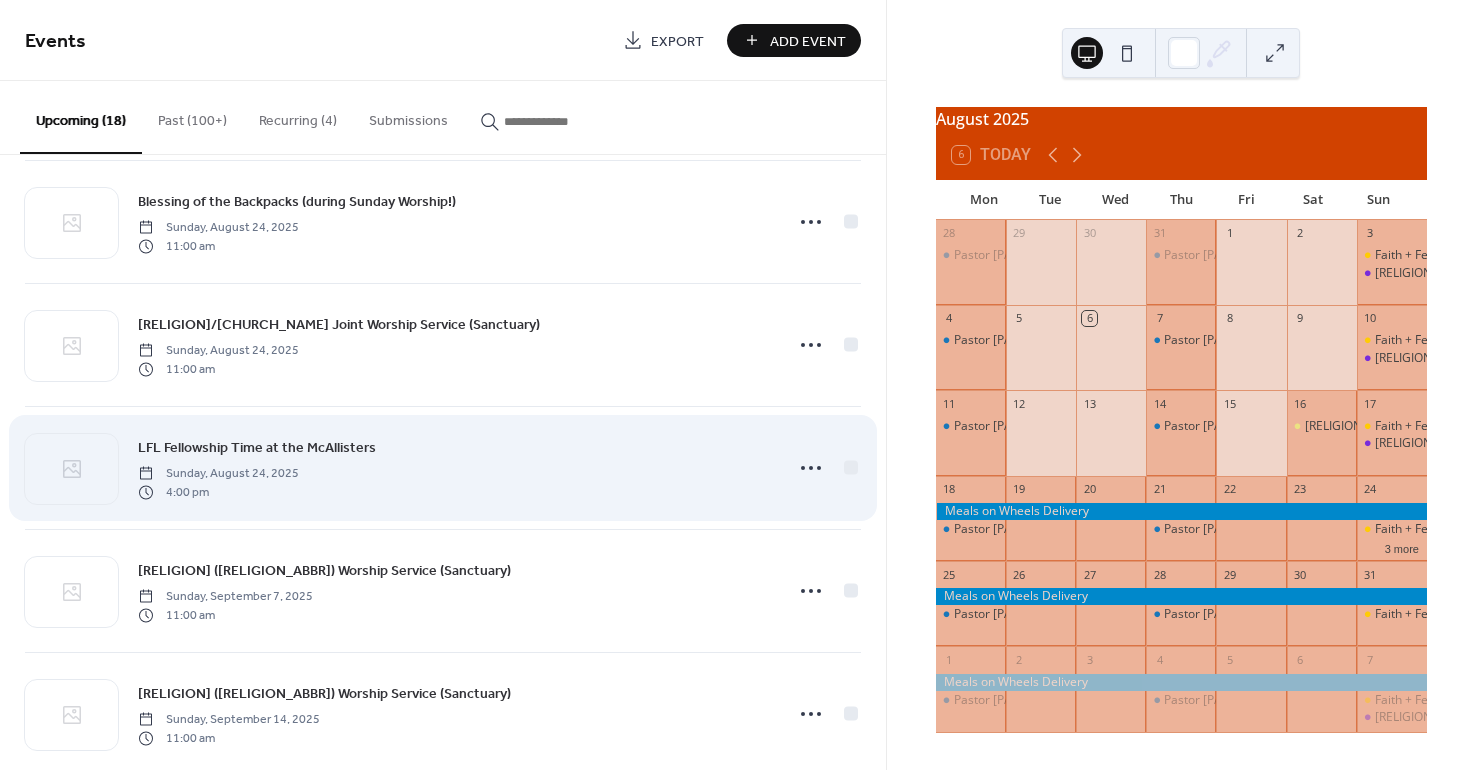 scroll, scrollTop: 600, scrollLeft: 0, axis: vertical 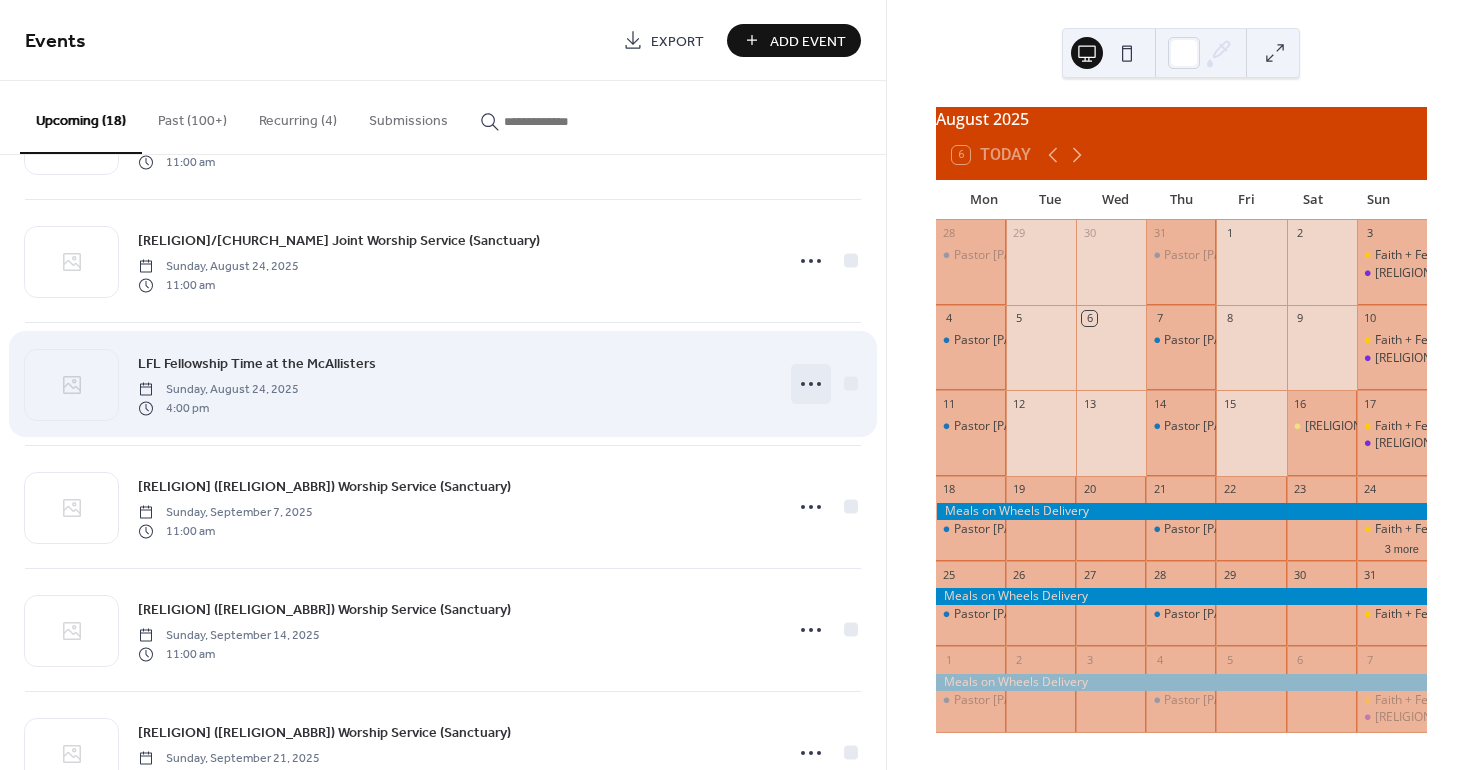 click 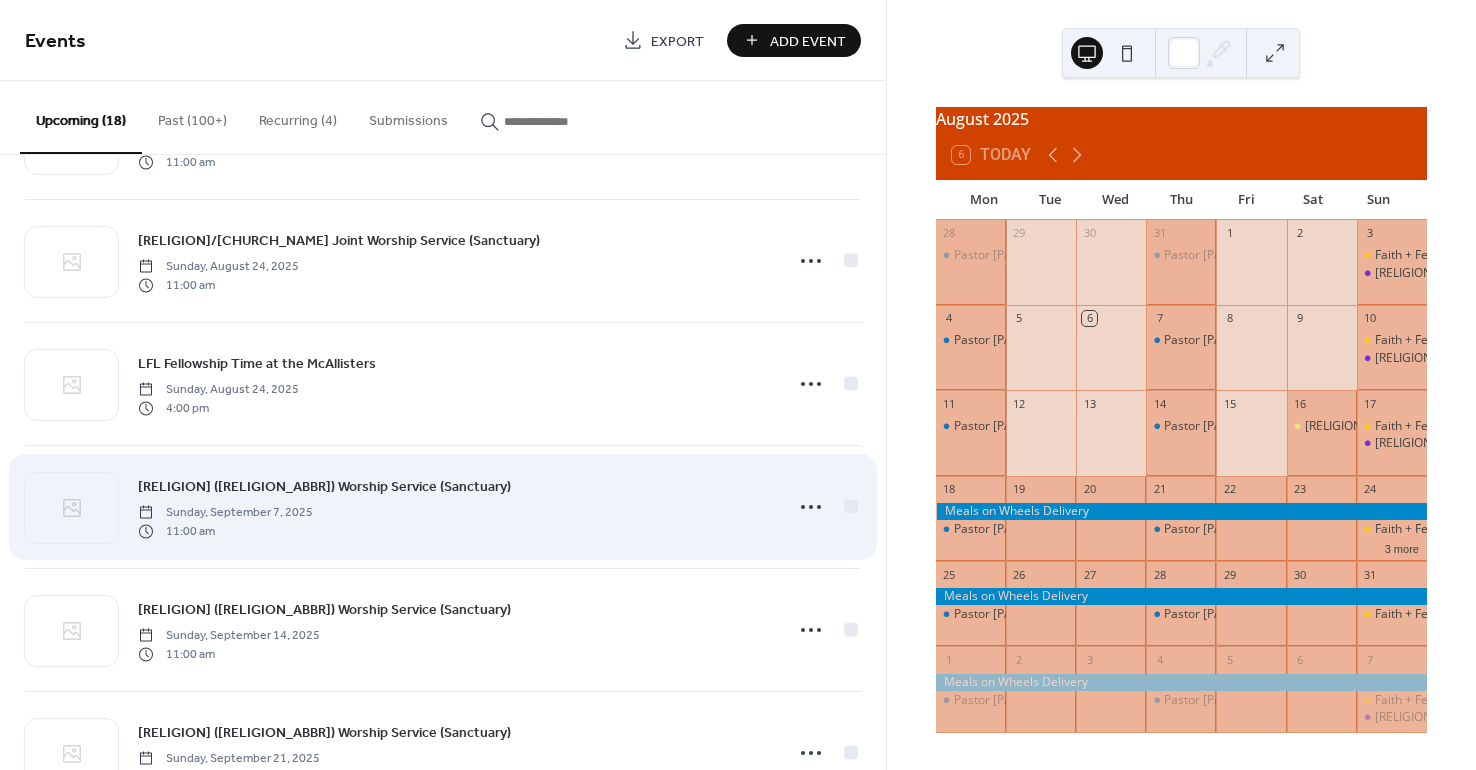 click on "[RELIGION] ([RELIGION_ABBR]) Worship Service (Sanctuary) [weekday], [MONTH] [DAY], [YEAR] [TIME]" at bounding box center (454, 507) 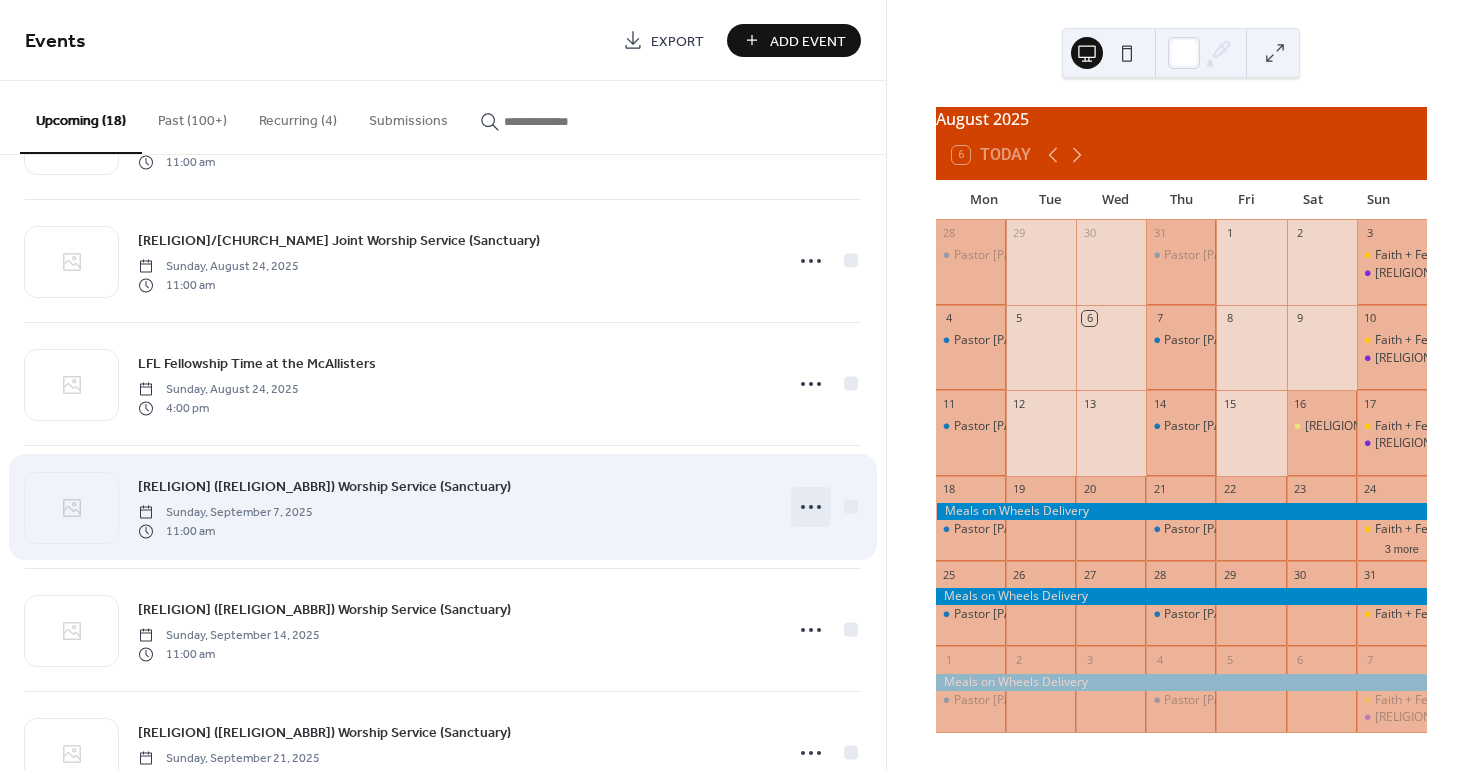 click 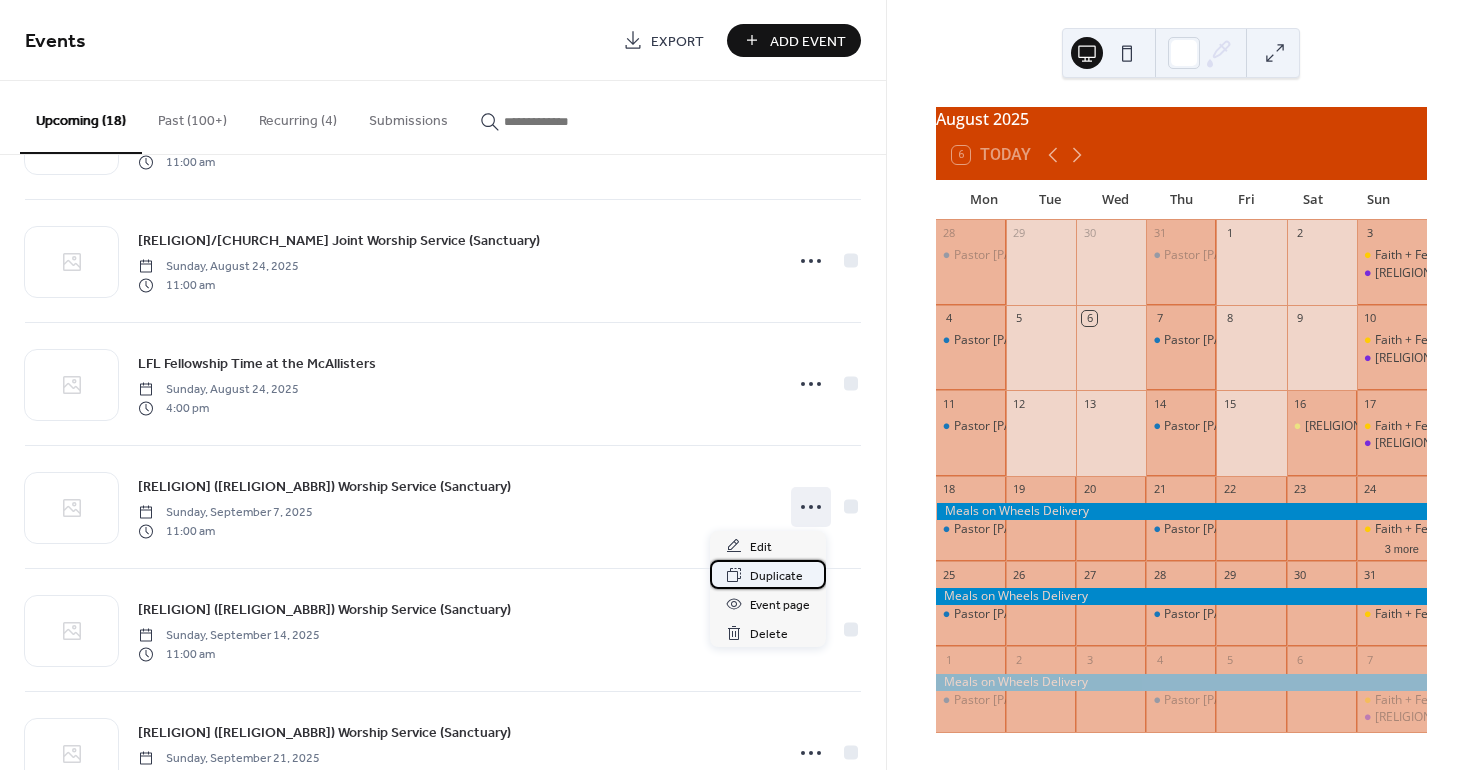 click on "Duplicate" at bounding box center [776, 576] 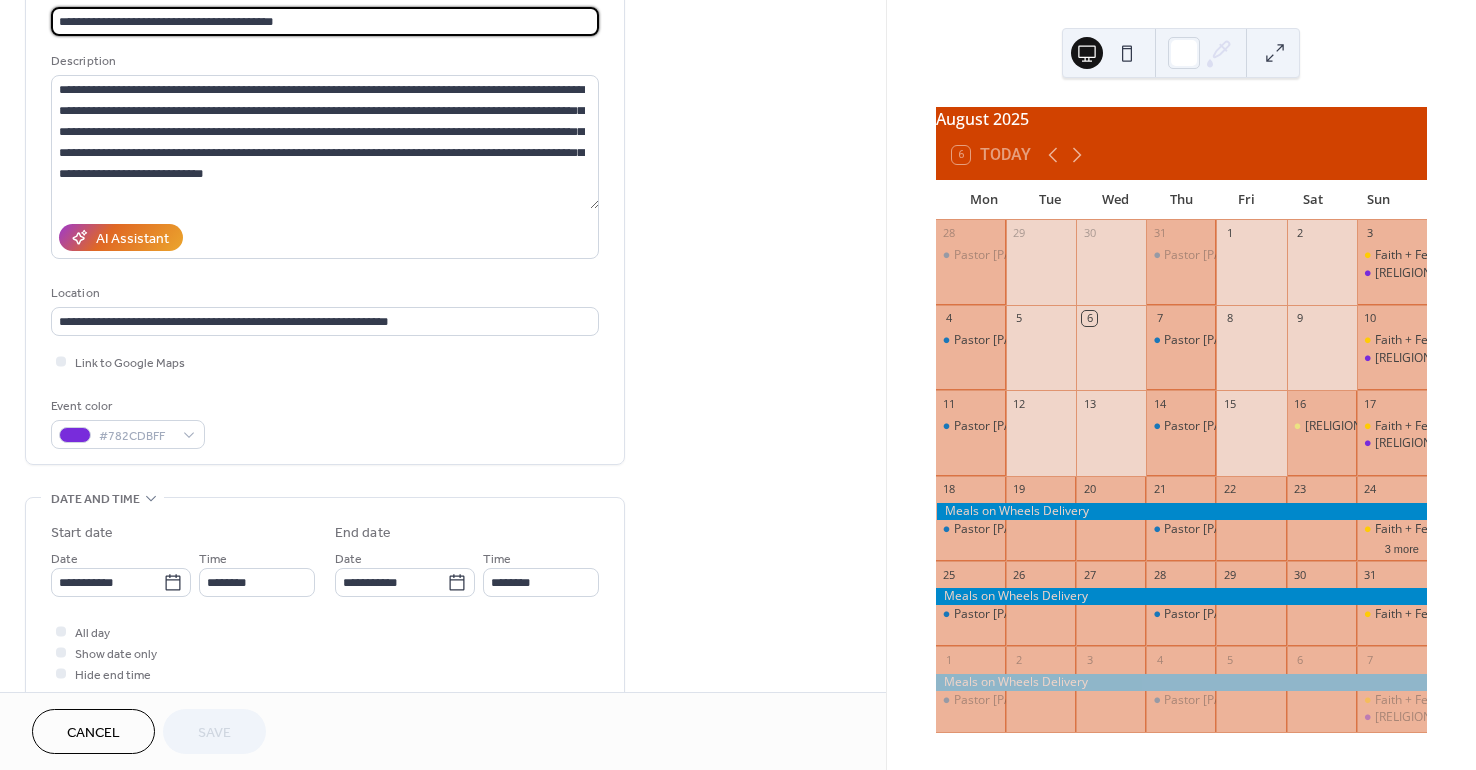 scroll, scrollTop: 200, scrollLeft: 0, axis: vertical 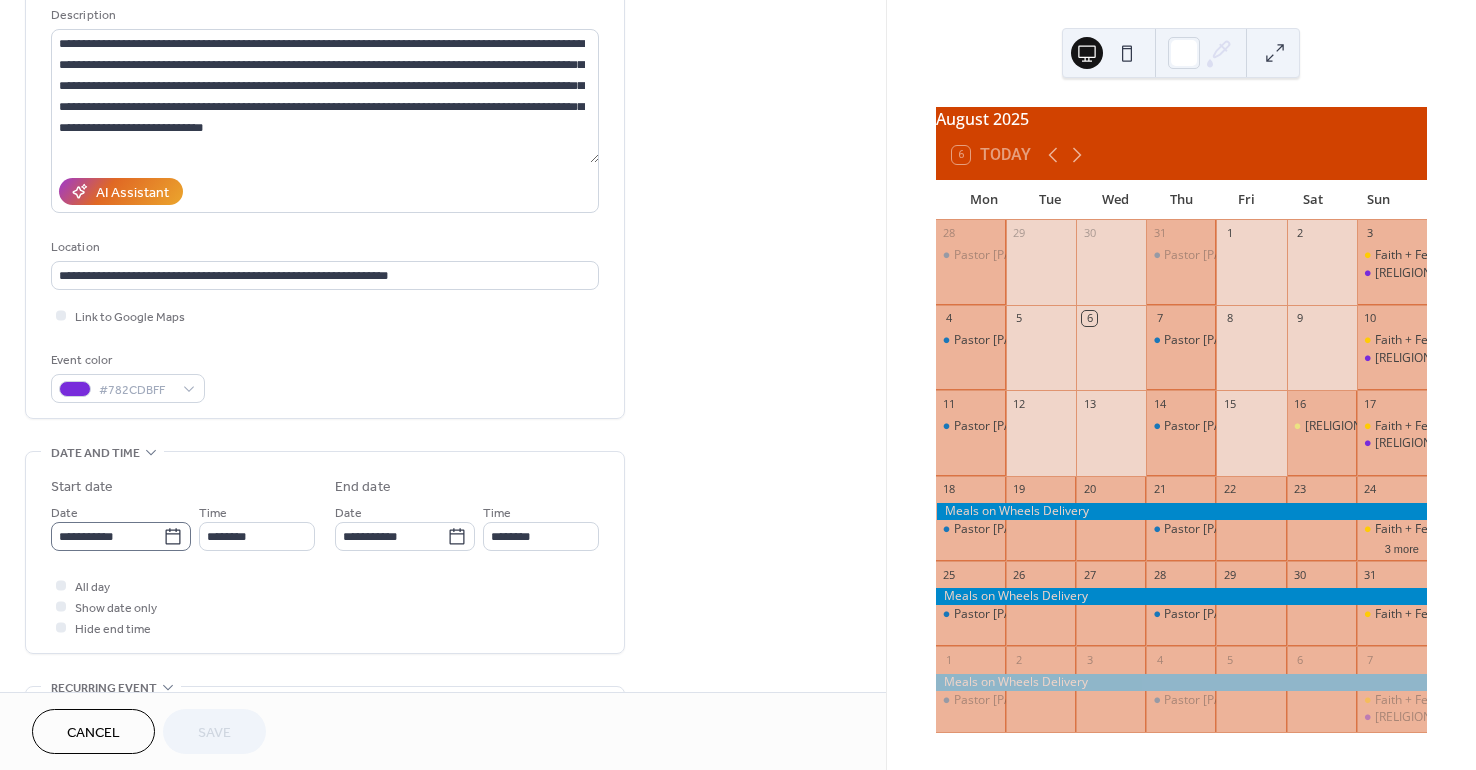 click 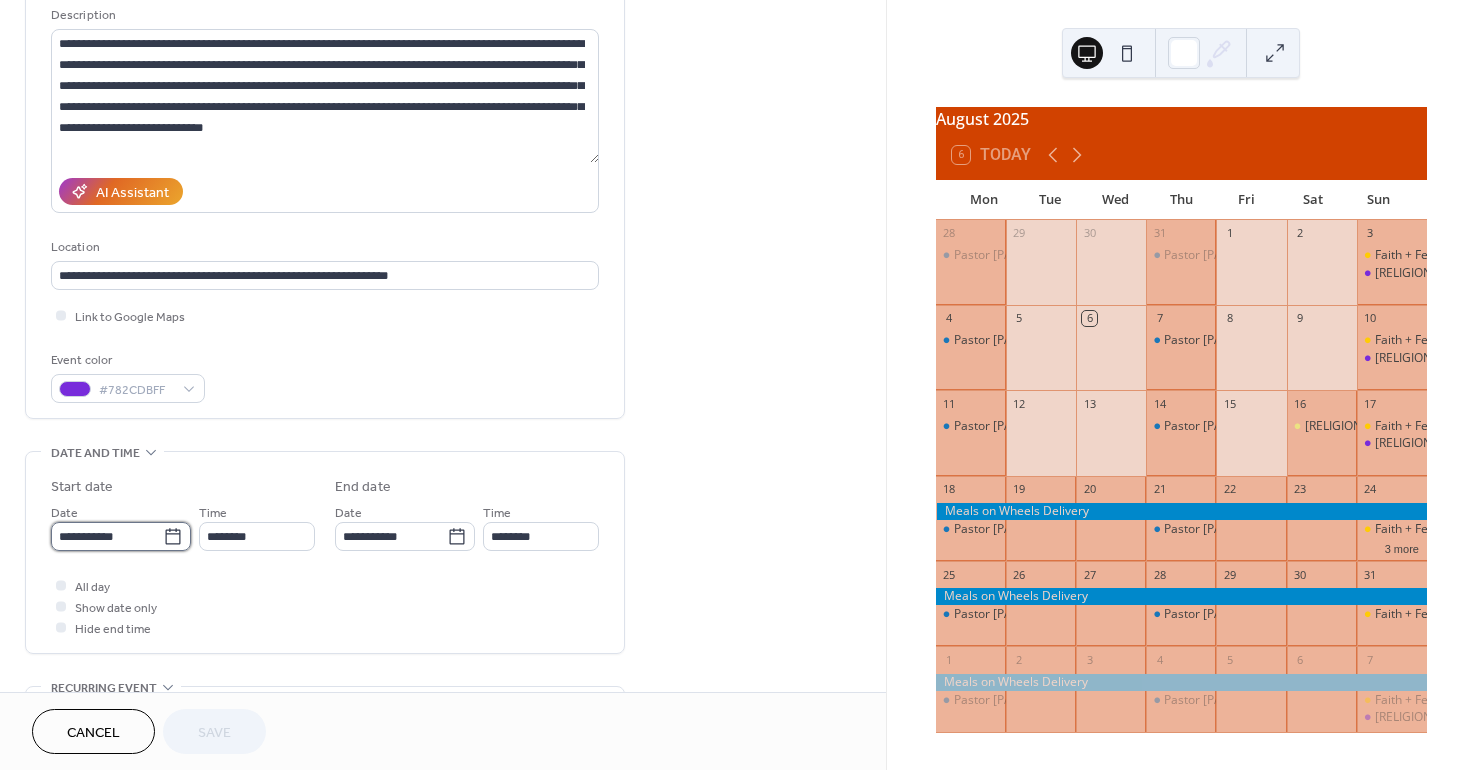 click on "**********" at bounding box center [107, 536] 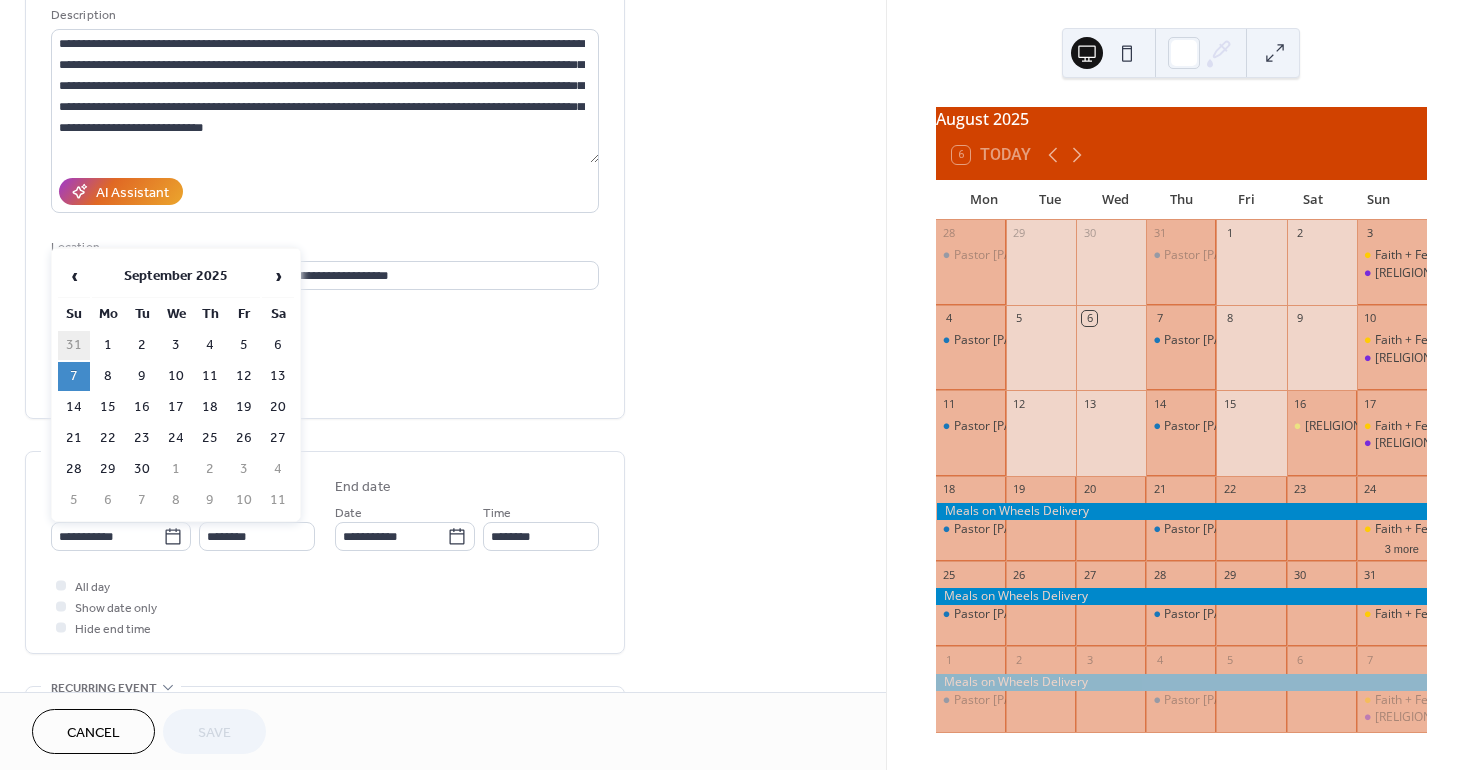 click on "31" at bounding box center [74, 345] 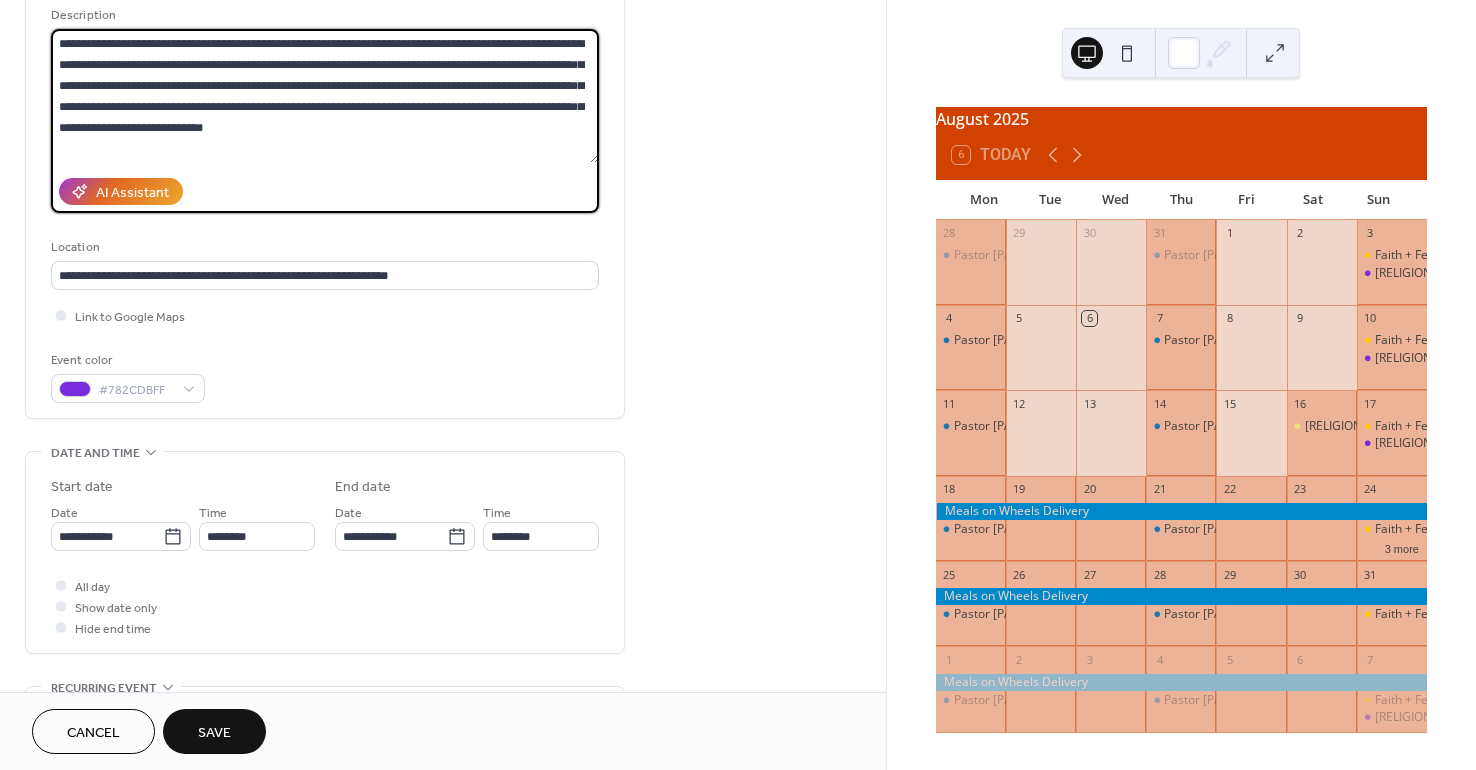 click on "**********" at bounding box center (325, 96) 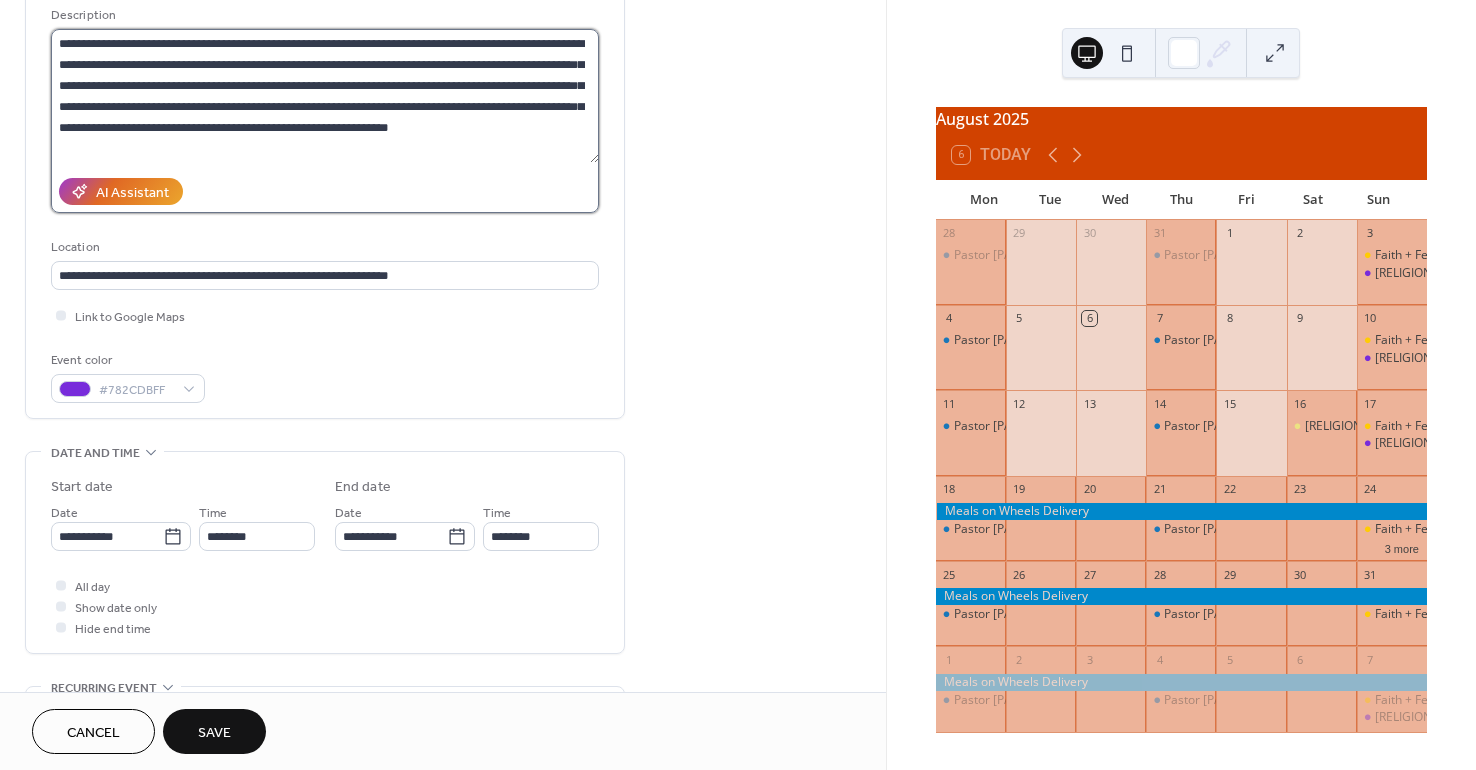 click on "**********" at bounding box center (325, 96) 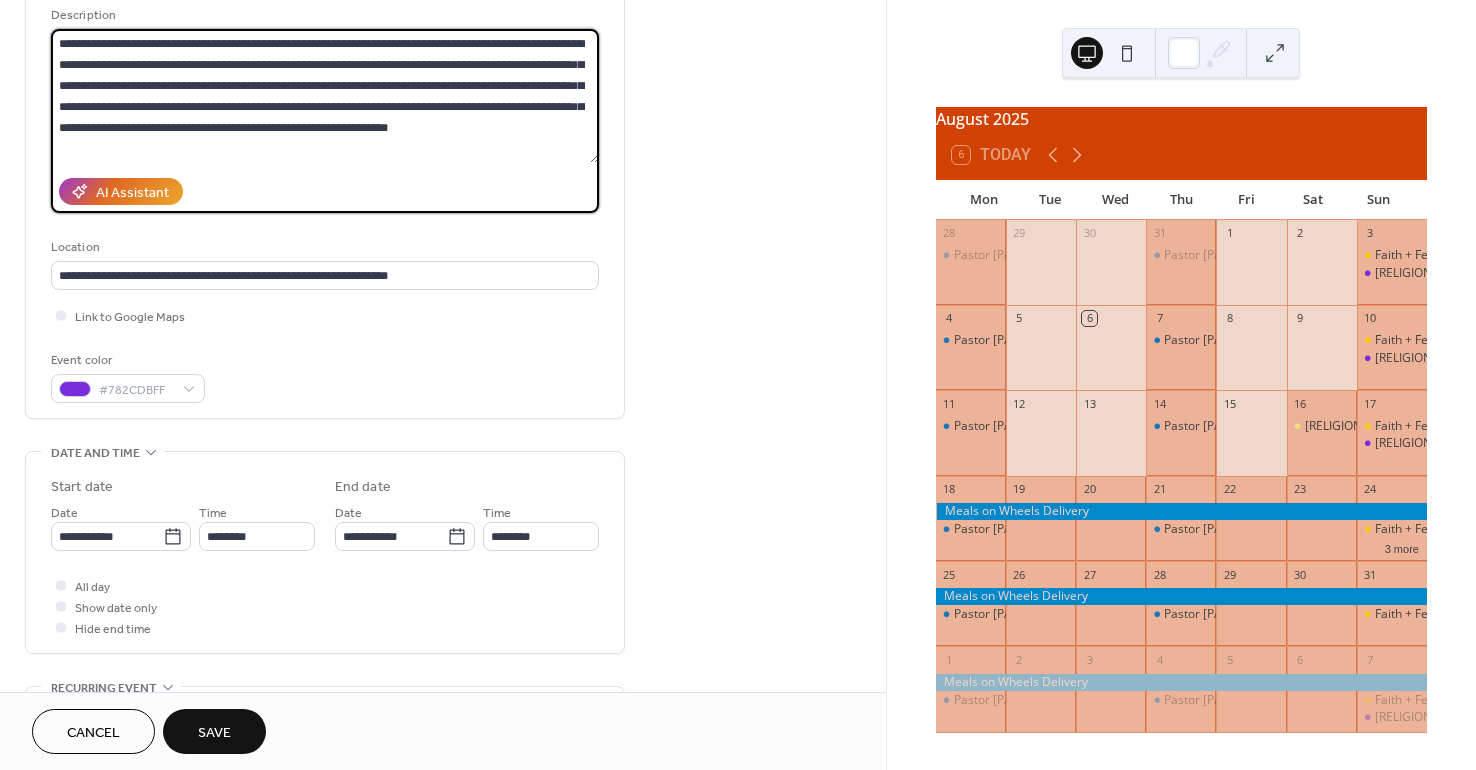 drag, startPoint x: 525, startPoint y: 124, endPoint x: 473, endPoint y: 126, distance: 52.03845 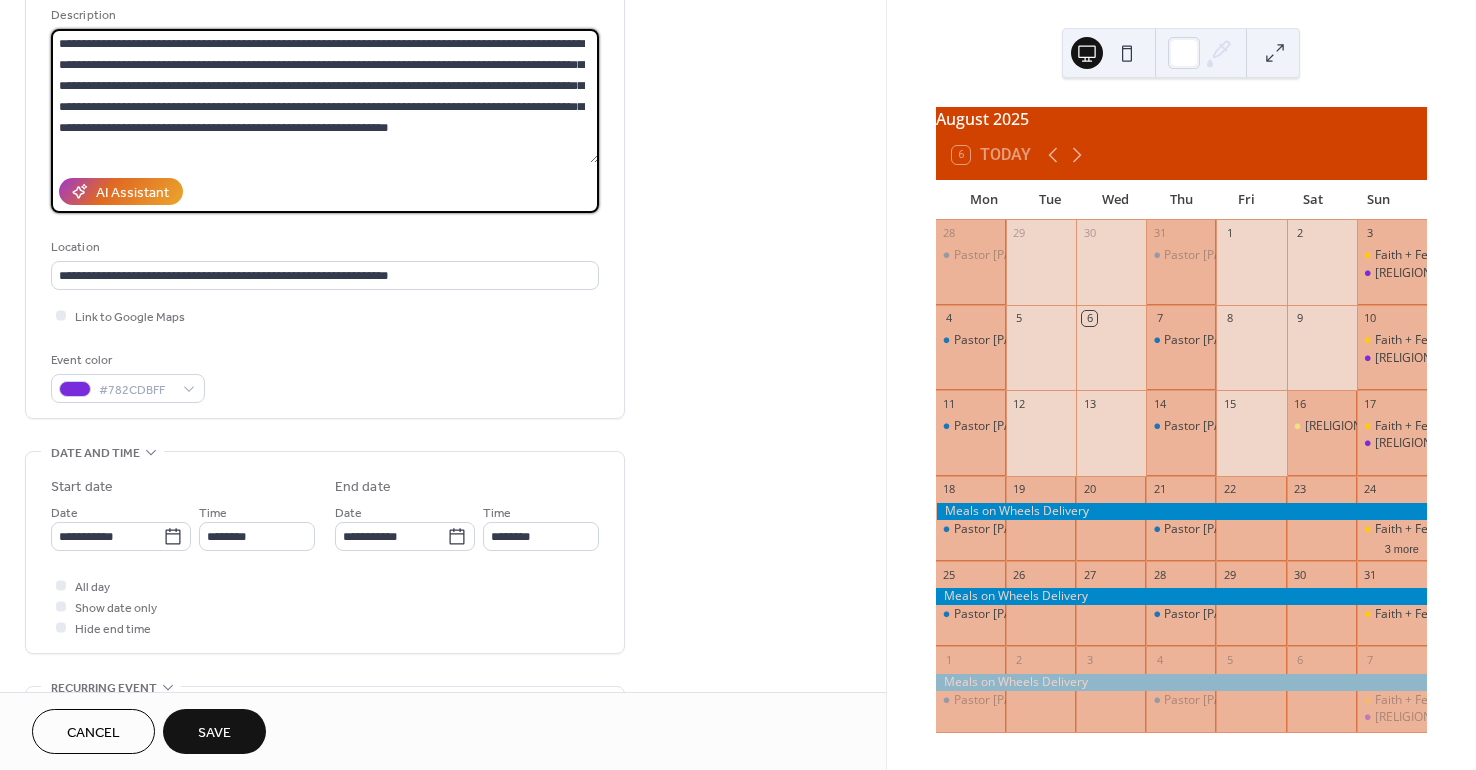 click on "**********" at bounding box center [325, 96] 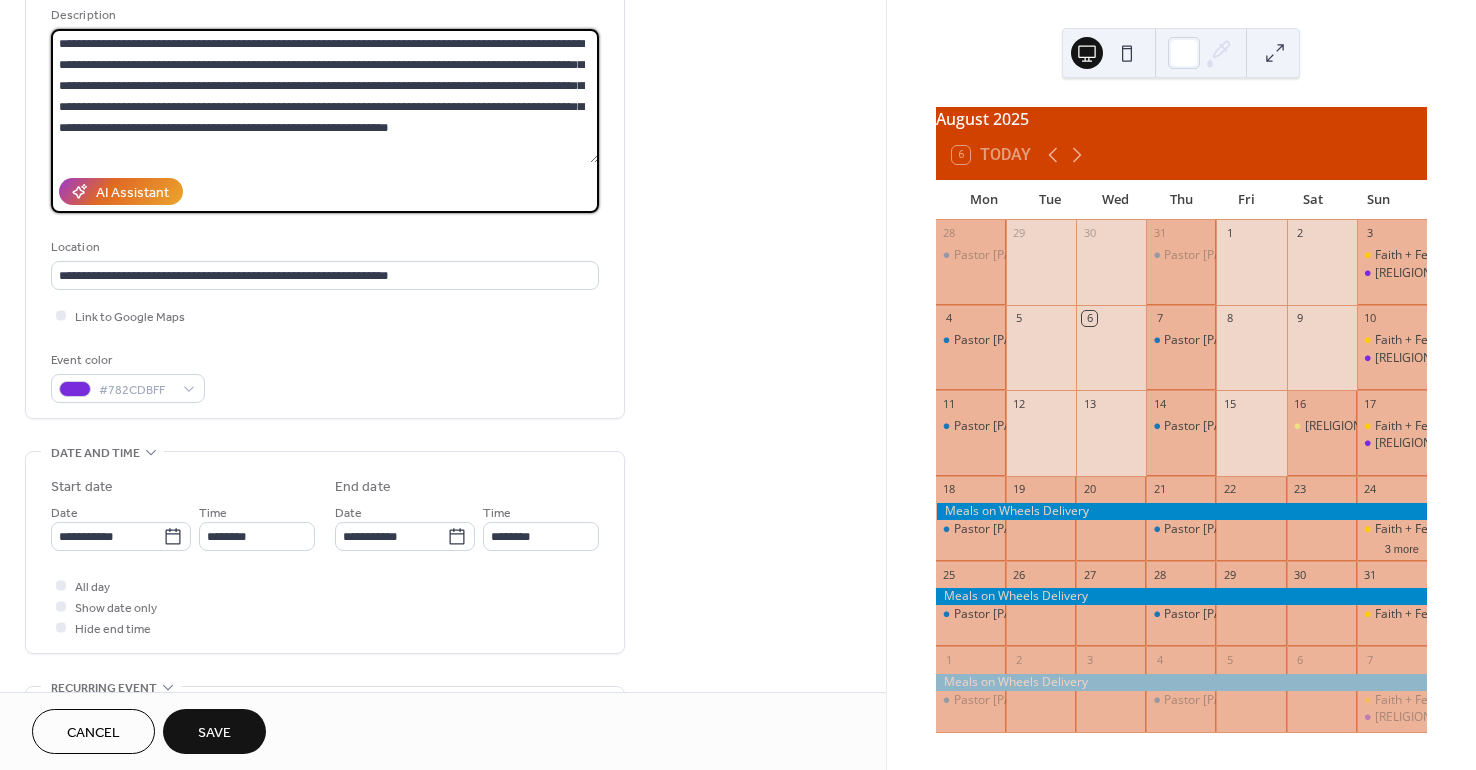 paste on "**********" 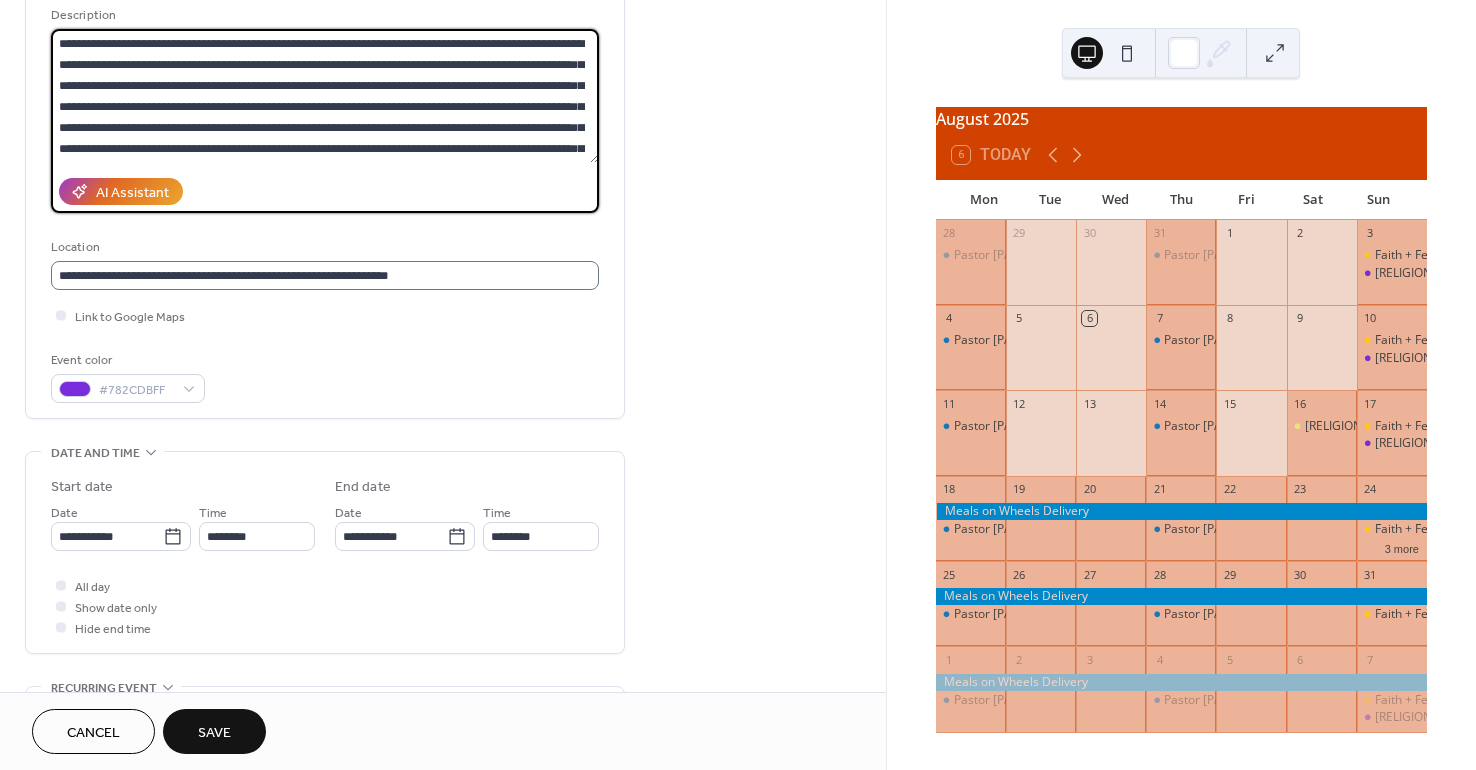 scroll, scrollTop: 18, scrollLeft: 0, axis: vertical 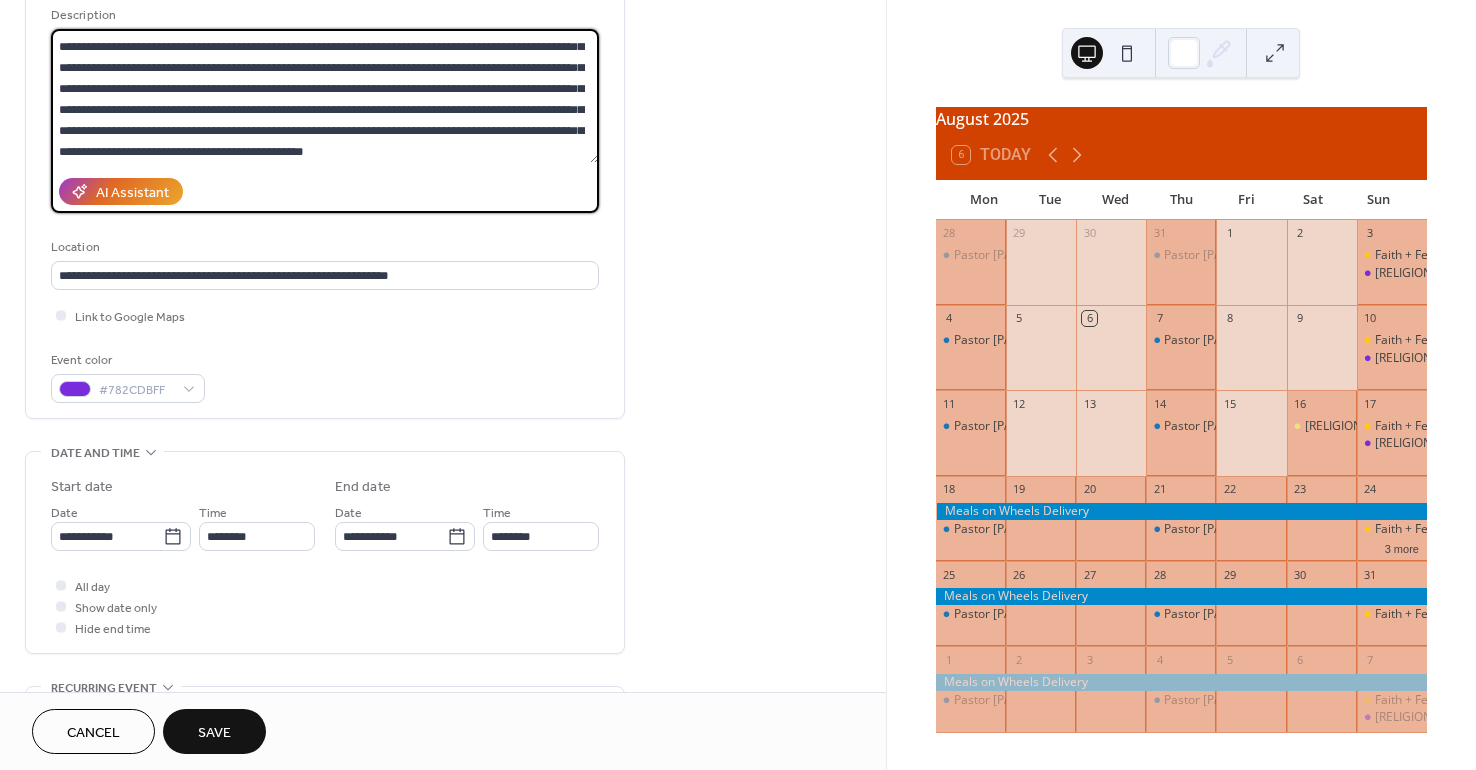 drag, startPoint x: 522, startPoint y: 104, endPoint x: 395, endPoint y: 111, distance: 127.192764 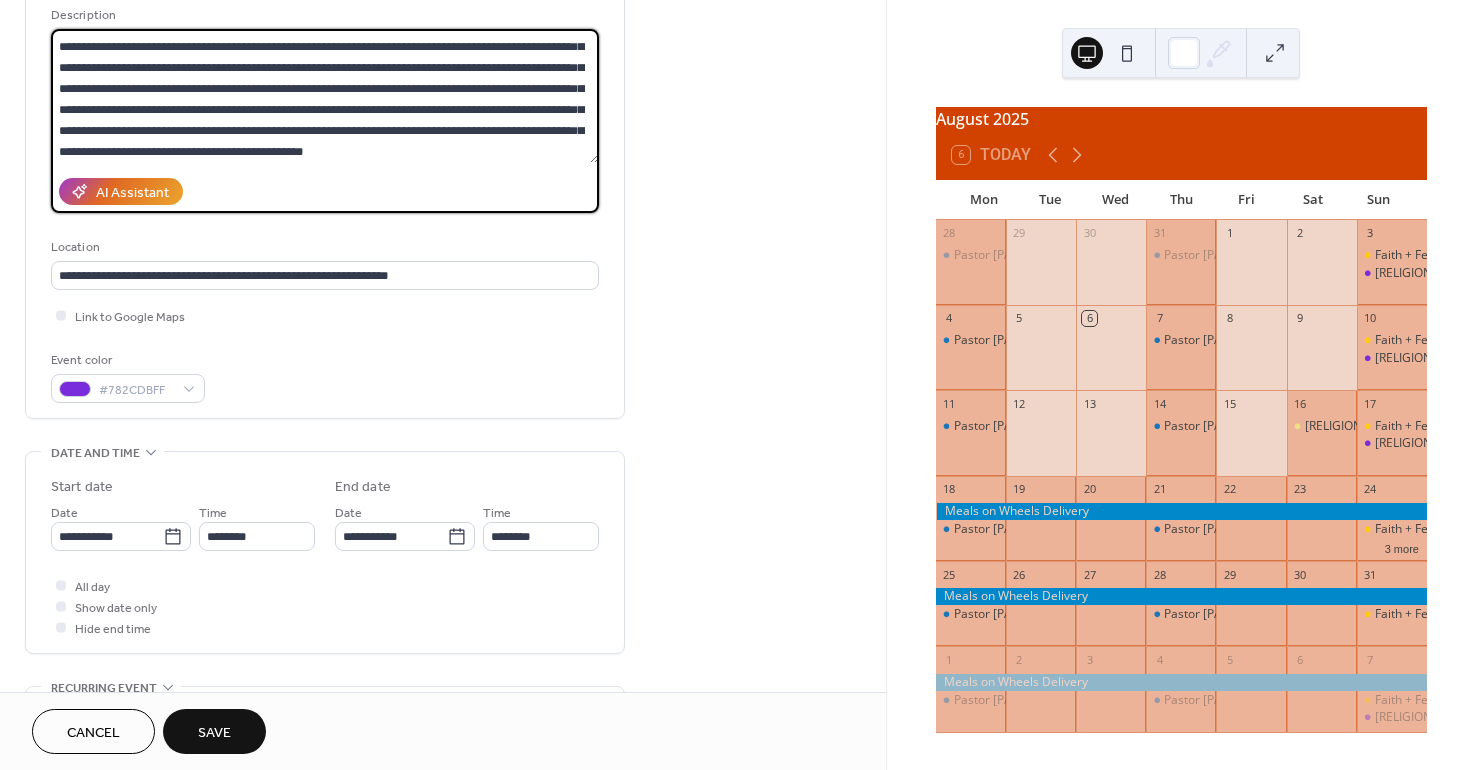 click on "**********" at bounding box center (325, 96) 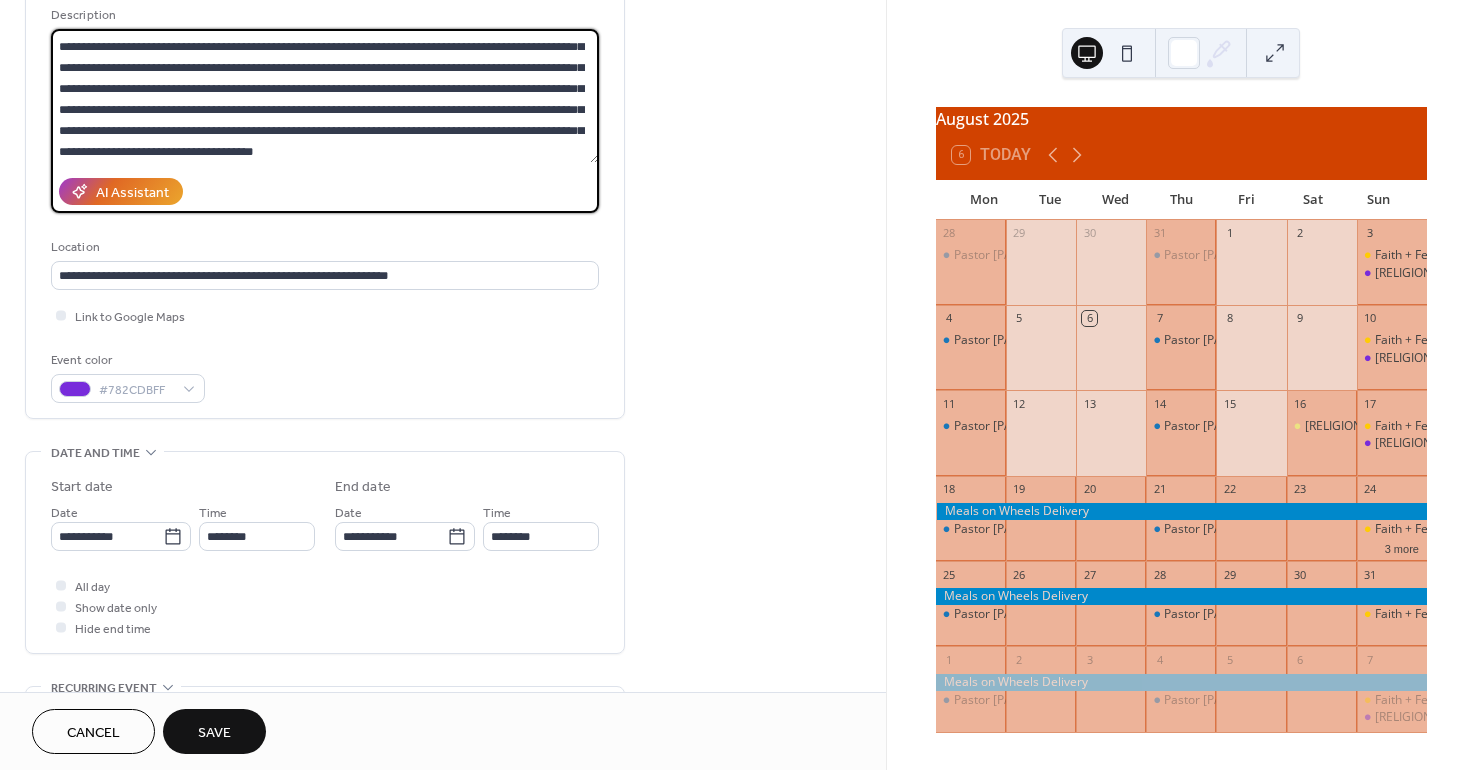 click on "**********" at bounding box center (325, 96) 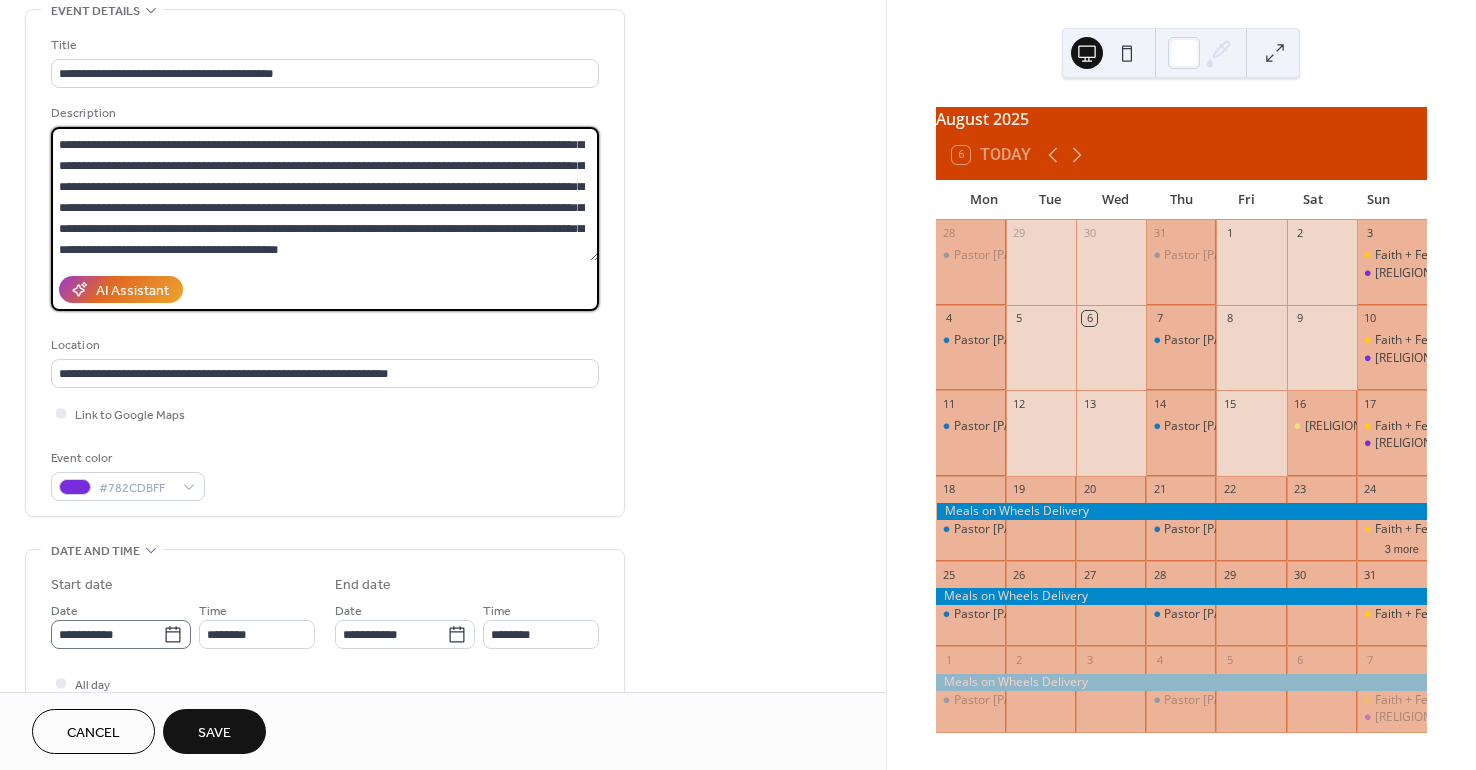 scroll, scrollTop: 100, scrollLeft: 0, axis: vertical 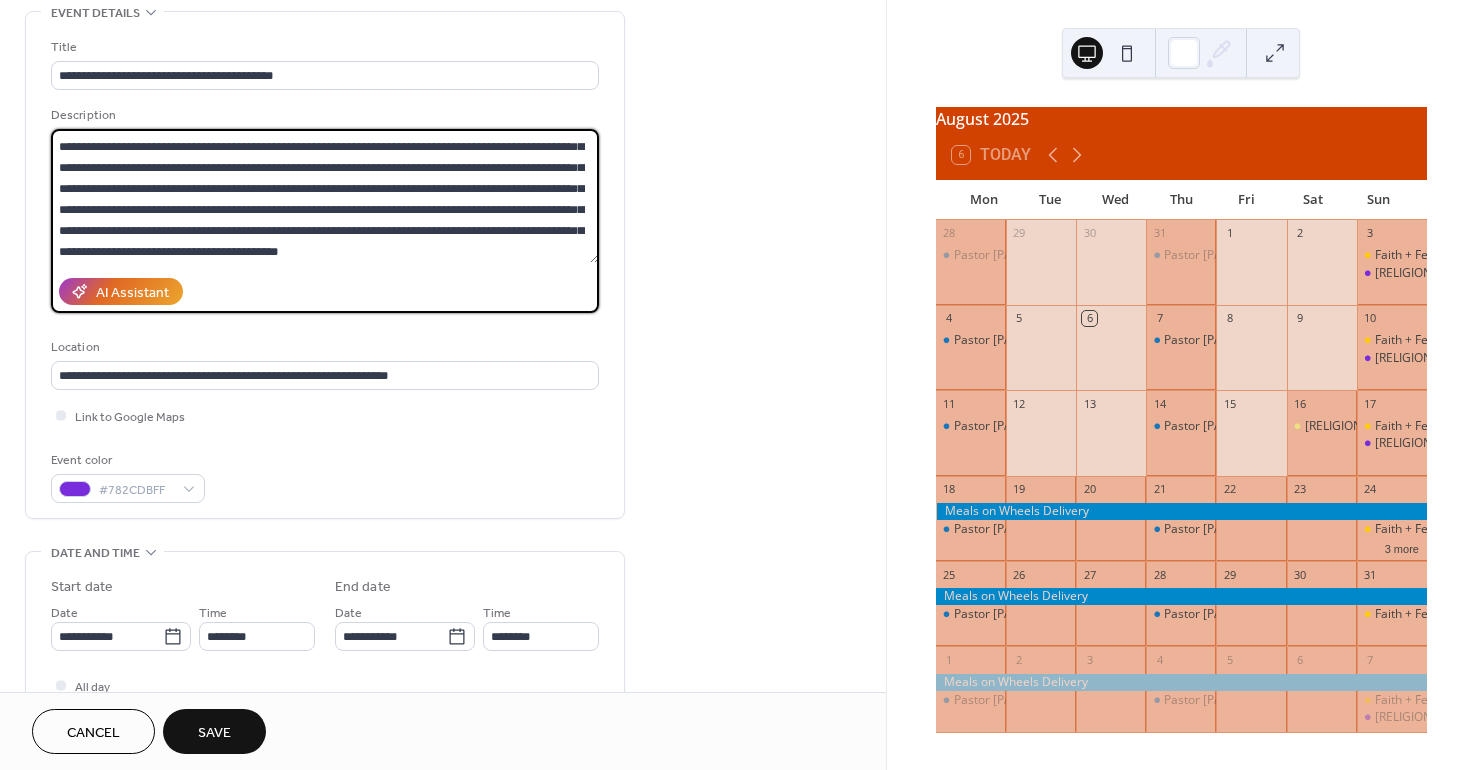 type on "**********" 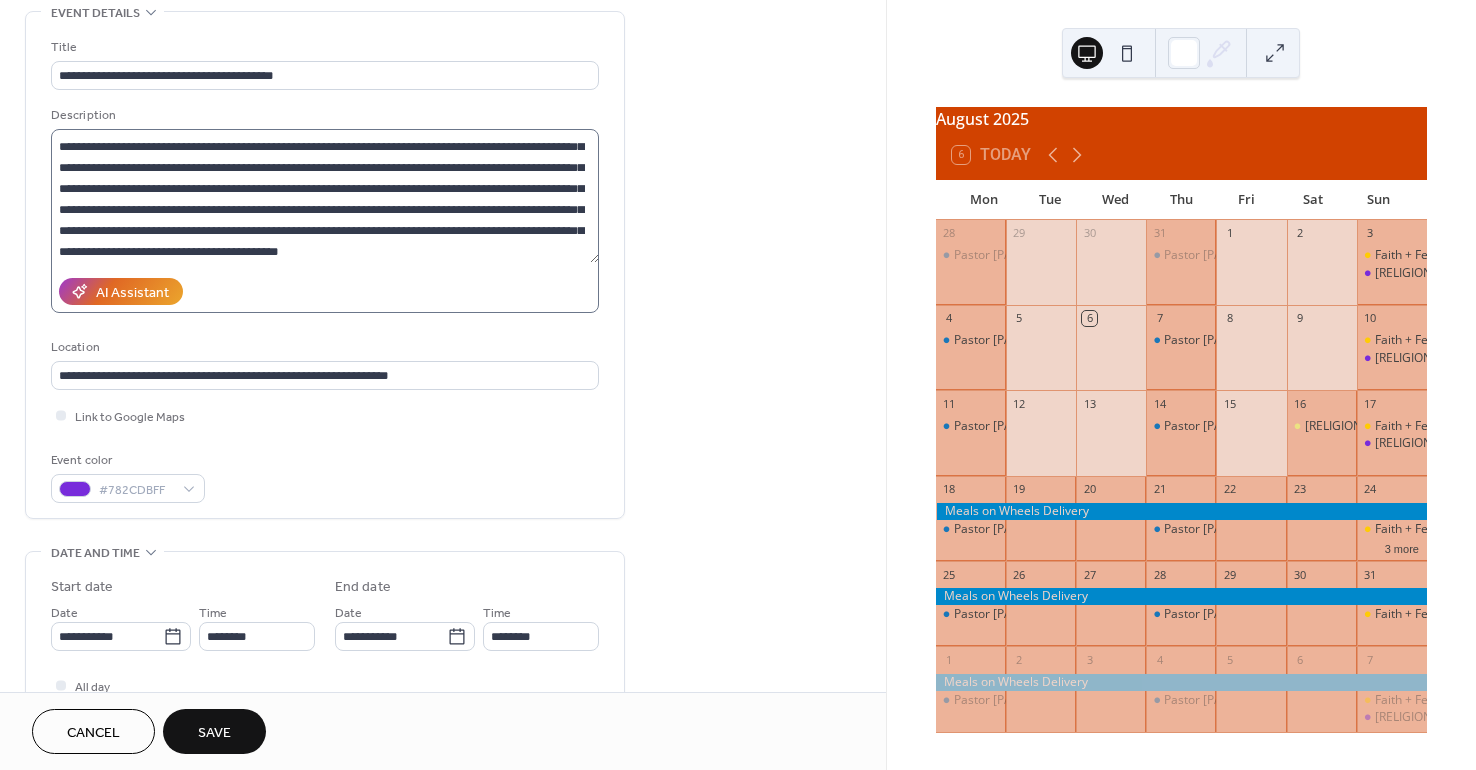 click on "**********" at bounding box center (325, 221) 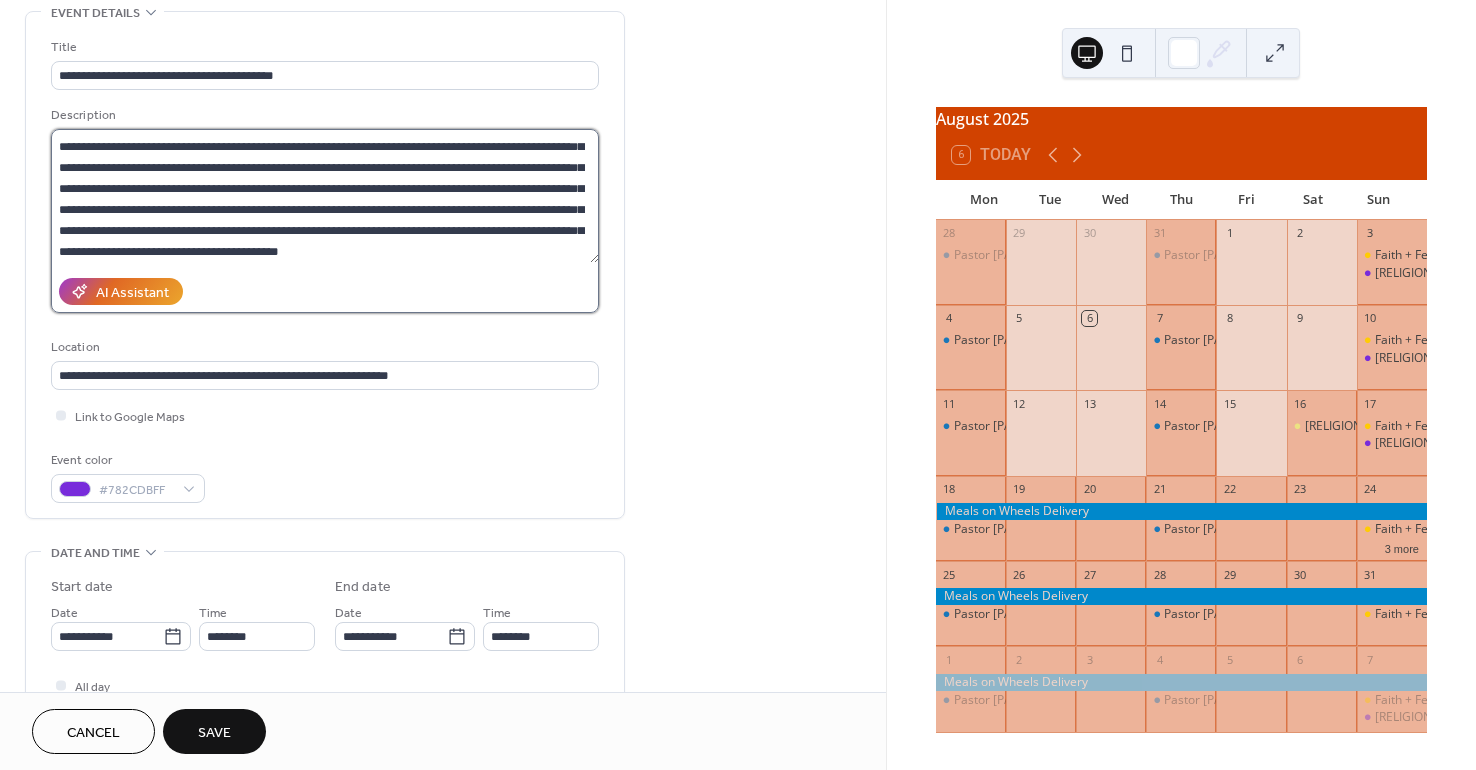 click on "**********" at bounding box center (325, 196) 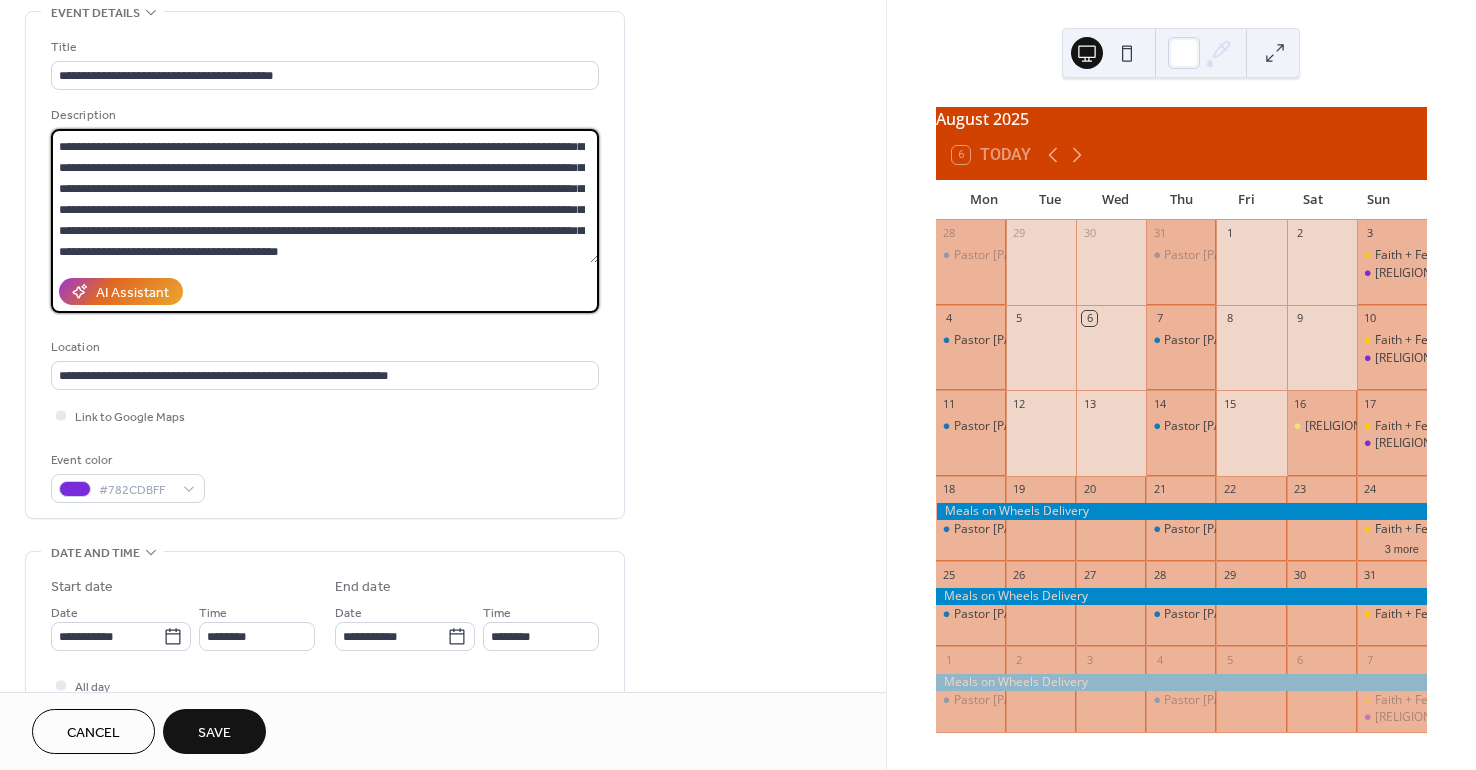 scroll, scrollTop: 0, scrollLeft: 0, axis: both 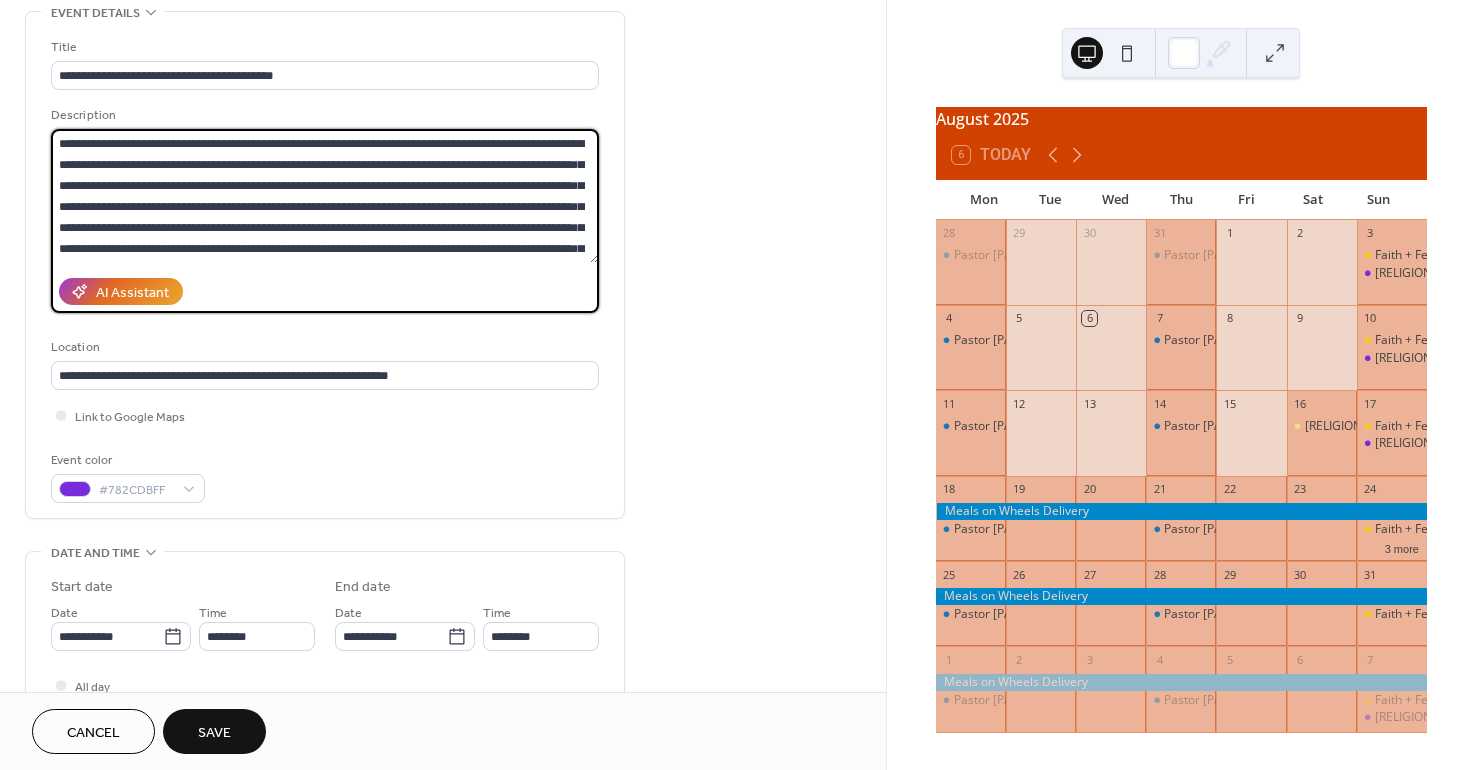 drag, startPoint x: 527, startPoint y: 250, endPoint x: 46, endPoint y: 133, distance: 495.02524 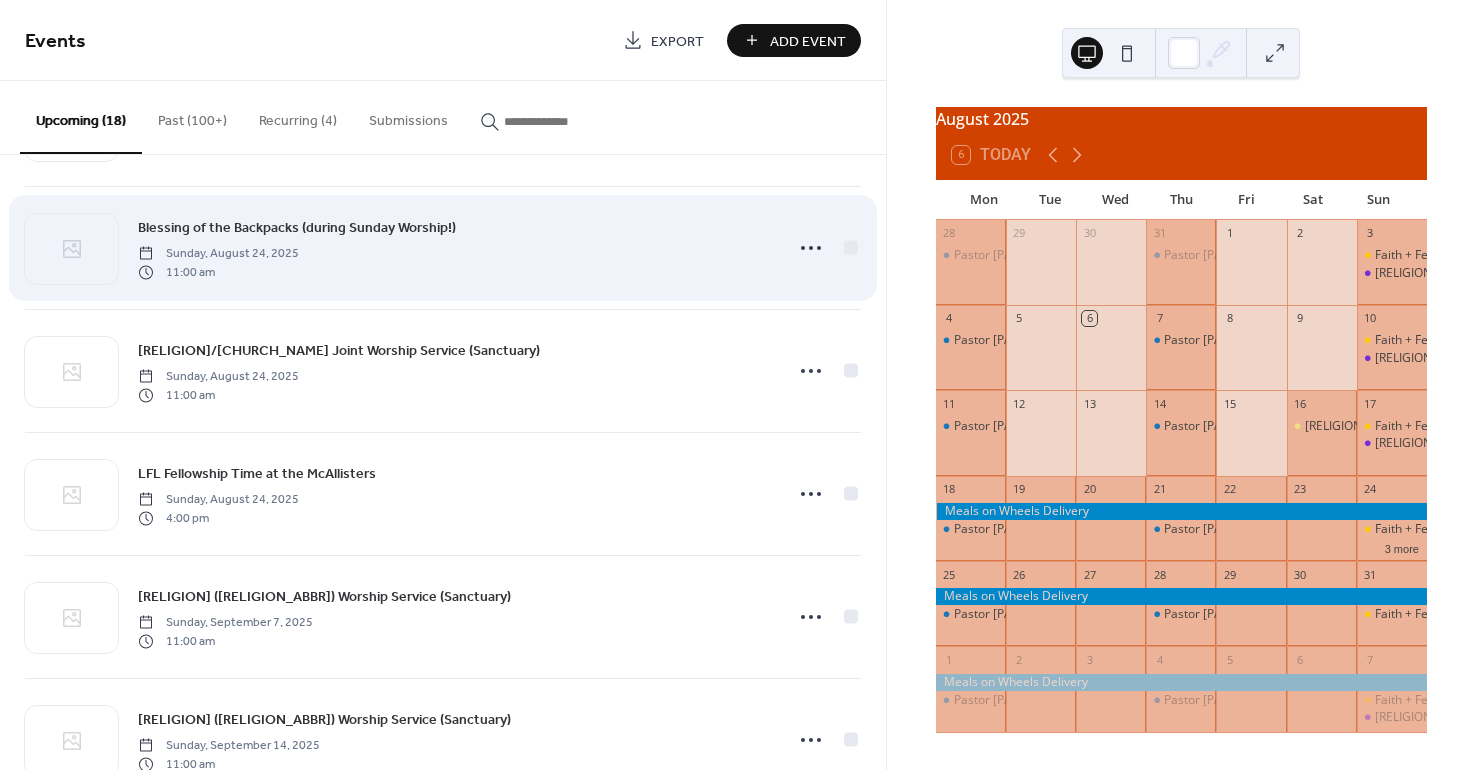 scroll, scrollTop: 500, scrollLeft: 0, axis: vertical 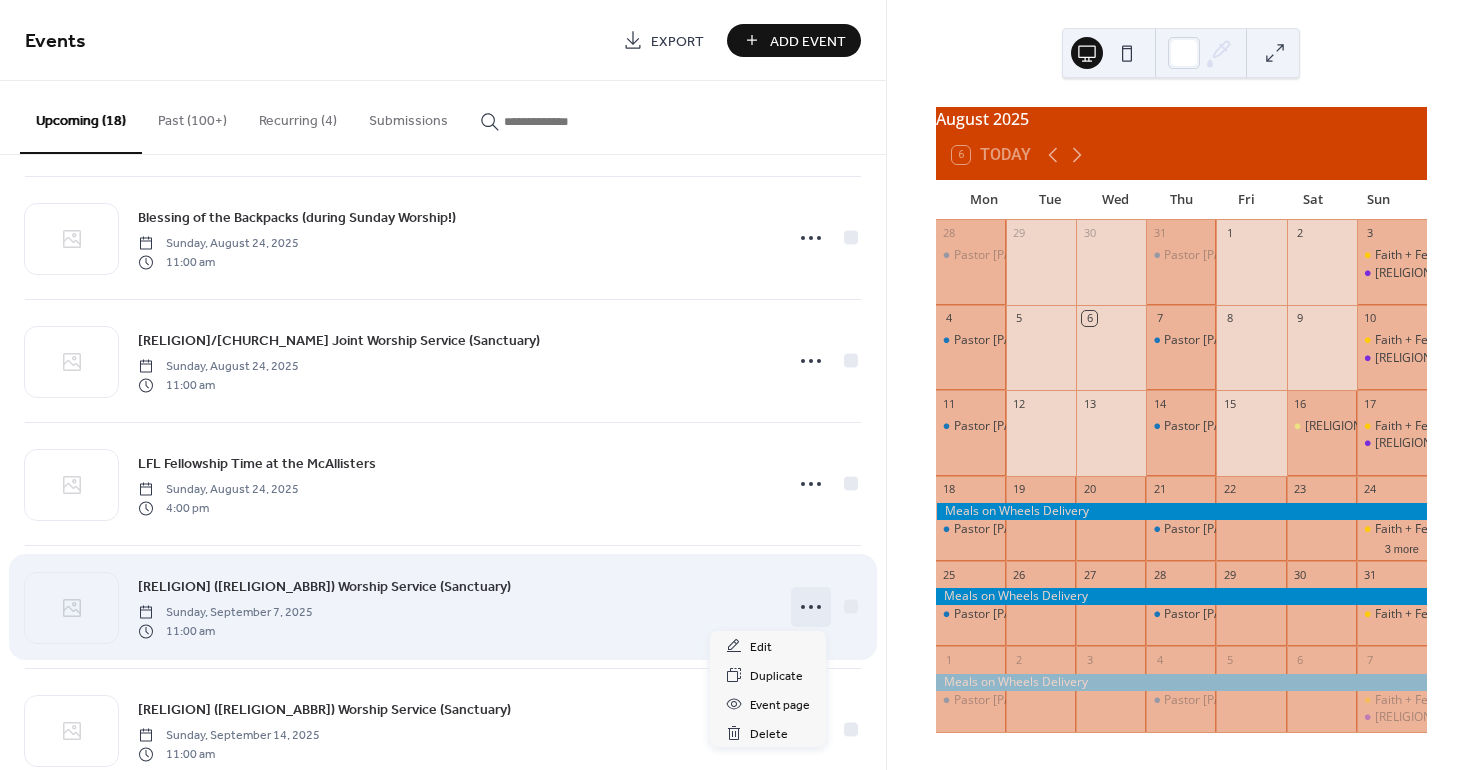 click 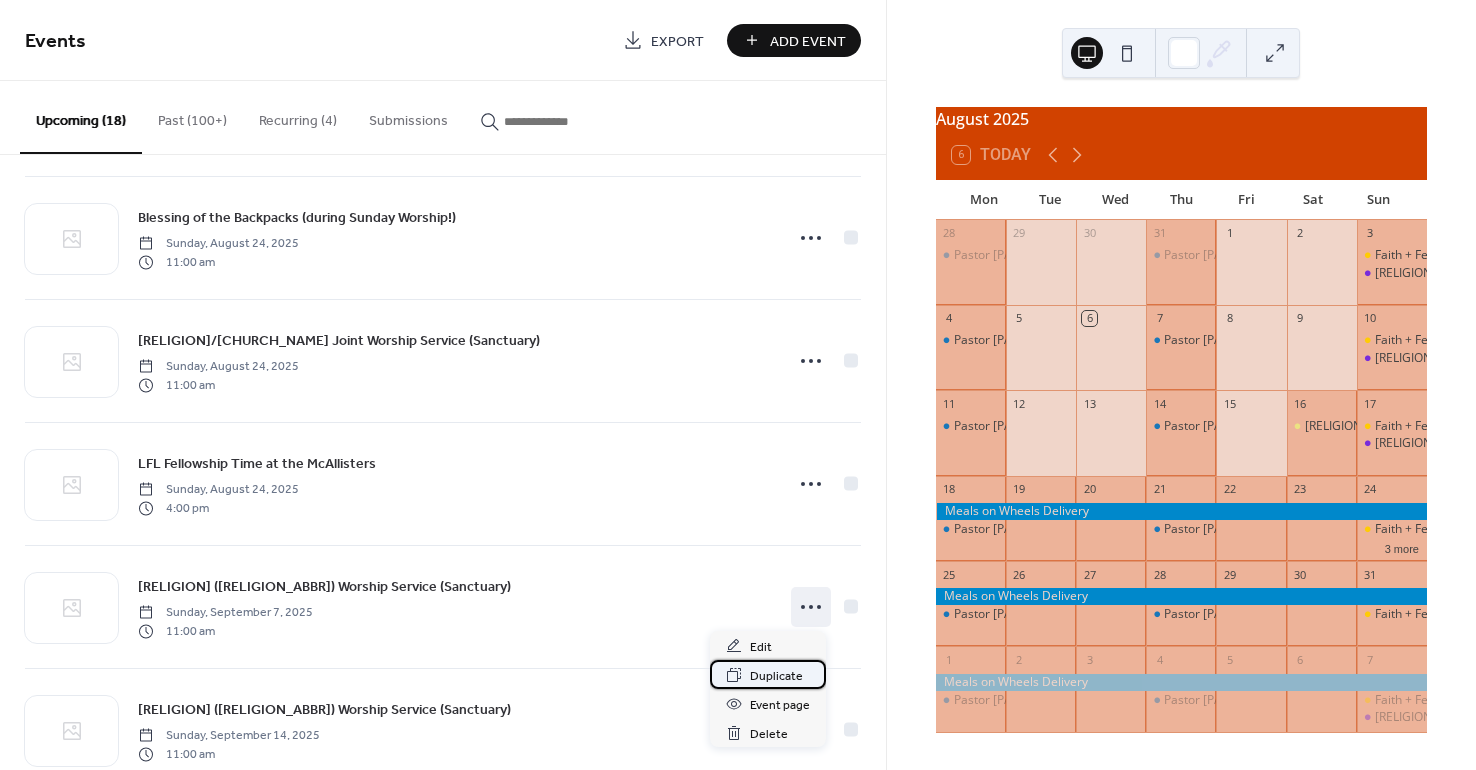 click on "Duplicate" at bounding box center (776, 676) 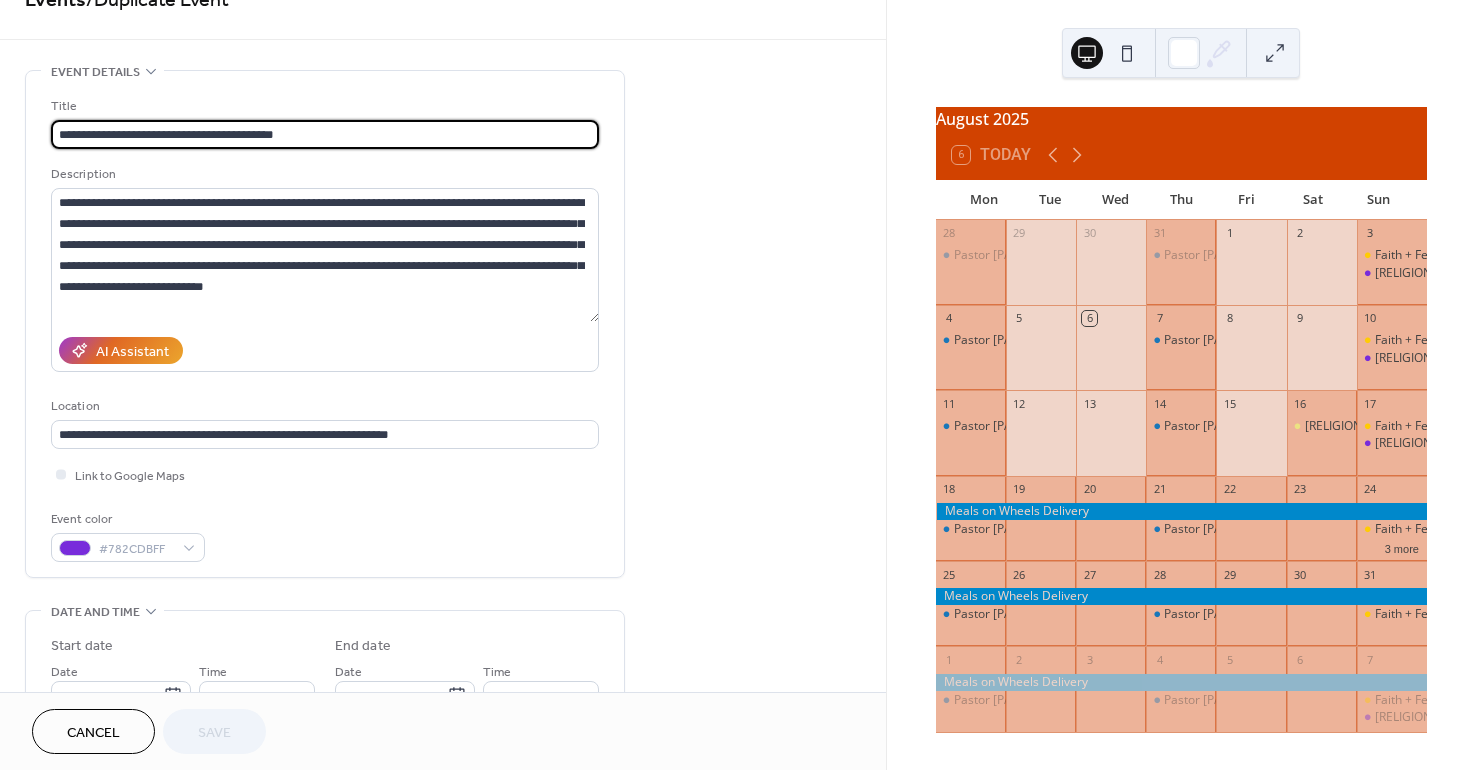 scroll, scrollTop: 100, scrollLeft: 0, axis: vertical 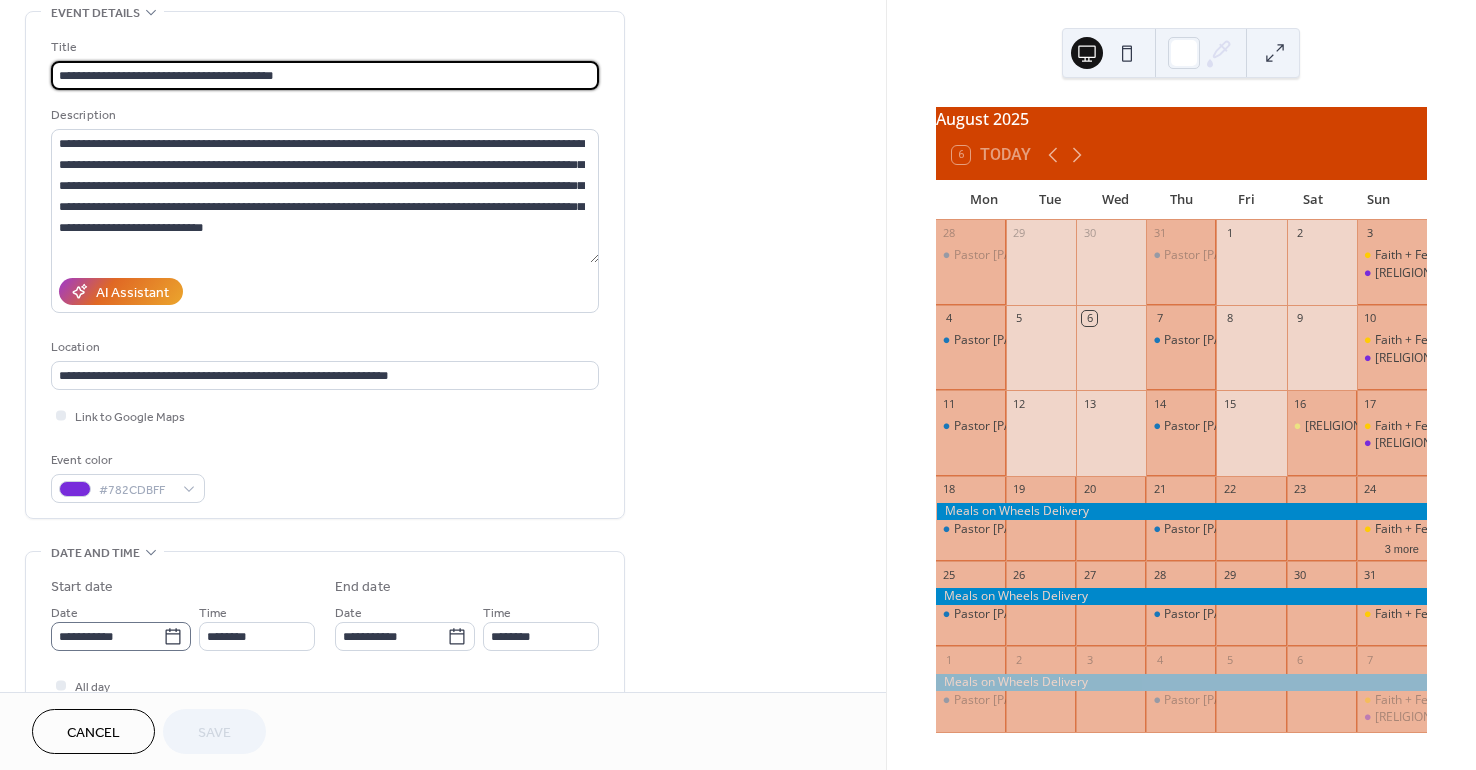 click 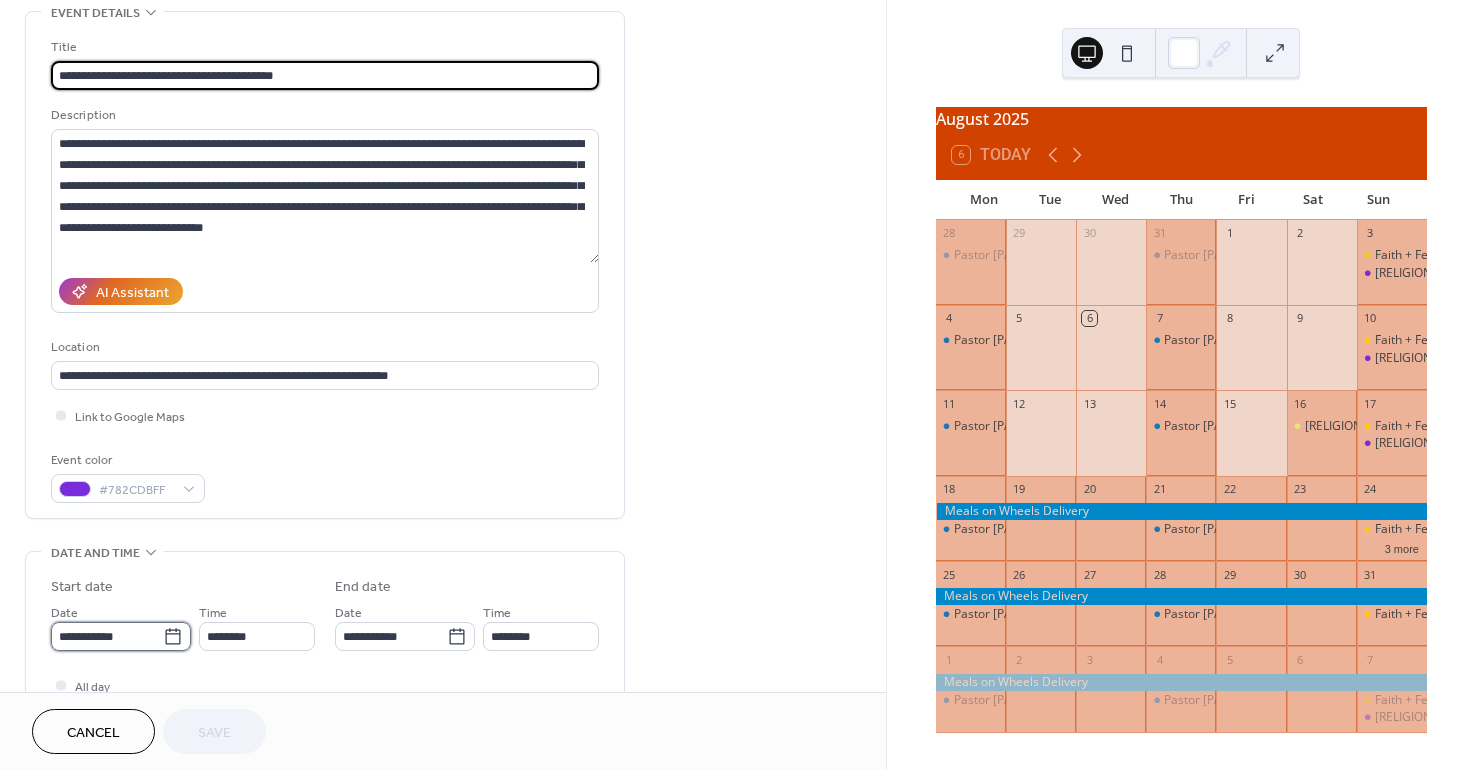 click on "**********" at bounding box center (107, 636) 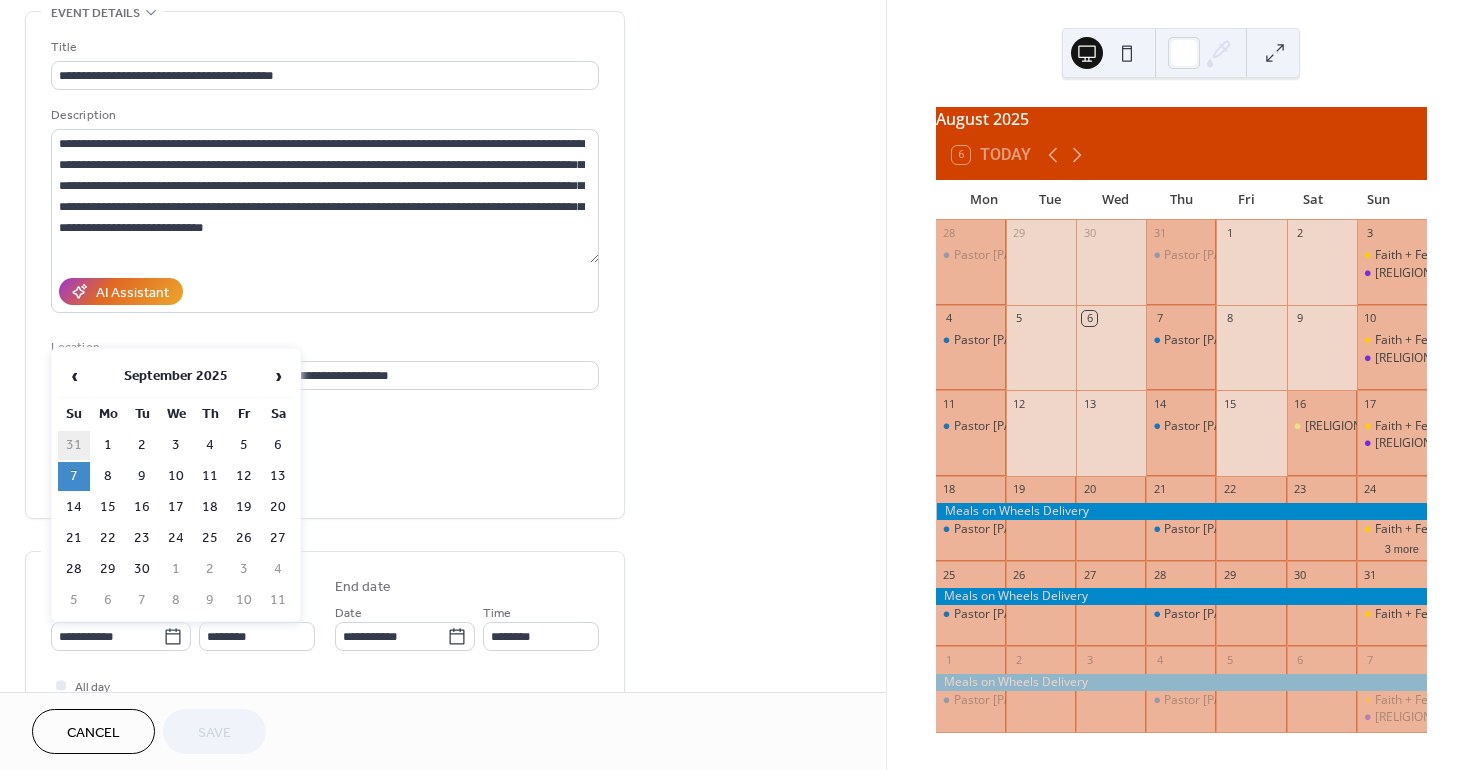click on "31" at bounding box center (74, 445) 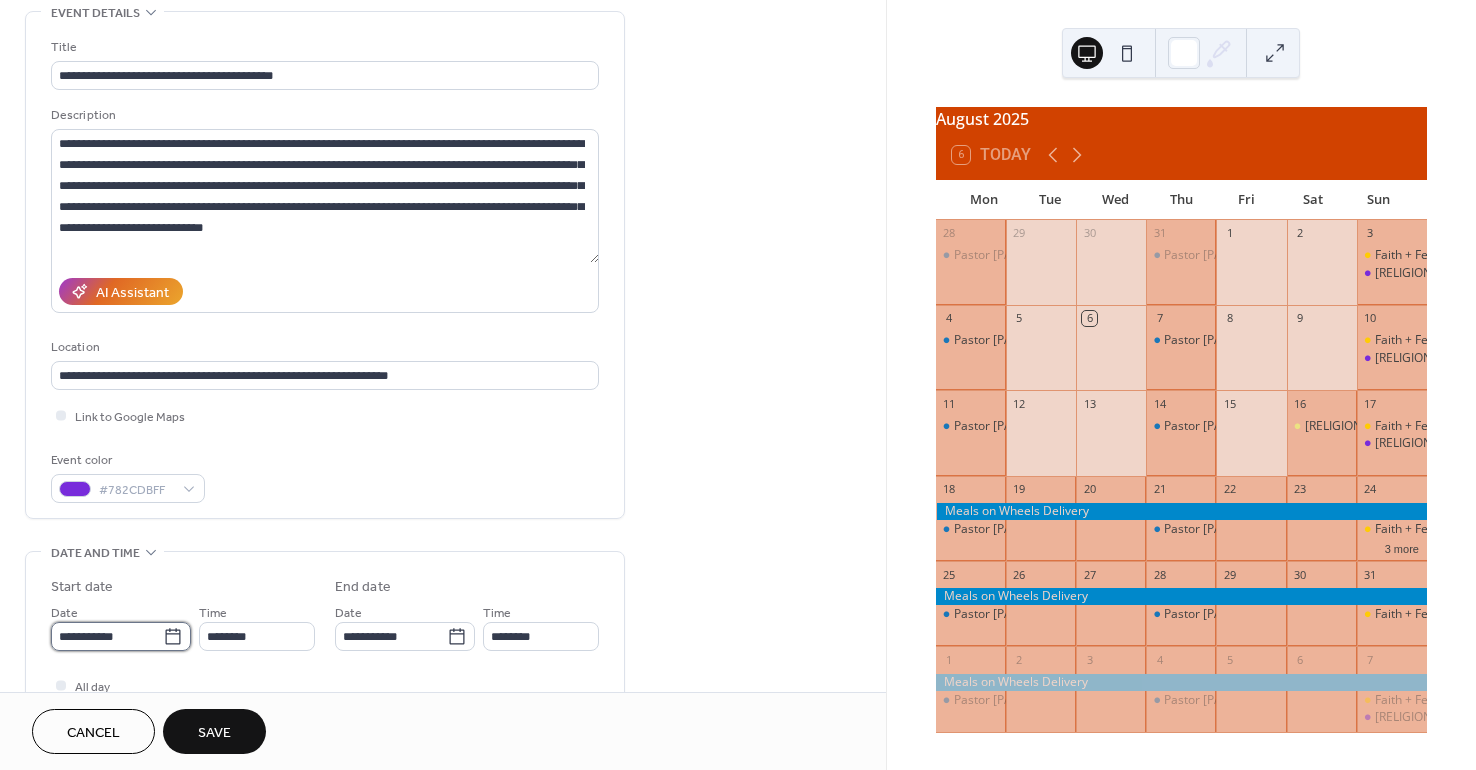click on "**********" at bounding box center [107, 636] 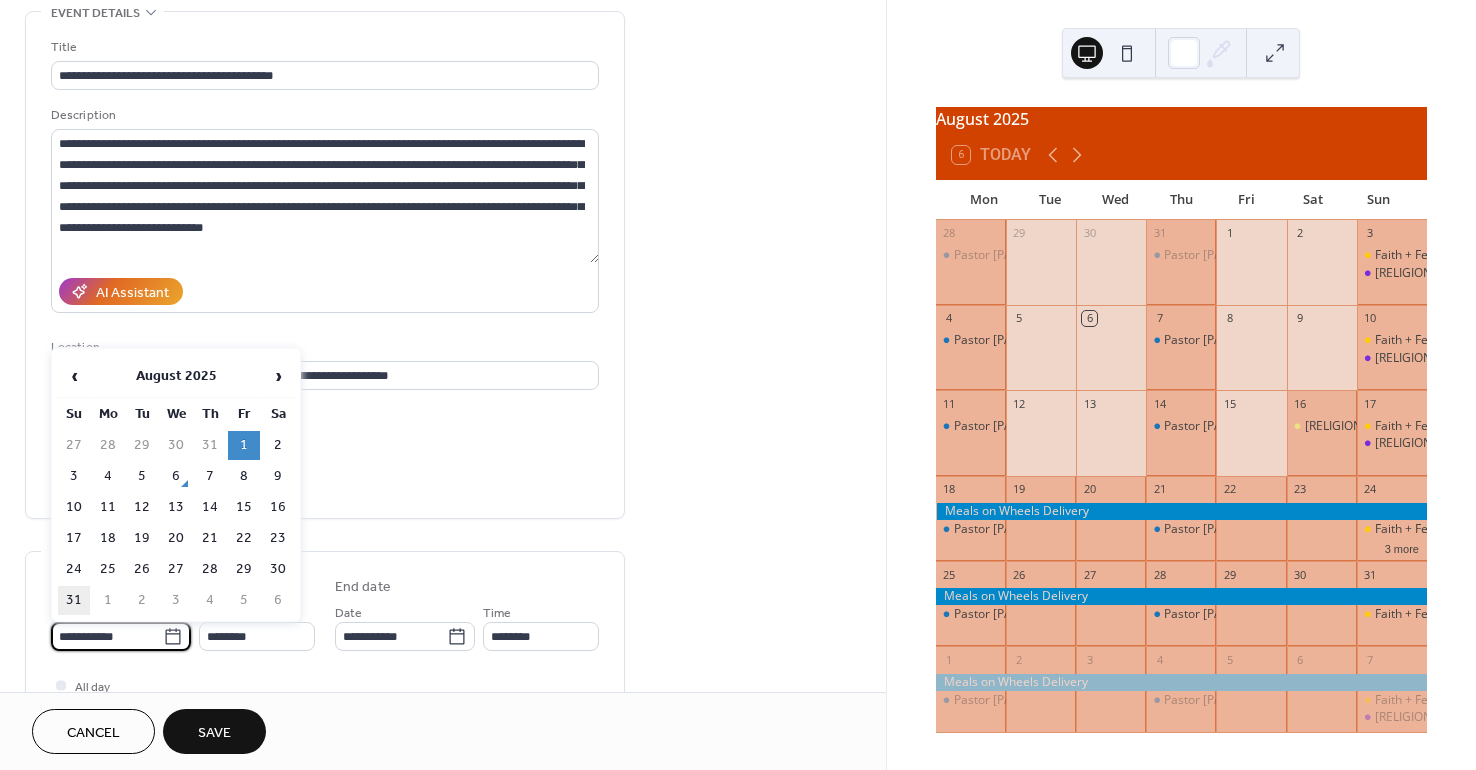 click on "31" at bounding box center [74, 600] 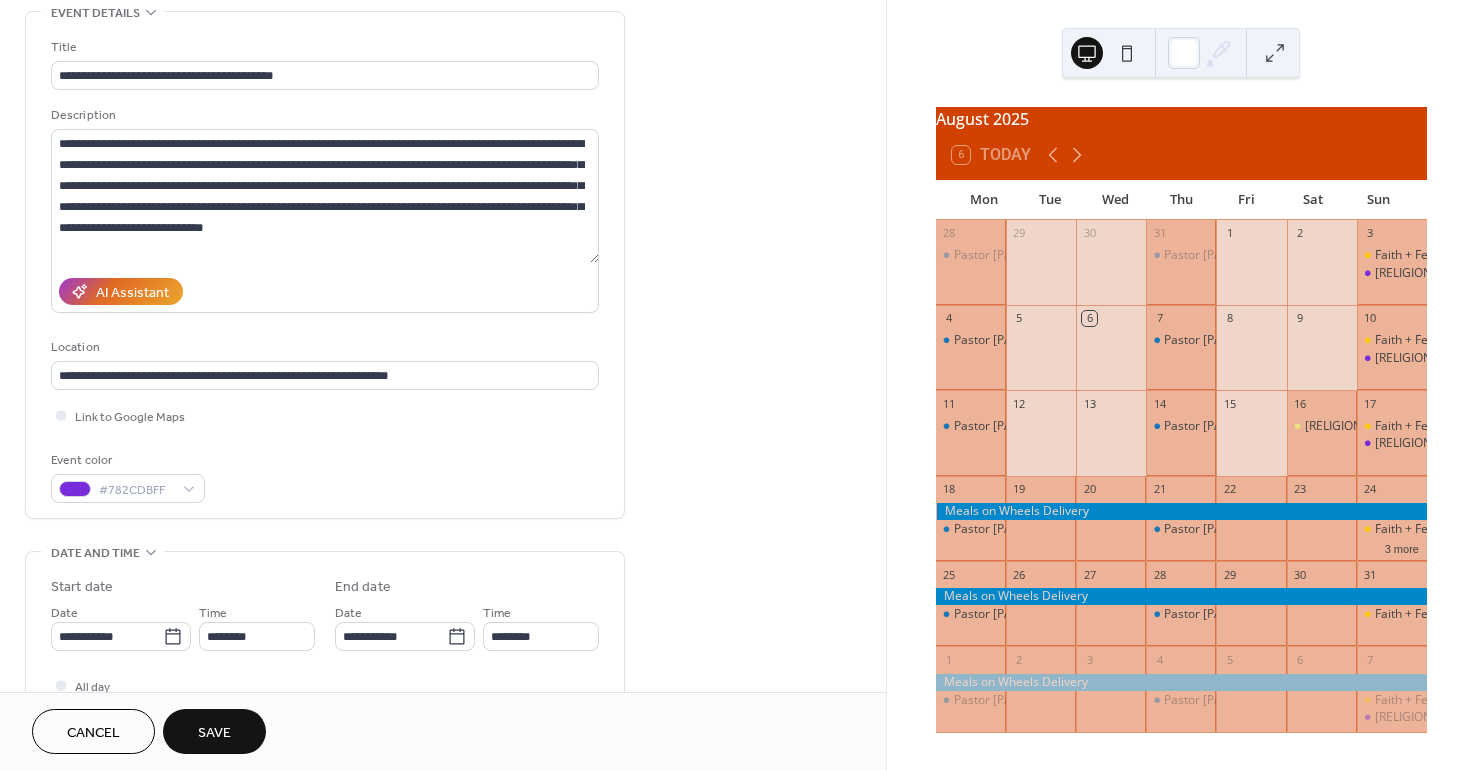 type on "**********" 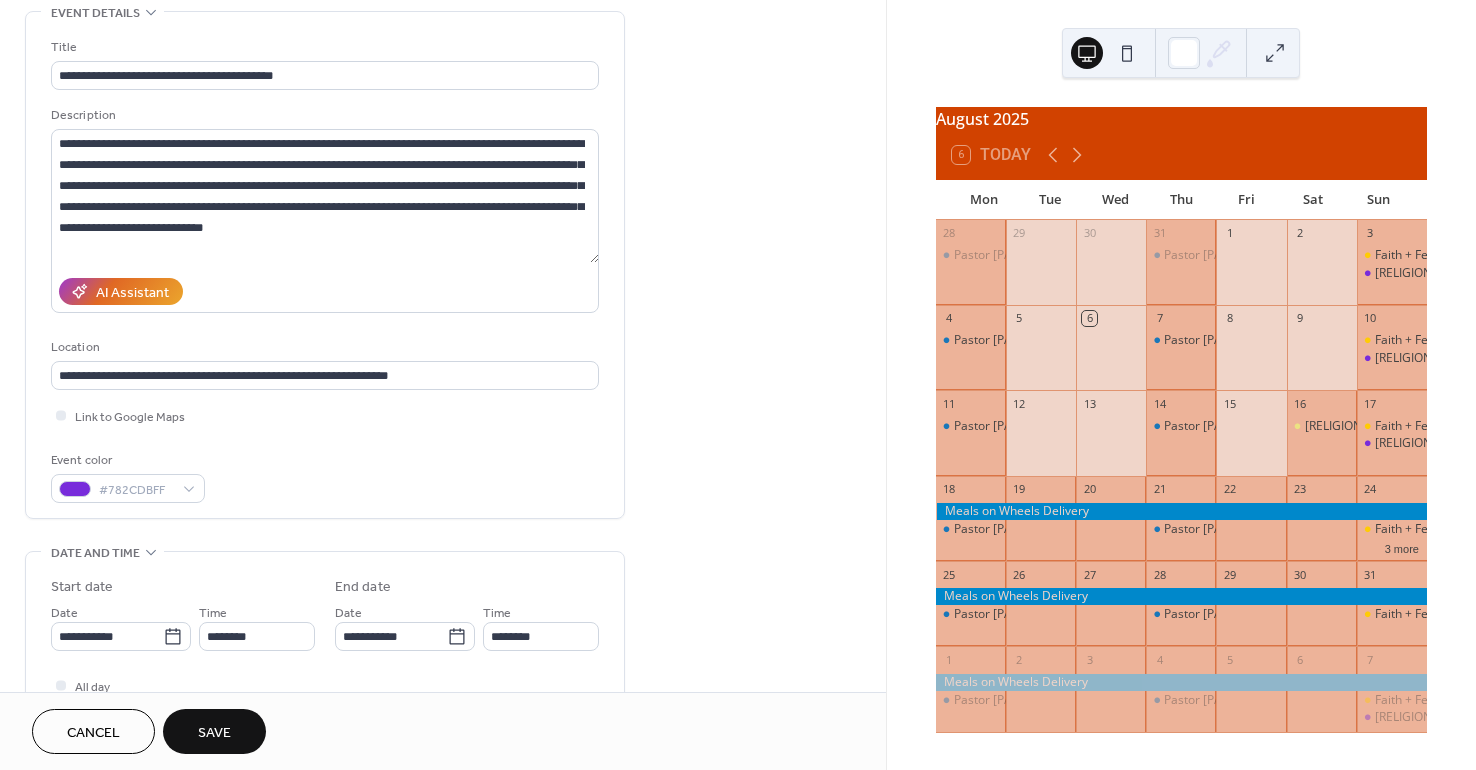 type on "**********" 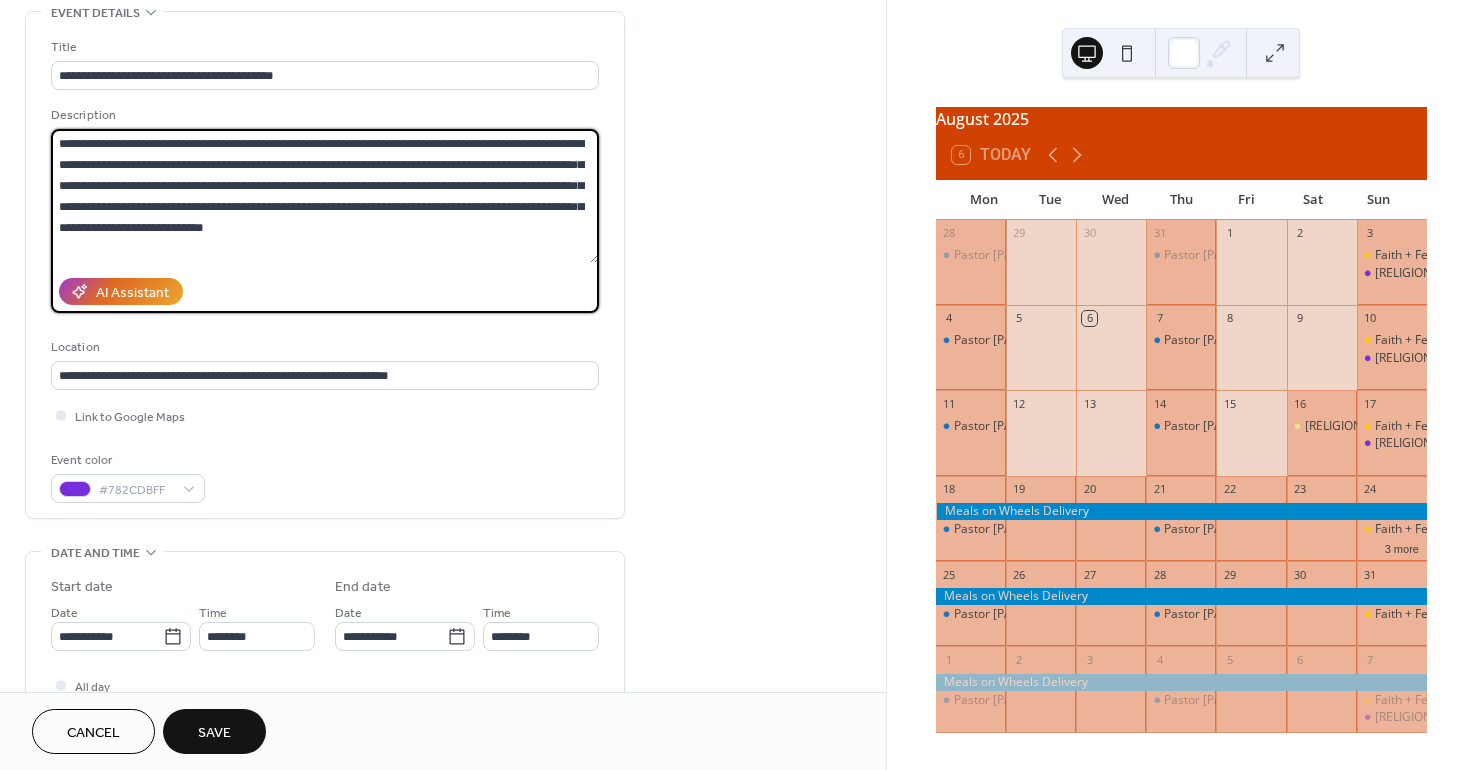 drag, startPoint x: 348, startPoint y: 222, endPoint x: 63, endPoint y: 146, distance: 294.95932 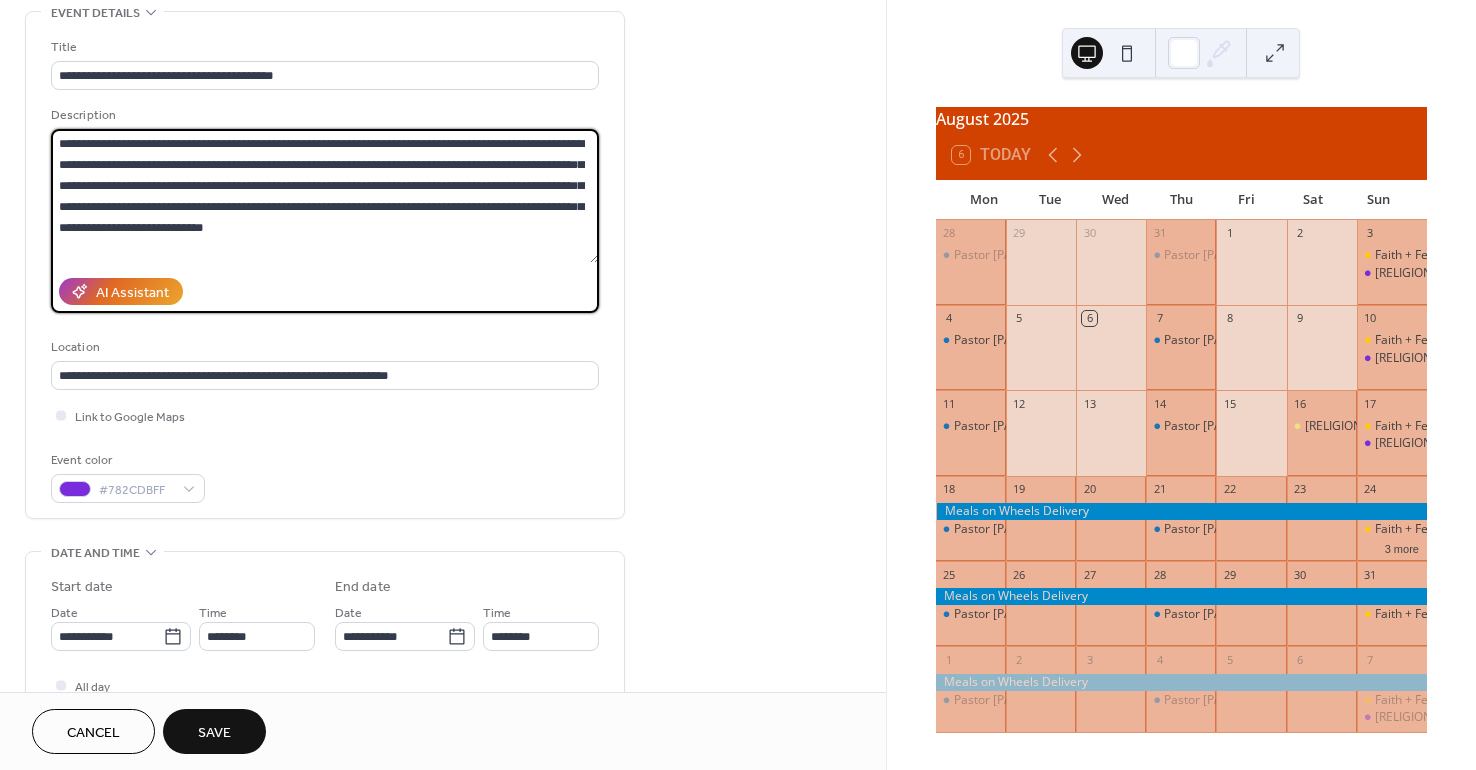 click on "**********" at bounding box center [325, 196] 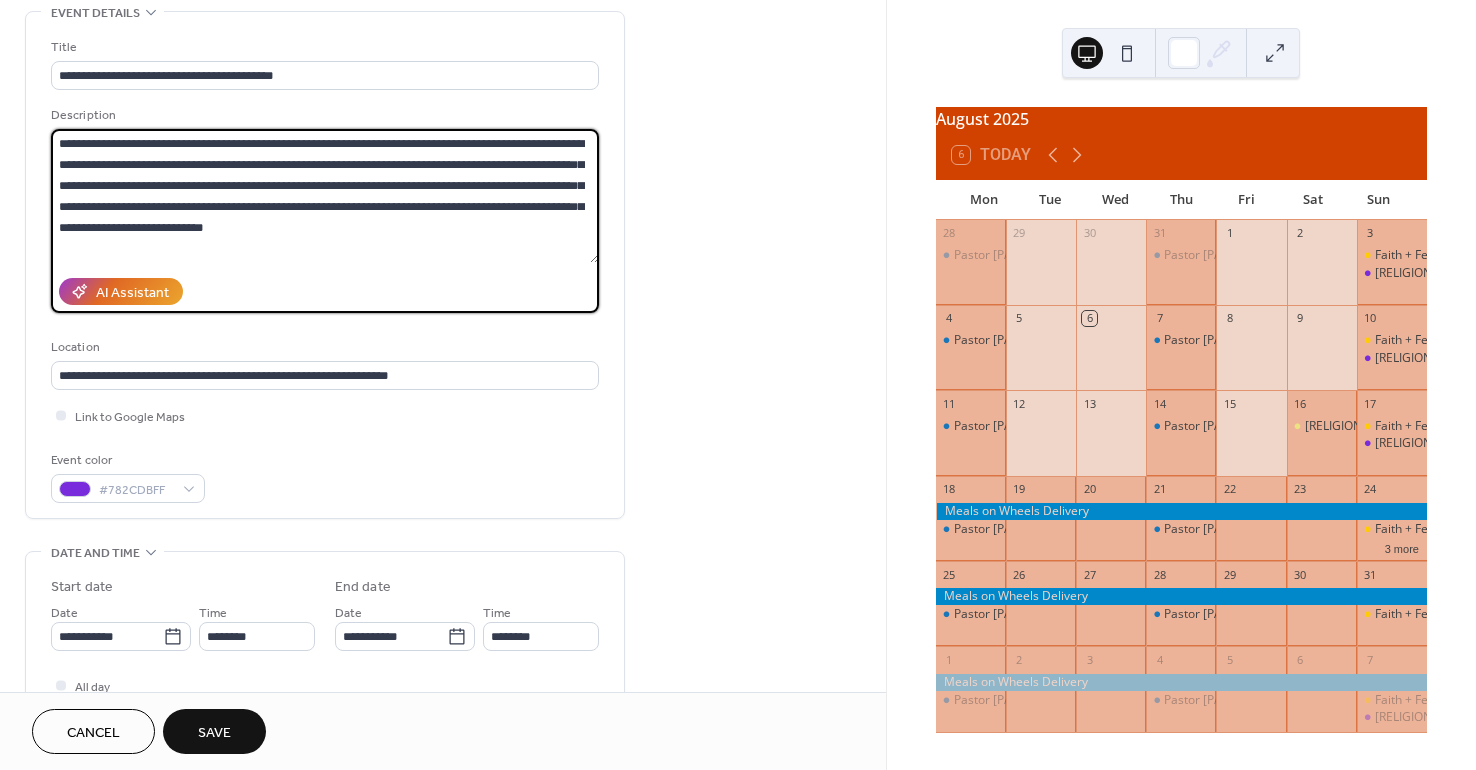 paste on "**********" 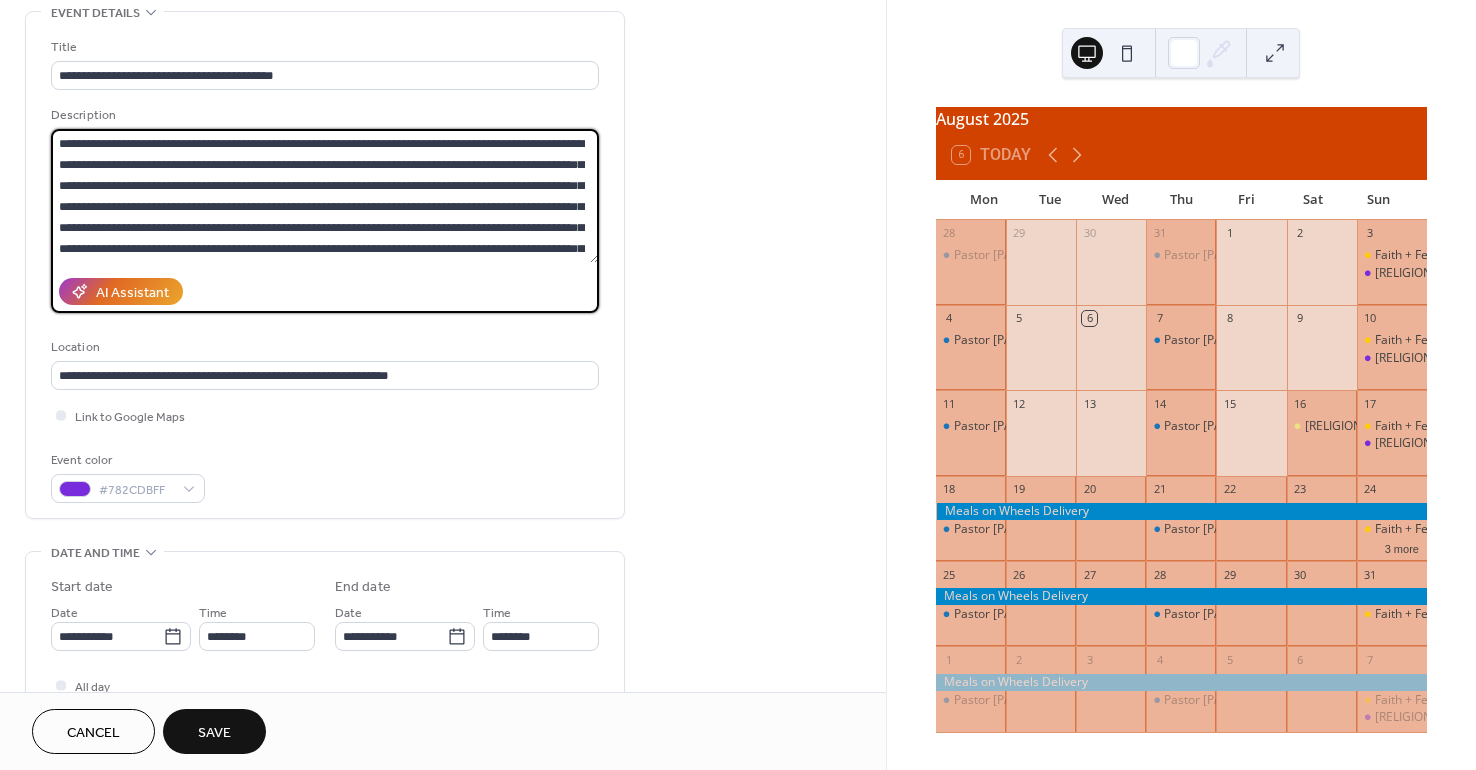 scroll, scrollTop: 18, scrollLeft: 0, axis: vertical 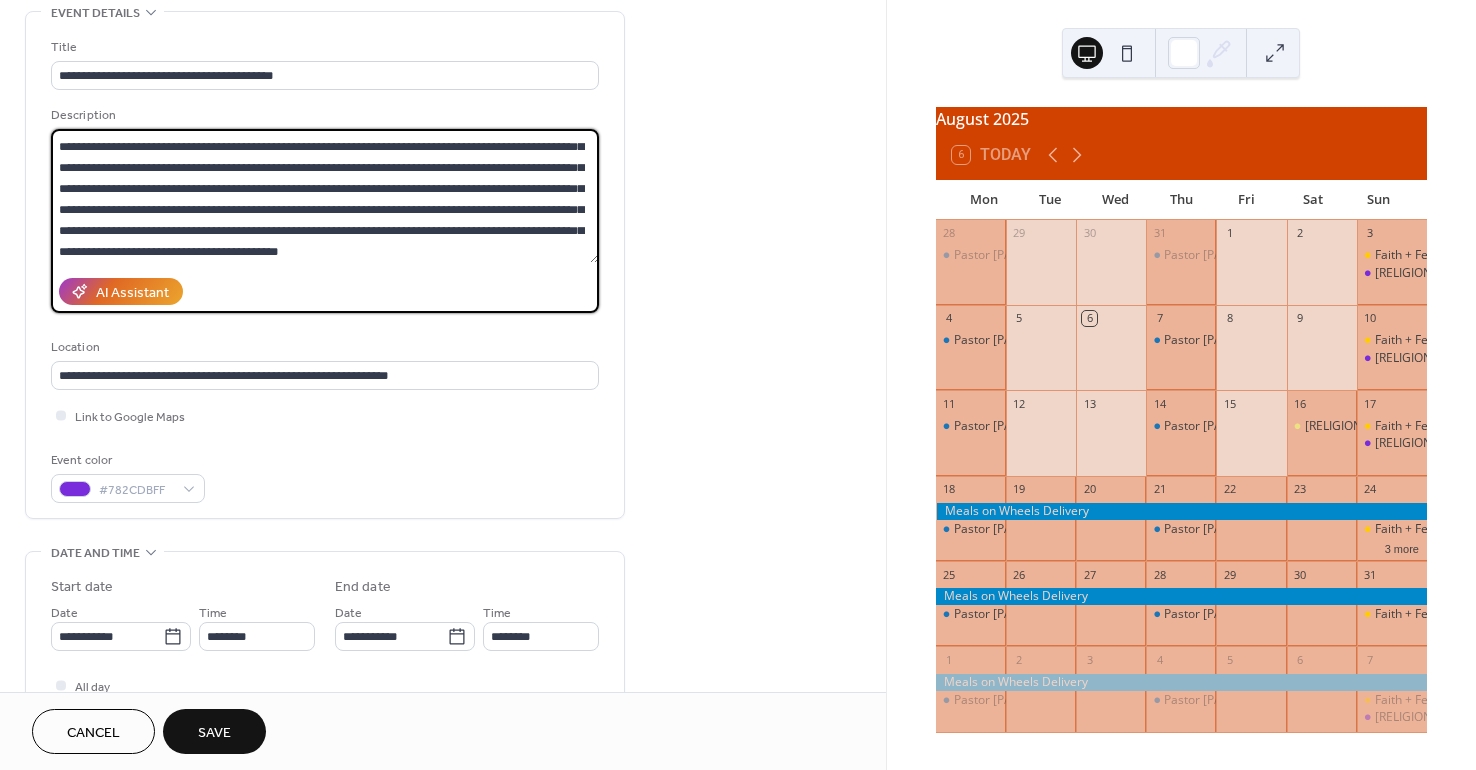 type on "**********" 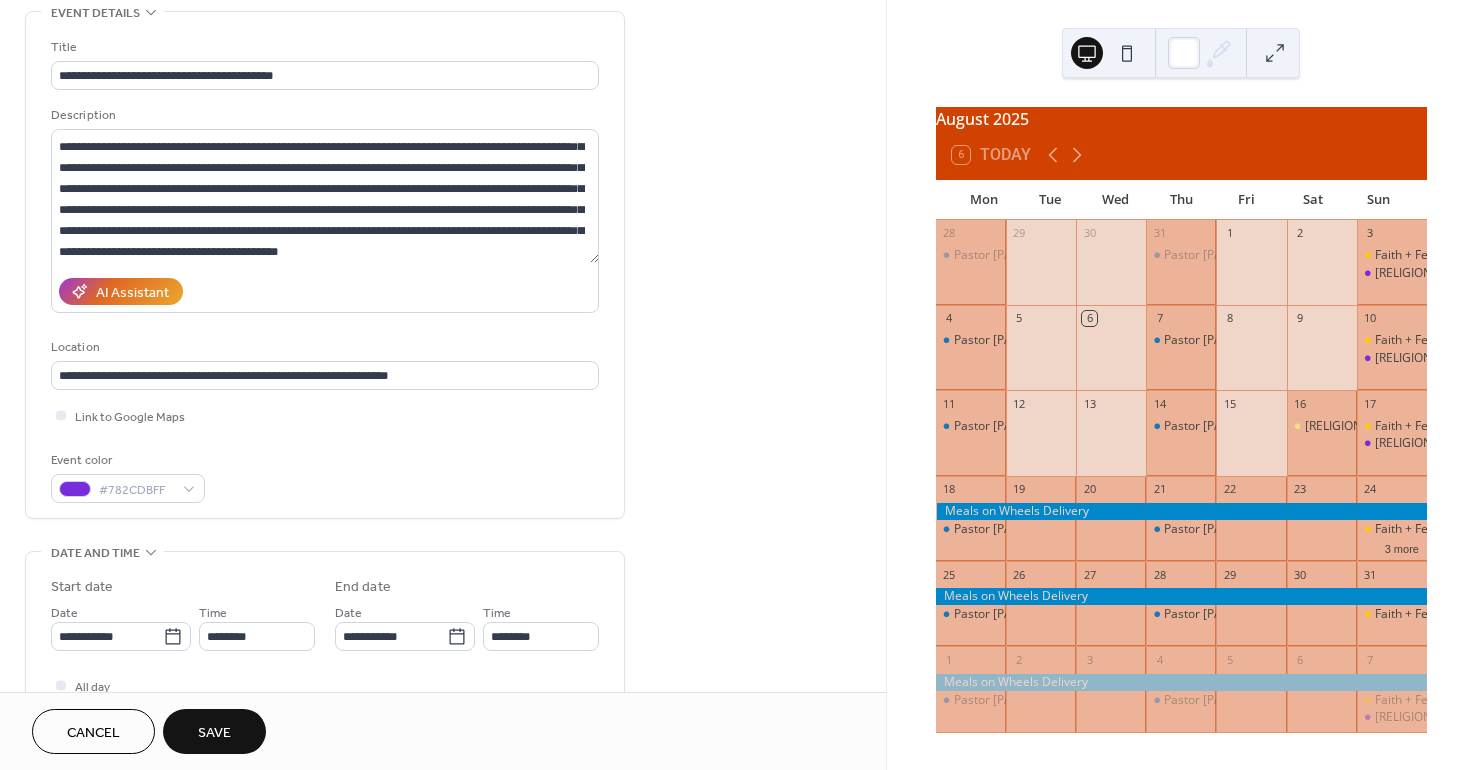 click on "Save" at bounding box center [214, 733] 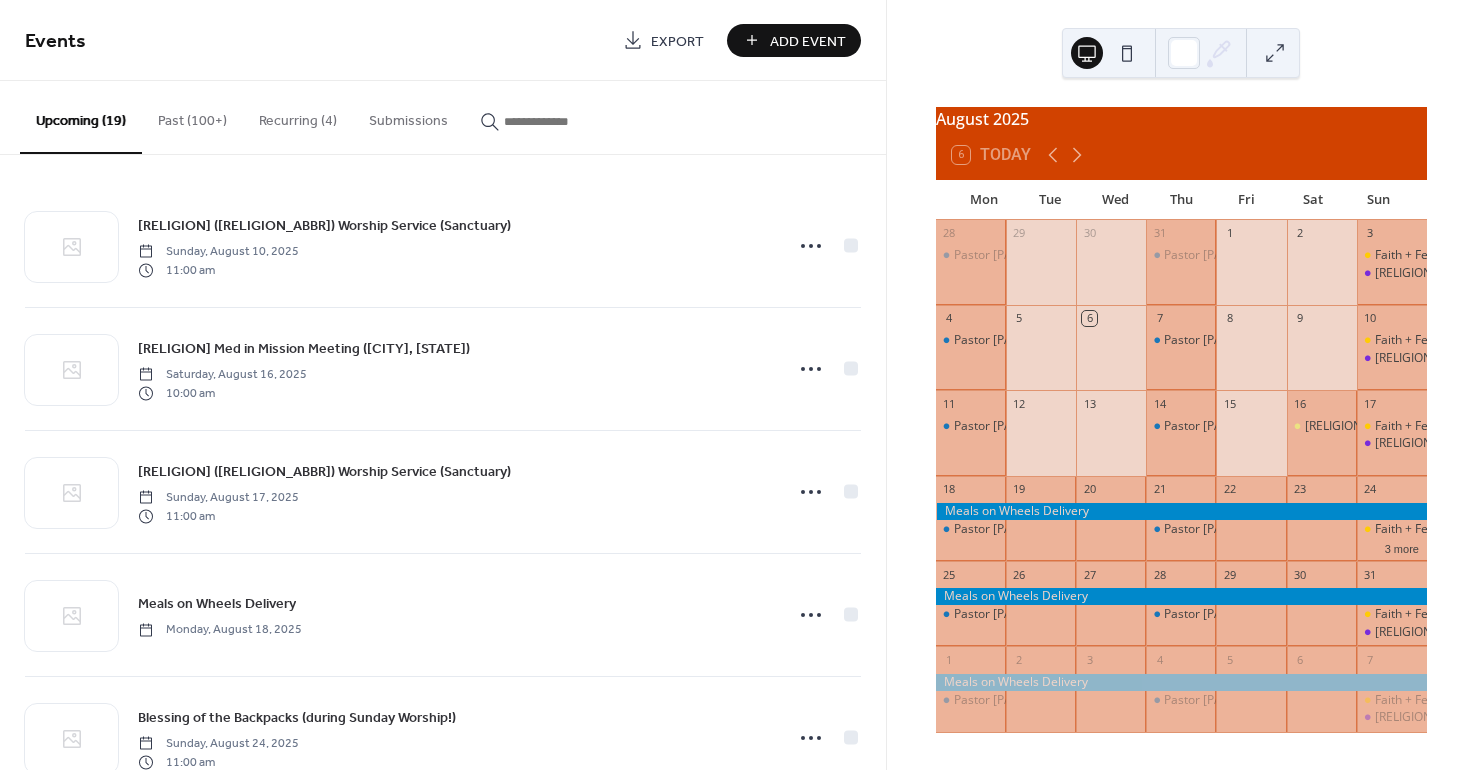 click on "Add Event" at bounding box center [794, 40] 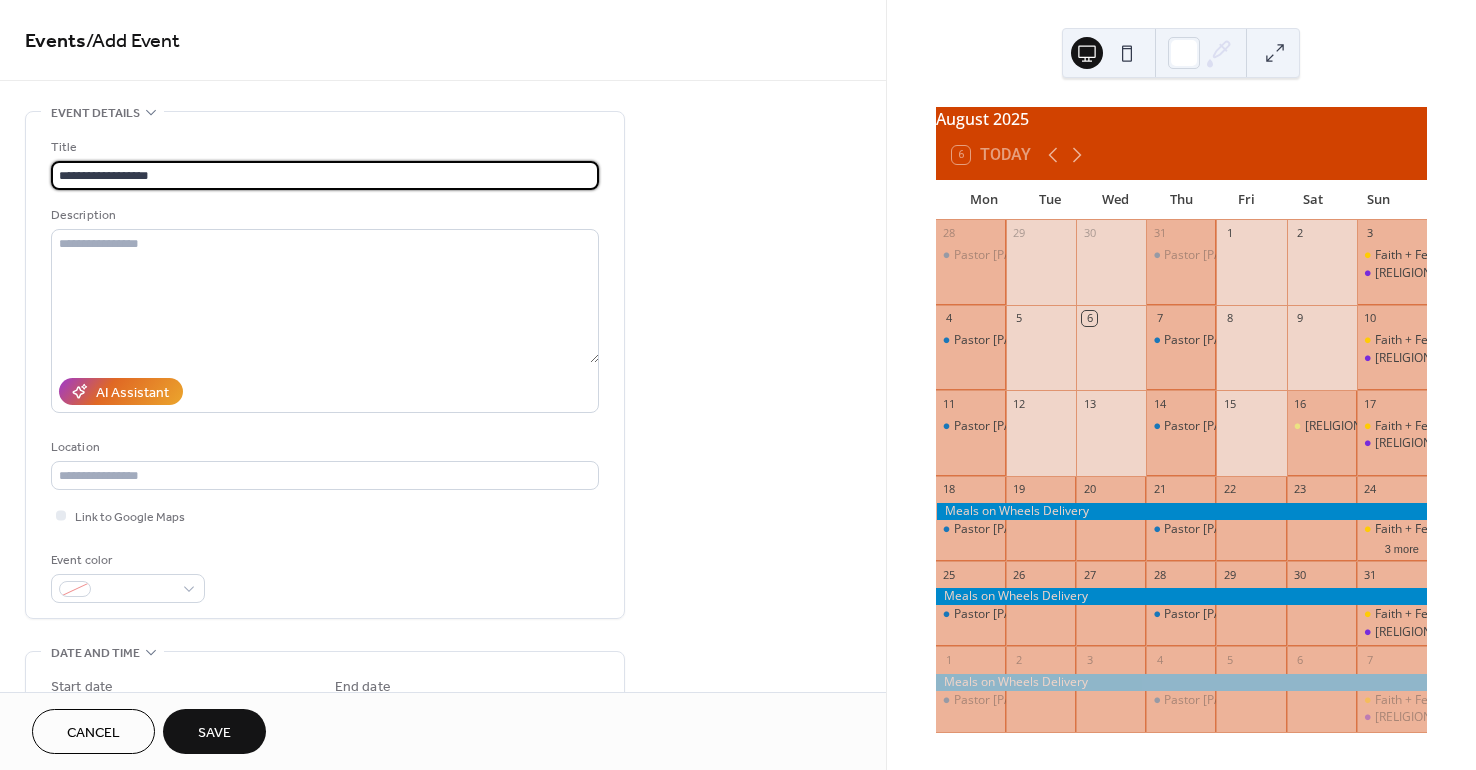 type on "**********" 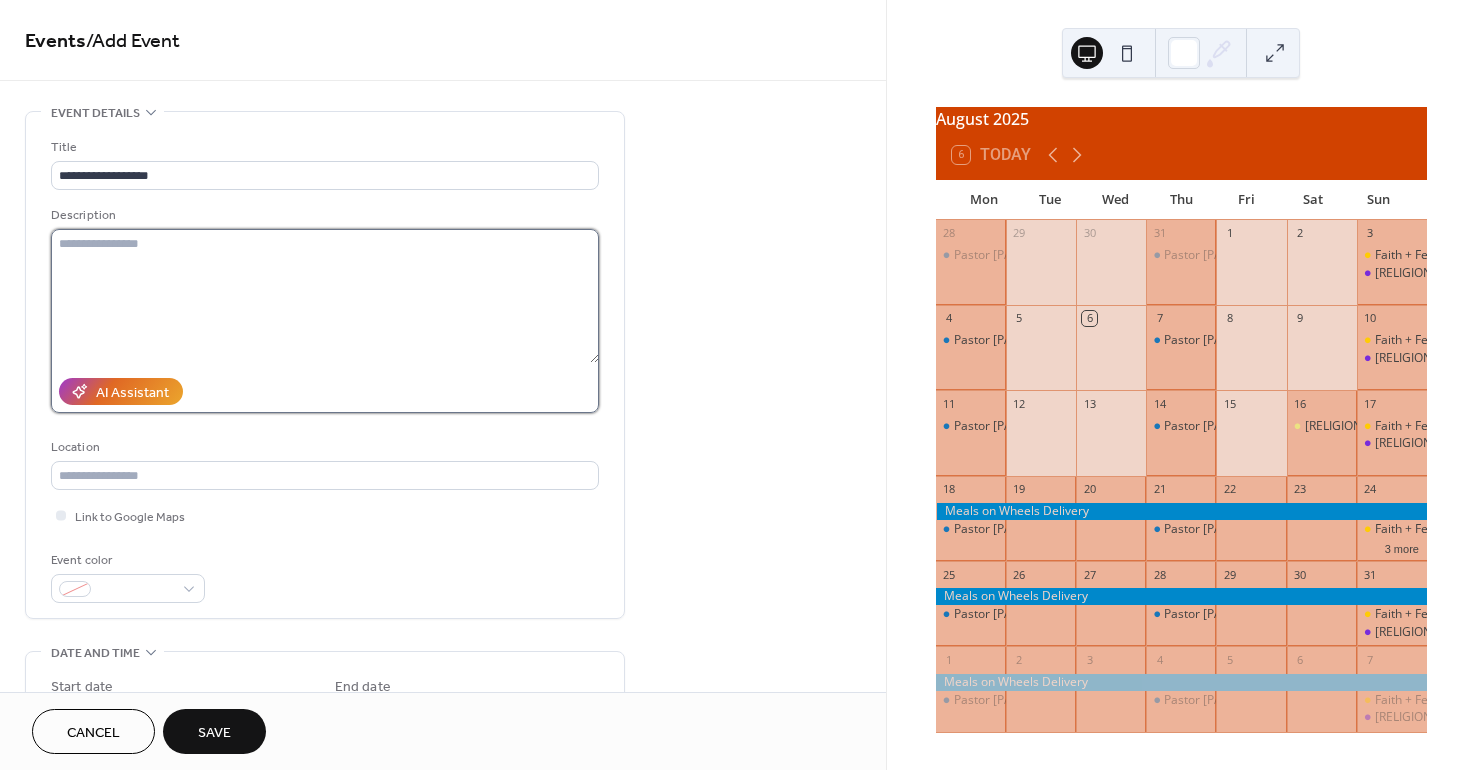 click at bounding box center (325, 296) 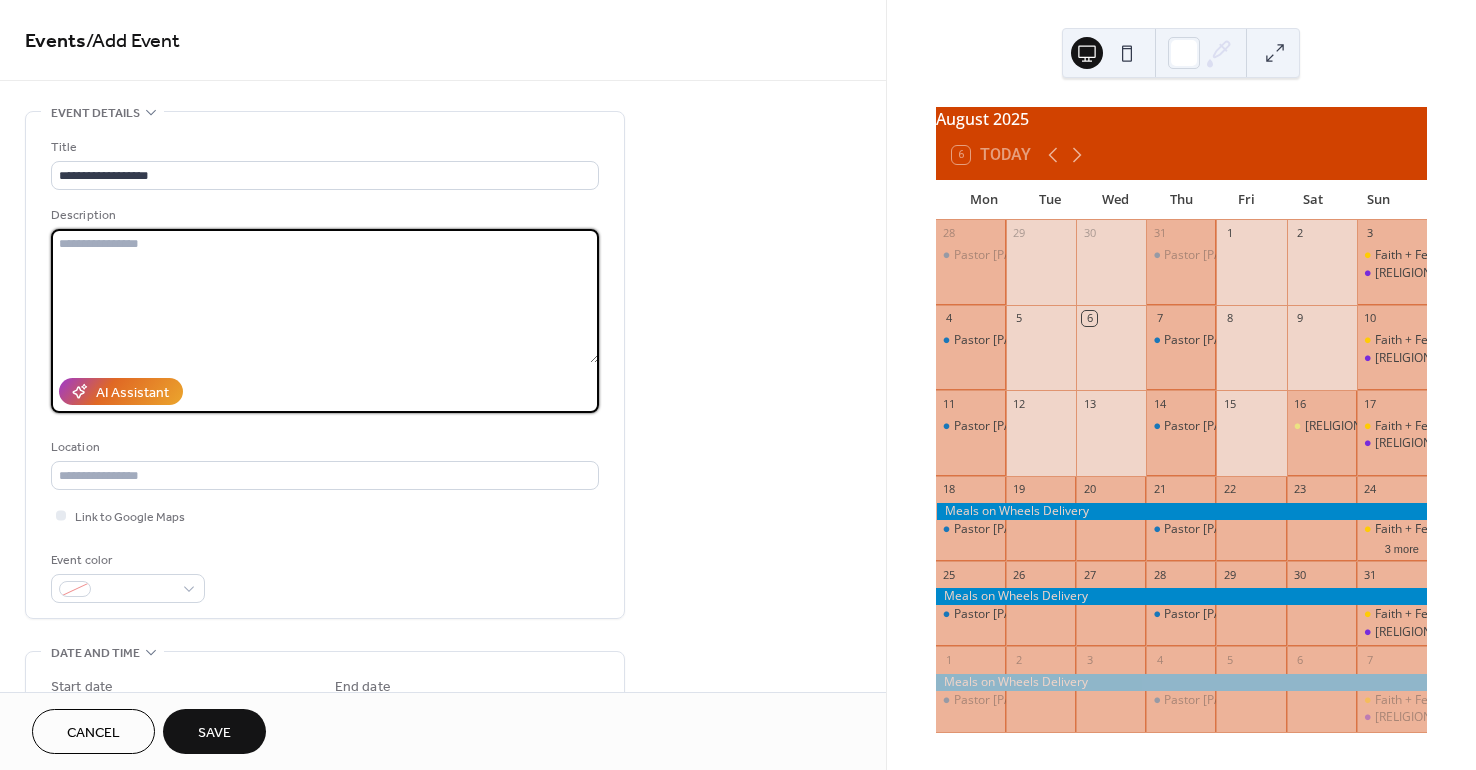 paste on "**********" 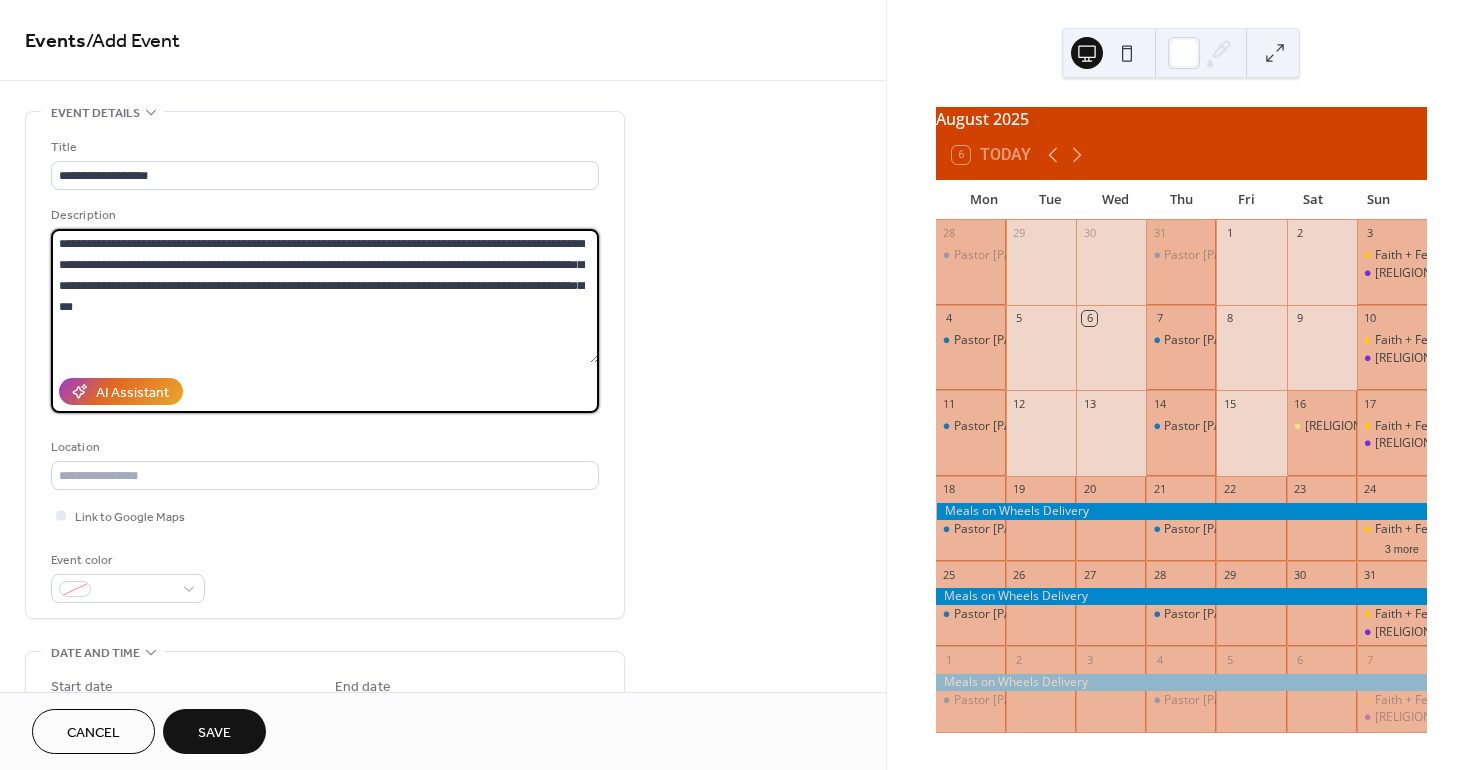 drag, startPoint x: 196, startPoint y: 242, endPoint x: 143, endPoint y: 239, distance: 53.08484 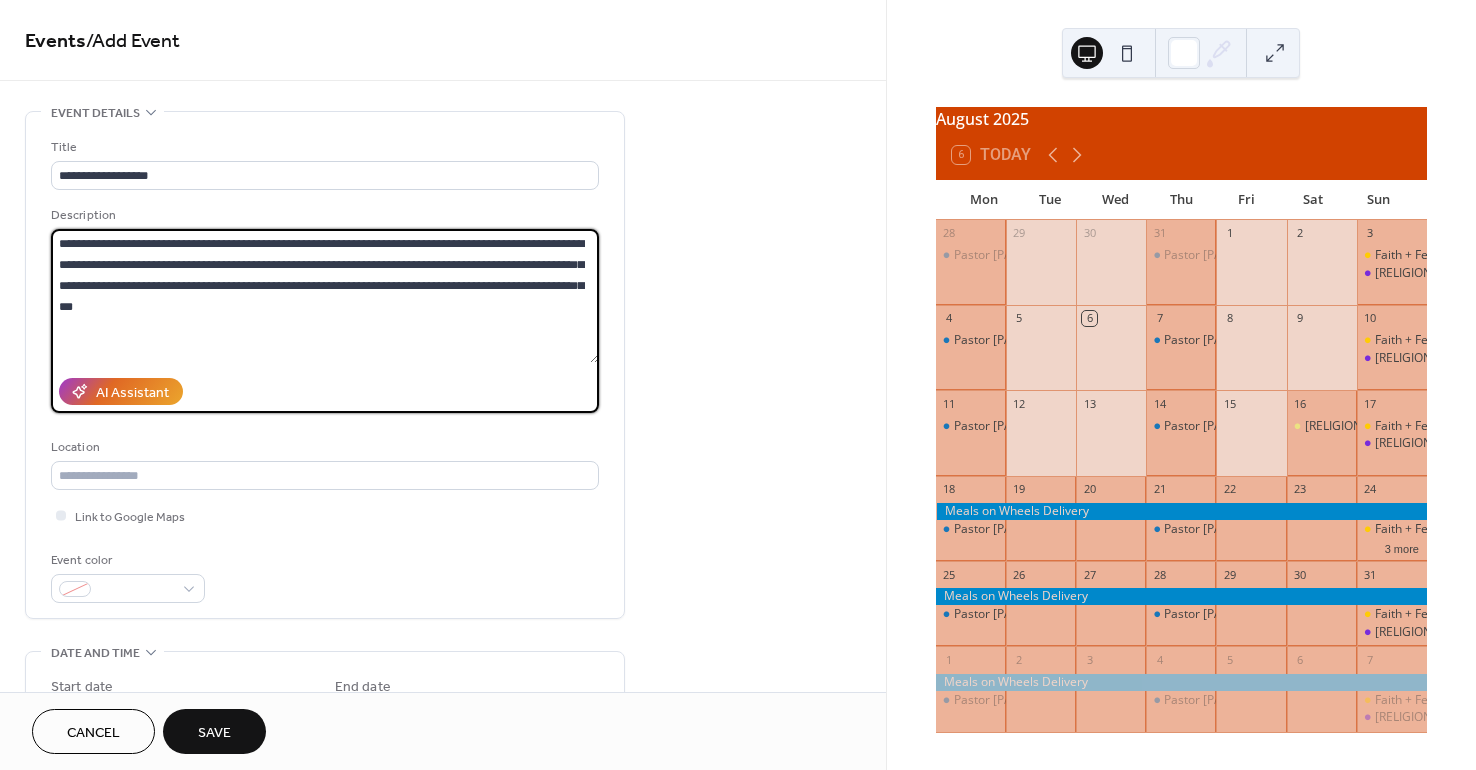 click on "**********" at bounding box center [325, 296] 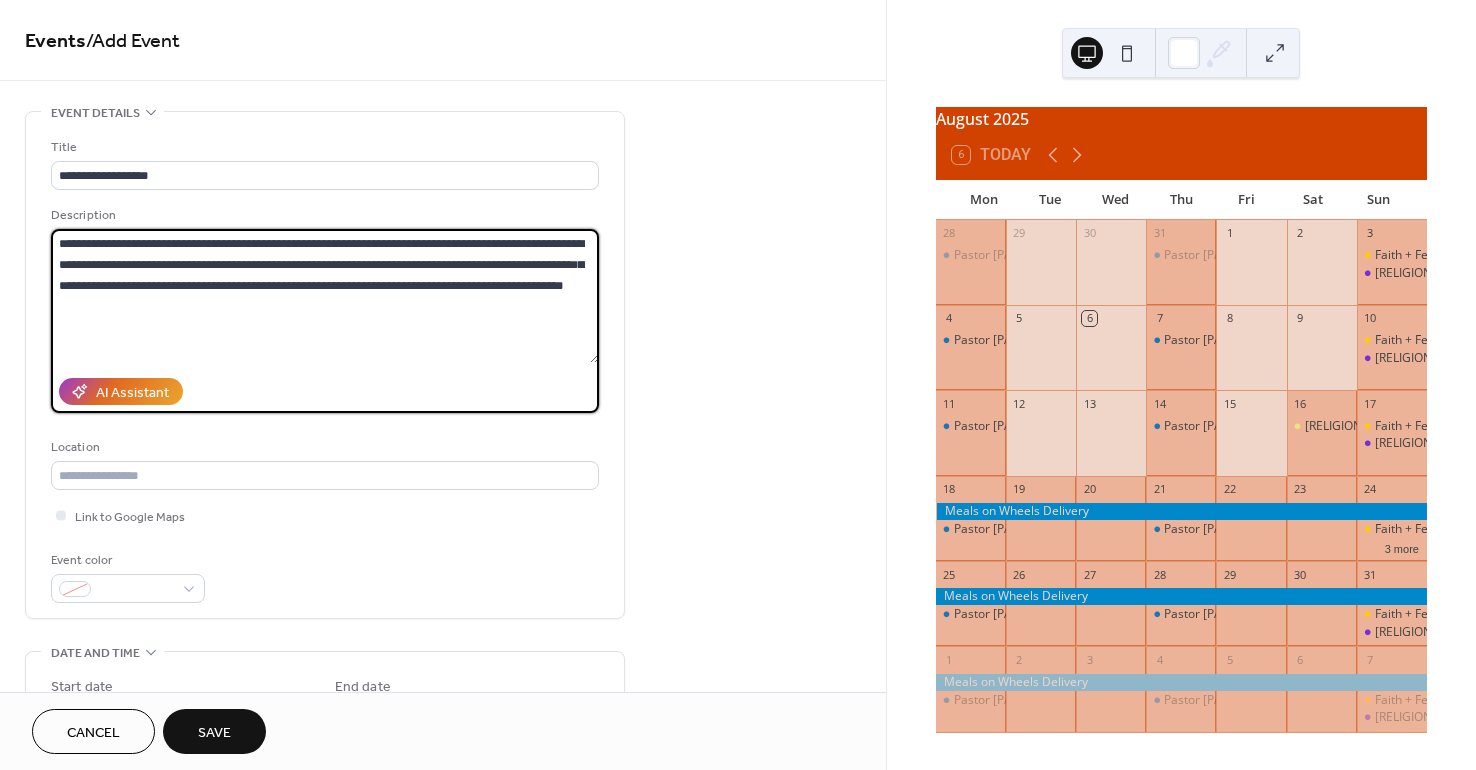 click on "**********" at bounding box center [325, 296] 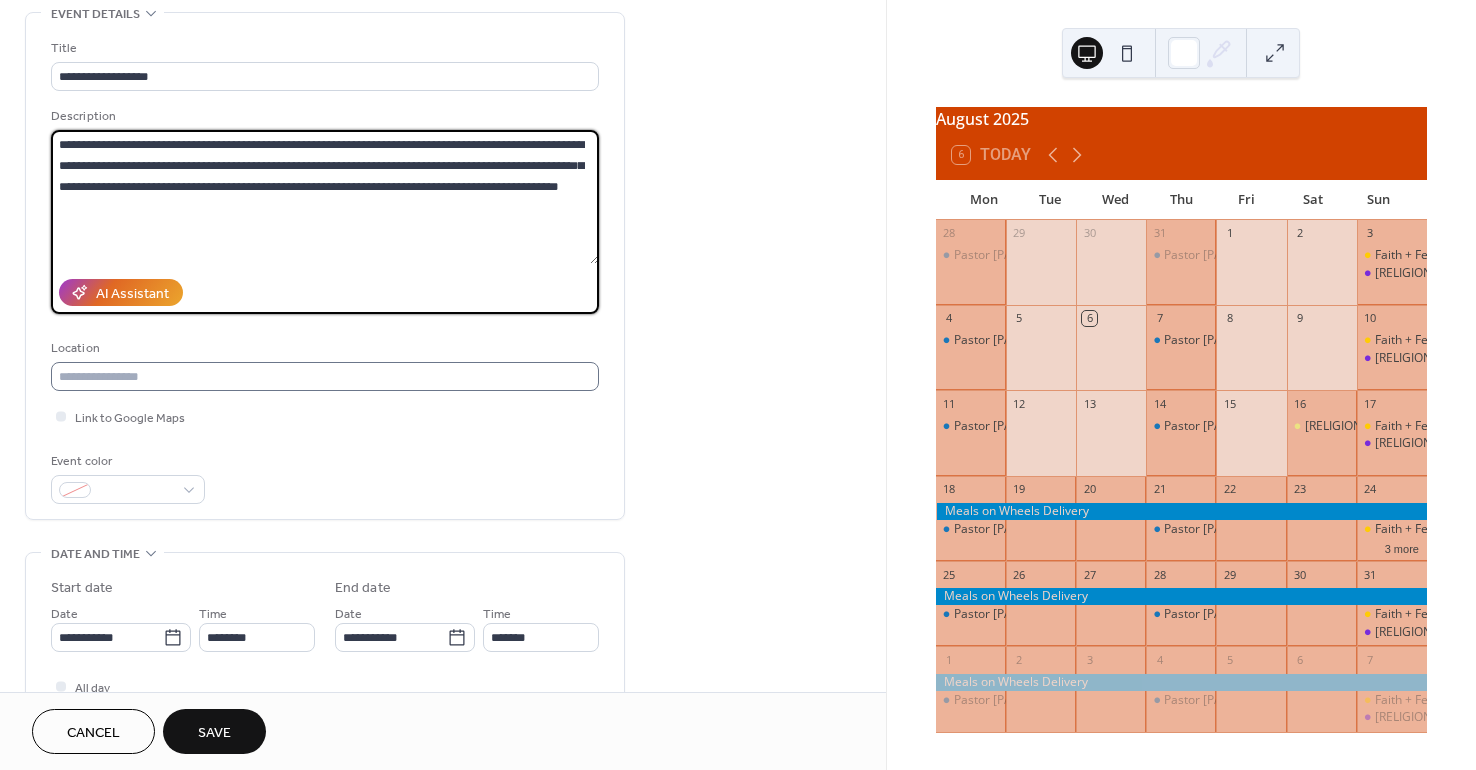 scroll, scrollTop: 100, scrollLeft: 0, axis: vertical 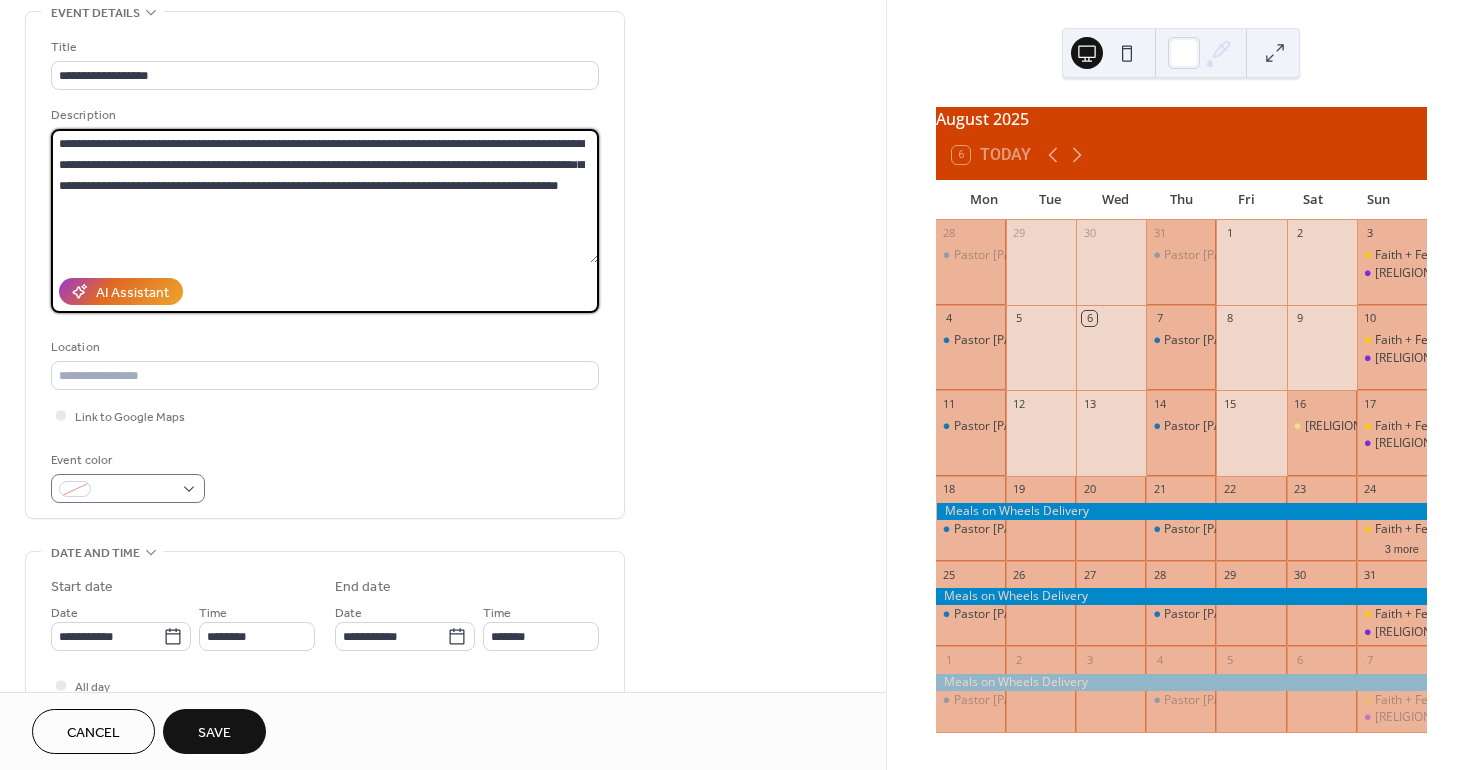 type on "**********" 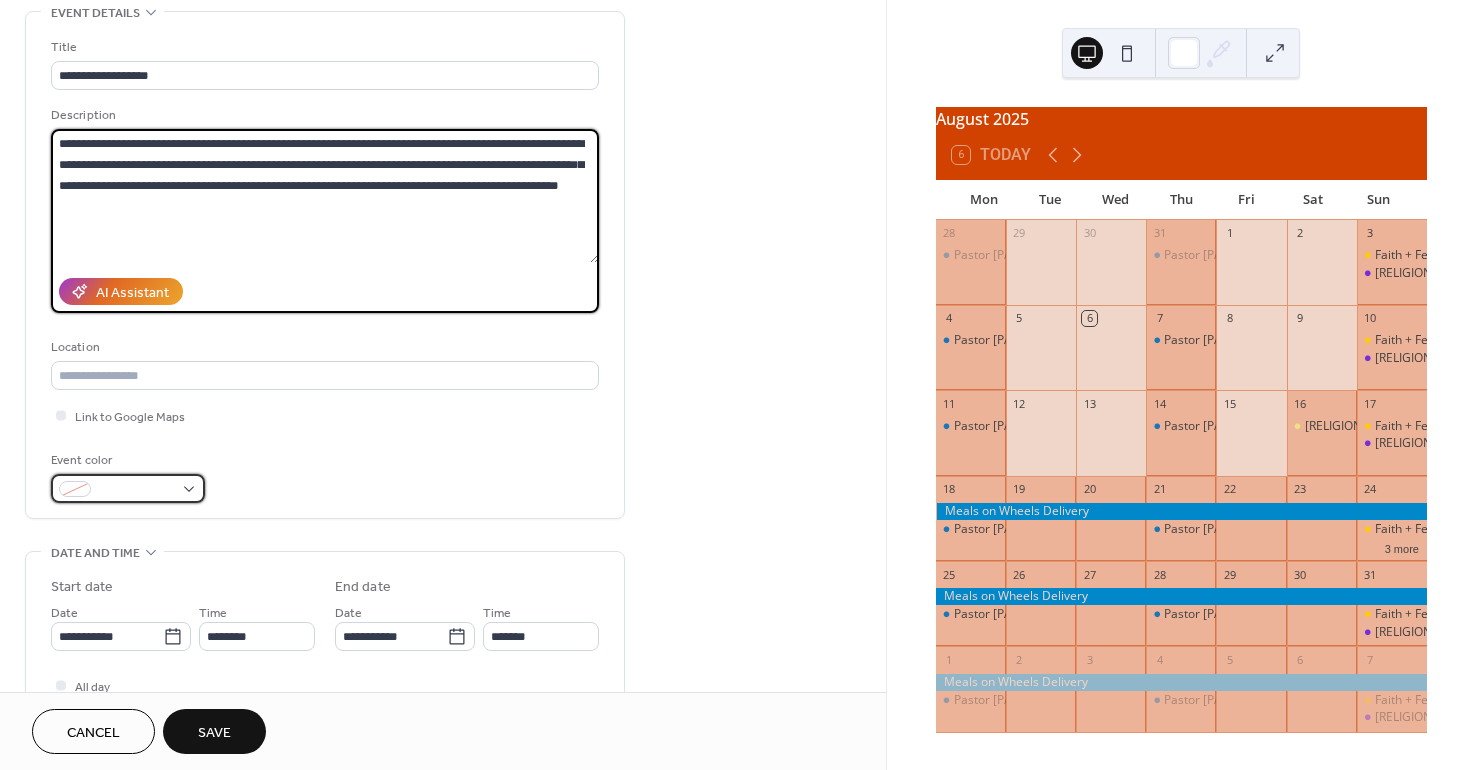 click at bounding box center (128, 488) 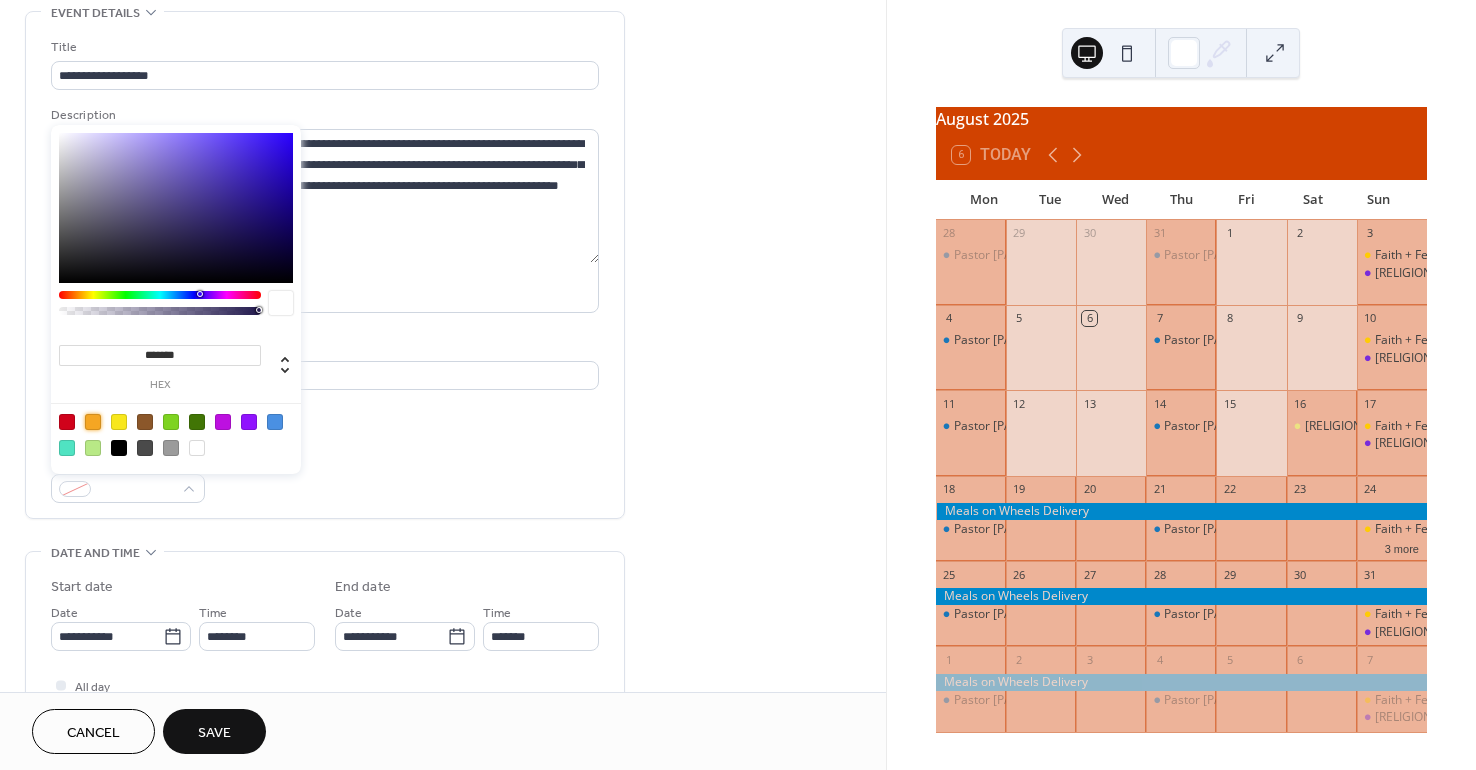 click at bounding box center (93, 422) 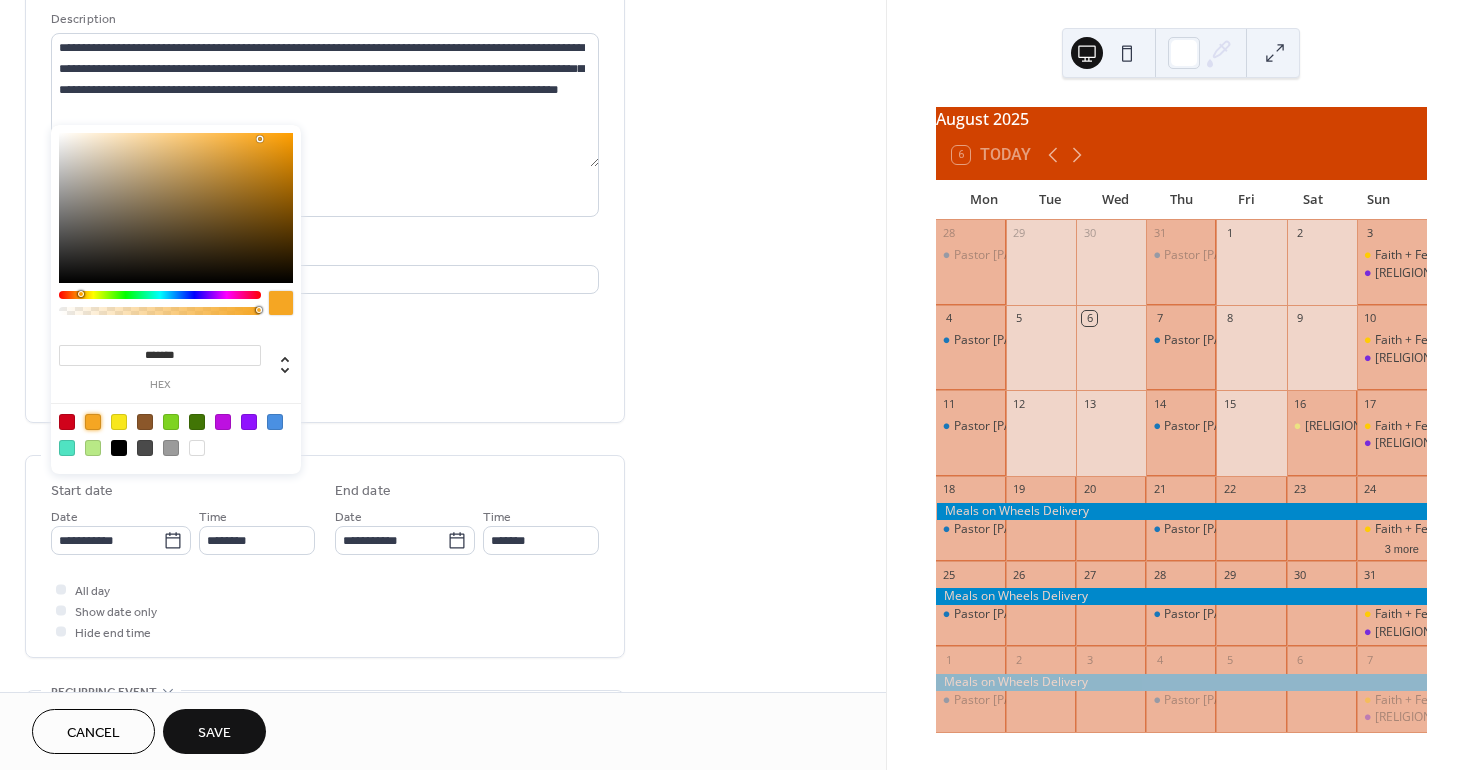scroll, scrollTop: 200, scrollLeft: 0, axis: vertical 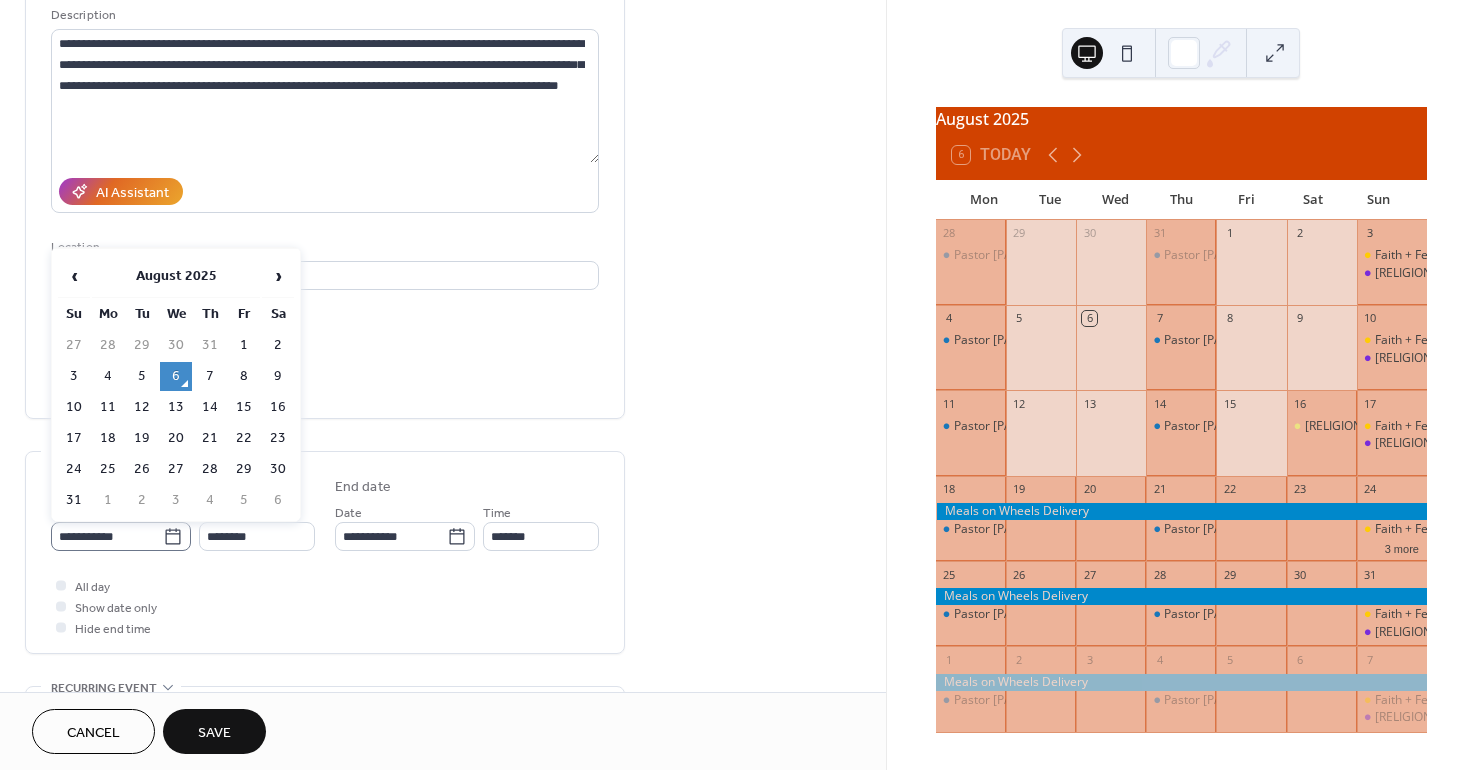 click 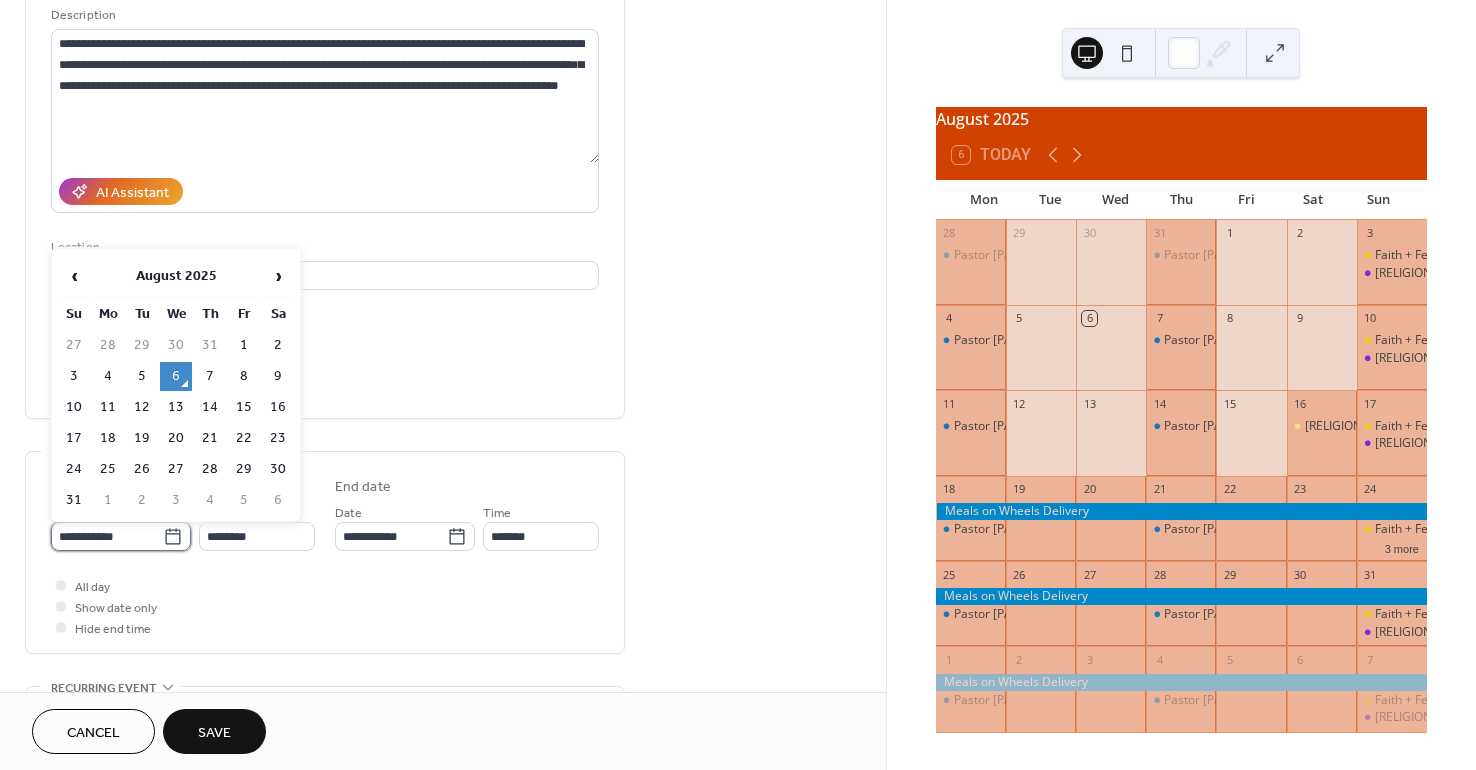 click on "**********" at bounding box center (107, 536) 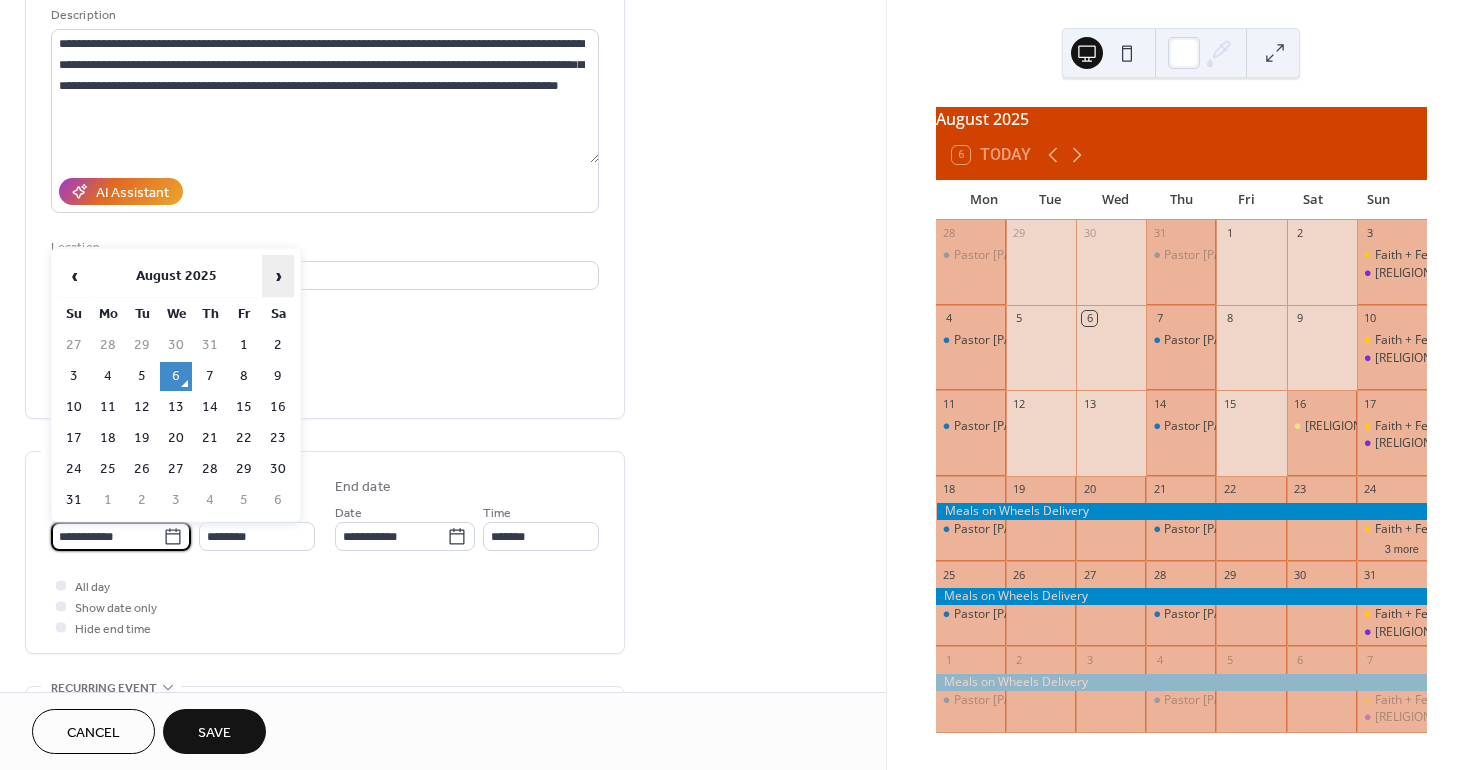 click on "›" at bounding box center [278, 276] 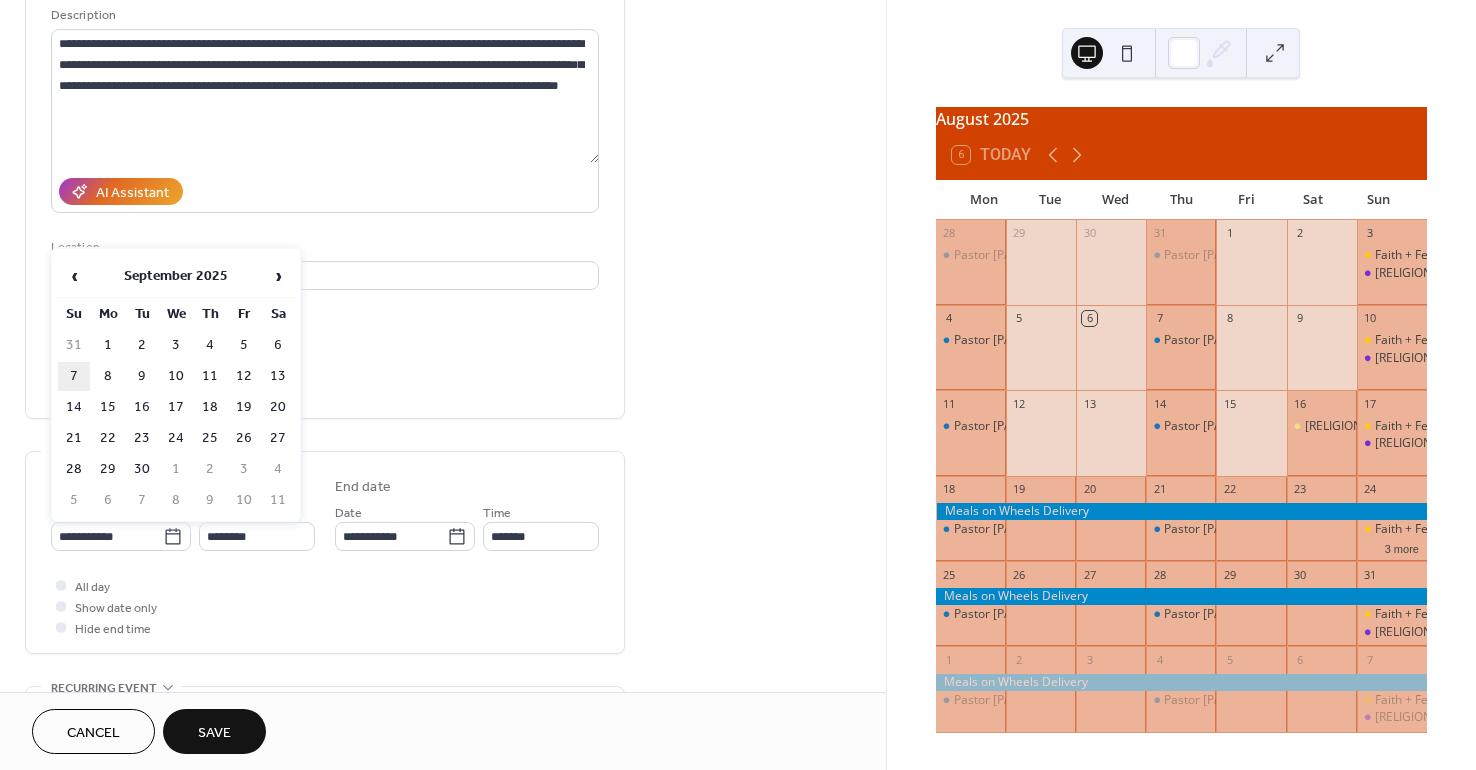 click on "7" at bounding box center (74, 376) 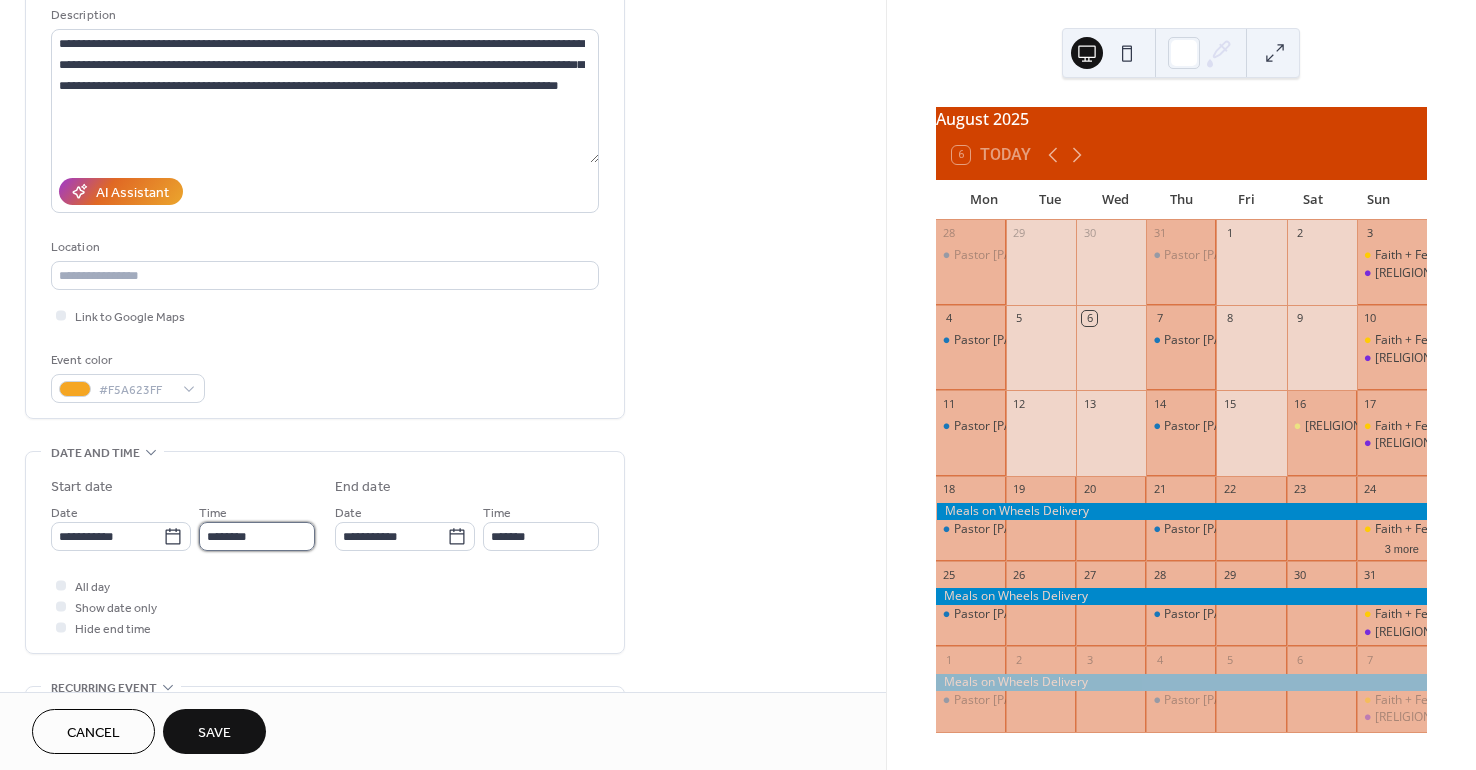 click on "********" at bounding box center (257, 536) 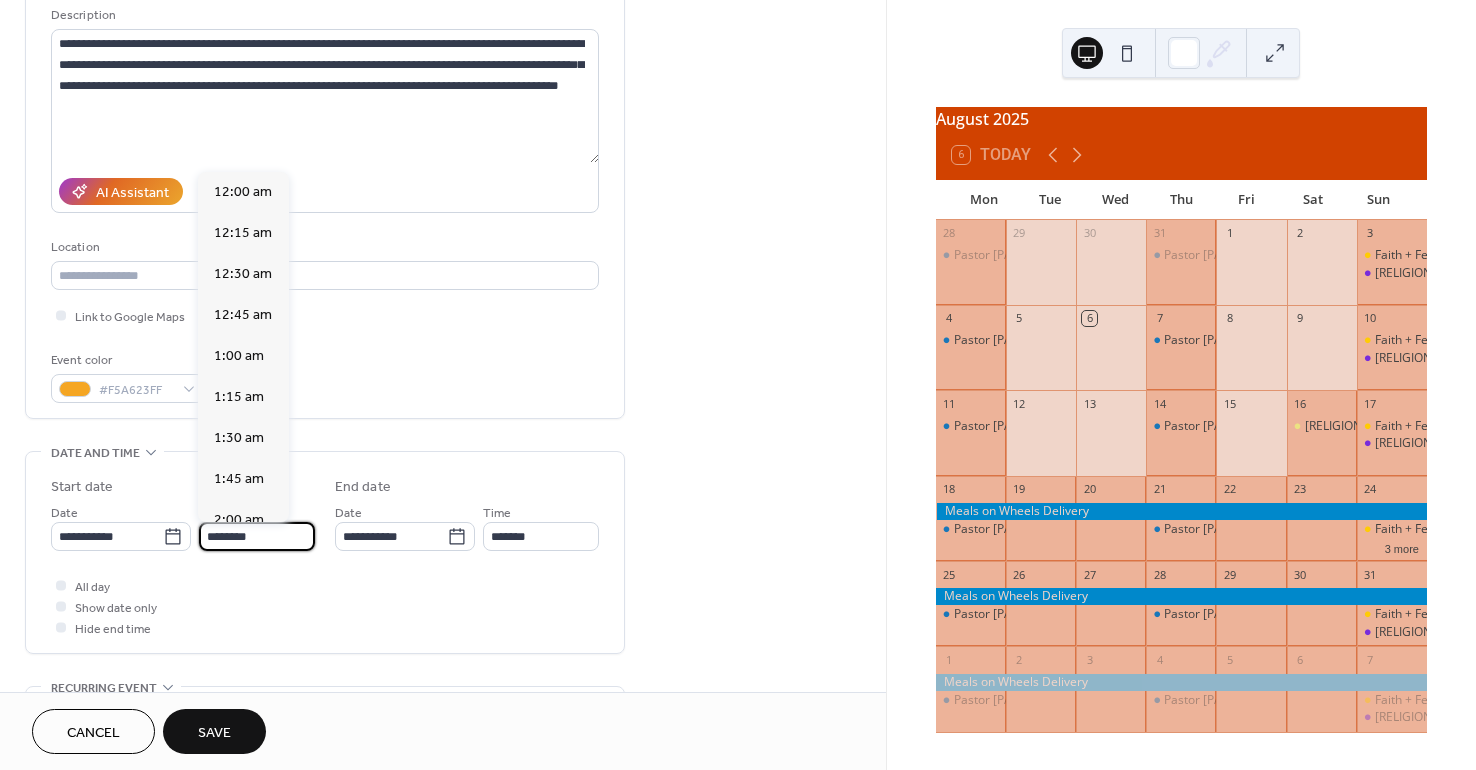 scroll, scrollTop: 1968, scrollLeft: 0, axis: vertical 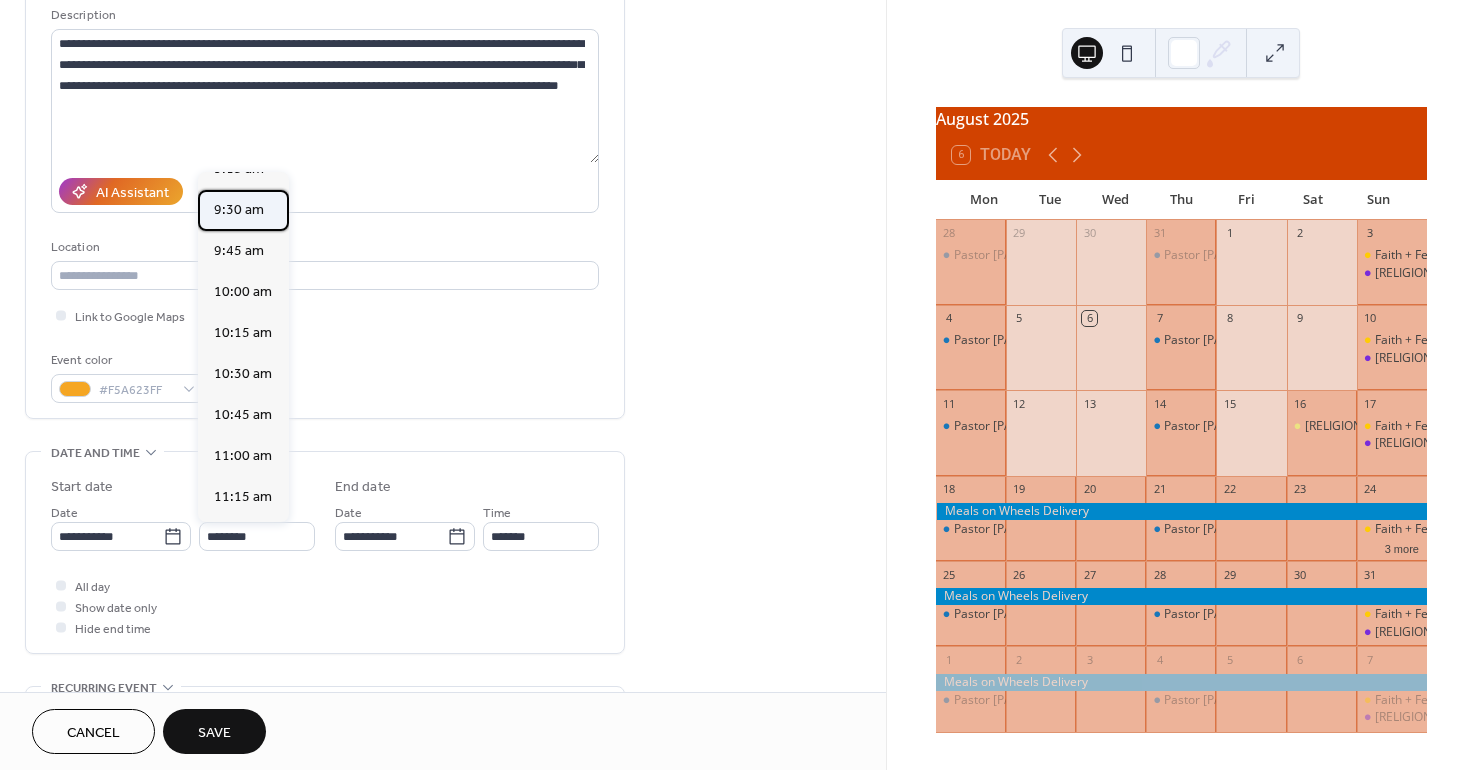 click on "9:30 am" at bounding box center [239, 210] 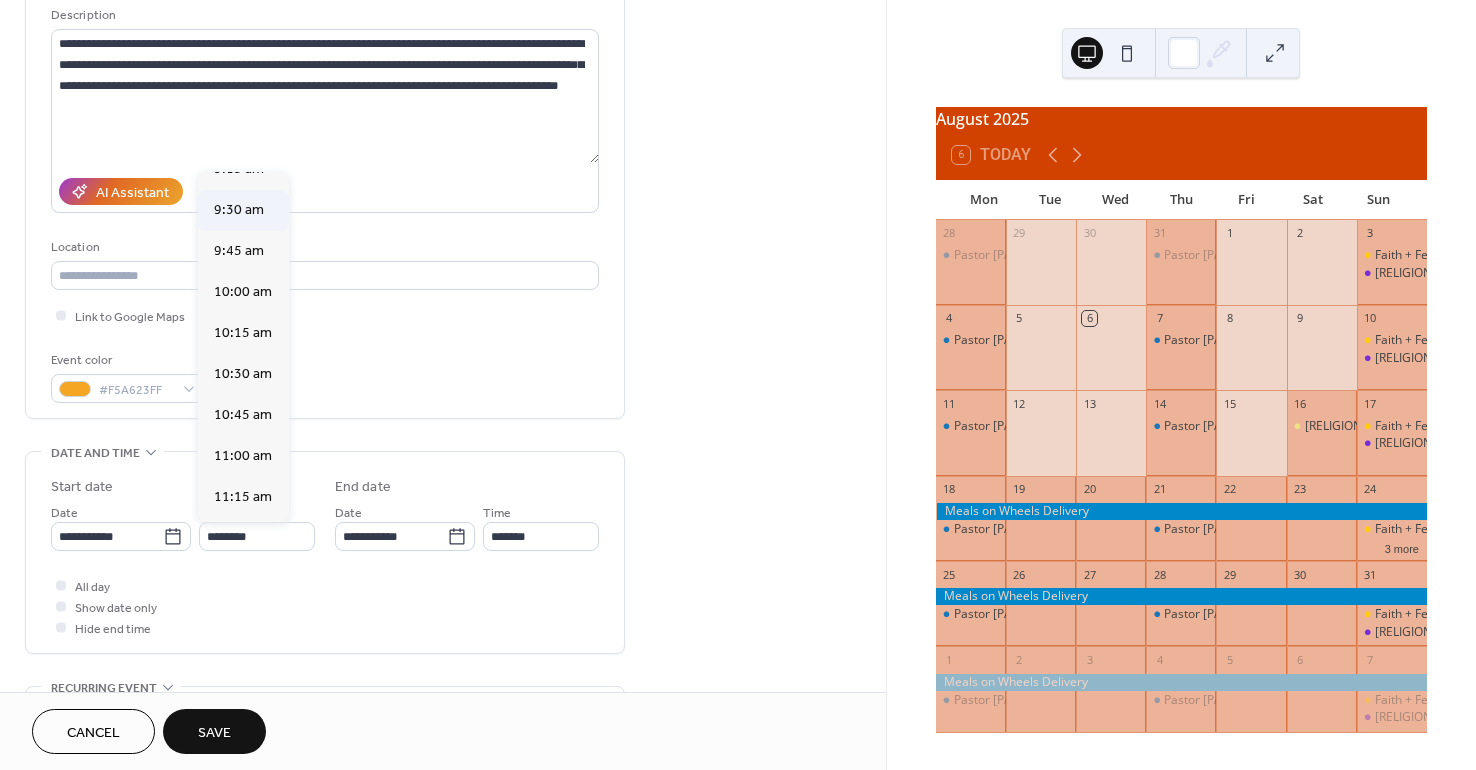 type on "*******" 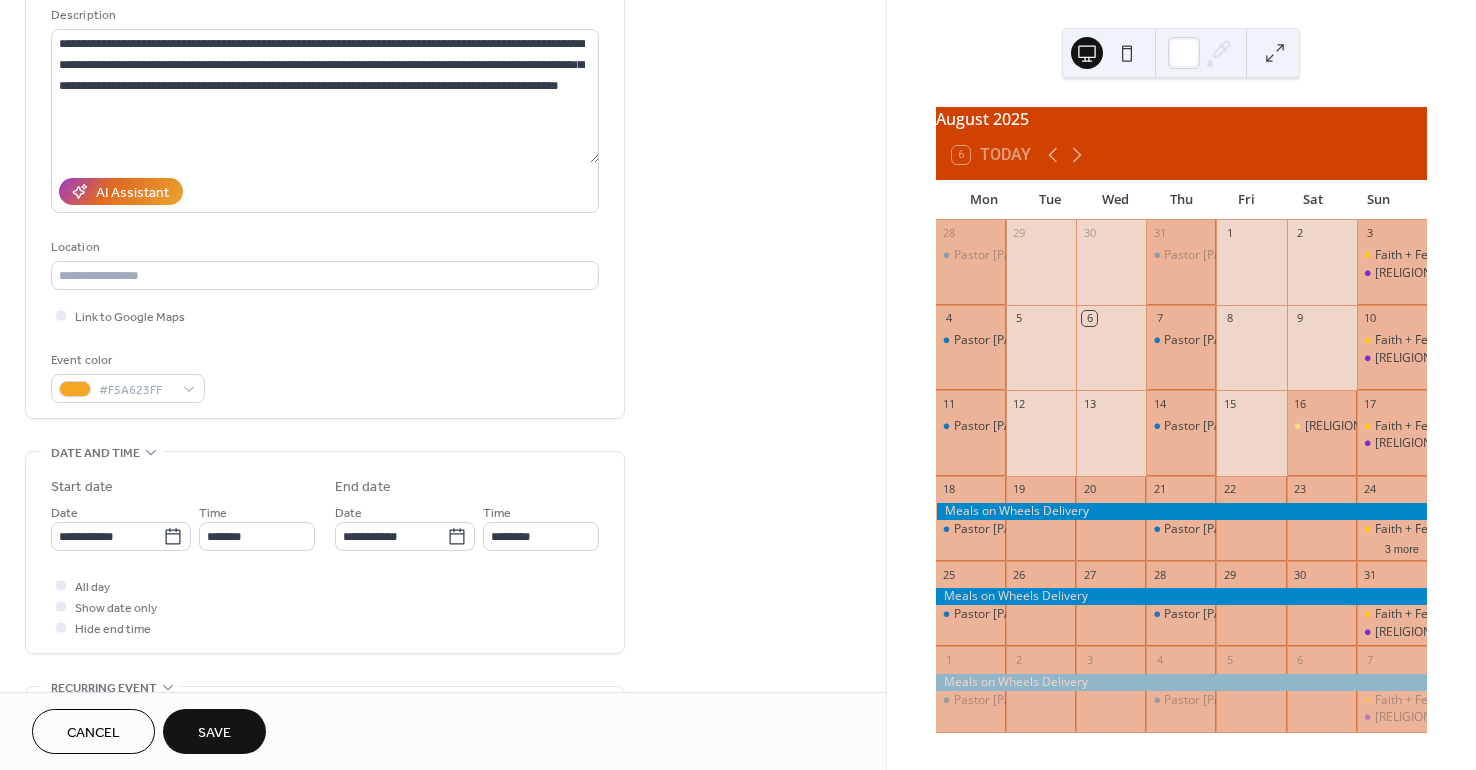 scroll, scrollTop: 300, scrollLeft: 0, axis: vertical 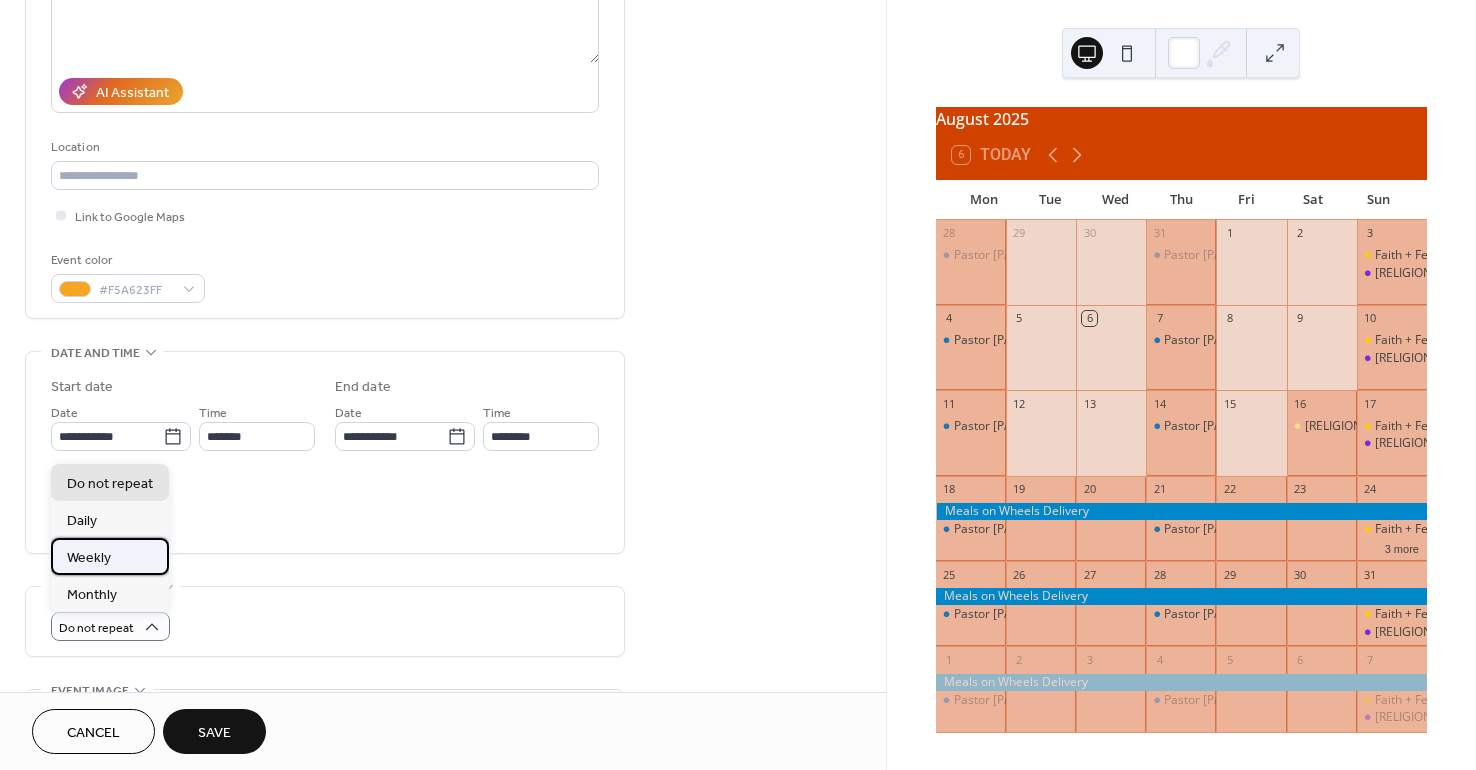 click on "Weekly" at bounding box center (110, 556) 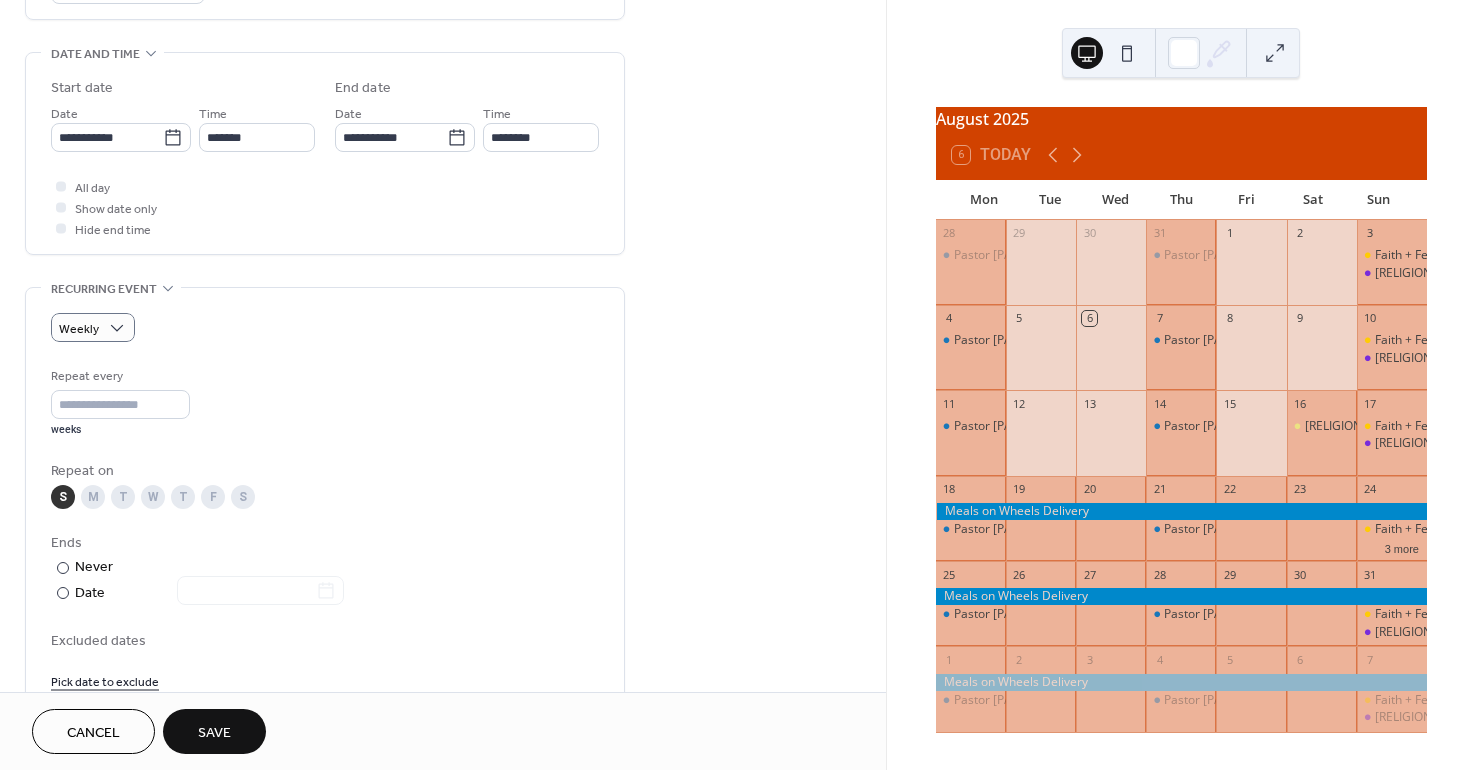 scroll, scrollTop: 600, scrollLeft: 0, axis: vertical 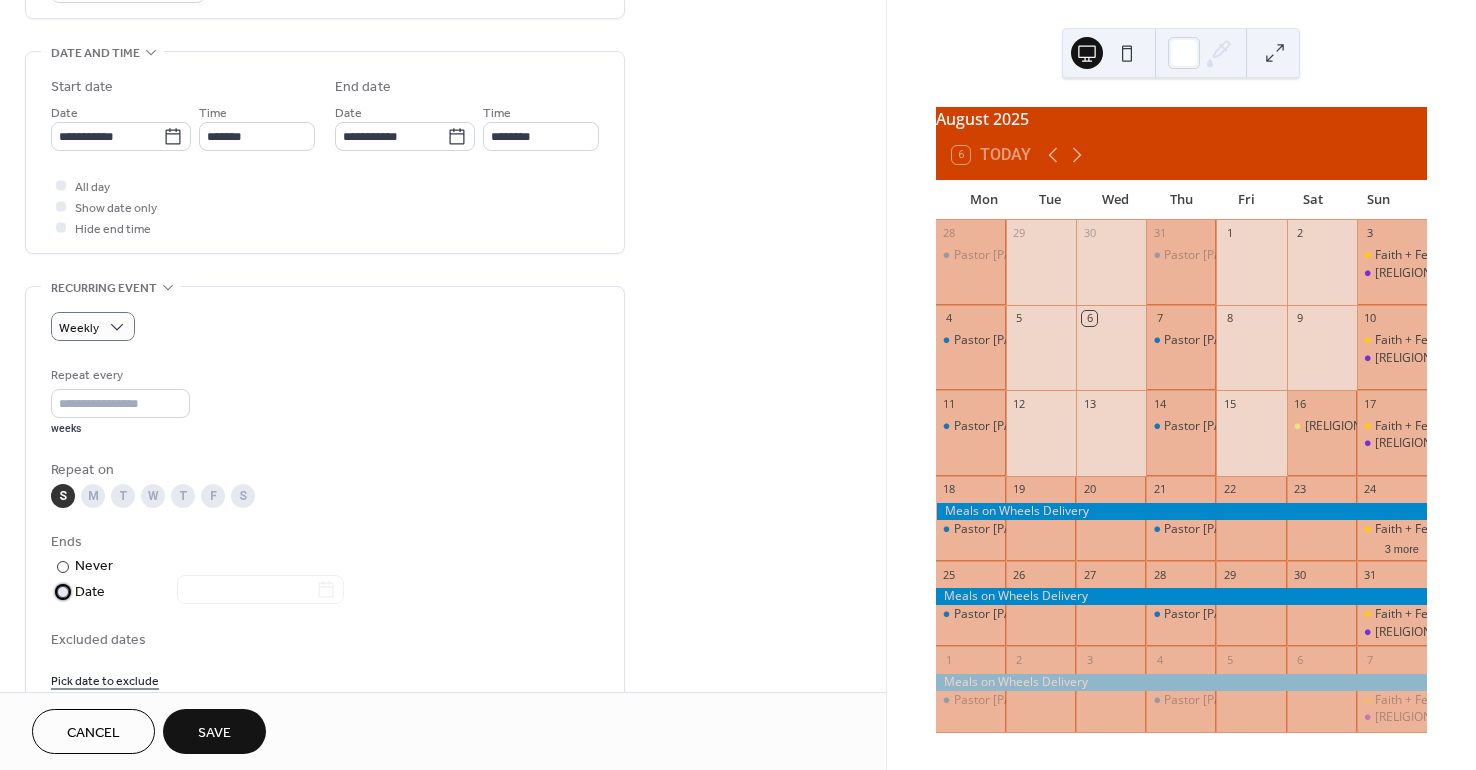 click on "​" at bounding box center [61, 591] 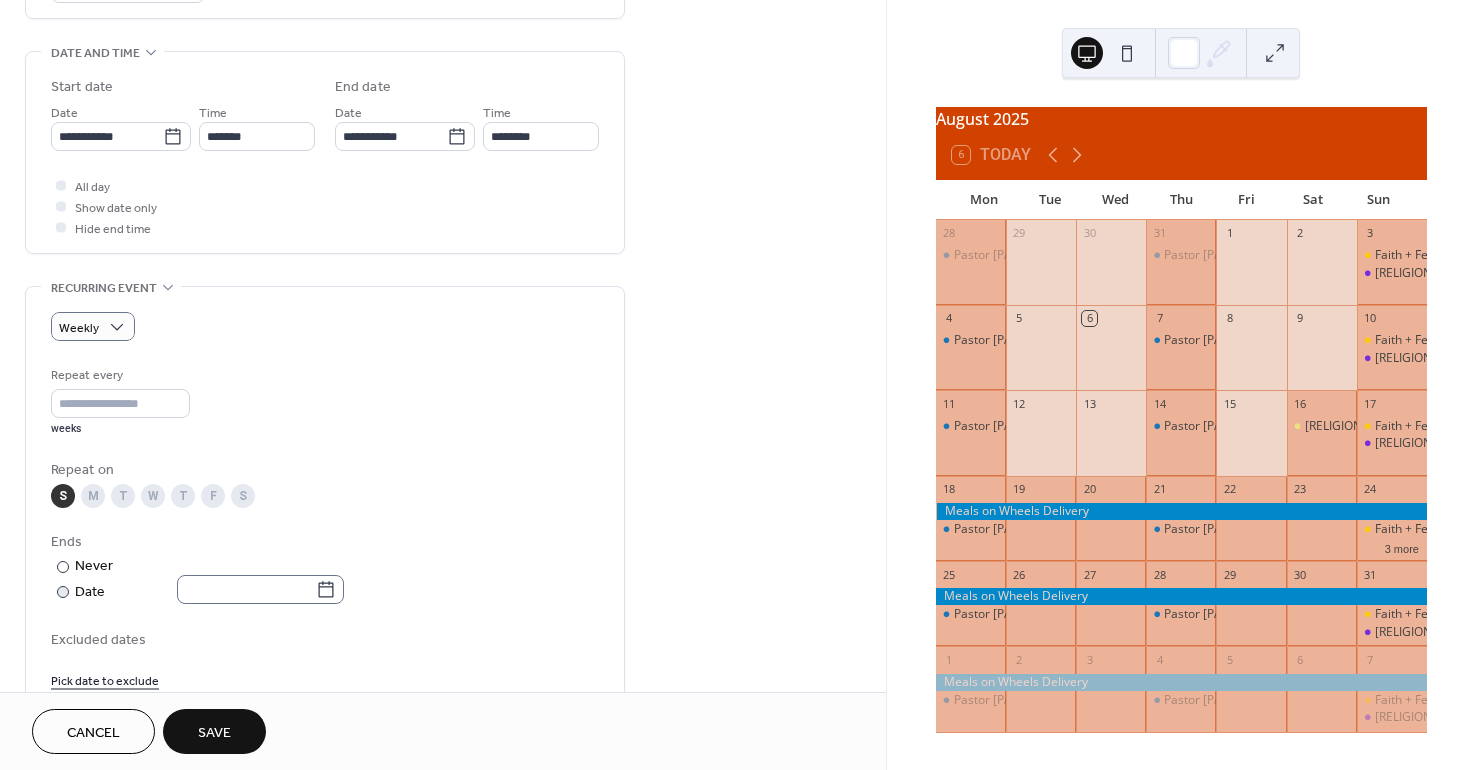 click 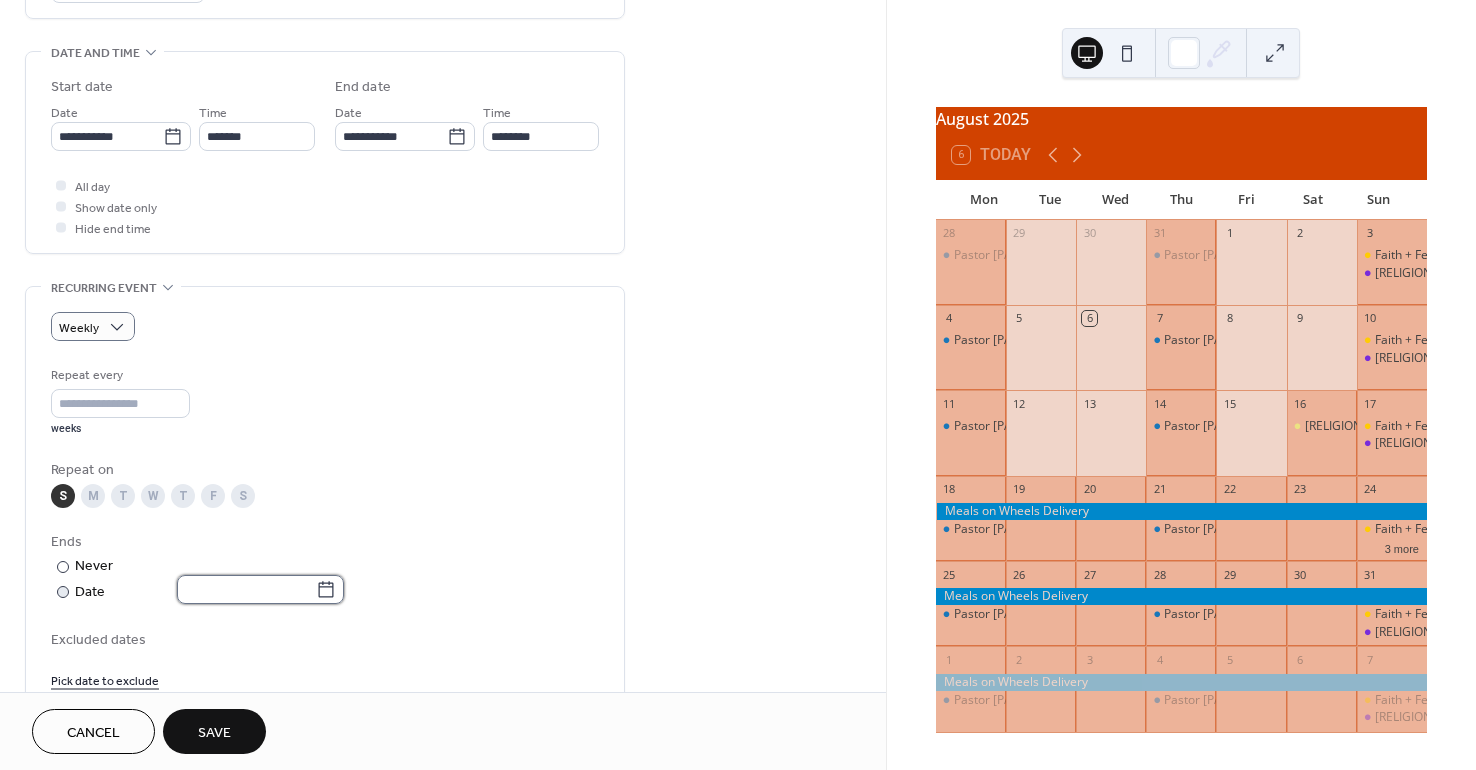 click at bounding box center [246, 589] 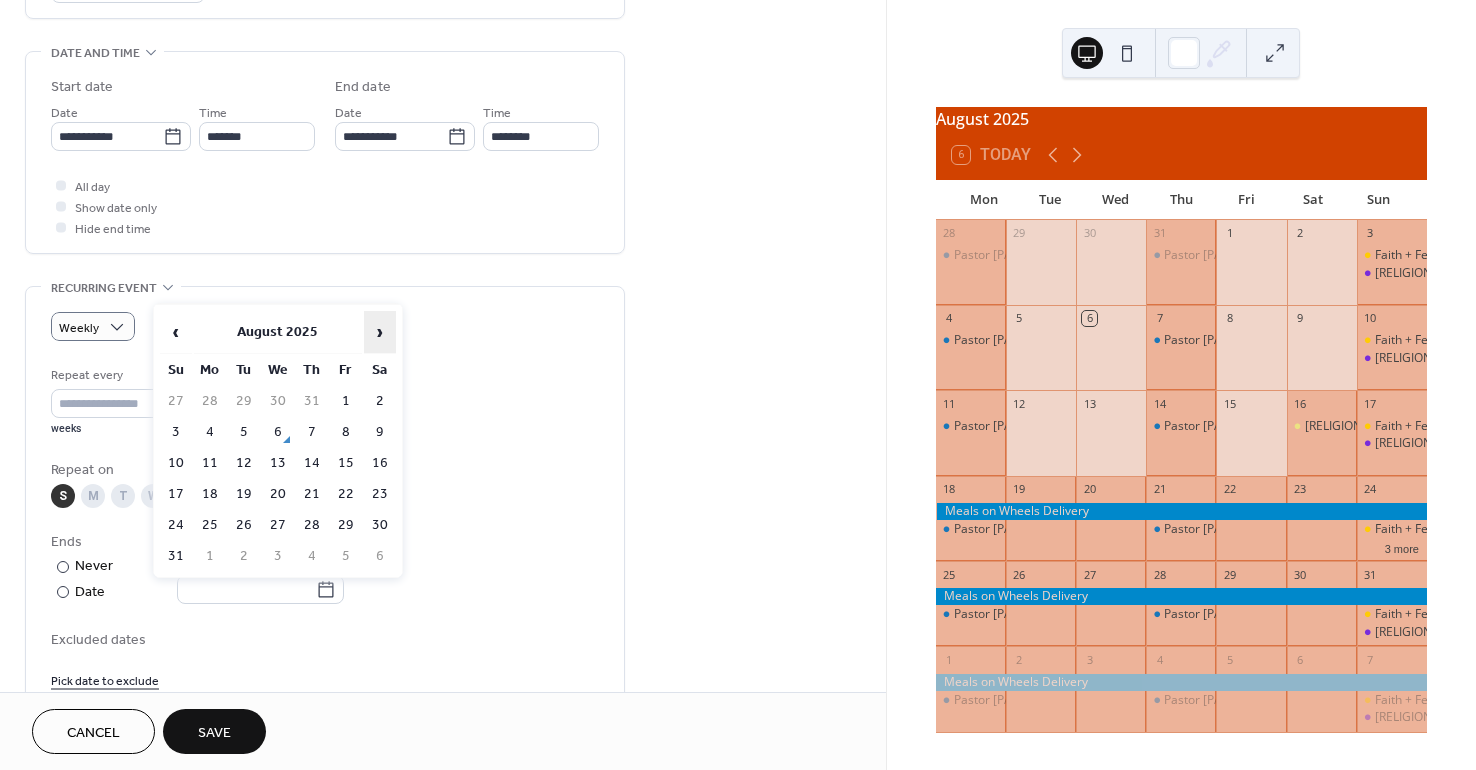 click on "›" at bounding box center [380, 332] 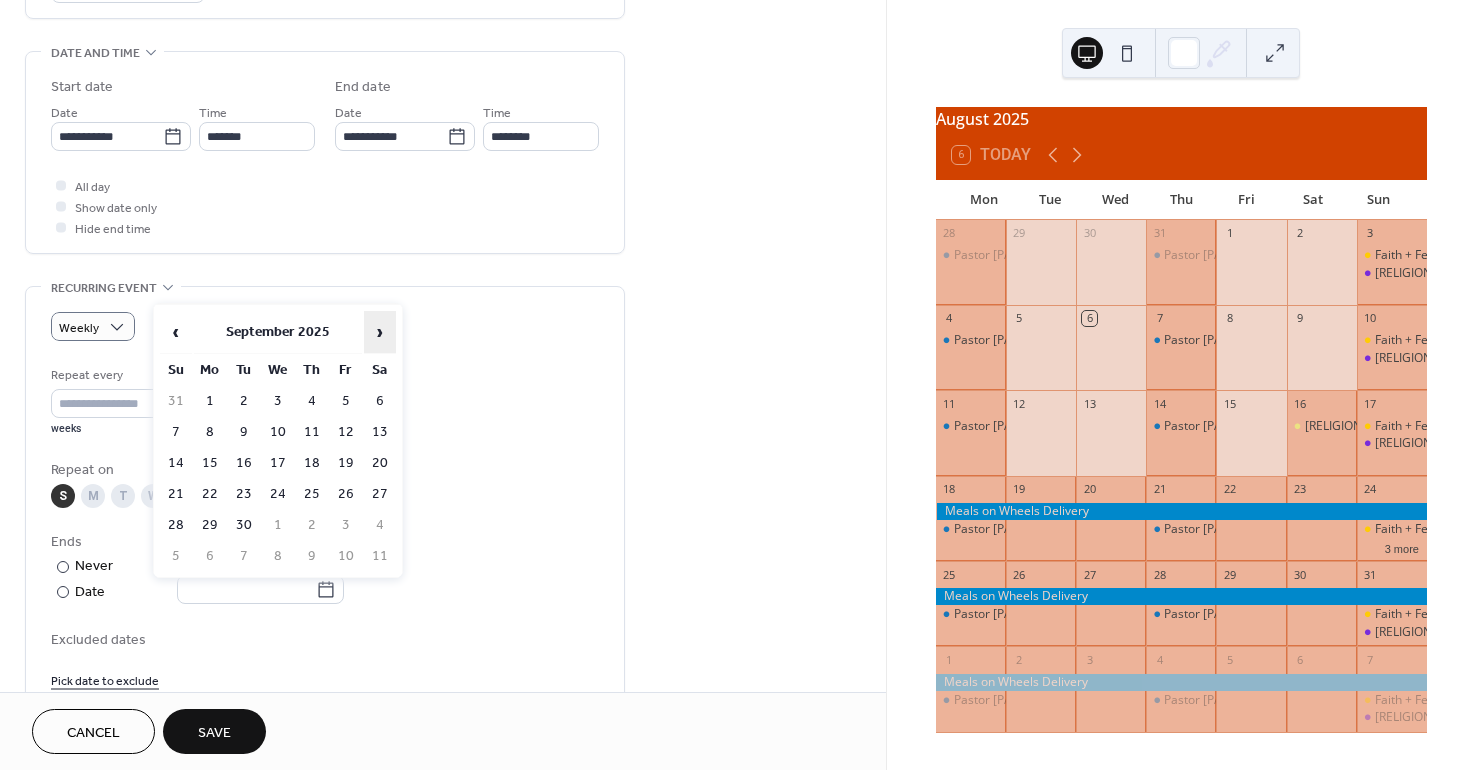 click on "›" at bounding box center [380, 332] 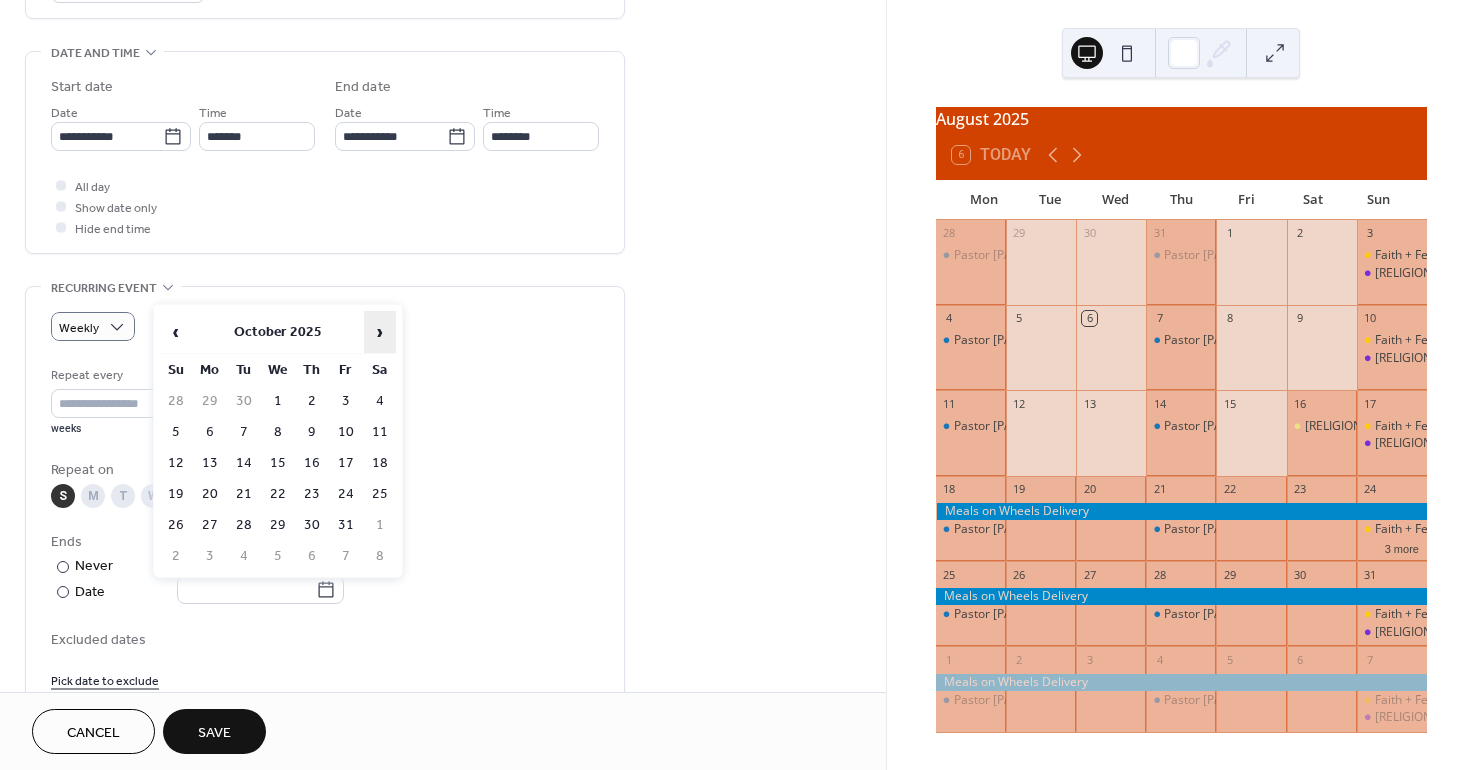 click on "›" at bounding box center [380, 332] 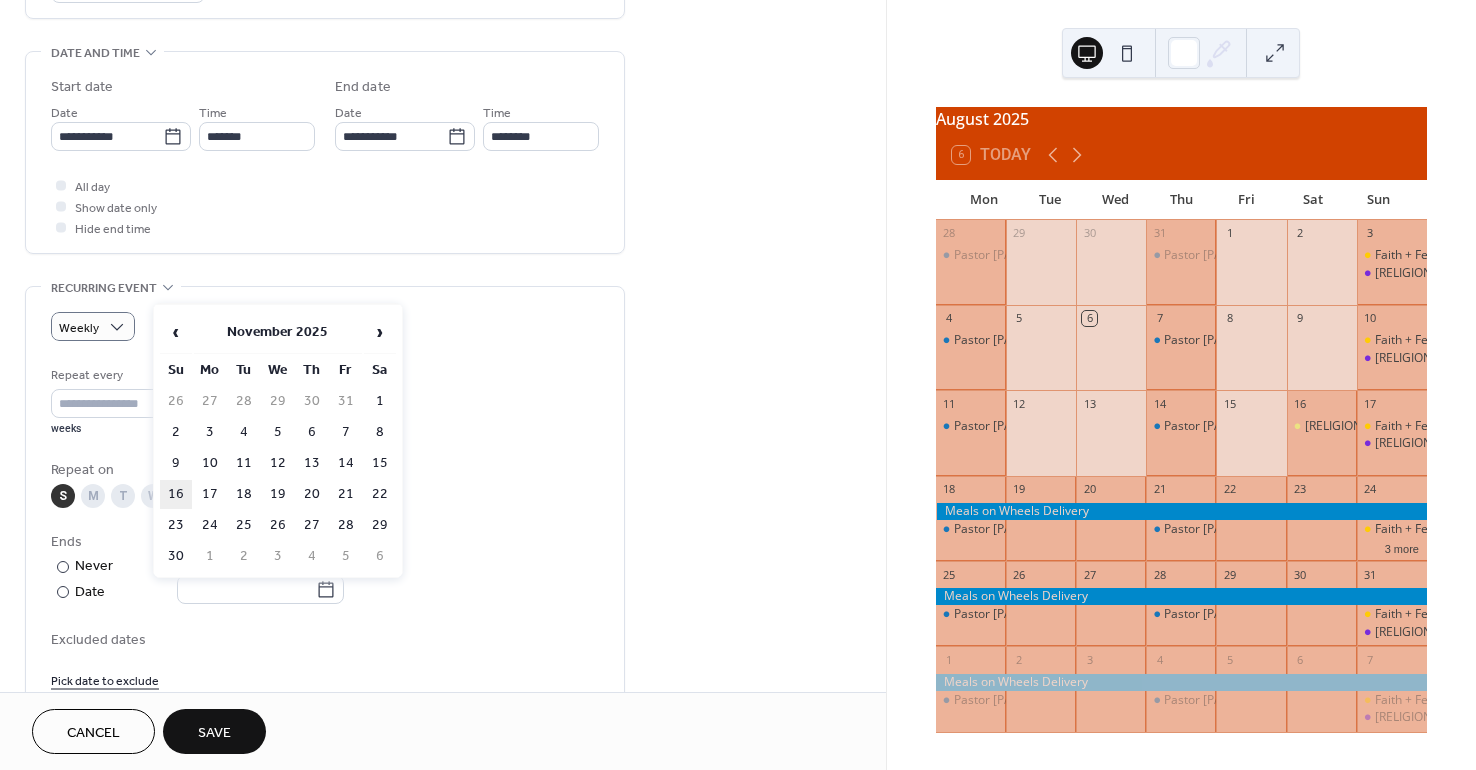 click on "16" at bounding box center (176, 494) 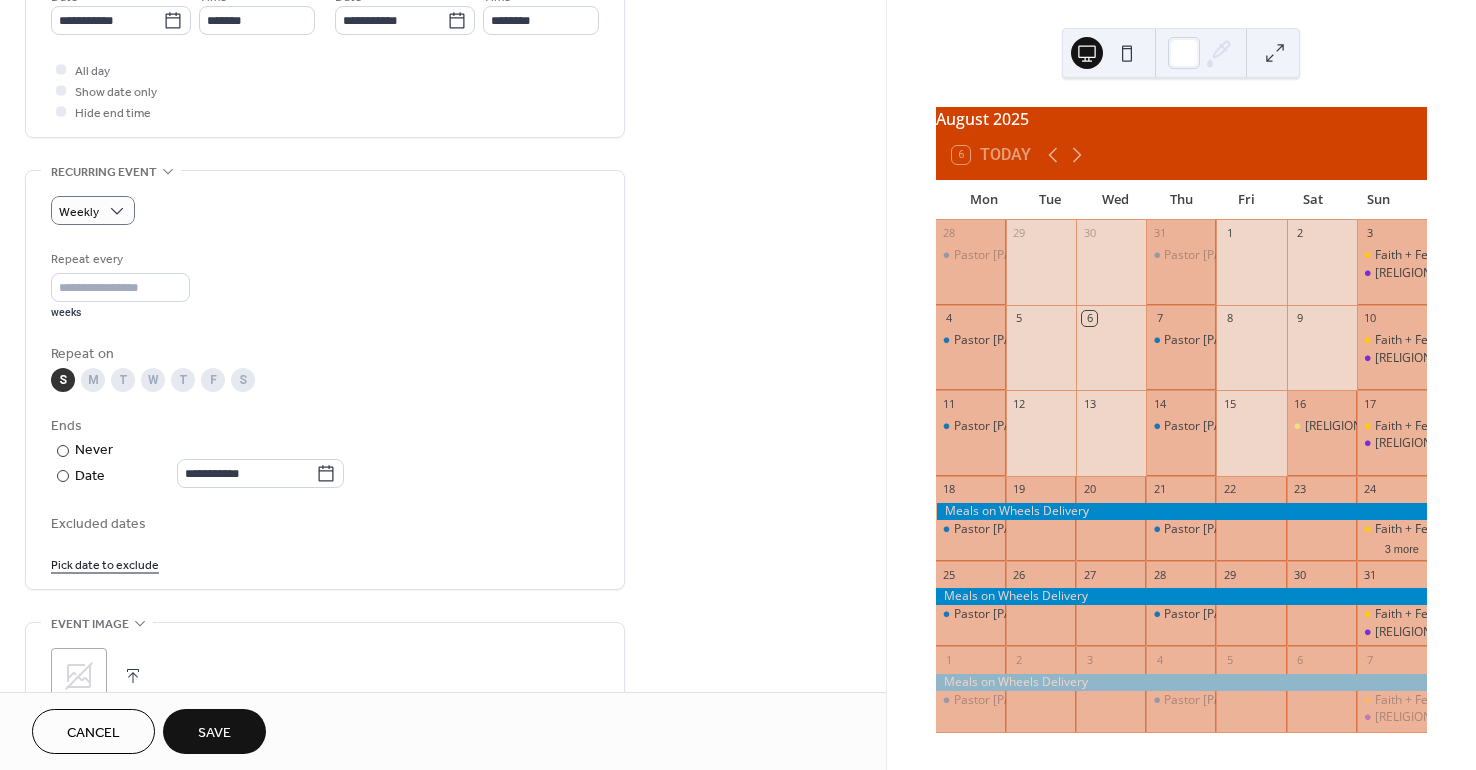 scroll, scrollTop: 800, scrollLeft: 0, axis: vertical 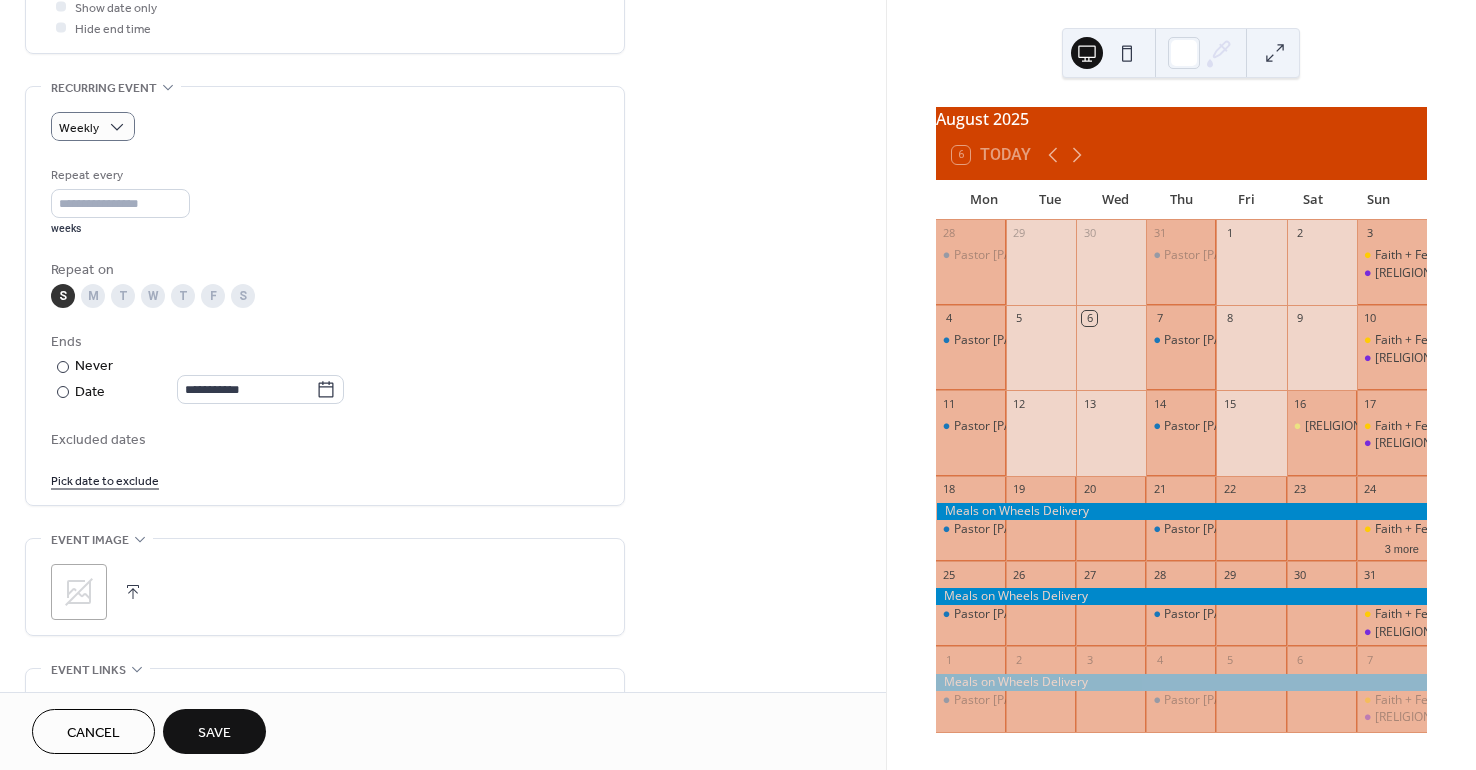 click on "Save" at bounding box center [214, 733] 